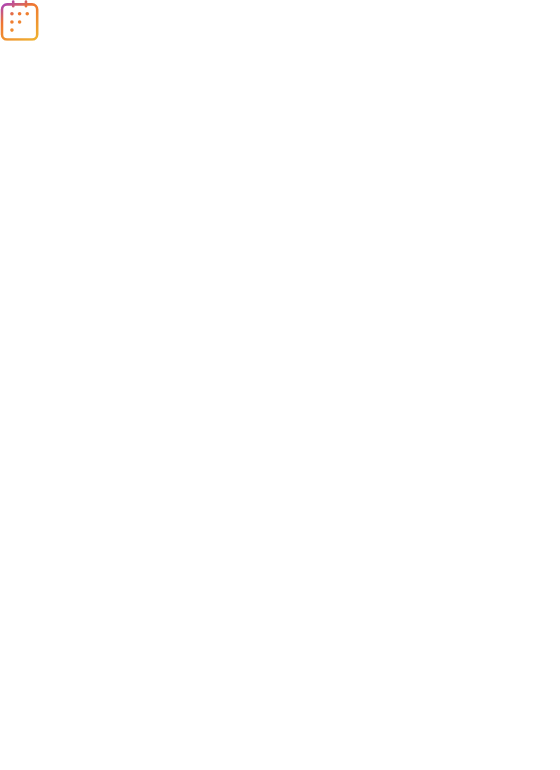 scroll, scrollTop: 0, scrollLeft: 0, axis: both 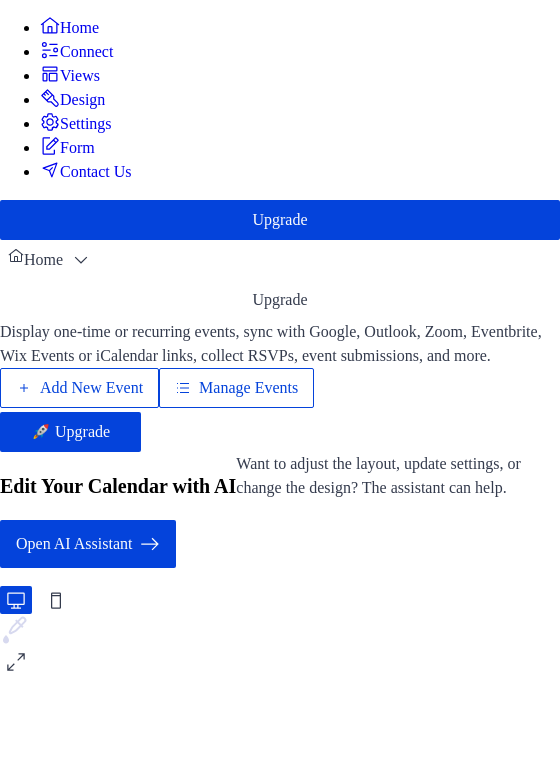 click on "Add New Event" at bounding box center [91, 388] 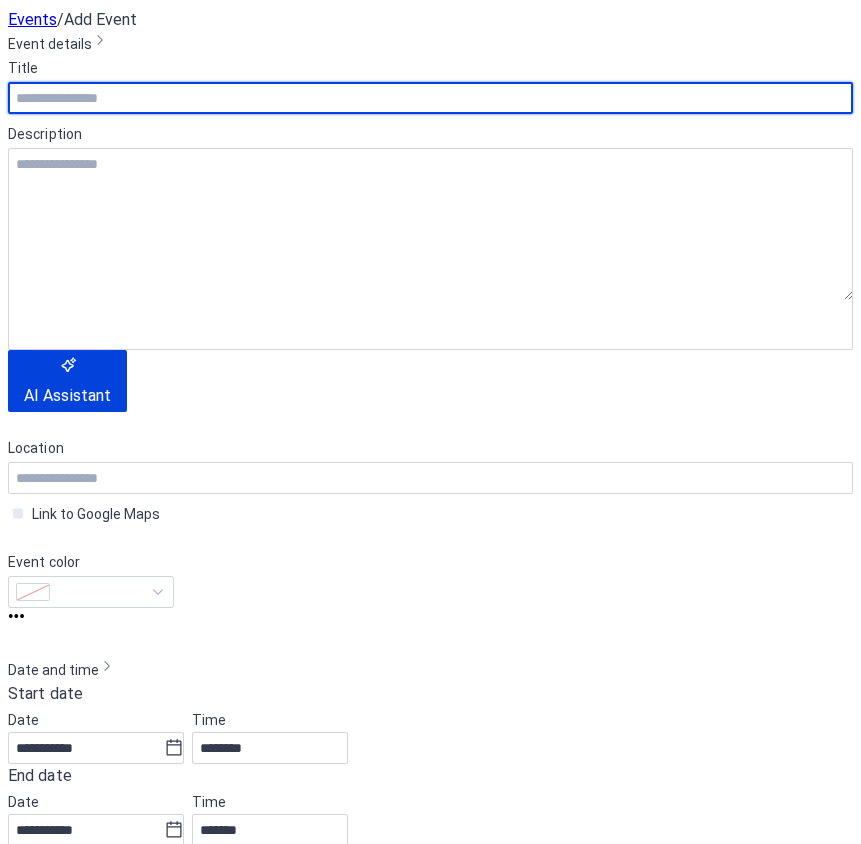 scroll, scrollTop: 0, scrollLeft: 0, axis: both 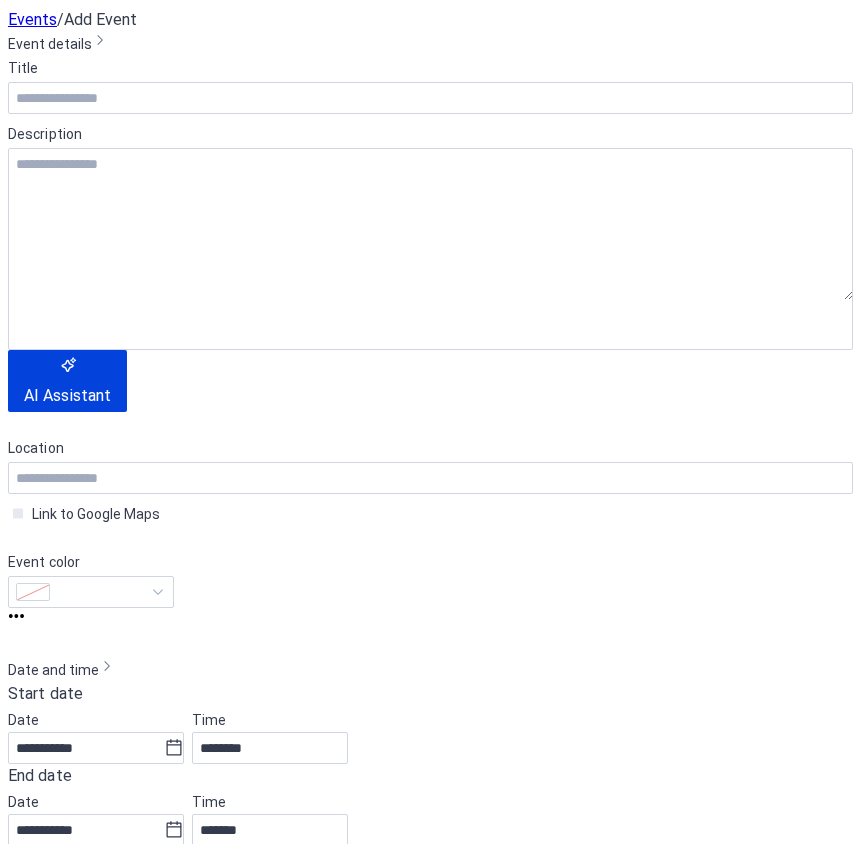 click on "Cancel" at bounding box center (47, 1758) 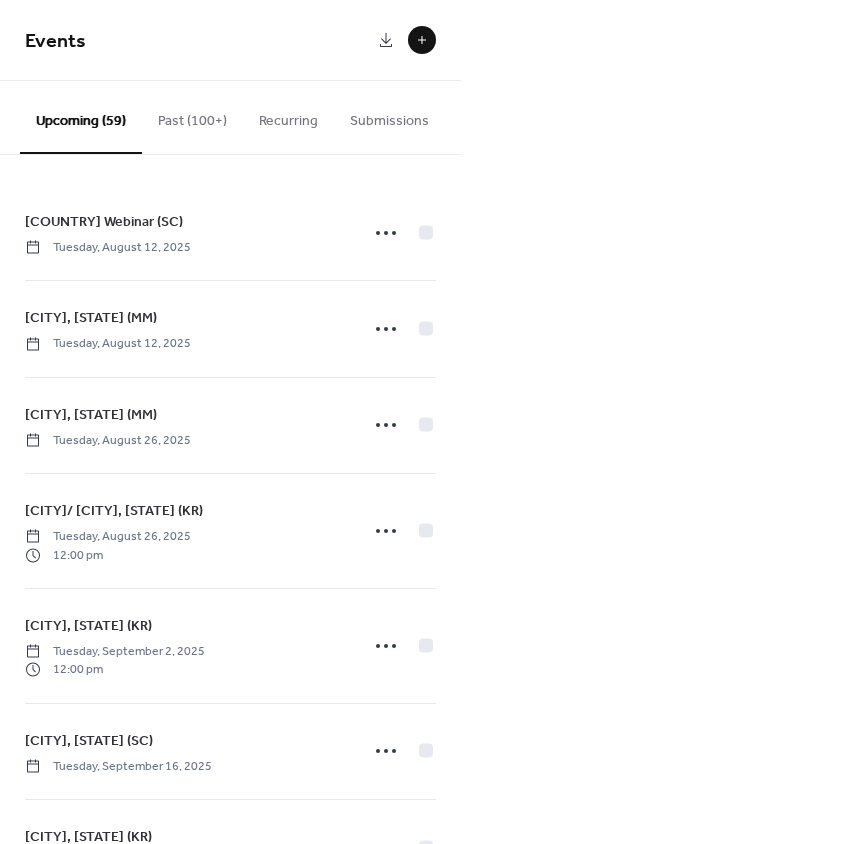 scroll, scrollTop: 0, scrollLeft: 0, axis: both 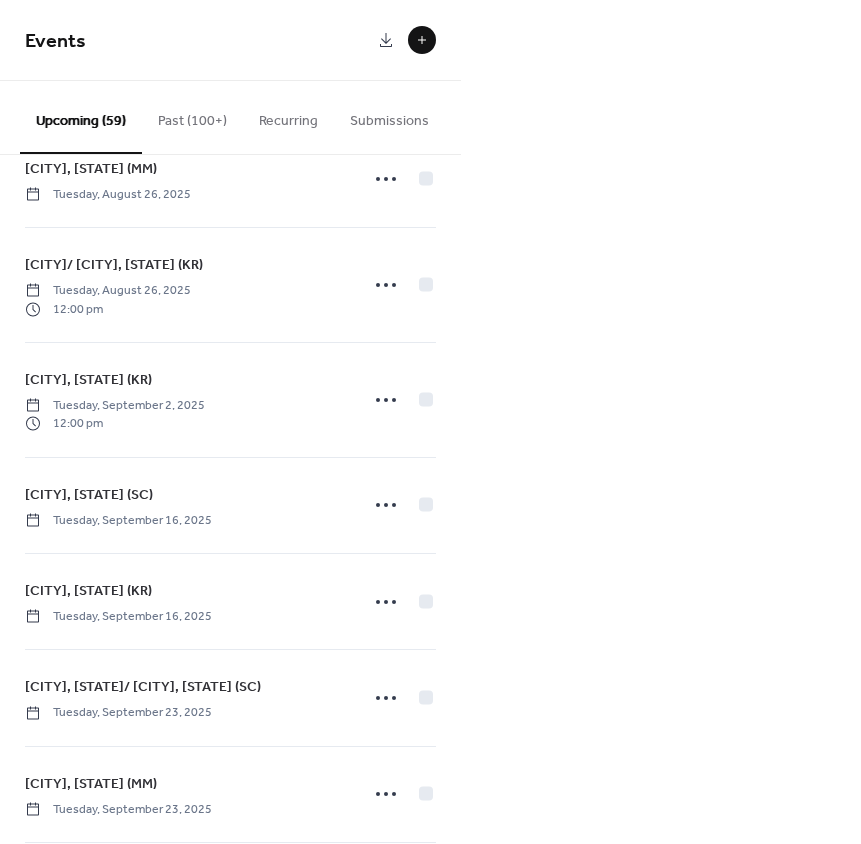 click at bounding box center [422, 40] 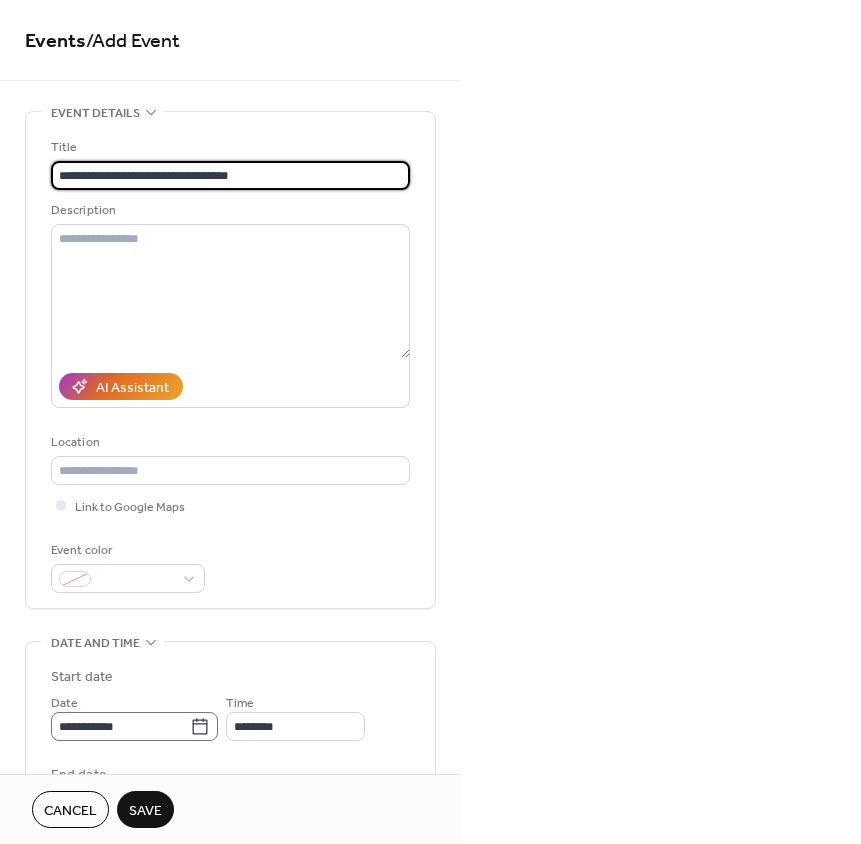 type on "**********" 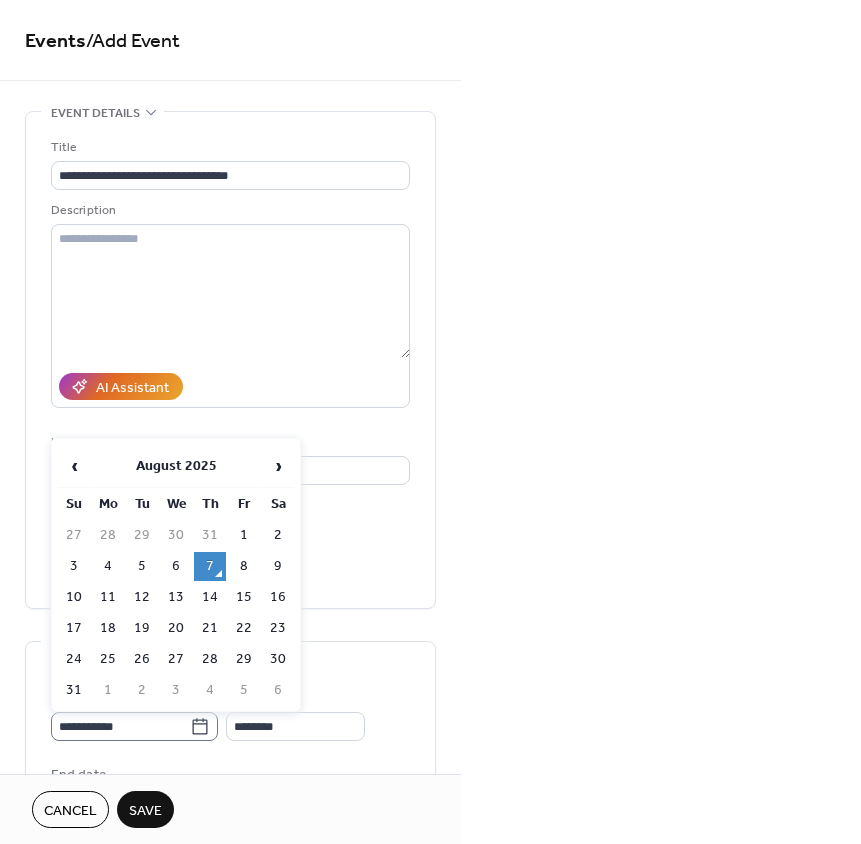 click 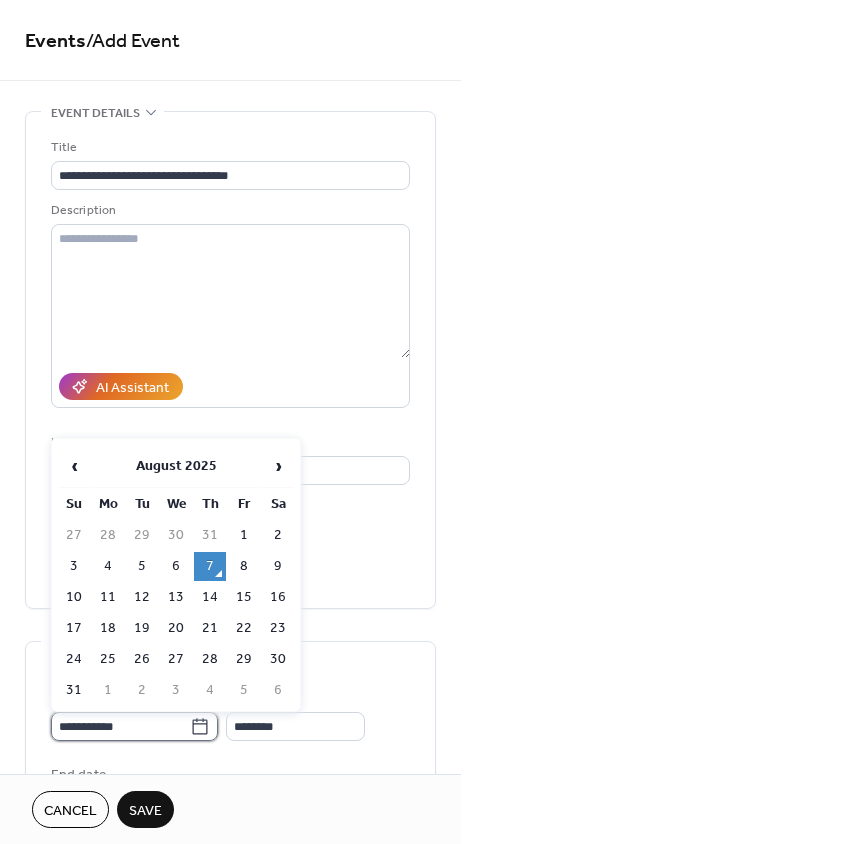 click on "**********" at bounding box center (120, 726) 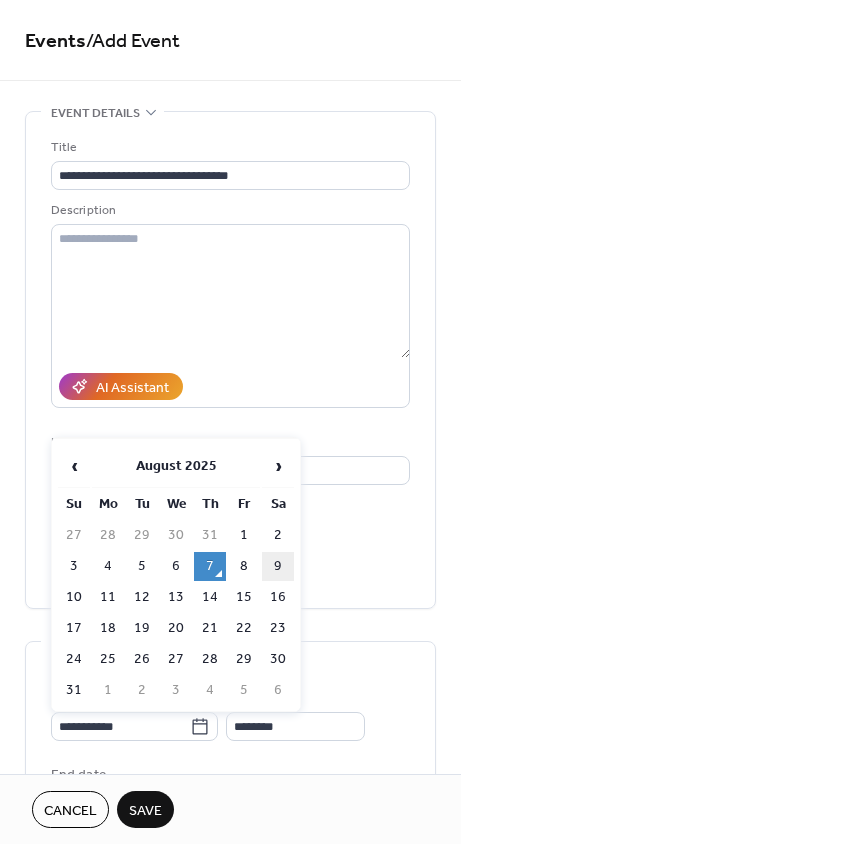 click on "9" at bounding box center [278, 566] 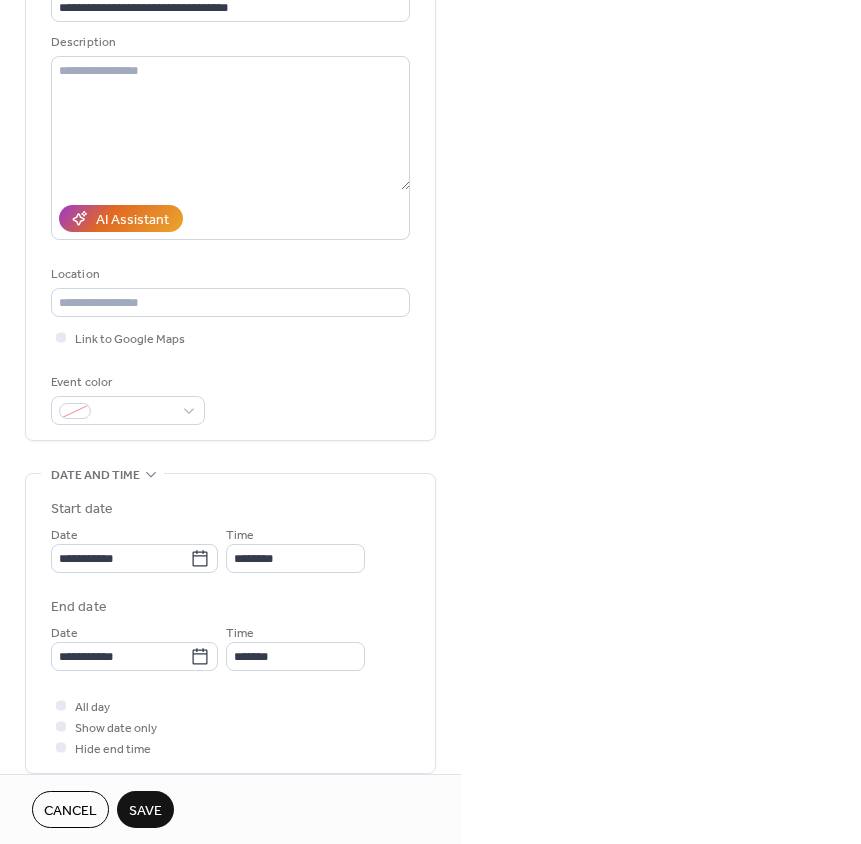 scroll, scrollTop: 171, scrollLeft: 0, axis: vertical 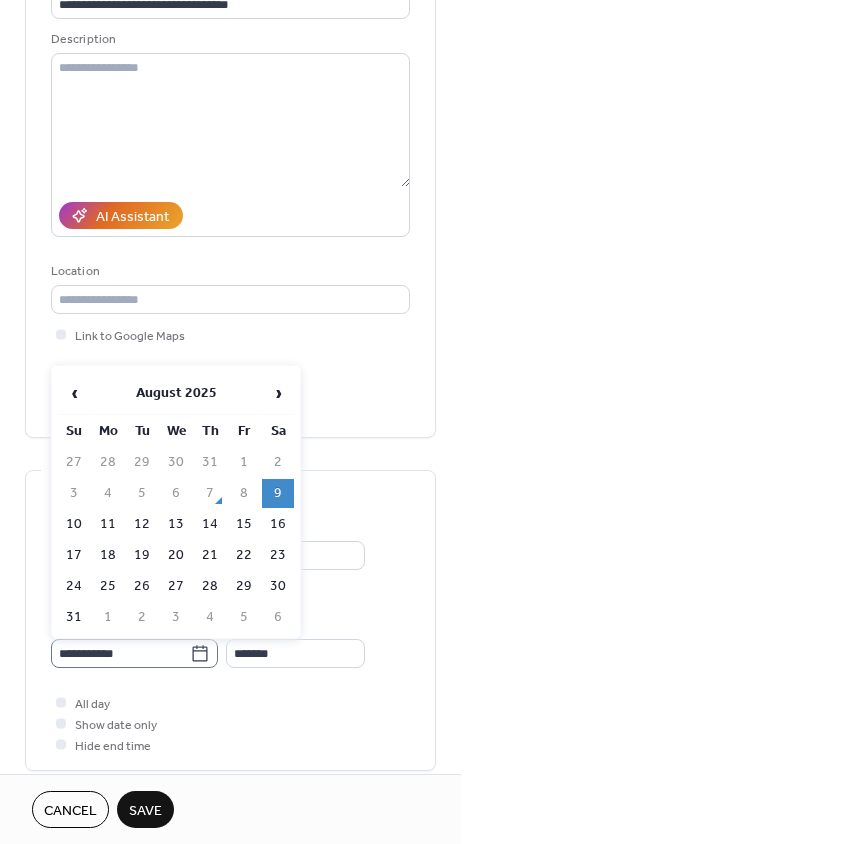 click 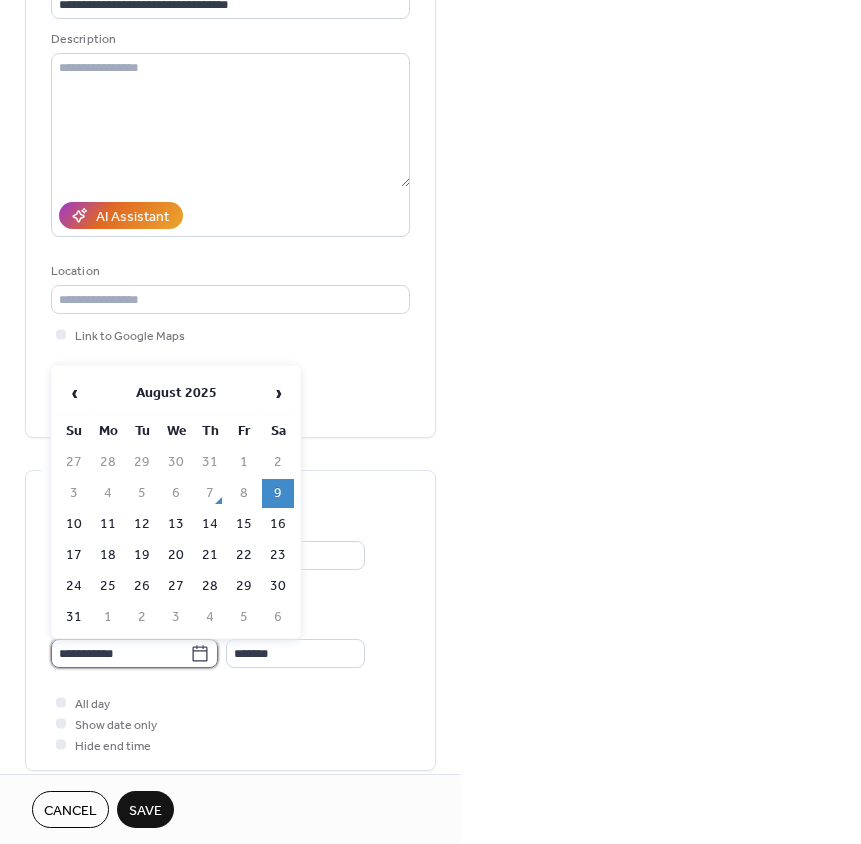 click on "**********" at bounding box center [120, 653] 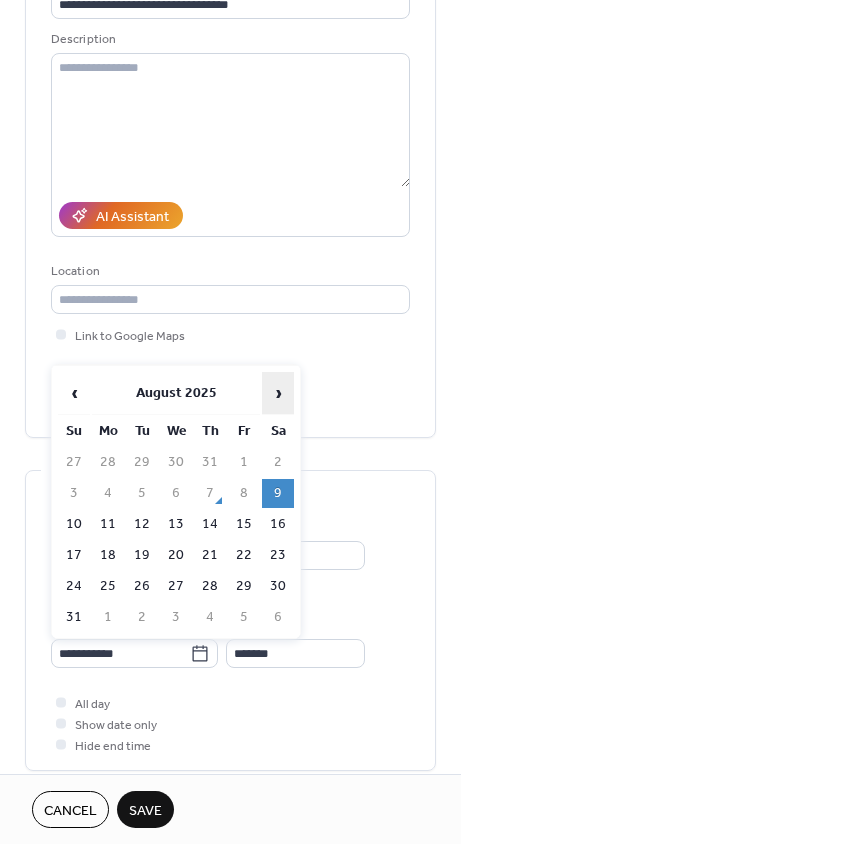 click on "›" at bounding box center (278, 393) 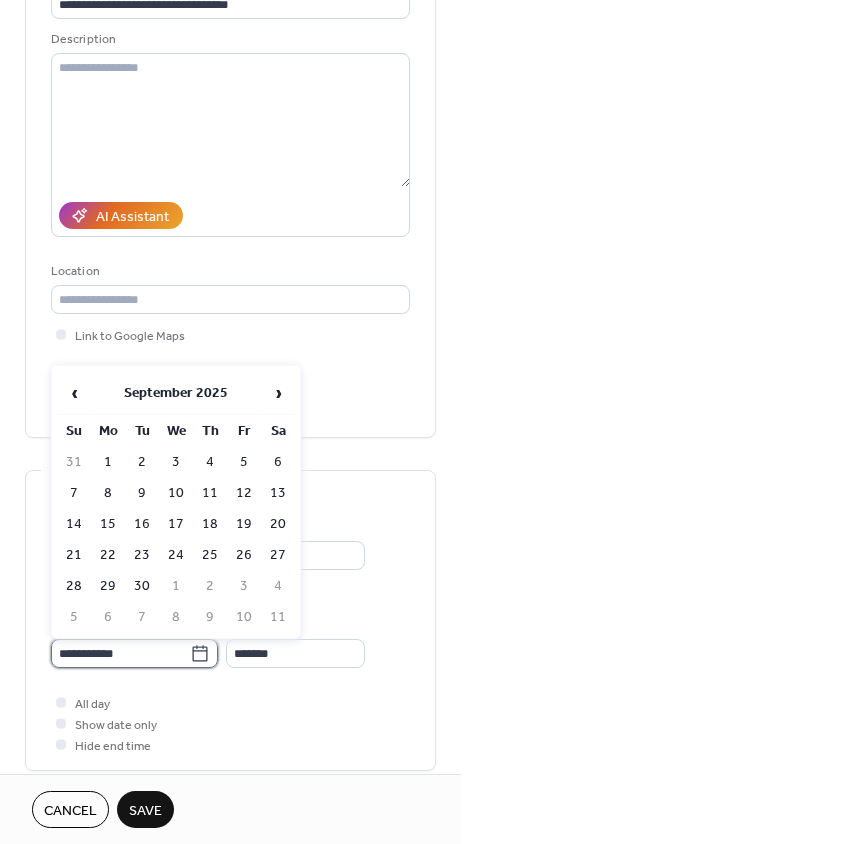 click on "**********" at bounding box center (120, 653) 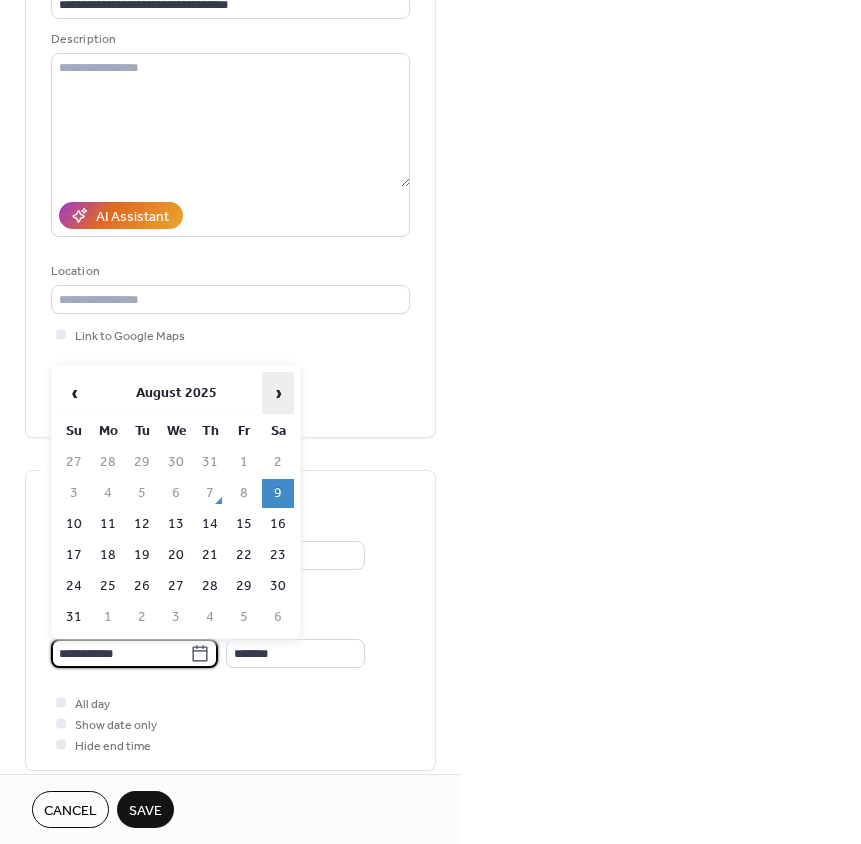 click on "›" at bounding box center [278, 393] 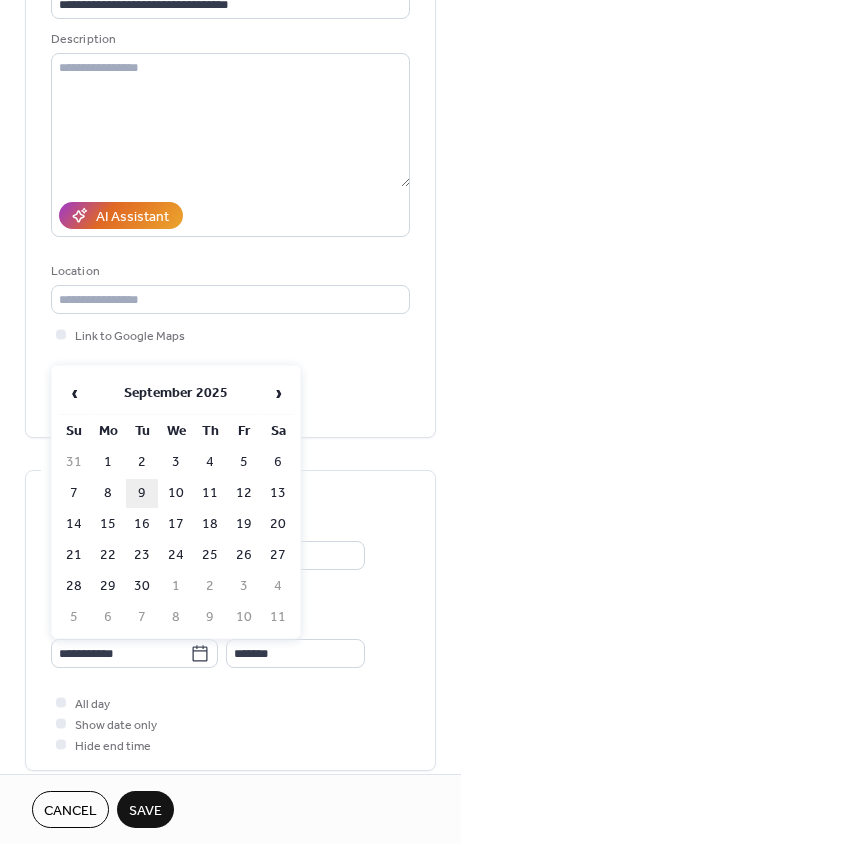 click on "9" at bounding box center [142, 493] 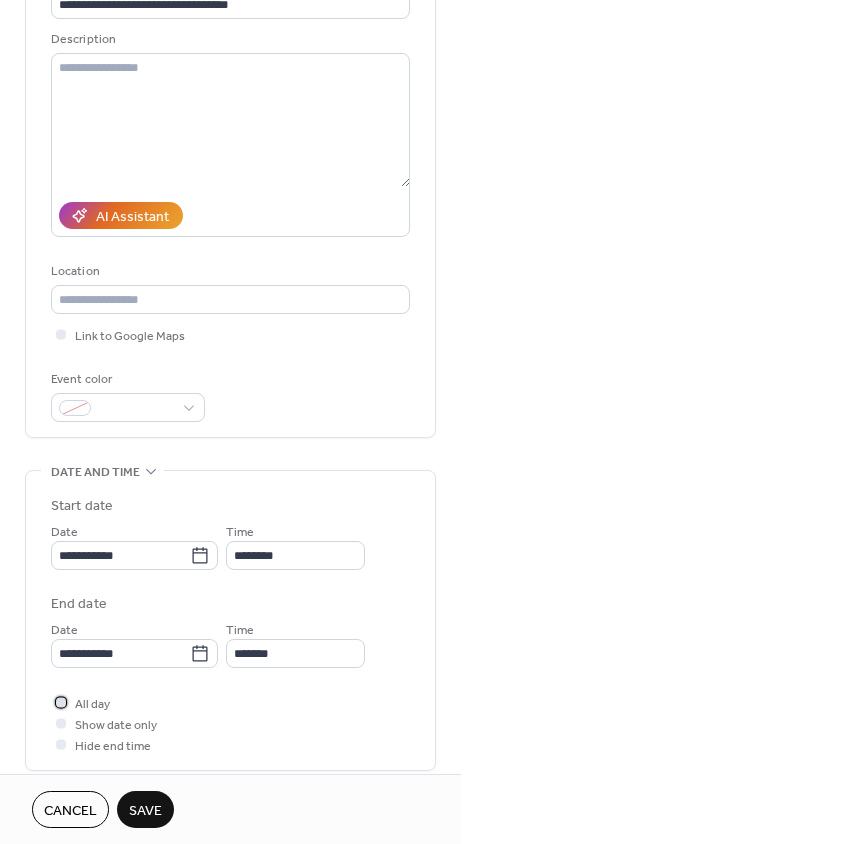 click at bounding box center (61, 702) 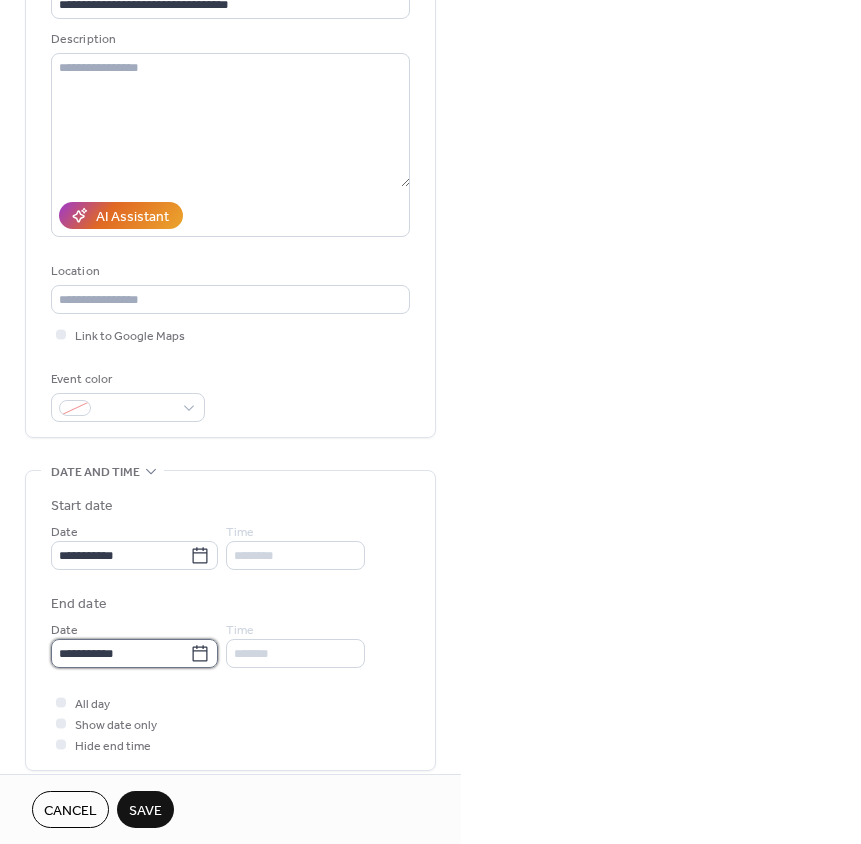click on "**********" at bounding box center [120, 653] 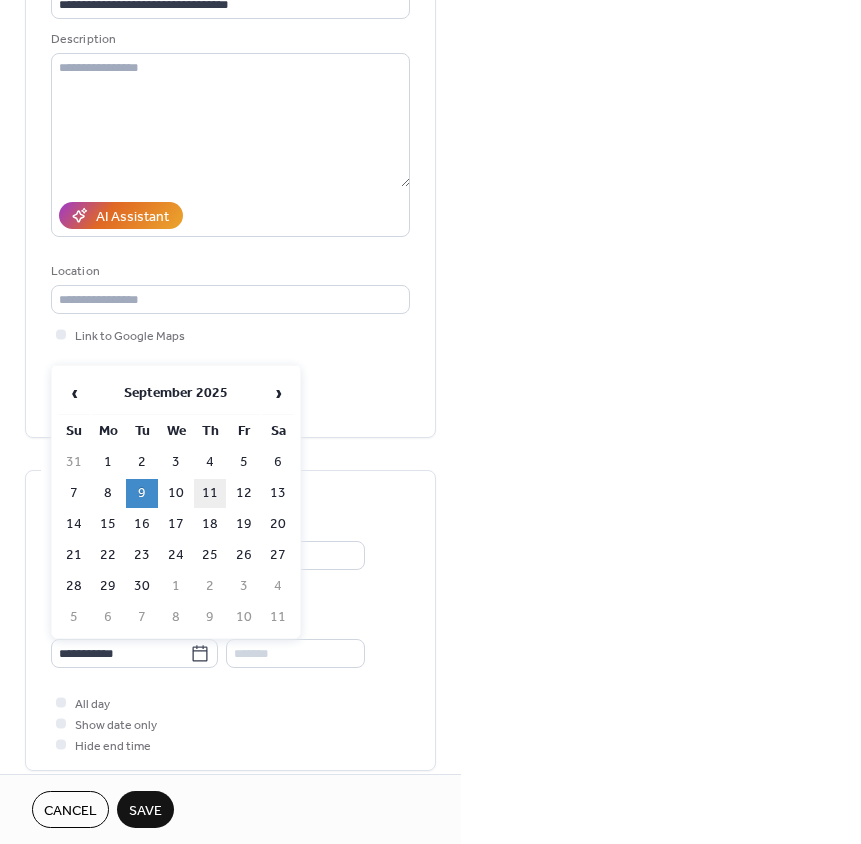 click on "11" at bounding box center [210, 493] 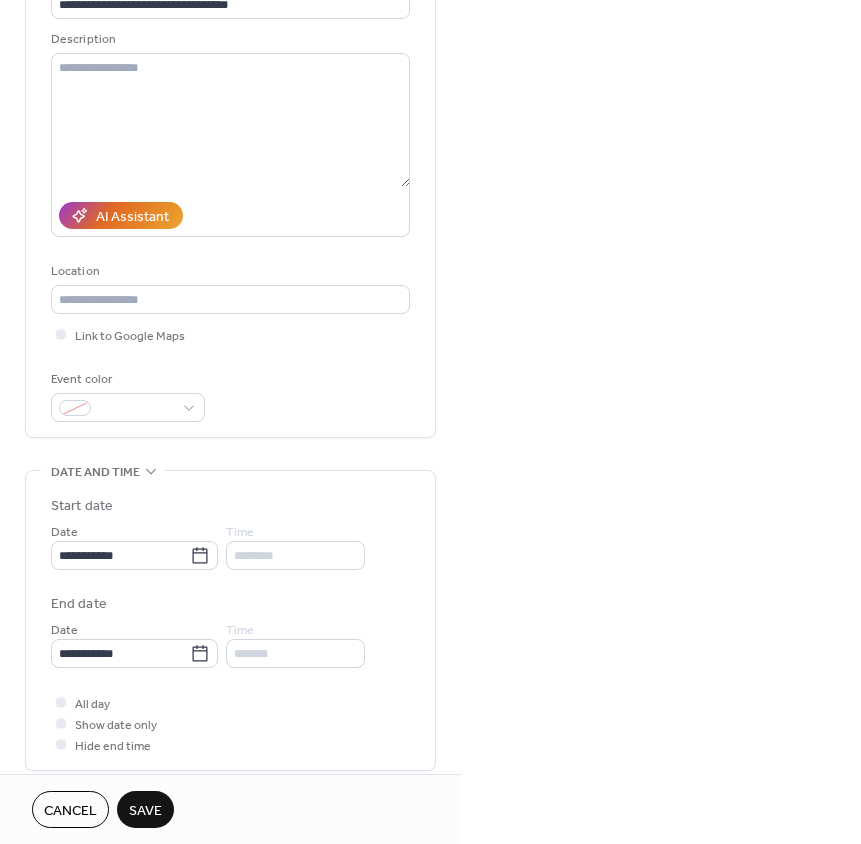 click on "Save" at bounding box center (145, 811) 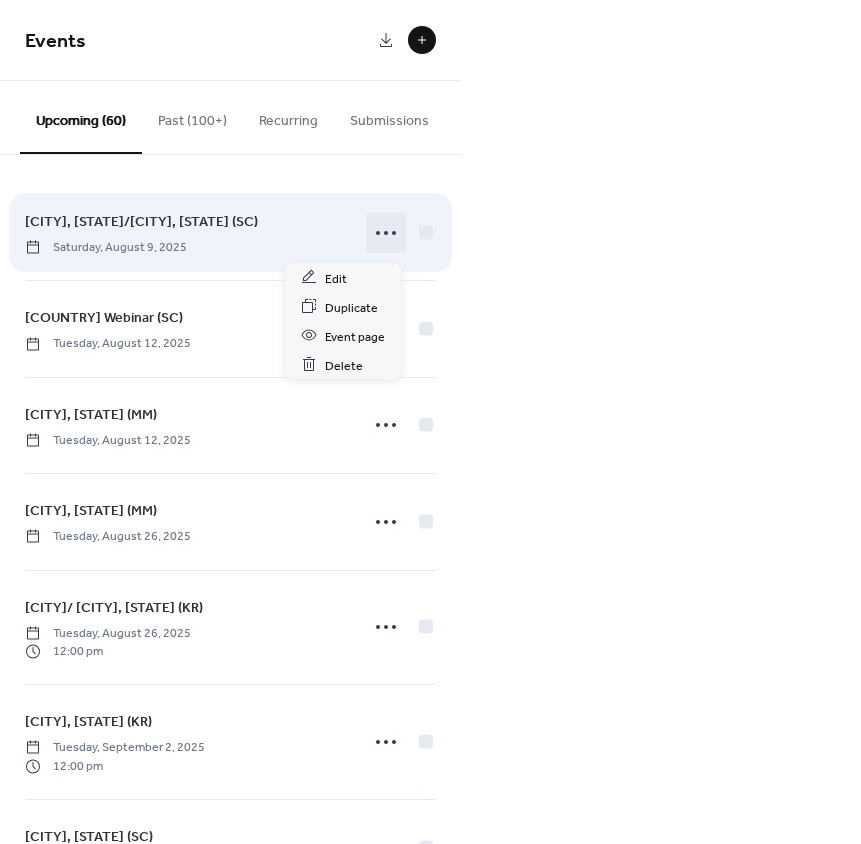 click 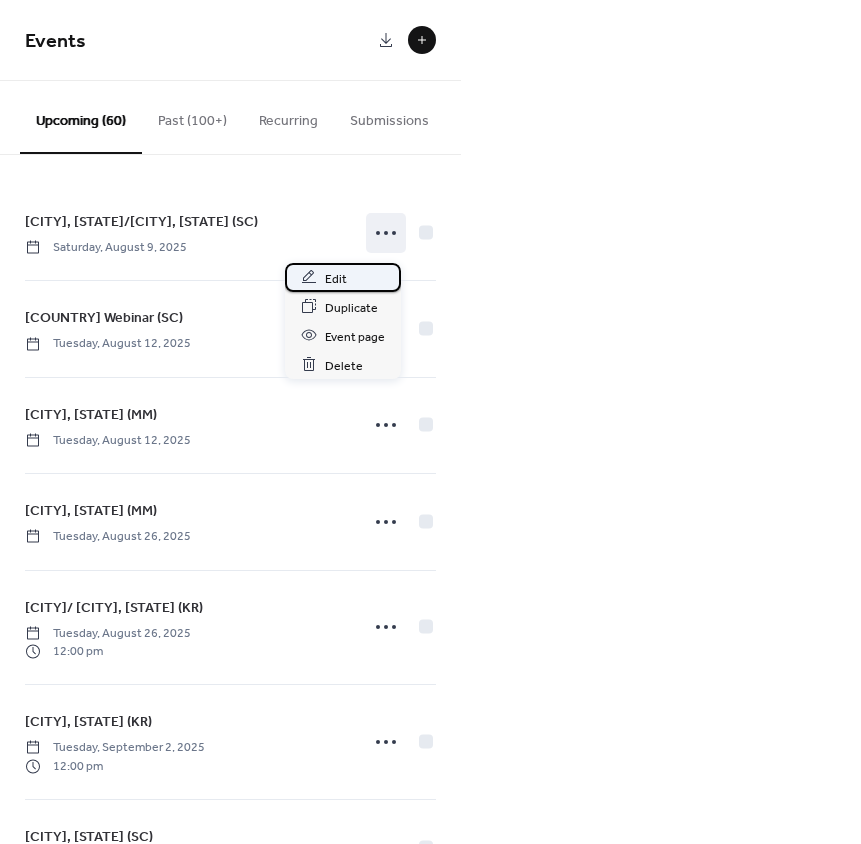 click on "Edit" at bounding box center (336, 278) 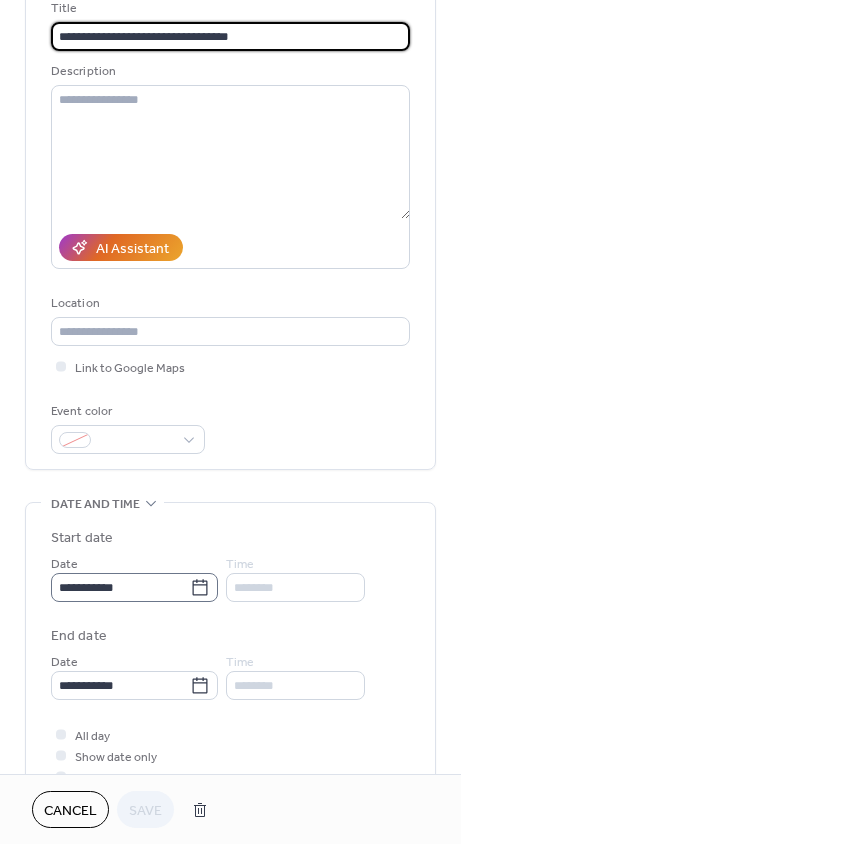 scroll, scrollTop: 160, scrollLeft: 0, axis: vertical 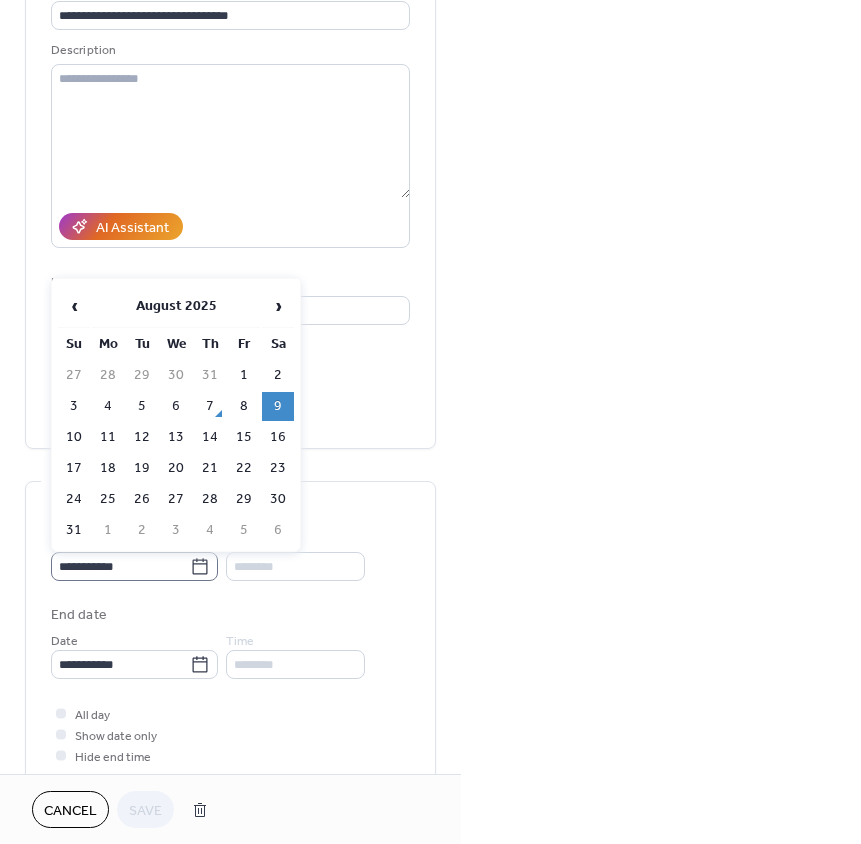 click 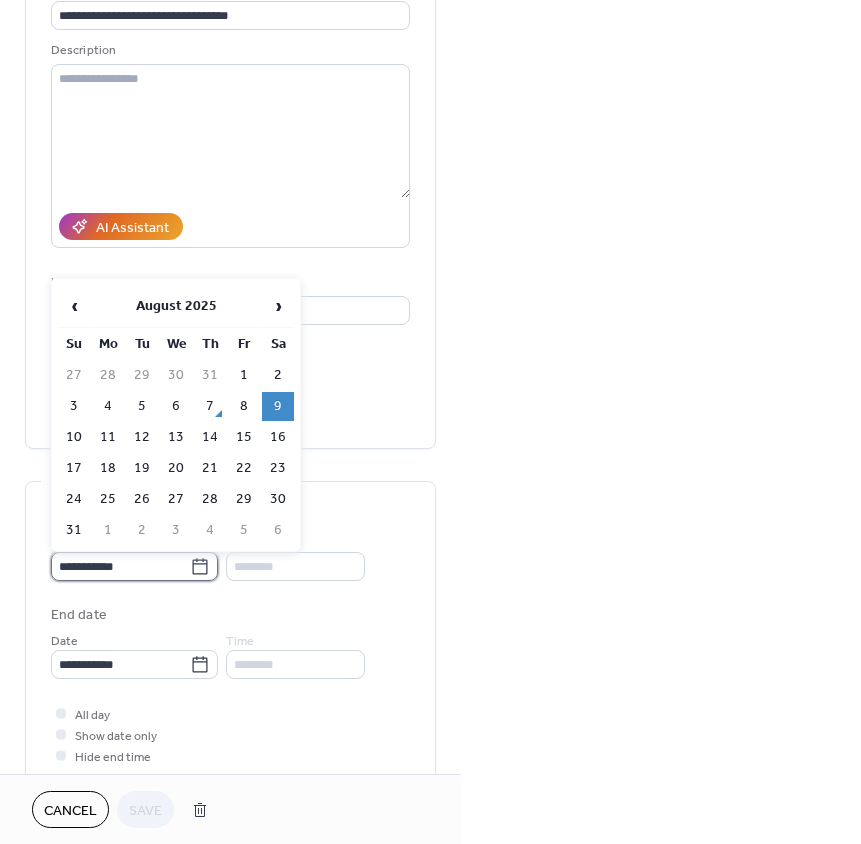 click on "**********" at bounding box center [120, 566] 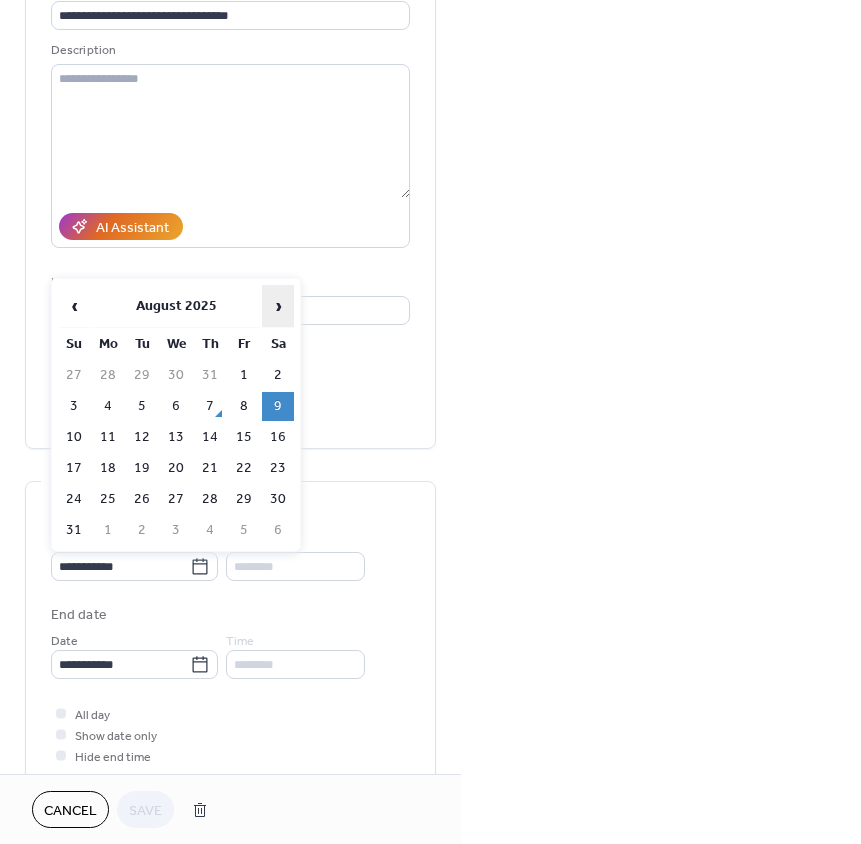 click on "›" at bounding box center (278, 306) 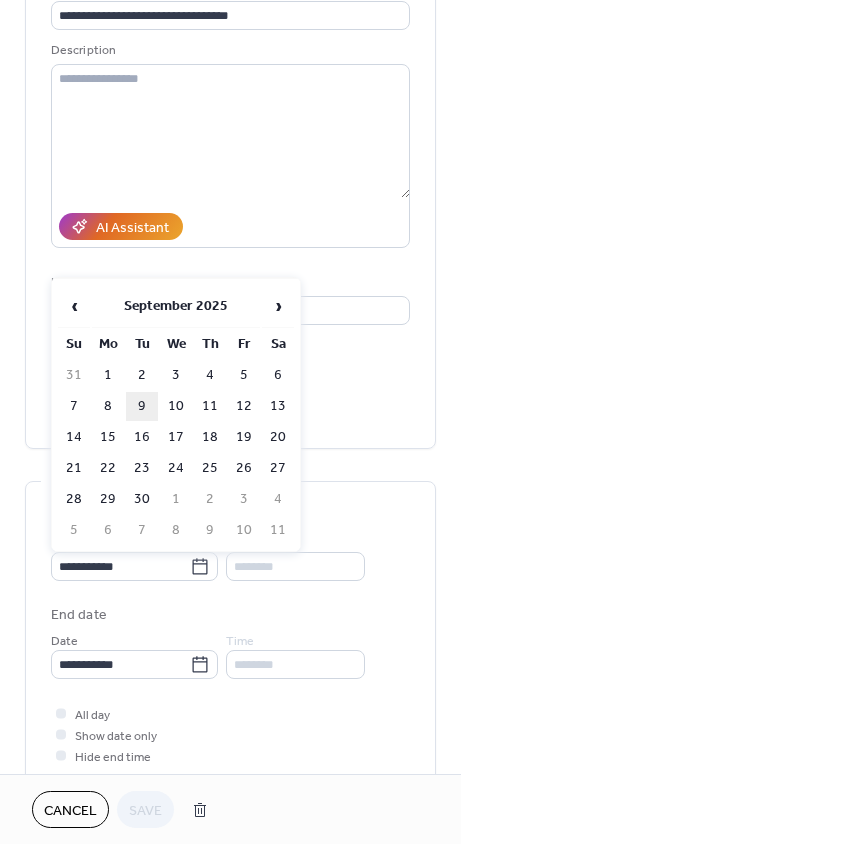 click on "9" at bounding box center [142, 406] 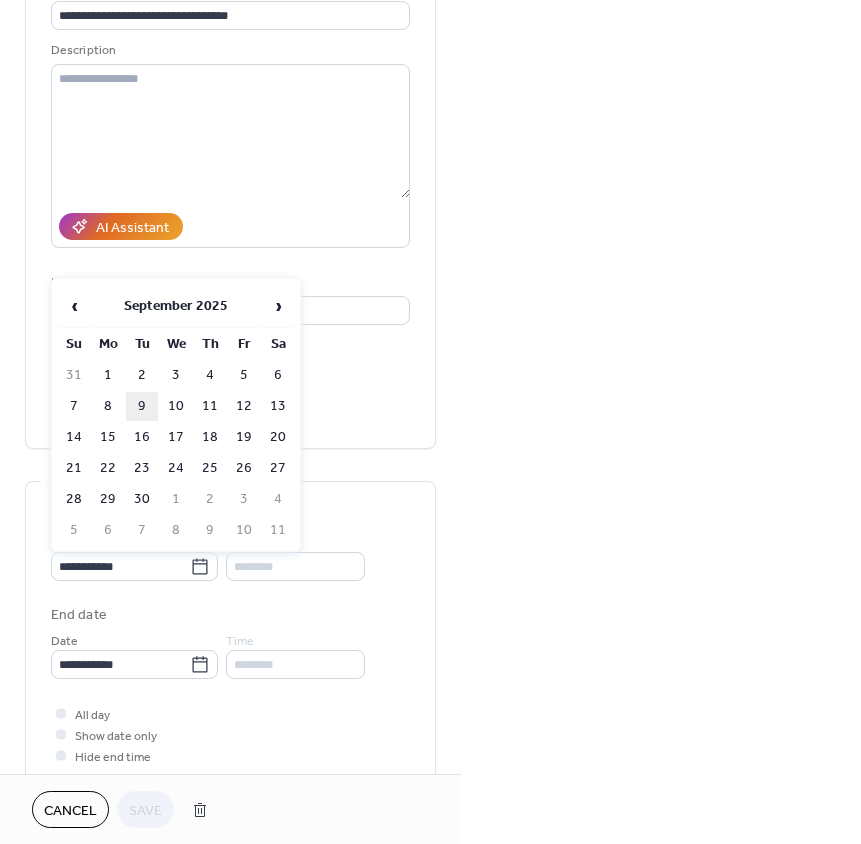 type on "**********" 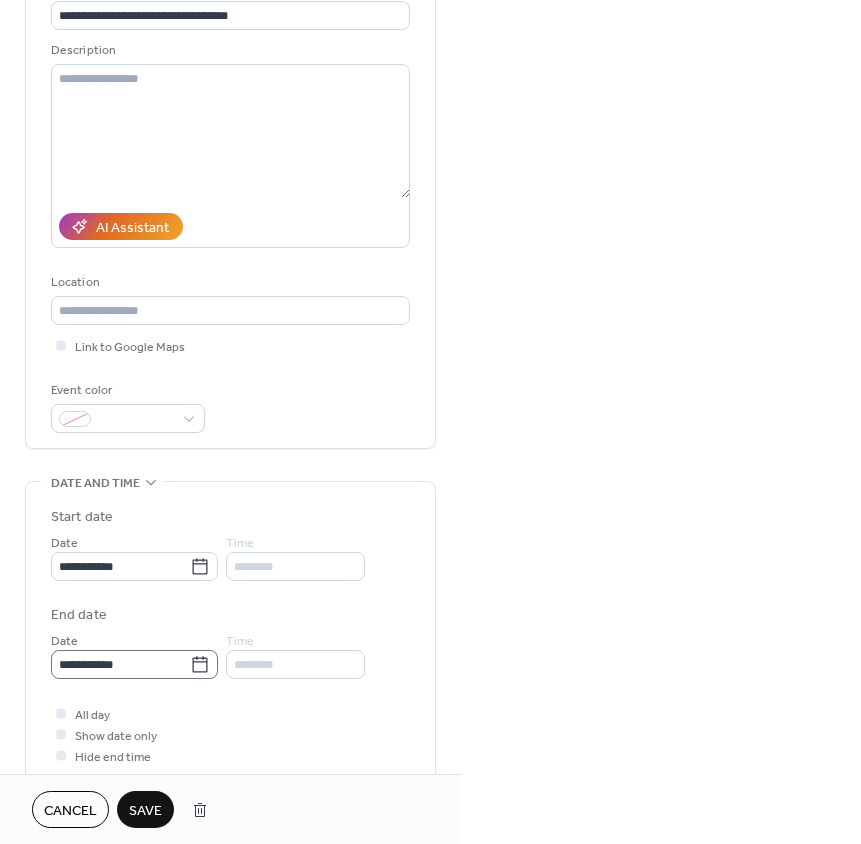 click 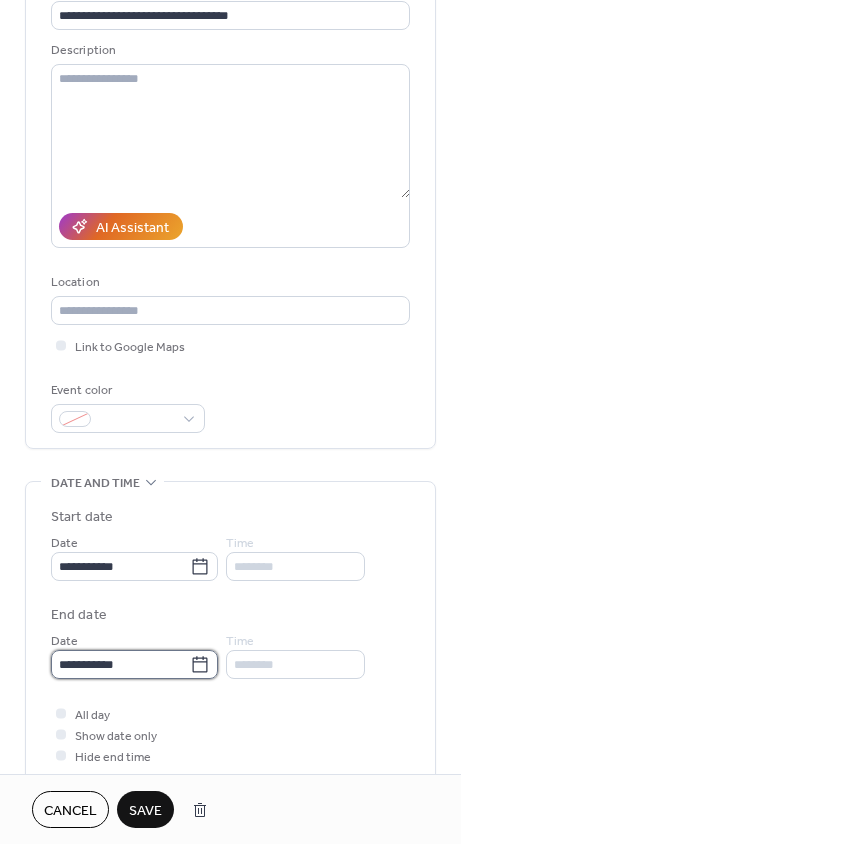 click on "**********" at bounding box center [120, 664] 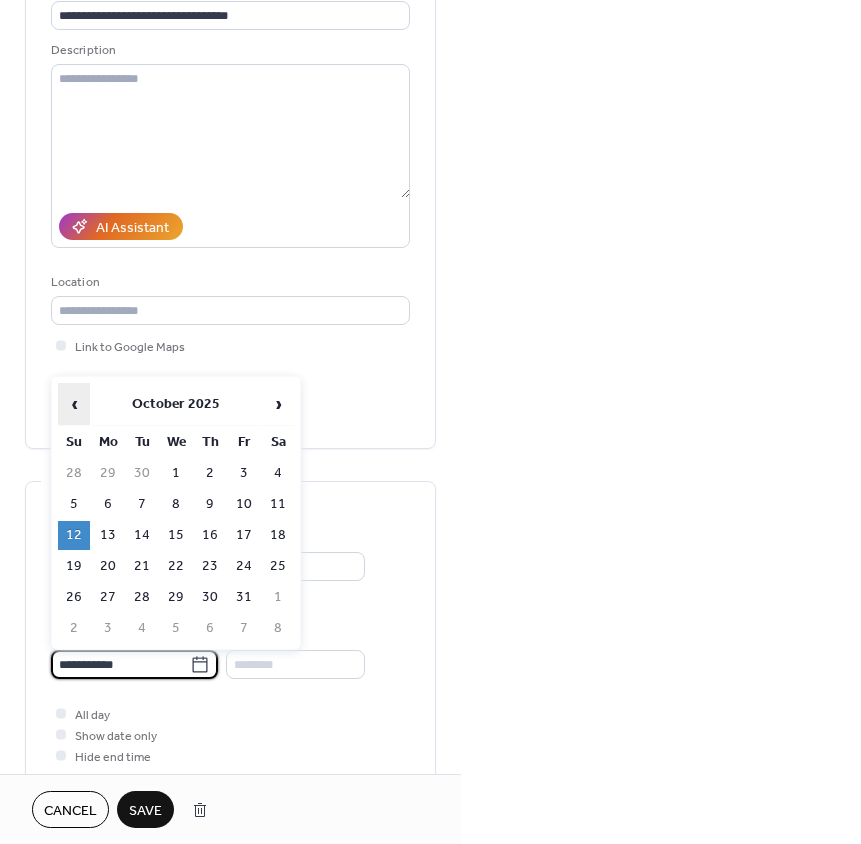 click on "‹" at bounding box center [74, 404] 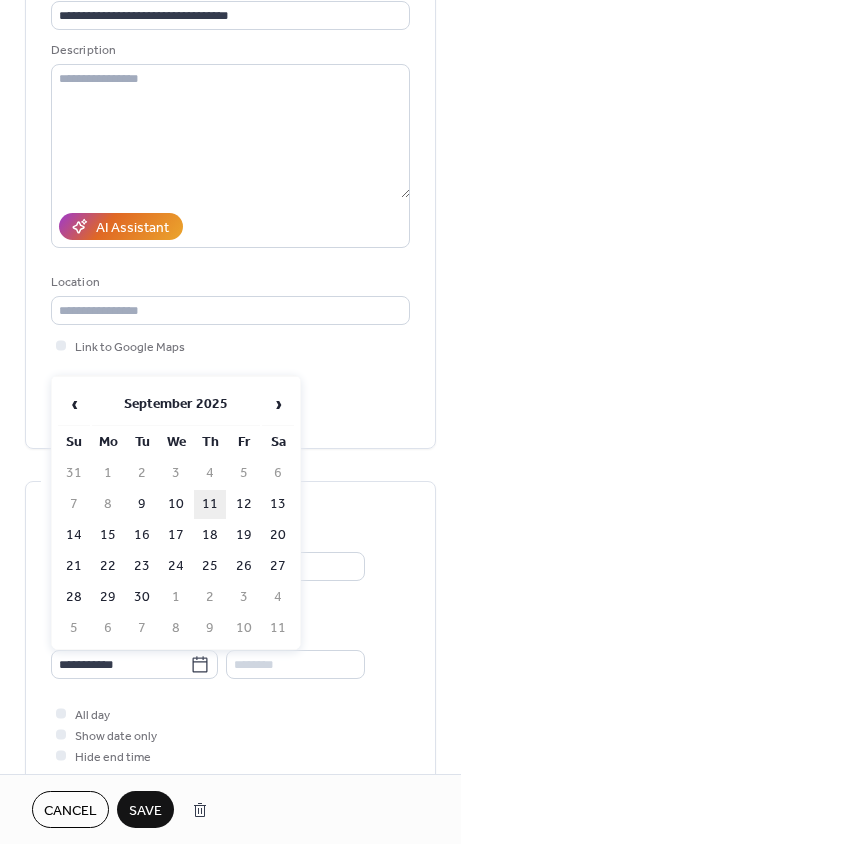 click on "11" at bounding box center [210, 504] 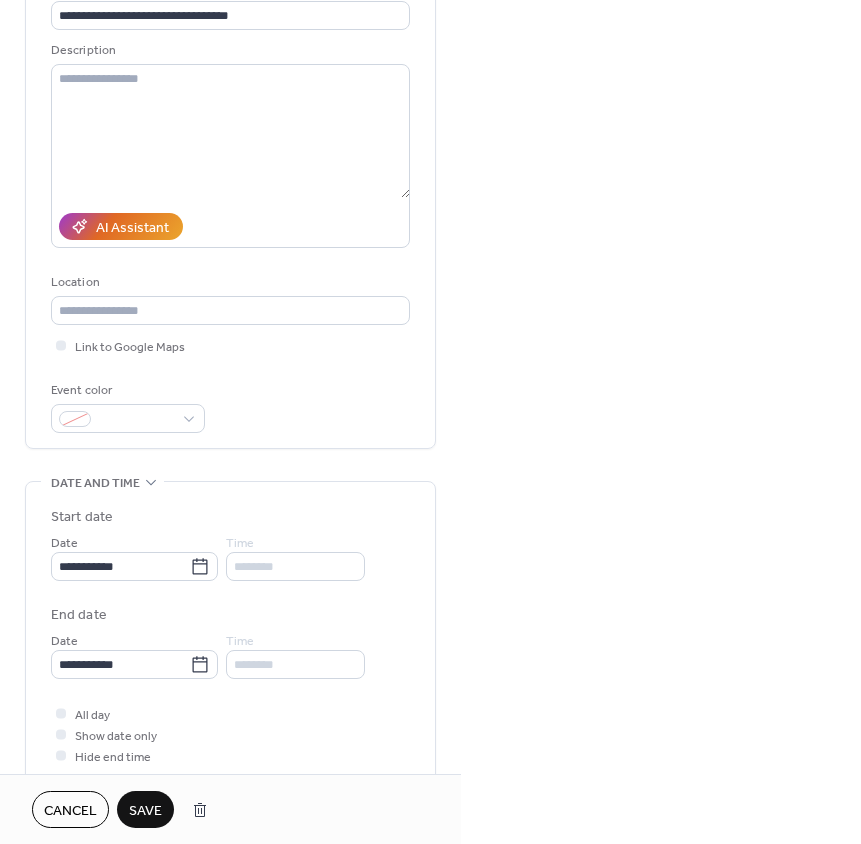 click on "Save" at bounding box center [145, 811] 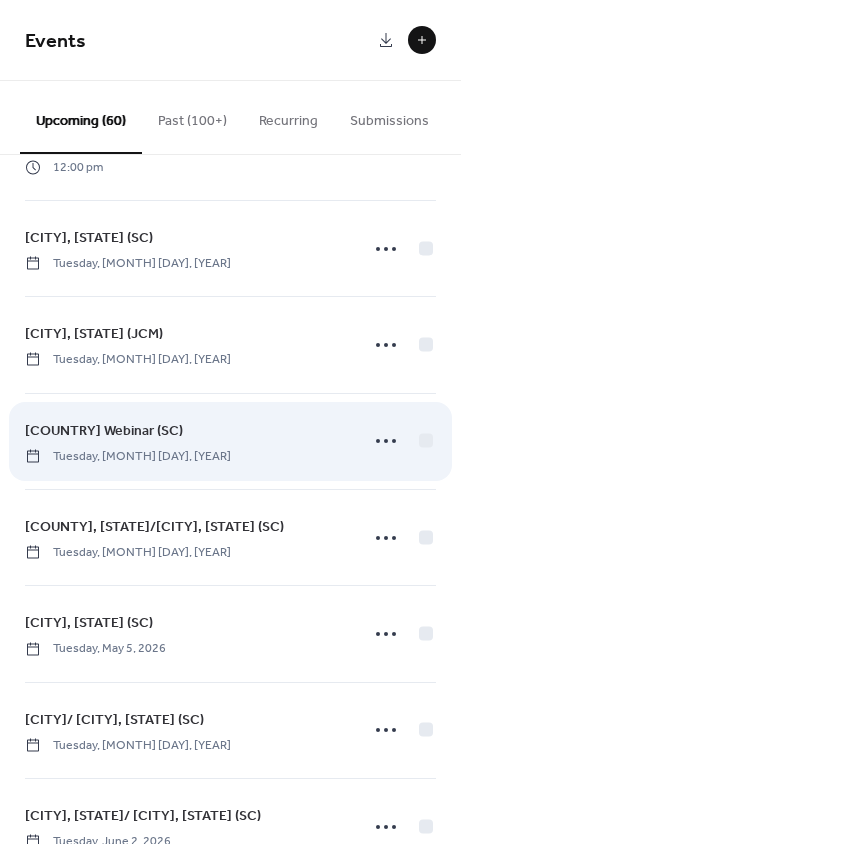 scroll, scrollTop: 2845, scrollLeft: 0, axis: vertical 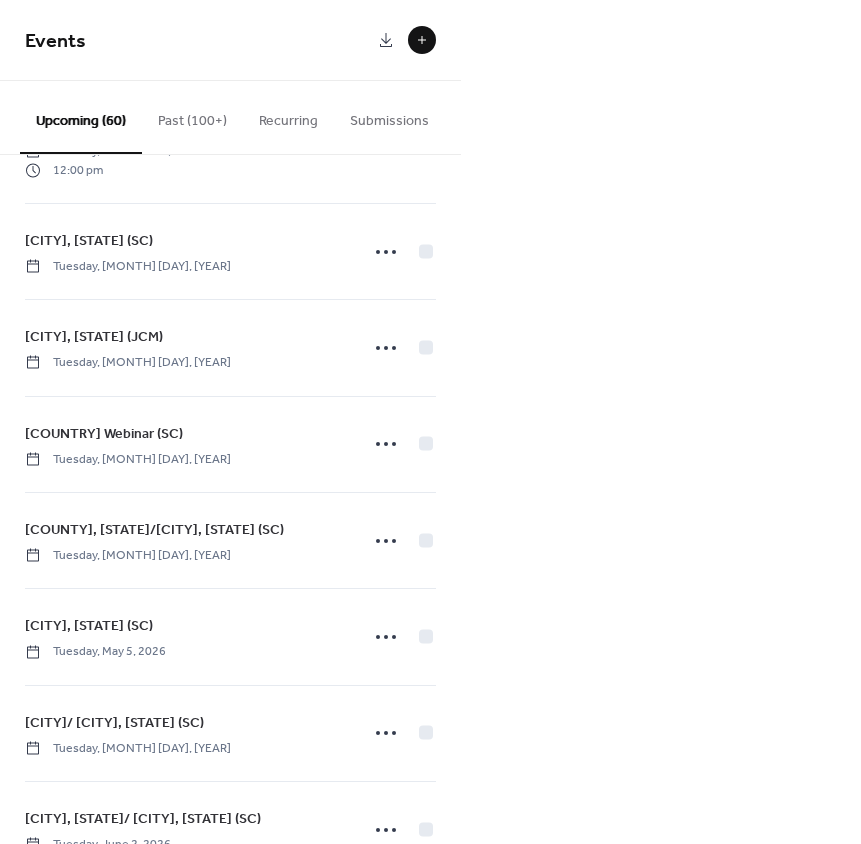 click at bounding box center [422, 40] 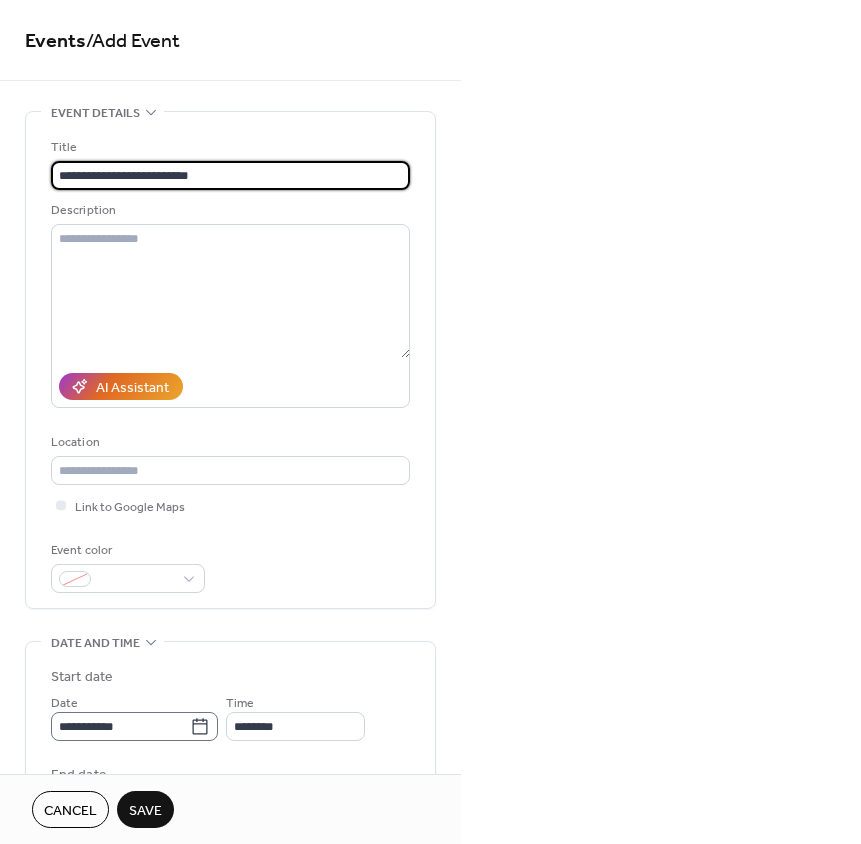 type on "**********" 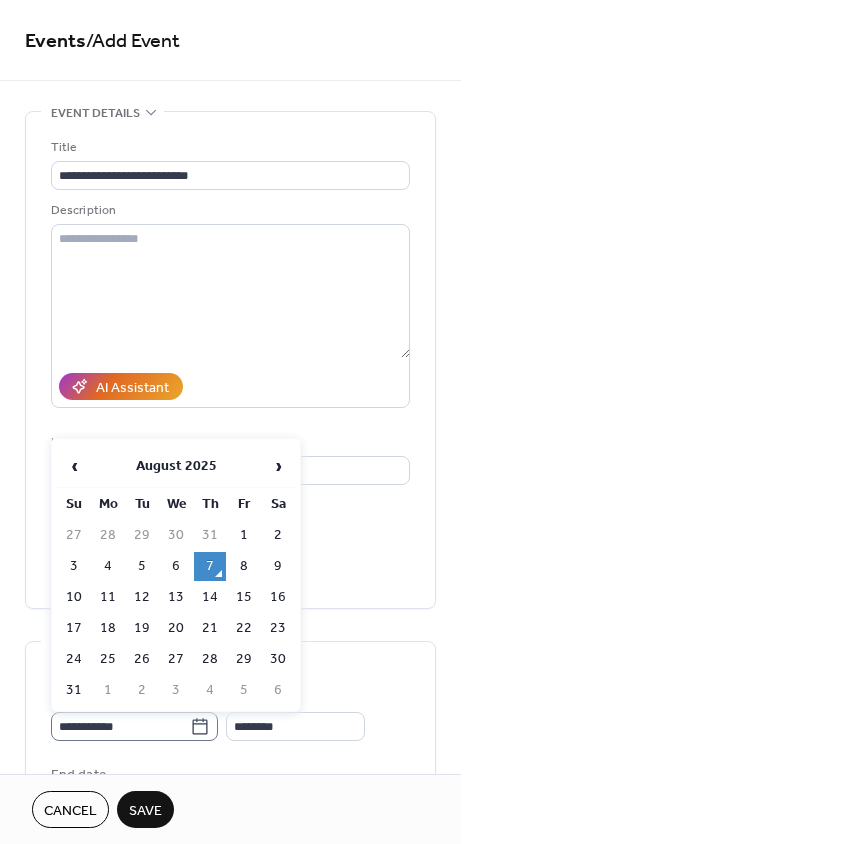 click 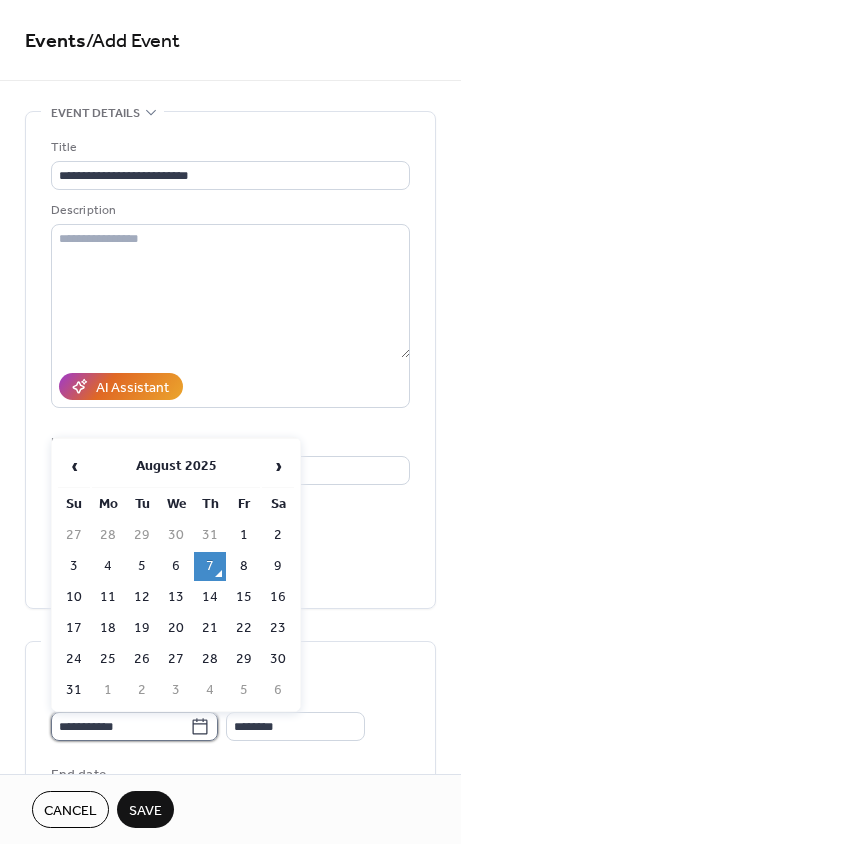 click on "**********" at bounding box center [120, 726] 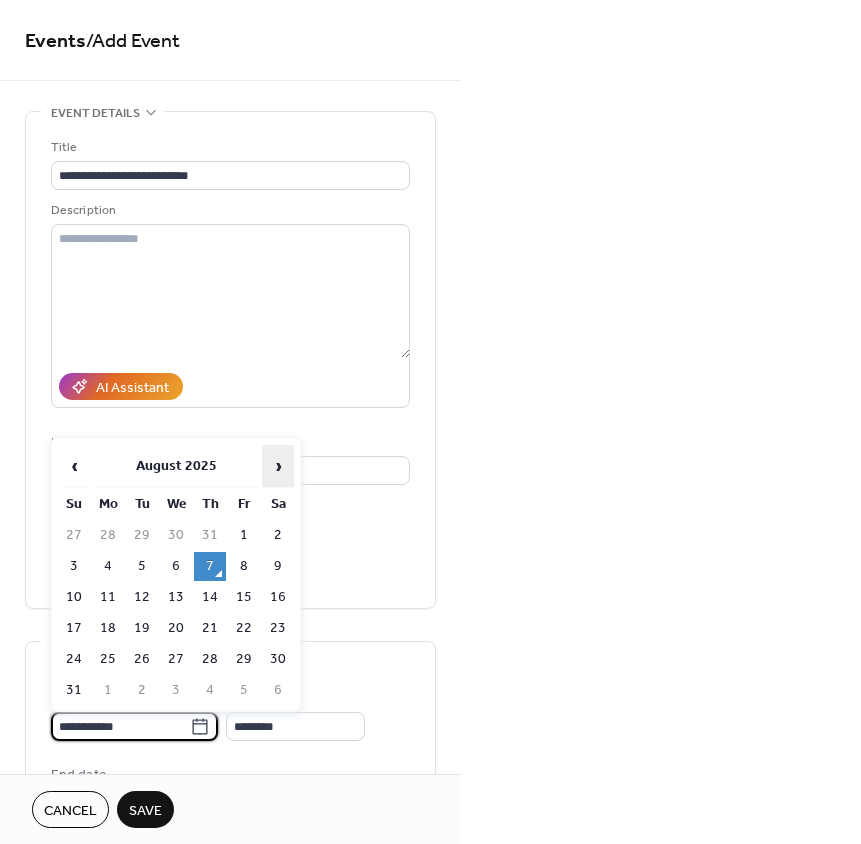 click on "›" at bounding box center [278, 466] 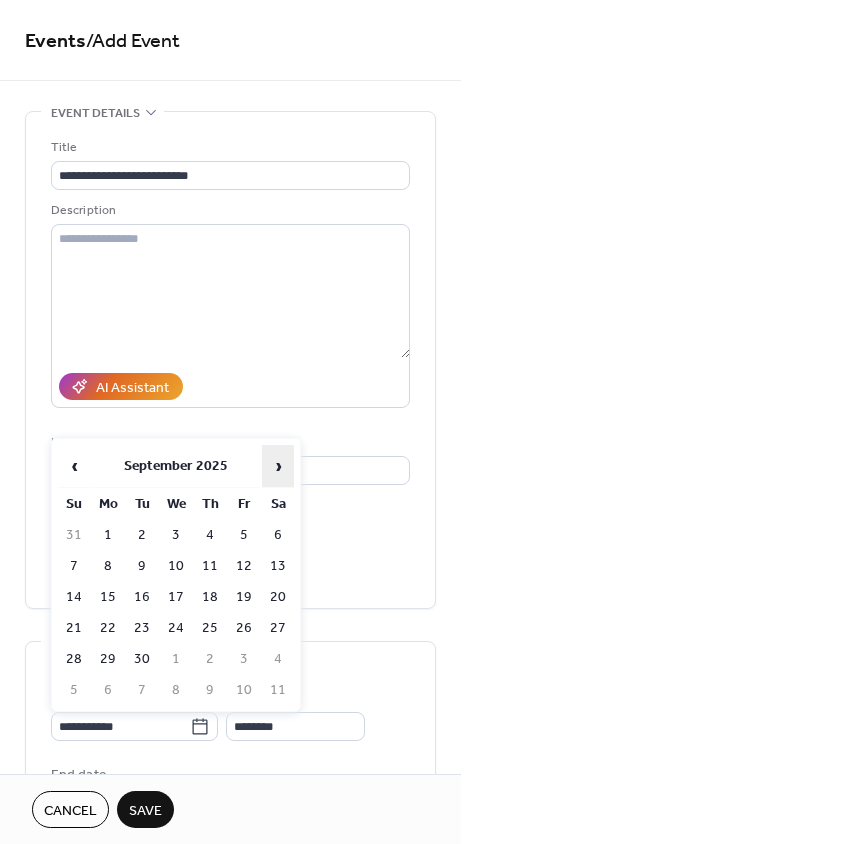 click on "›" at bounding box center [278, 466] 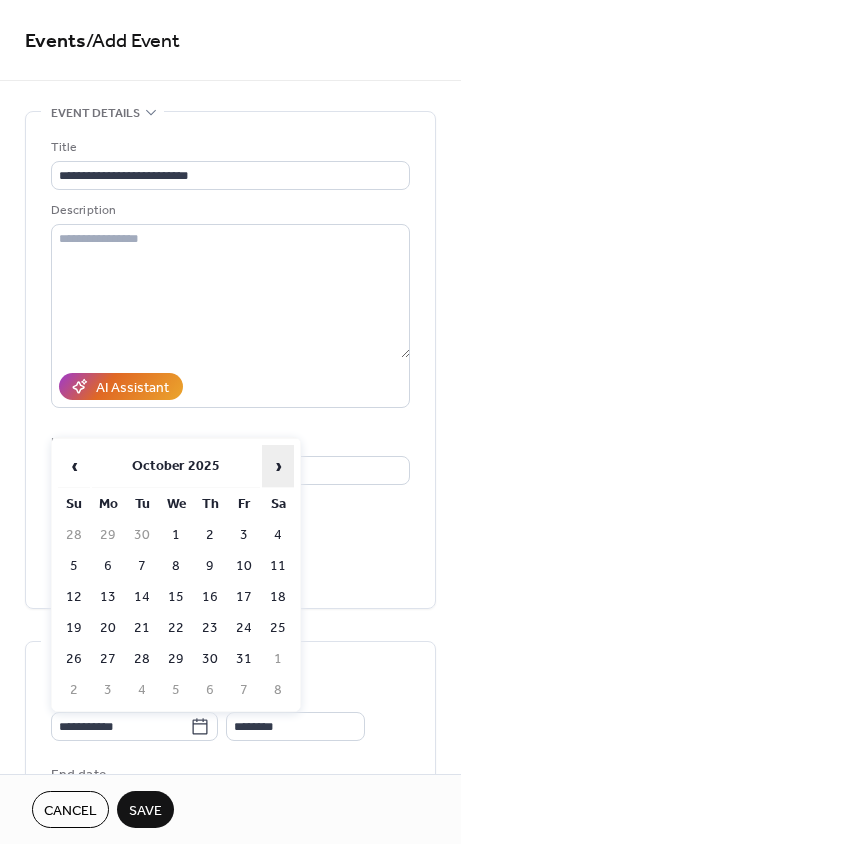 click on "›" at bounding box center [278, 466] 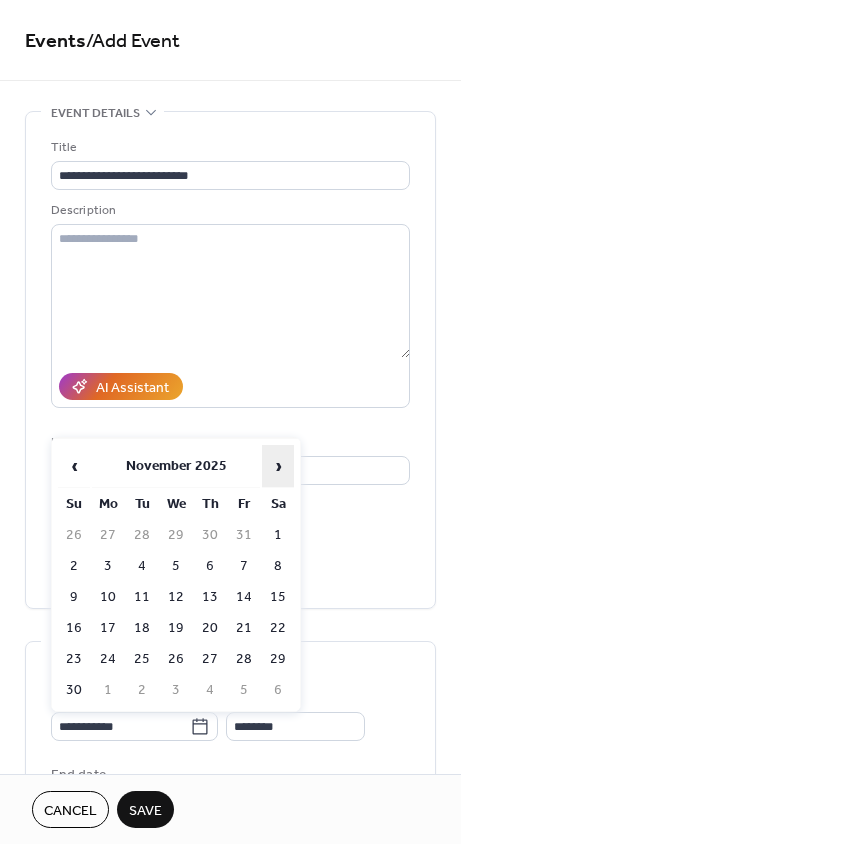 click on "›" at bounding box center (278, 466) 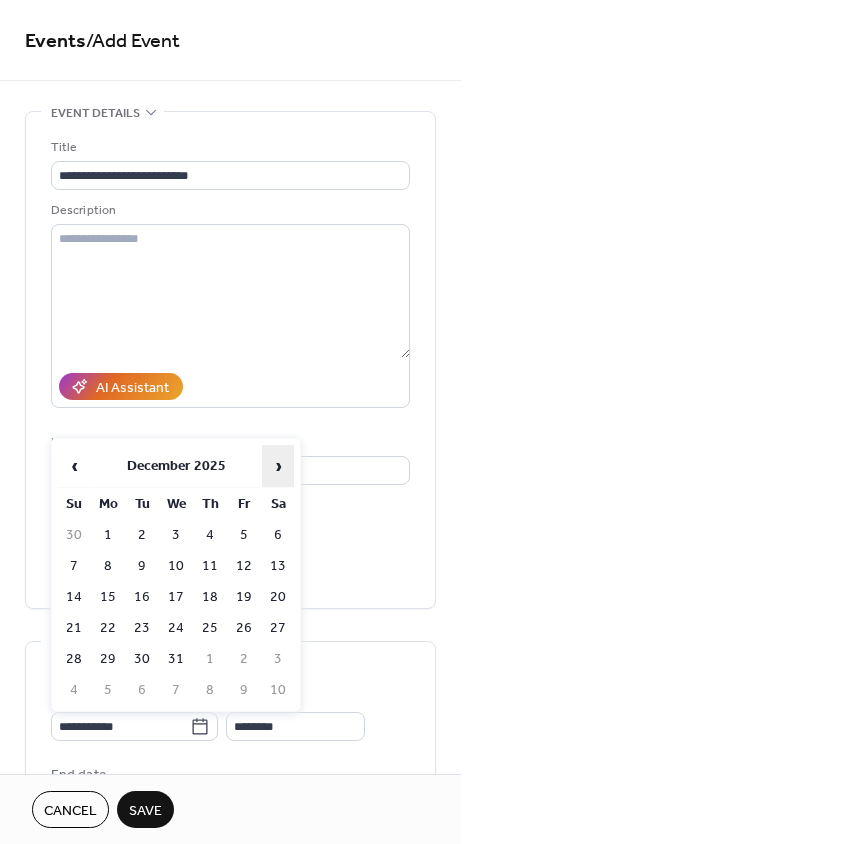 click on "›" at bounding box center (278, 466) 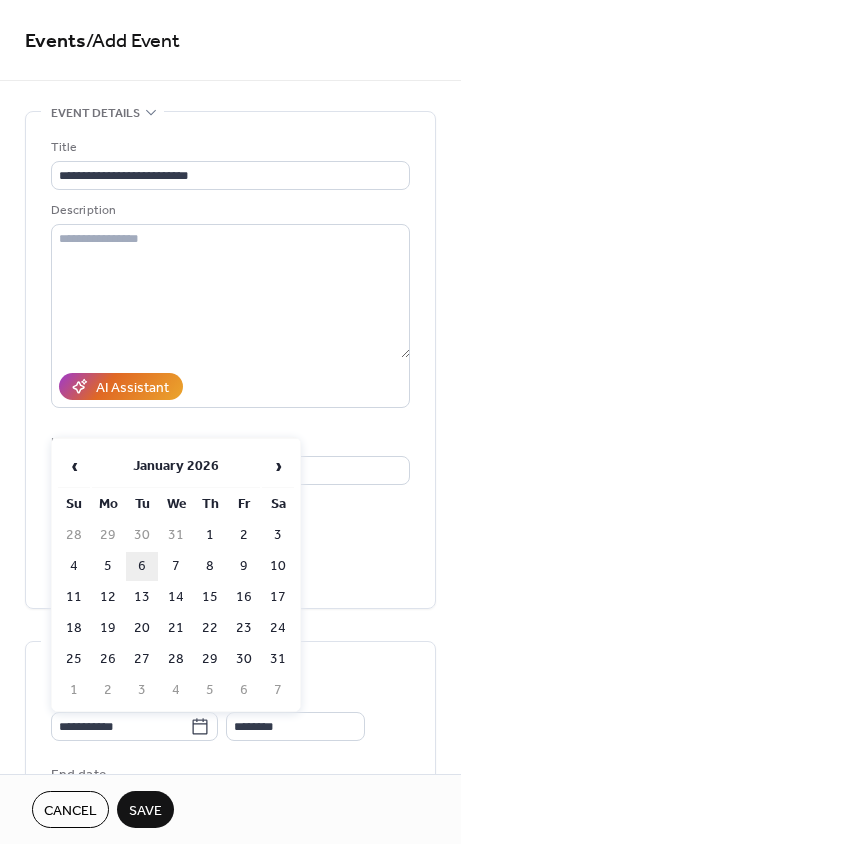 click on "6" at bounding box center (142, 566) 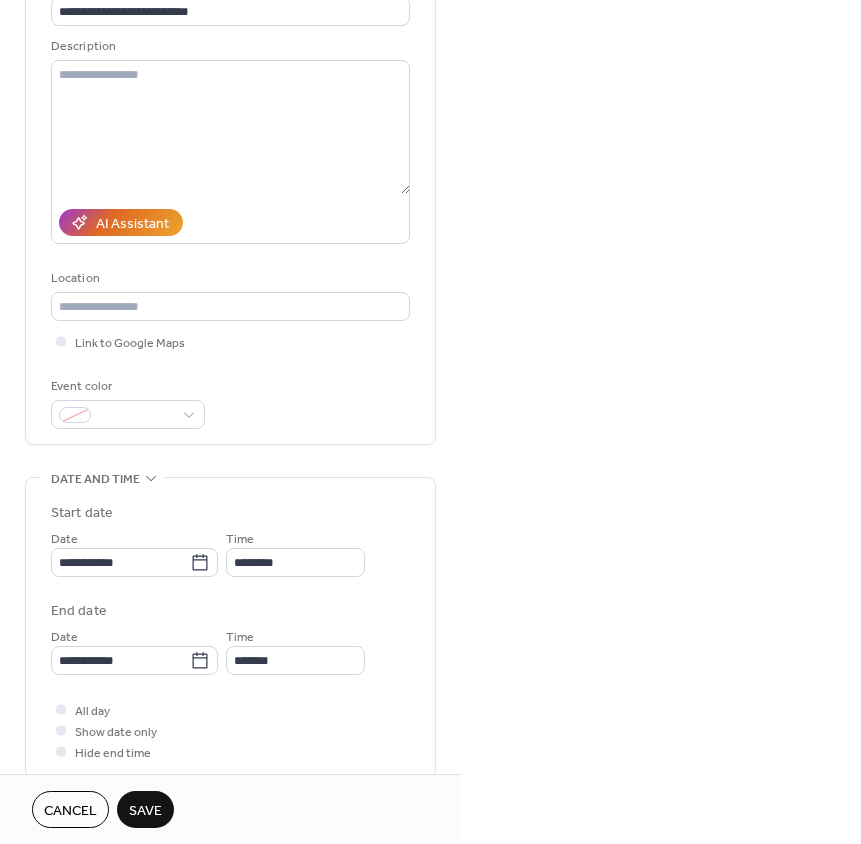 scroll, scrollTop: 167, scrollLeft: 0, axis: vertical 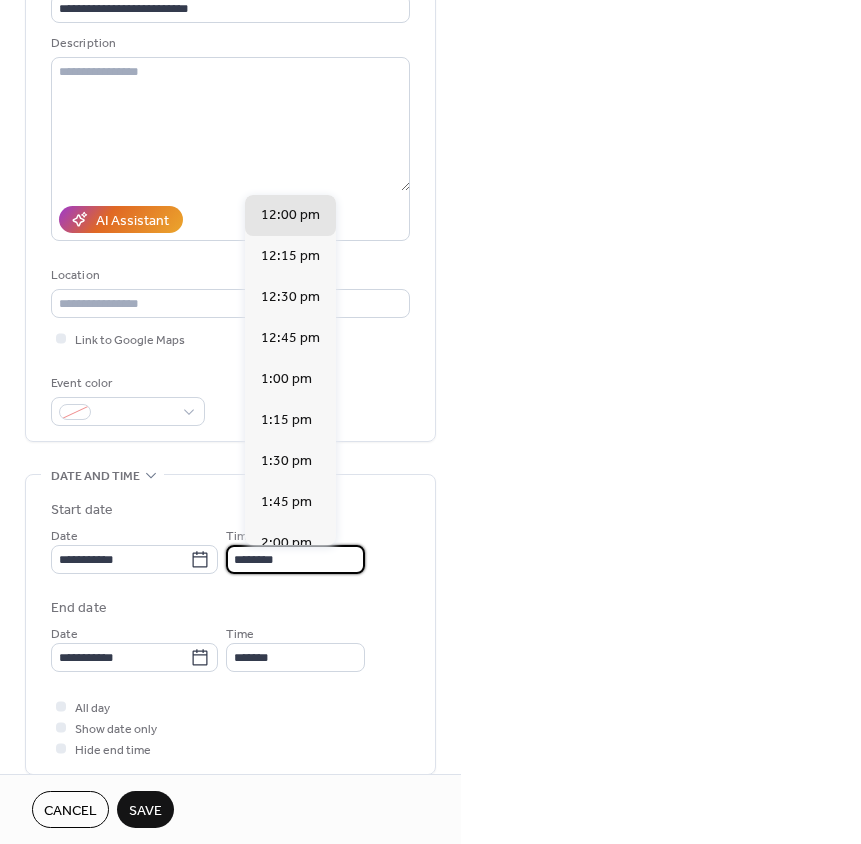 click on "********" at bounding box center (295, 559) 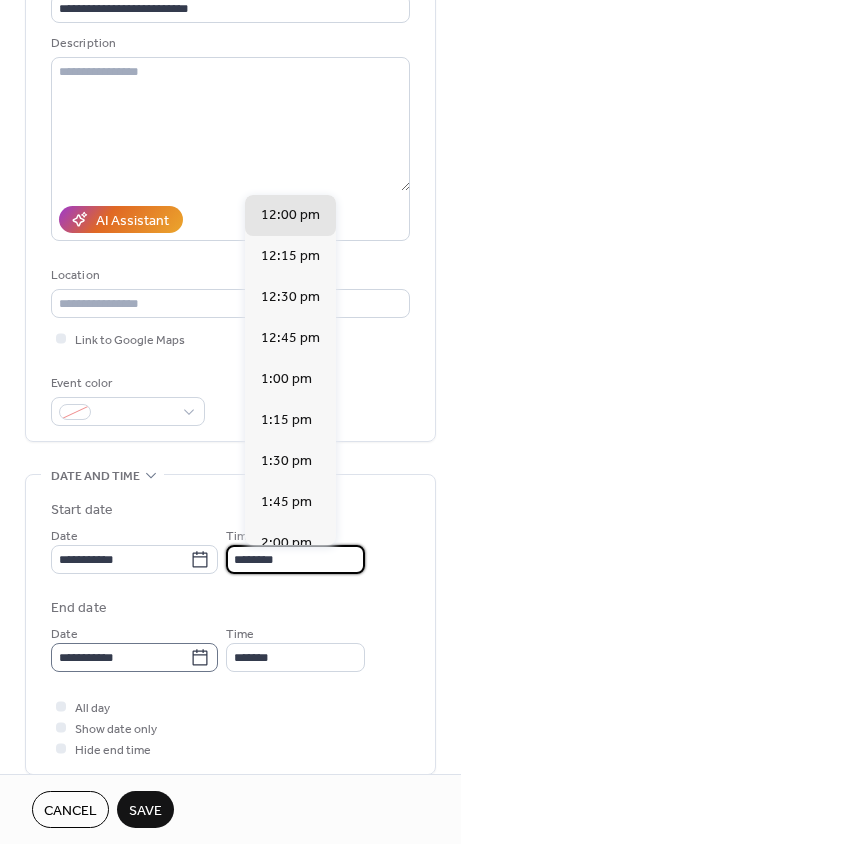 click 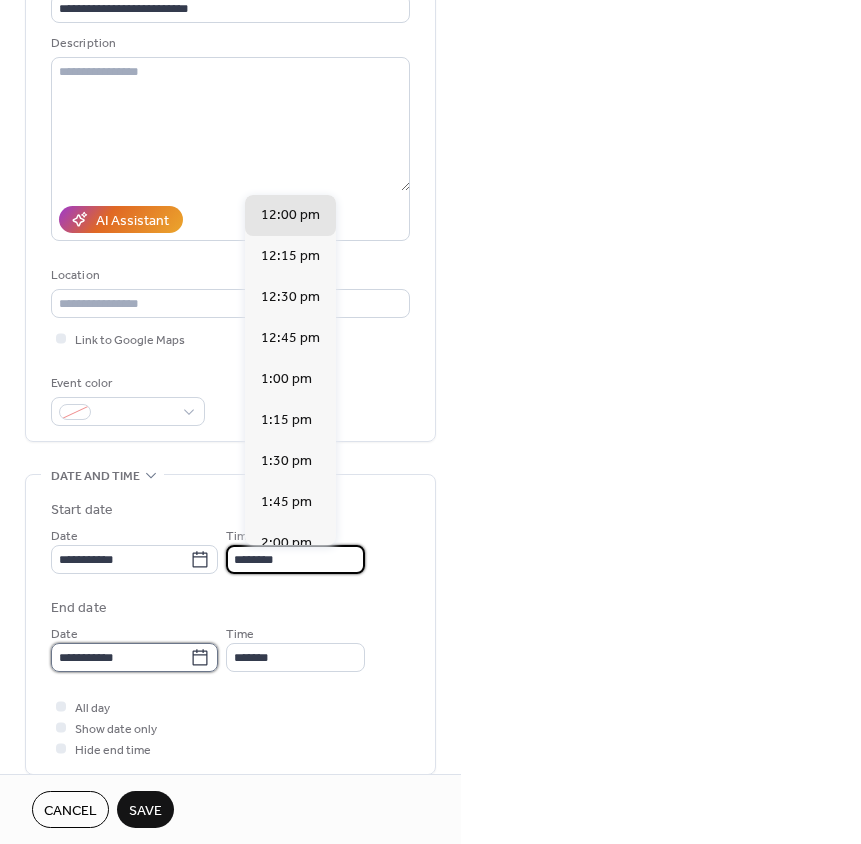 click on "**********" at bounding box center (120, 657) 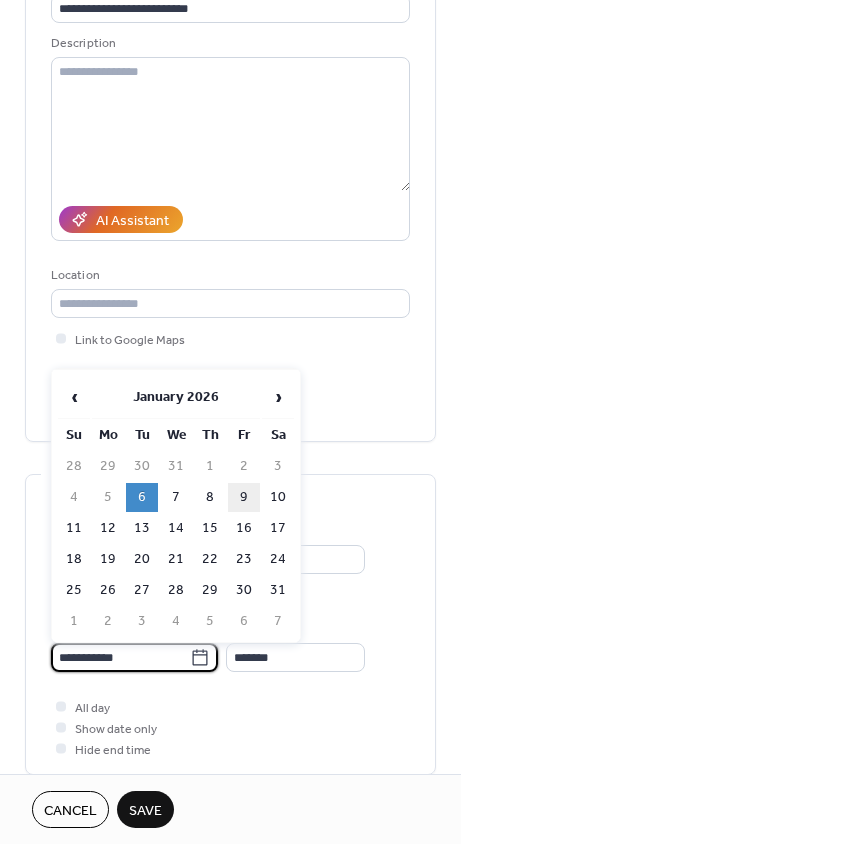 click on "9" at bounding box center [244, 497] 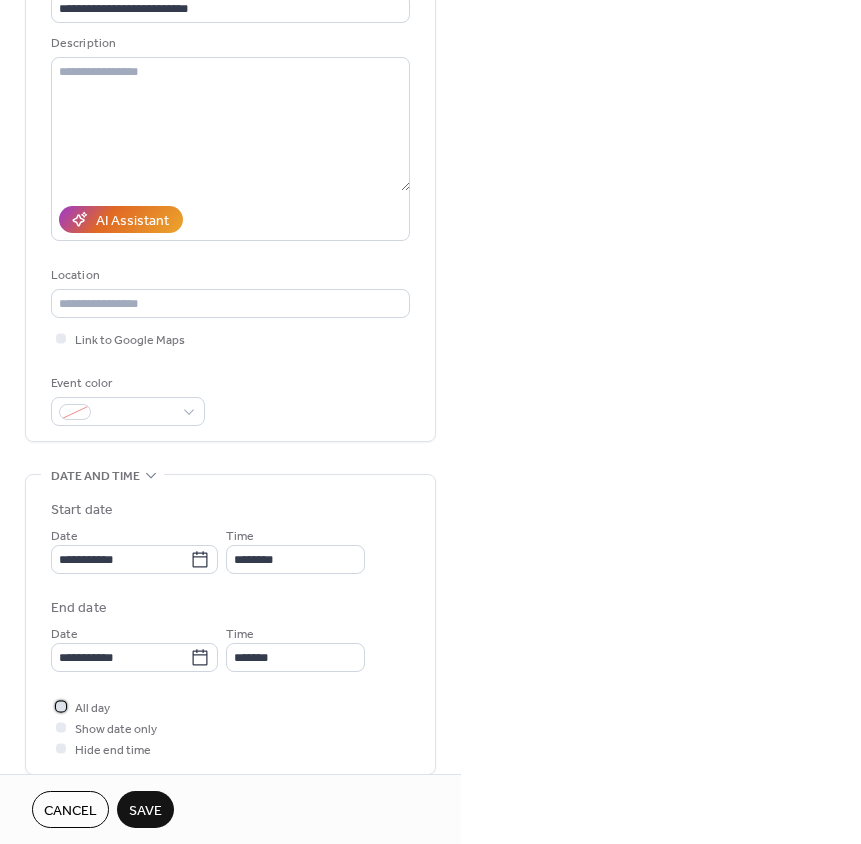 click at bounding box center (61, 706) 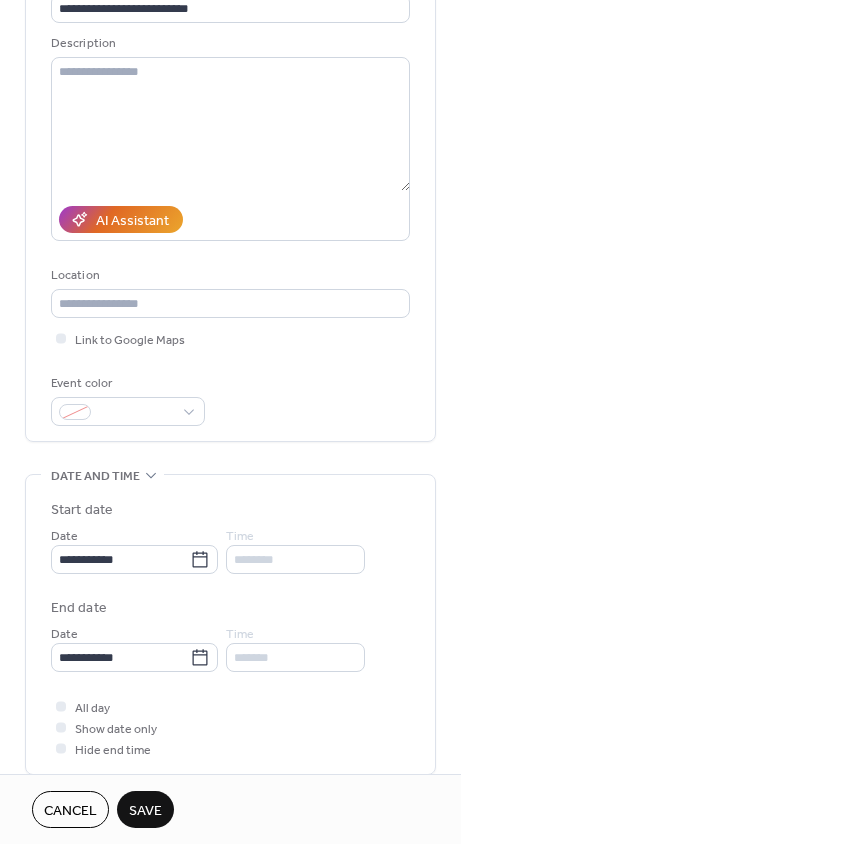 click on "Save" at bounding box center (145, 811) 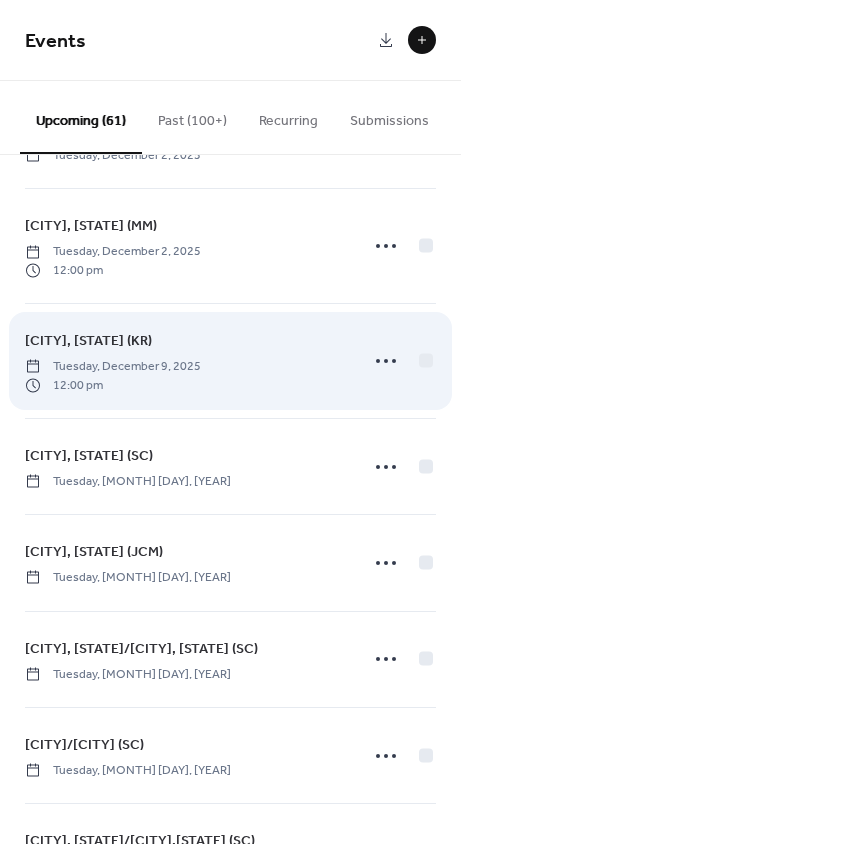 scroll, scrollTop: 2730, scrollLeft: 0, axis: vertical 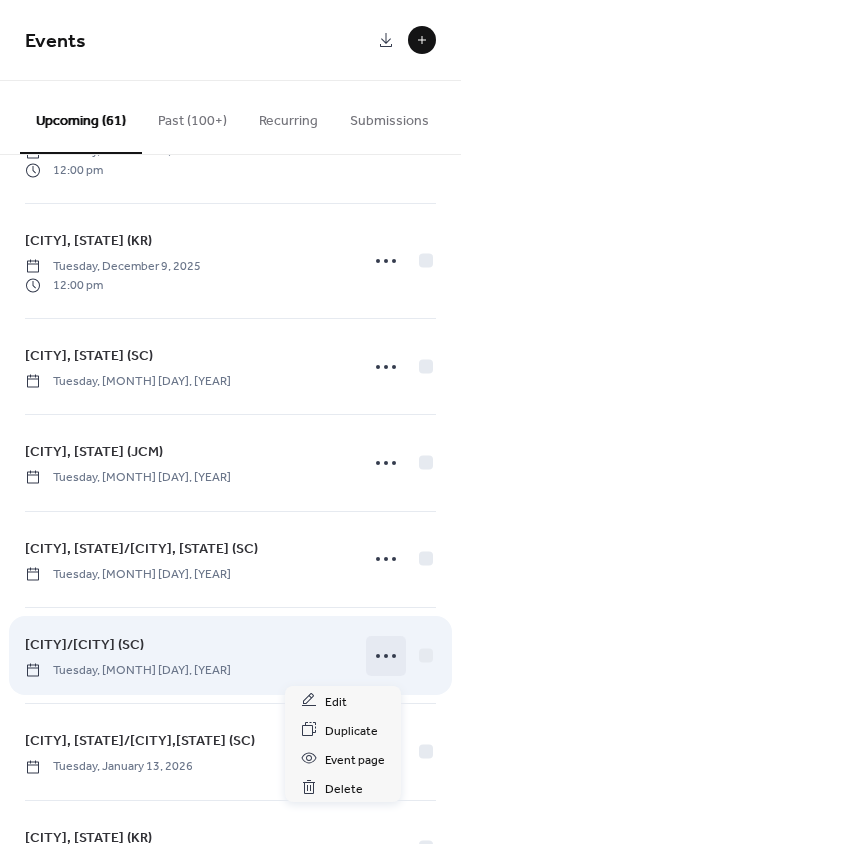 click 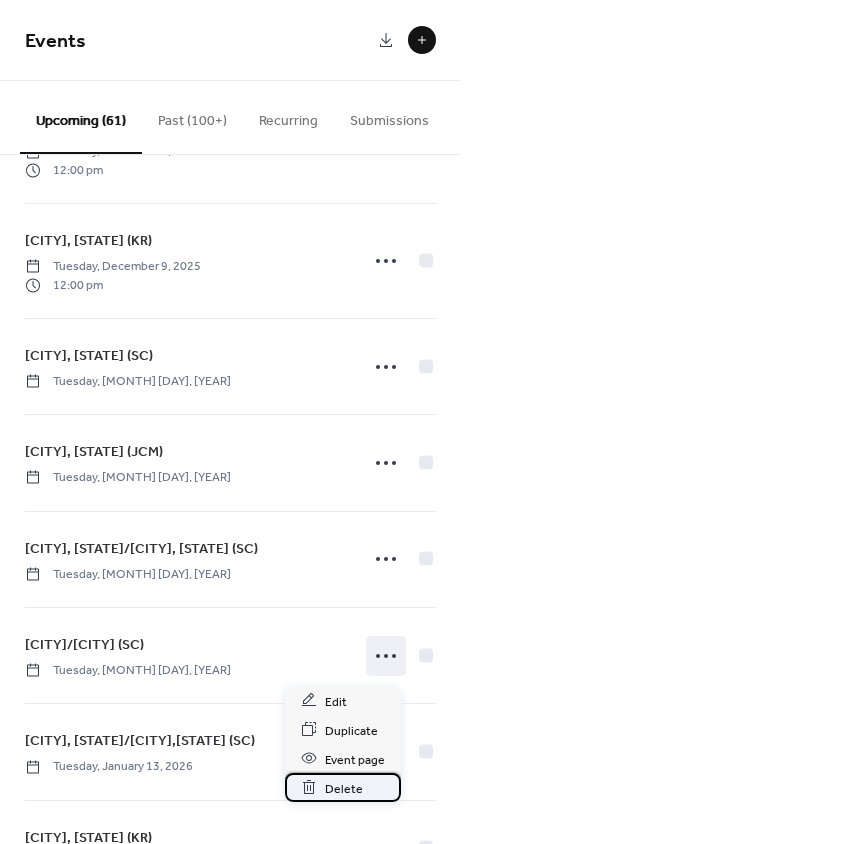 click on "Delete" at bounding box center [344, 788] 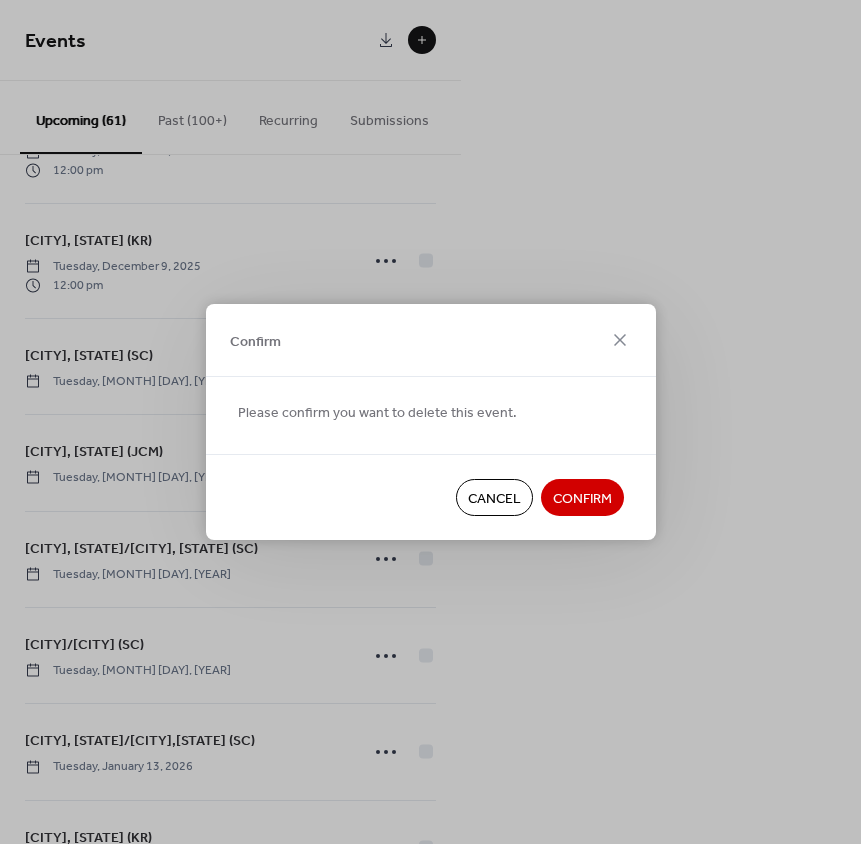 click on "Confirm" at bounding box center (582, 499) 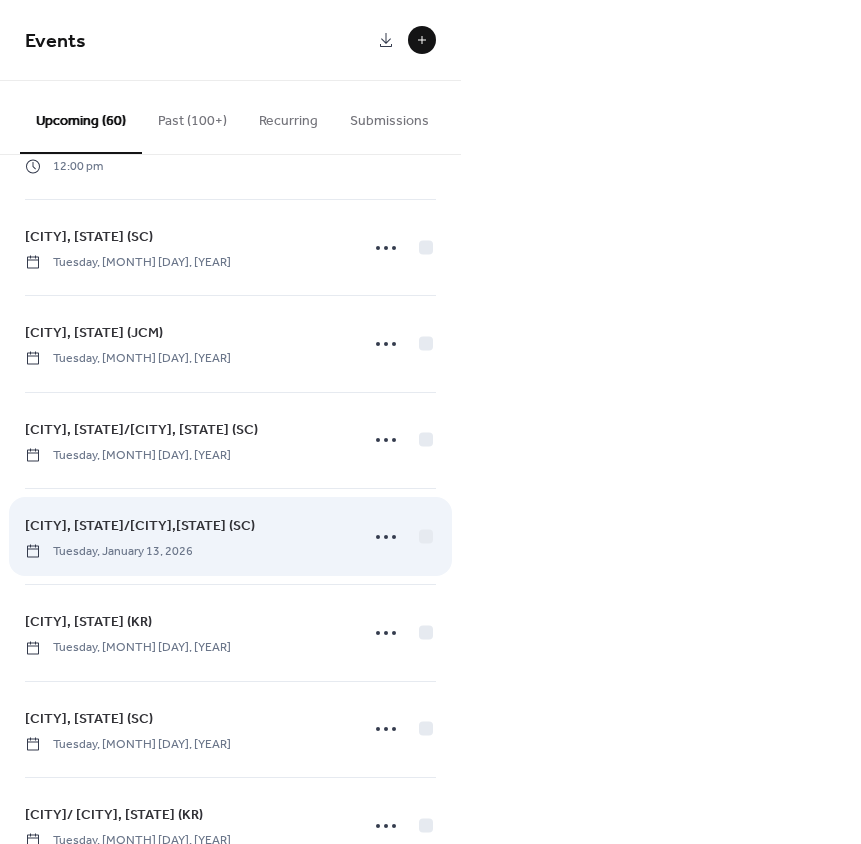 scroll, scrollTop: 2859, scrollLeft: 0, axis: vertical 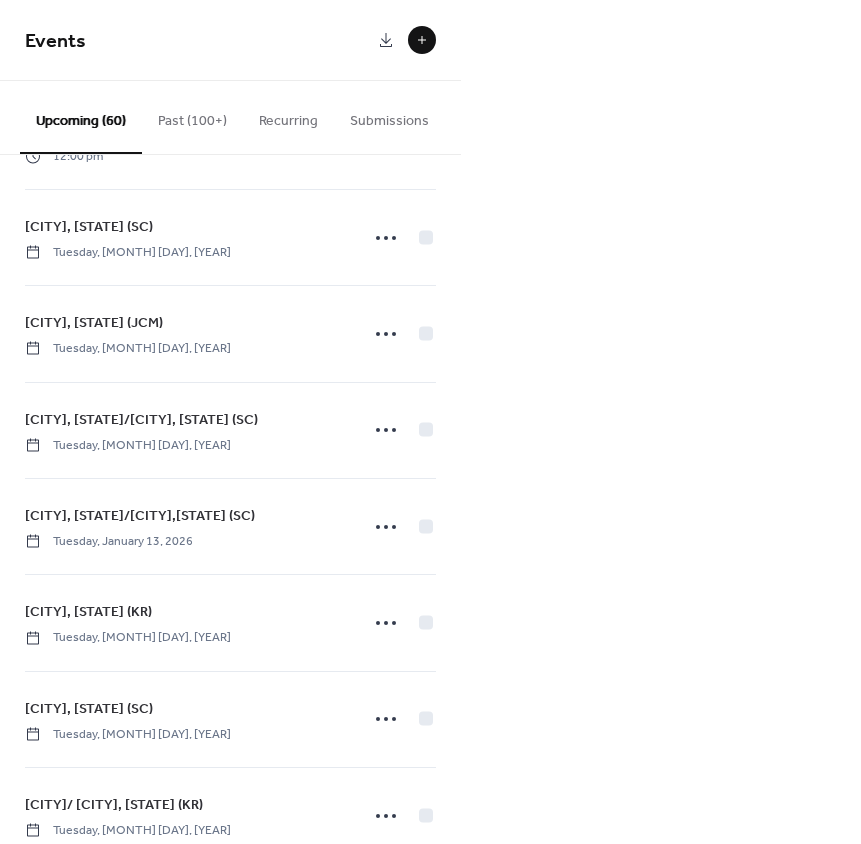 click at bounding box center (422, 40) 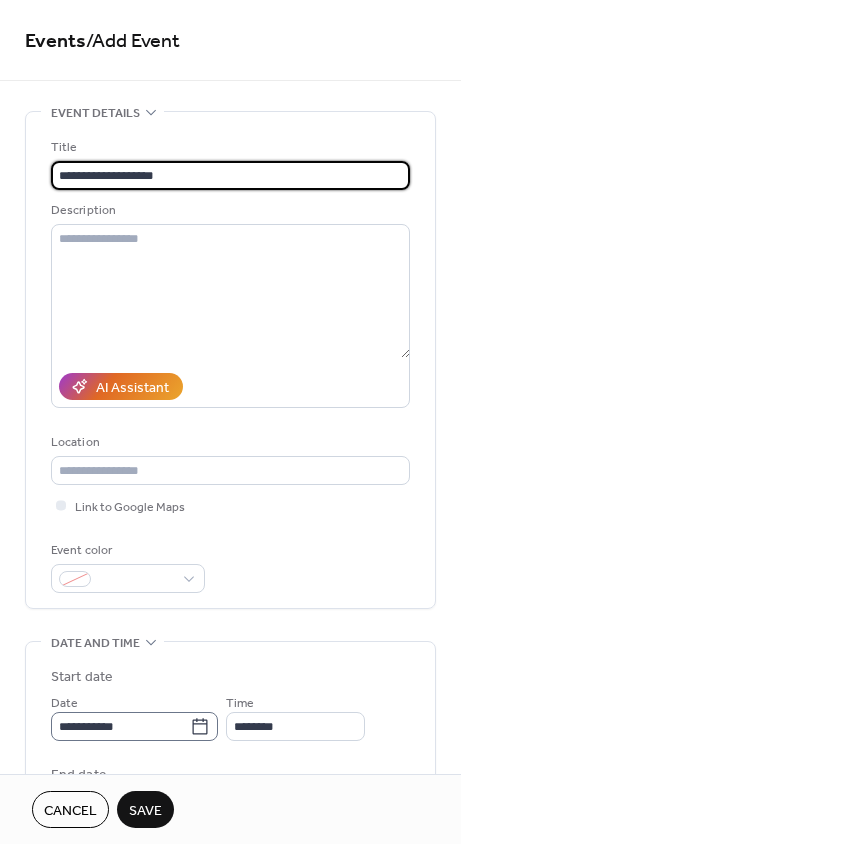 type on "**********" 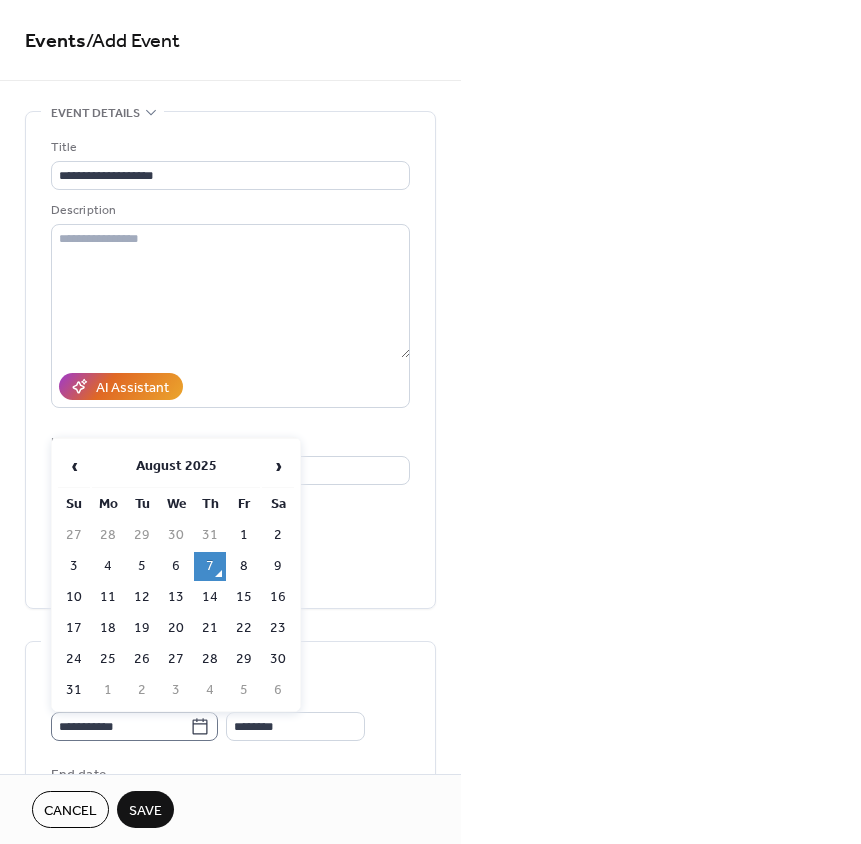 click 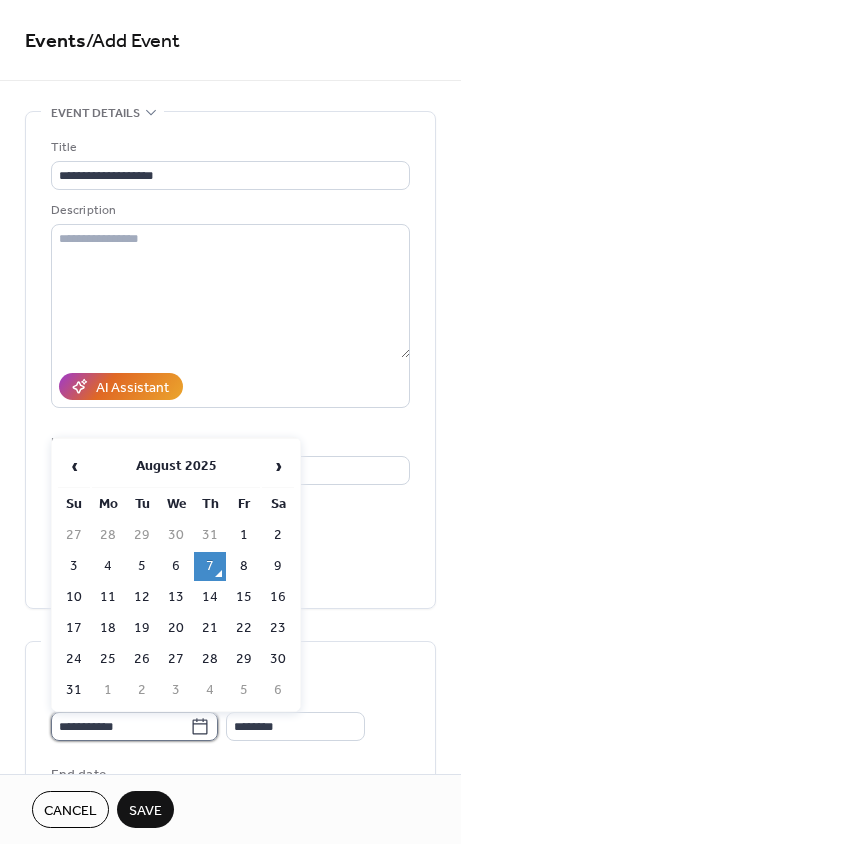 click on "**********" at bounding box center (120, 726) 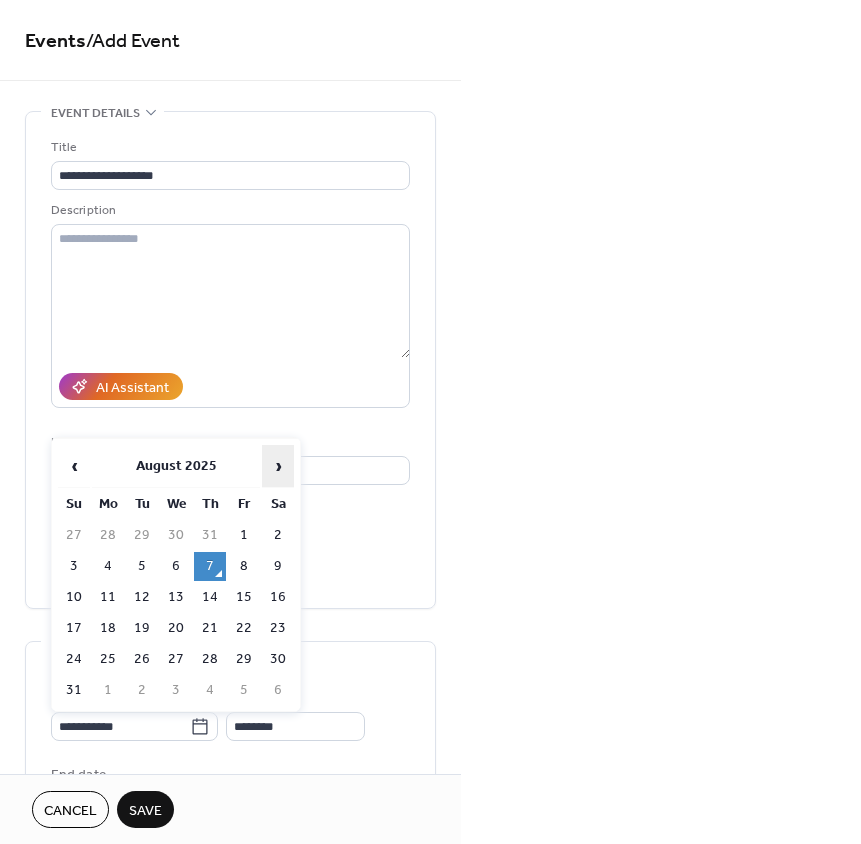 click on "›" at bounding box center (278, 466) 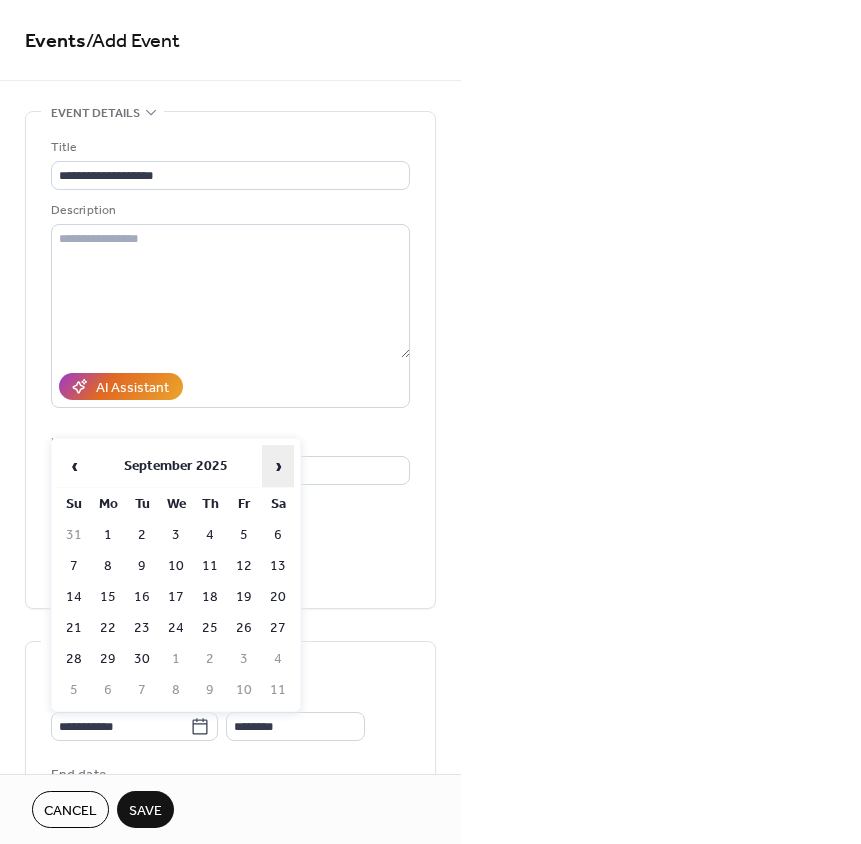 click on "›" at bounding box center [278, 466] 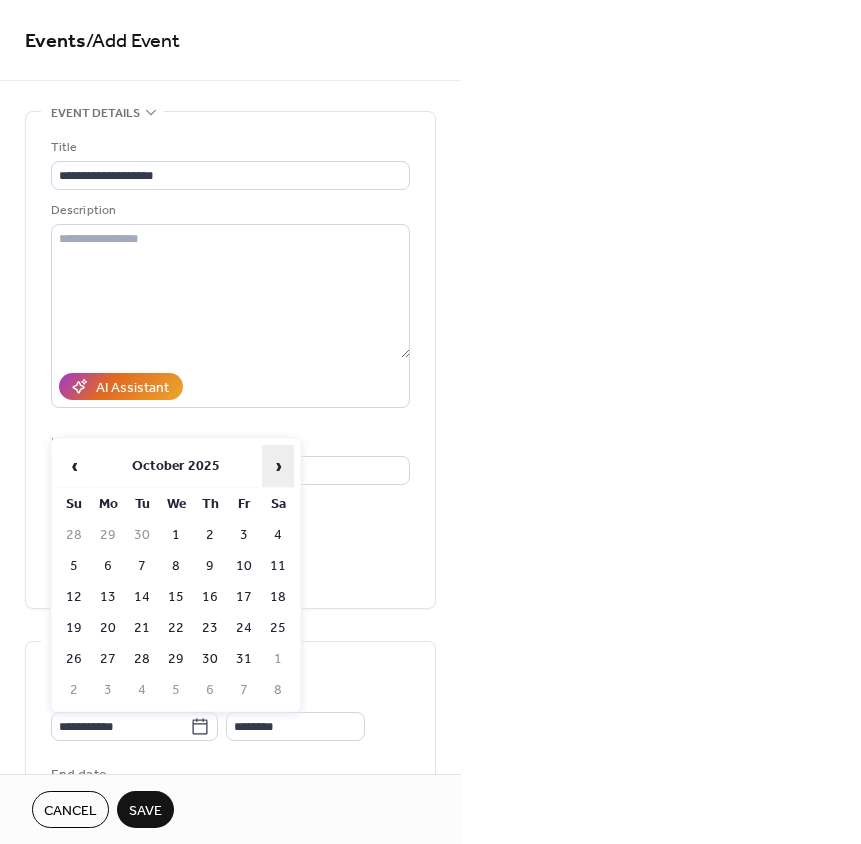 click on "›" at bounding box center [278, 466] 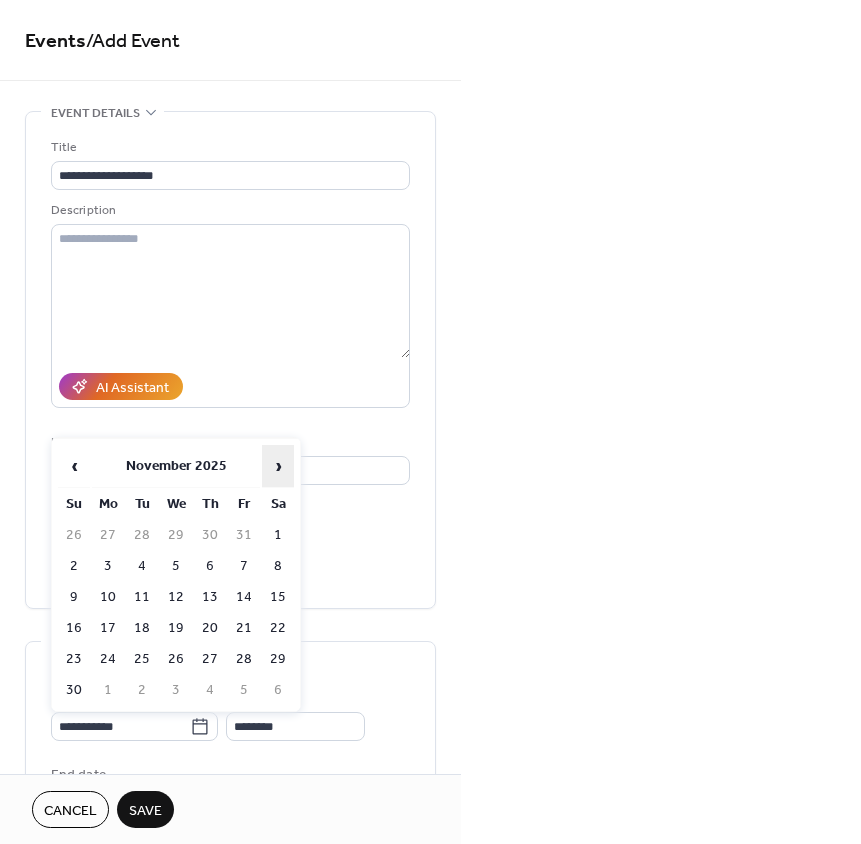 click on "›" at bounding box center (278, 466) 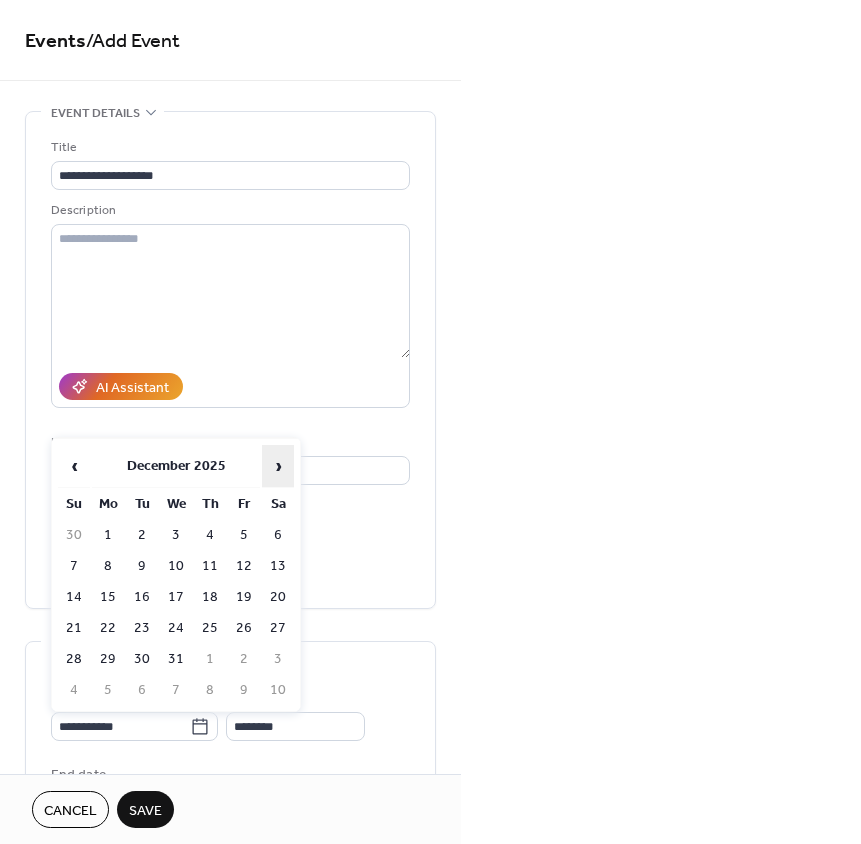 click on "›" at bounding box center [278, 466] 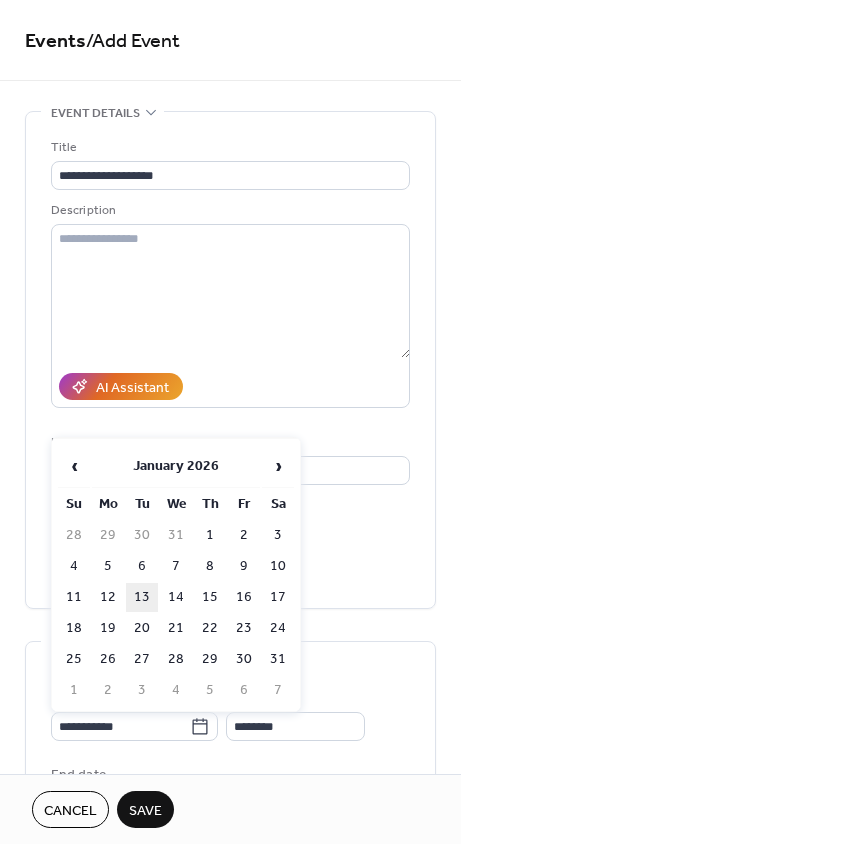 click on "13" at bounding box center [142, 597] 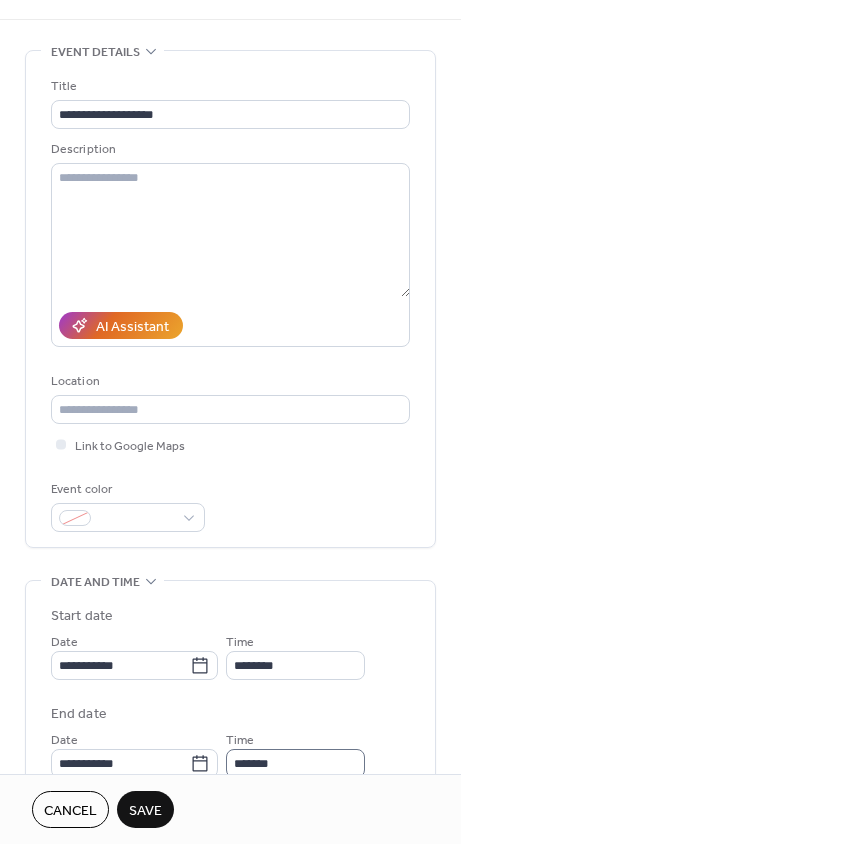 scroll, scrollTop: 209, scrollLeft: 0, axis: vertical 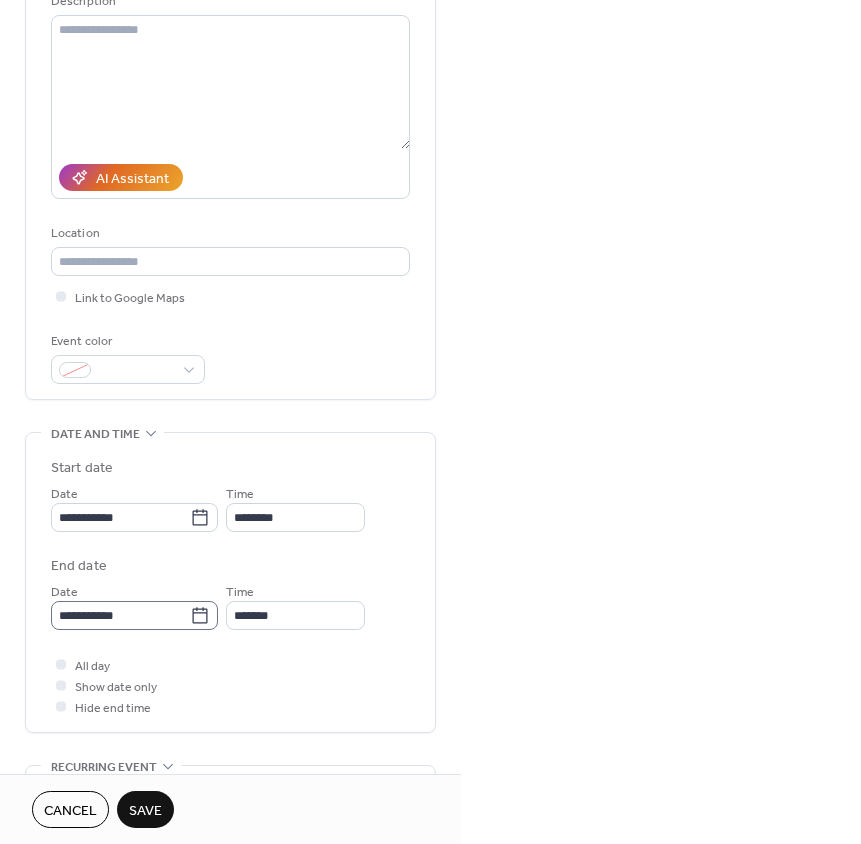 click 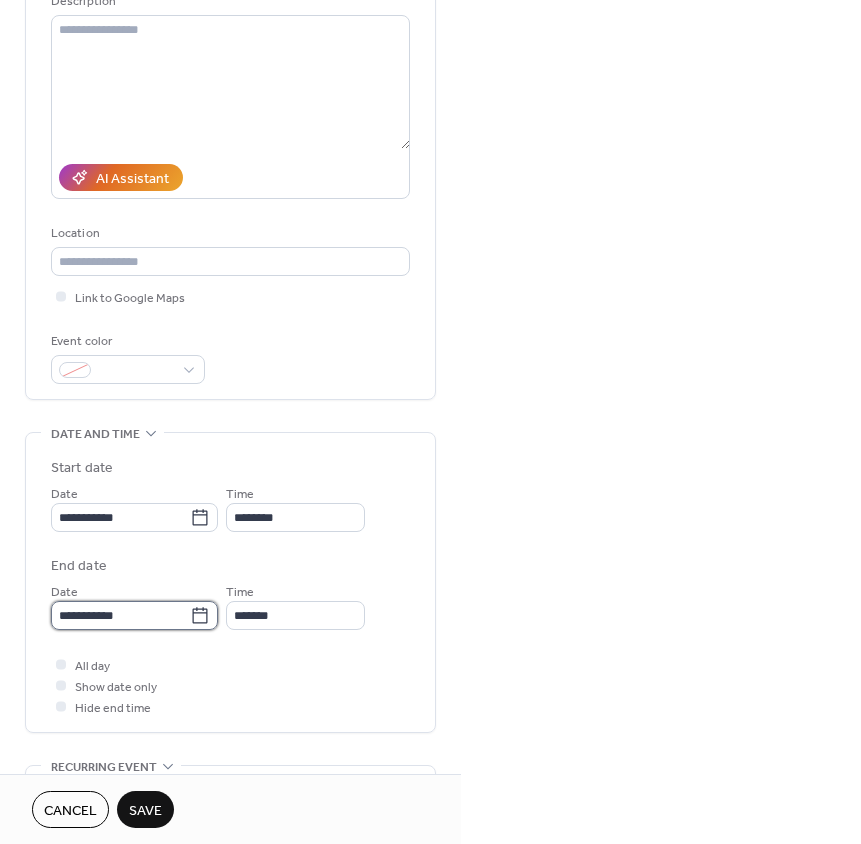 click on "**********" at bounding box center (120, 615) 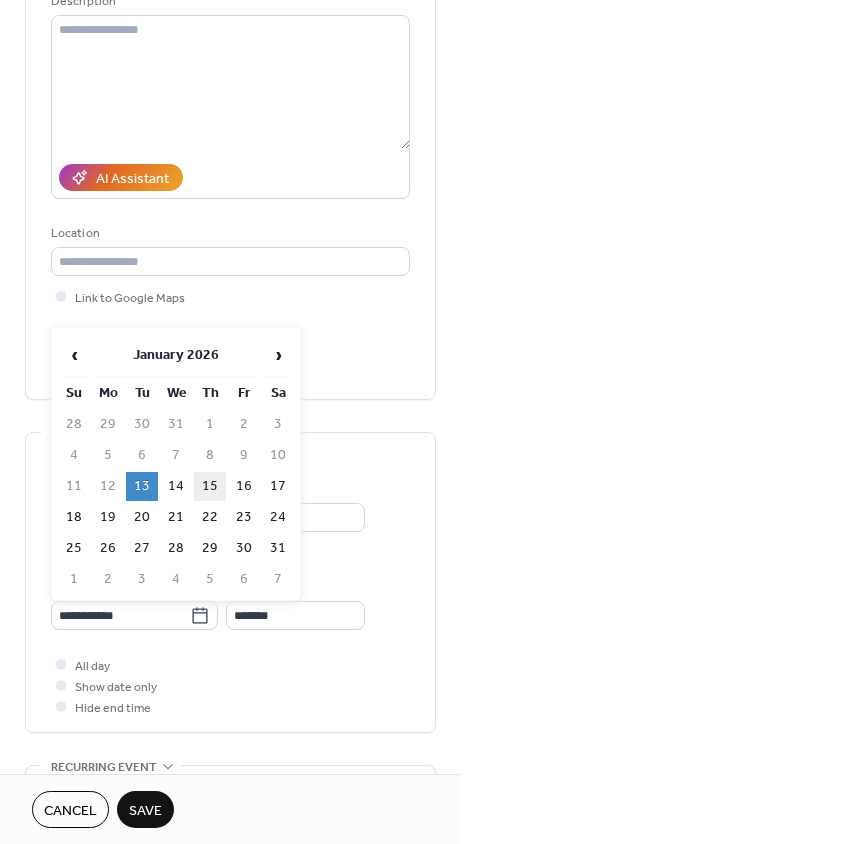 click on "15" at bounding box center [210, 486] 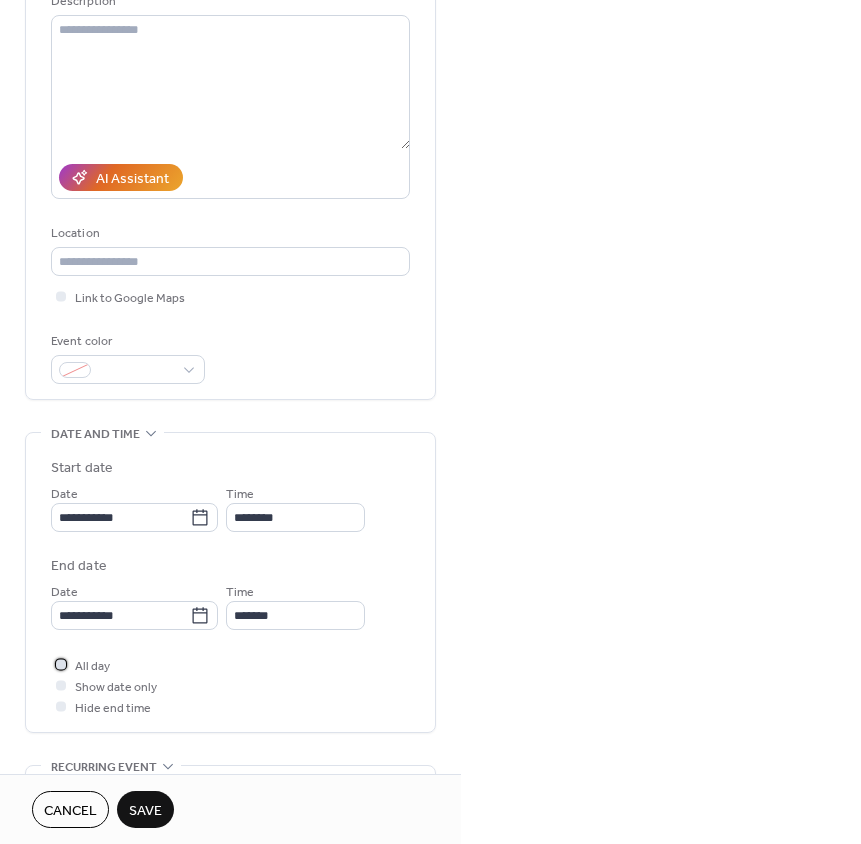 click at bounding box center (61, 664) 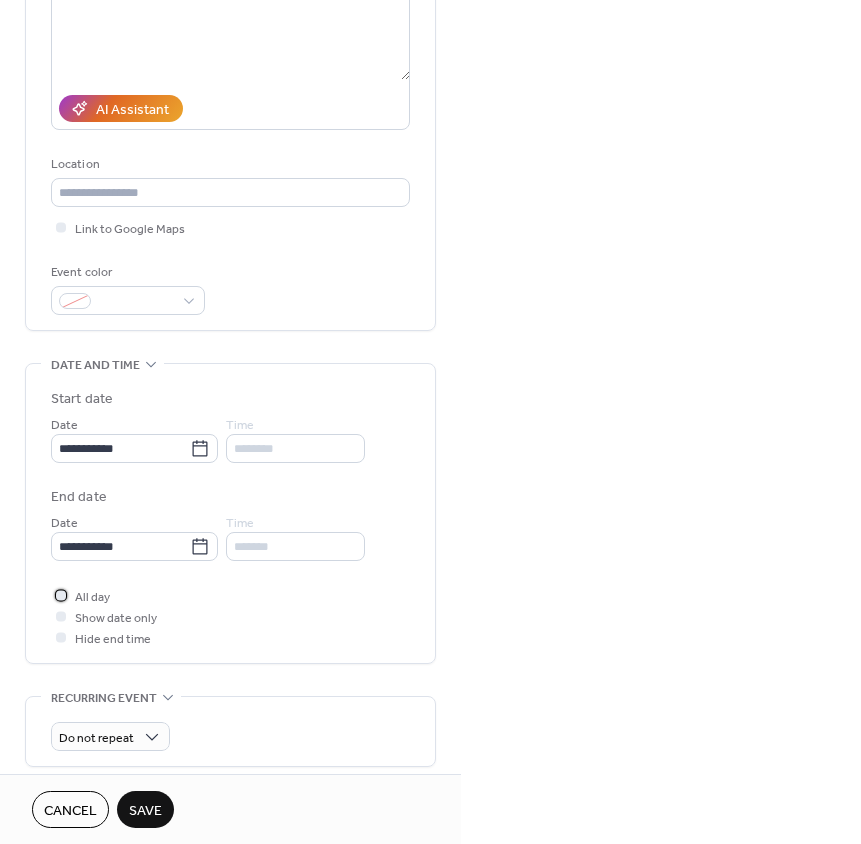 scroll, scrollTop: 281, scrollLeft: 0, axis: vertical 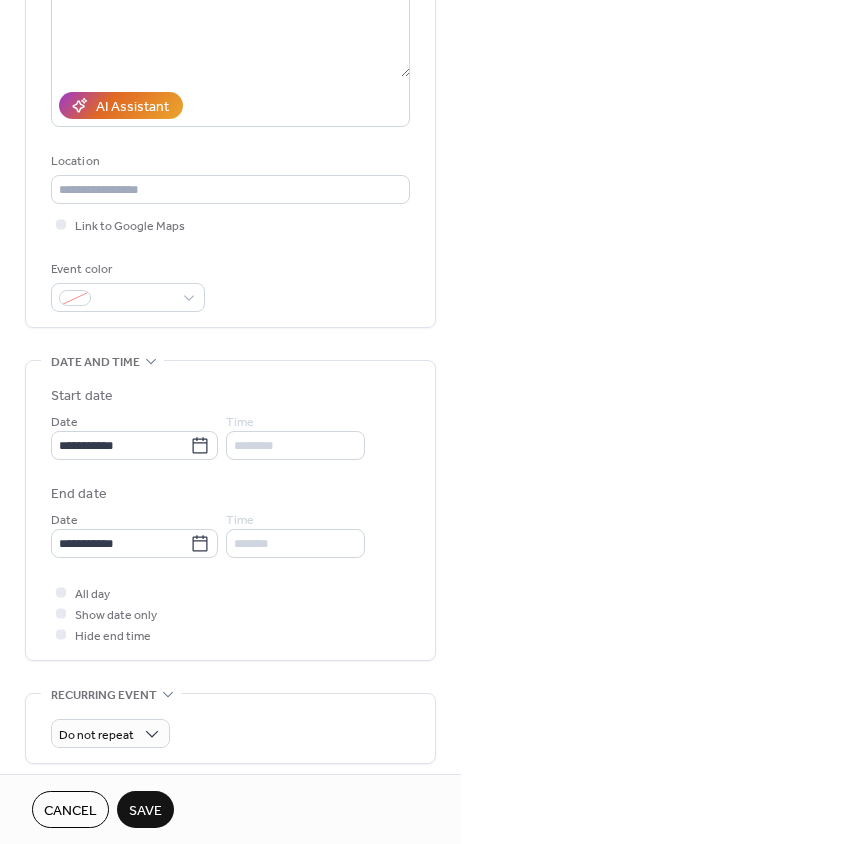 click on "Save" at bounding box center [145, 811] 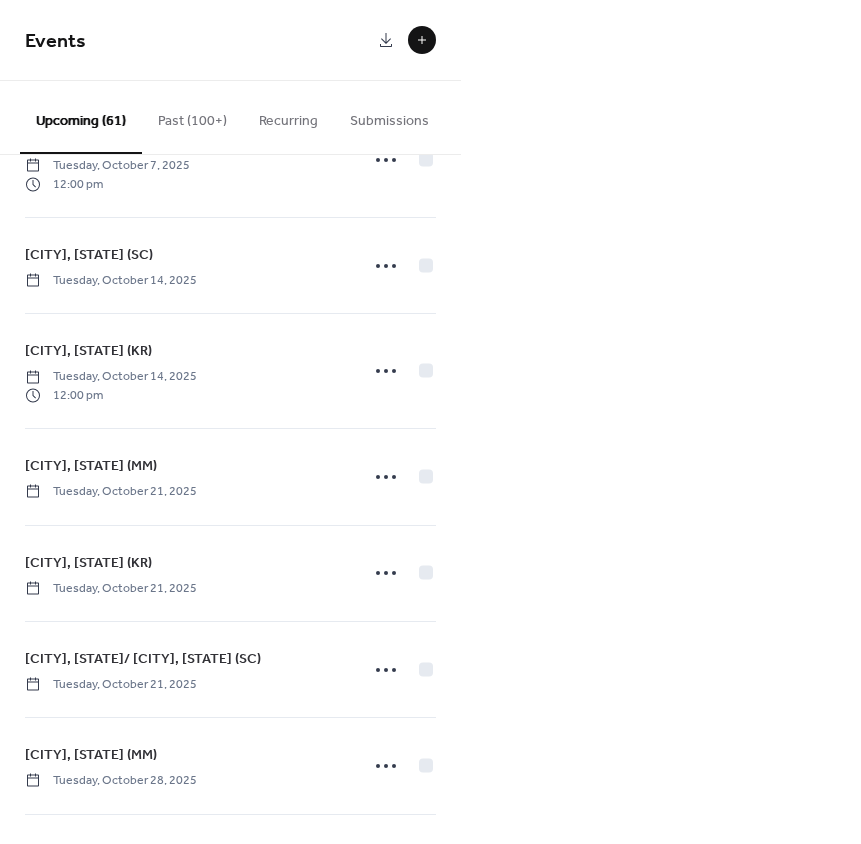 scroll, scrollTop: 1208, scrollLeft: 0, axis: vertical 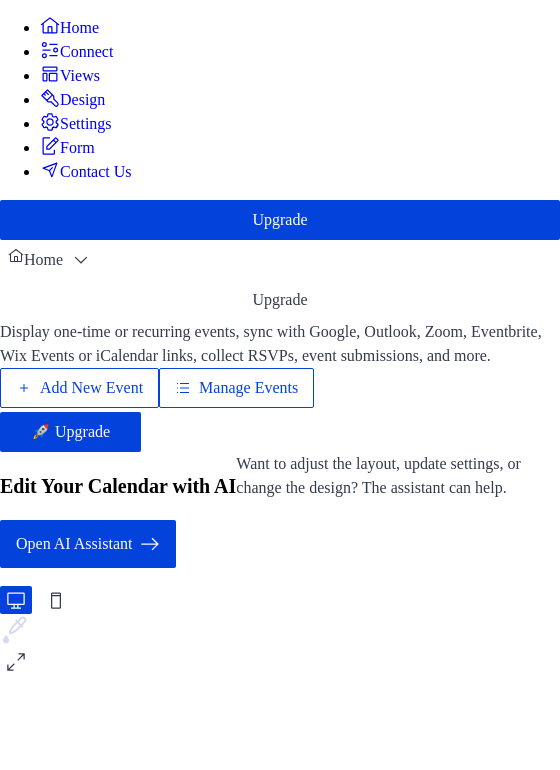 click on "Add New Event" at bounding box center (94, 412) 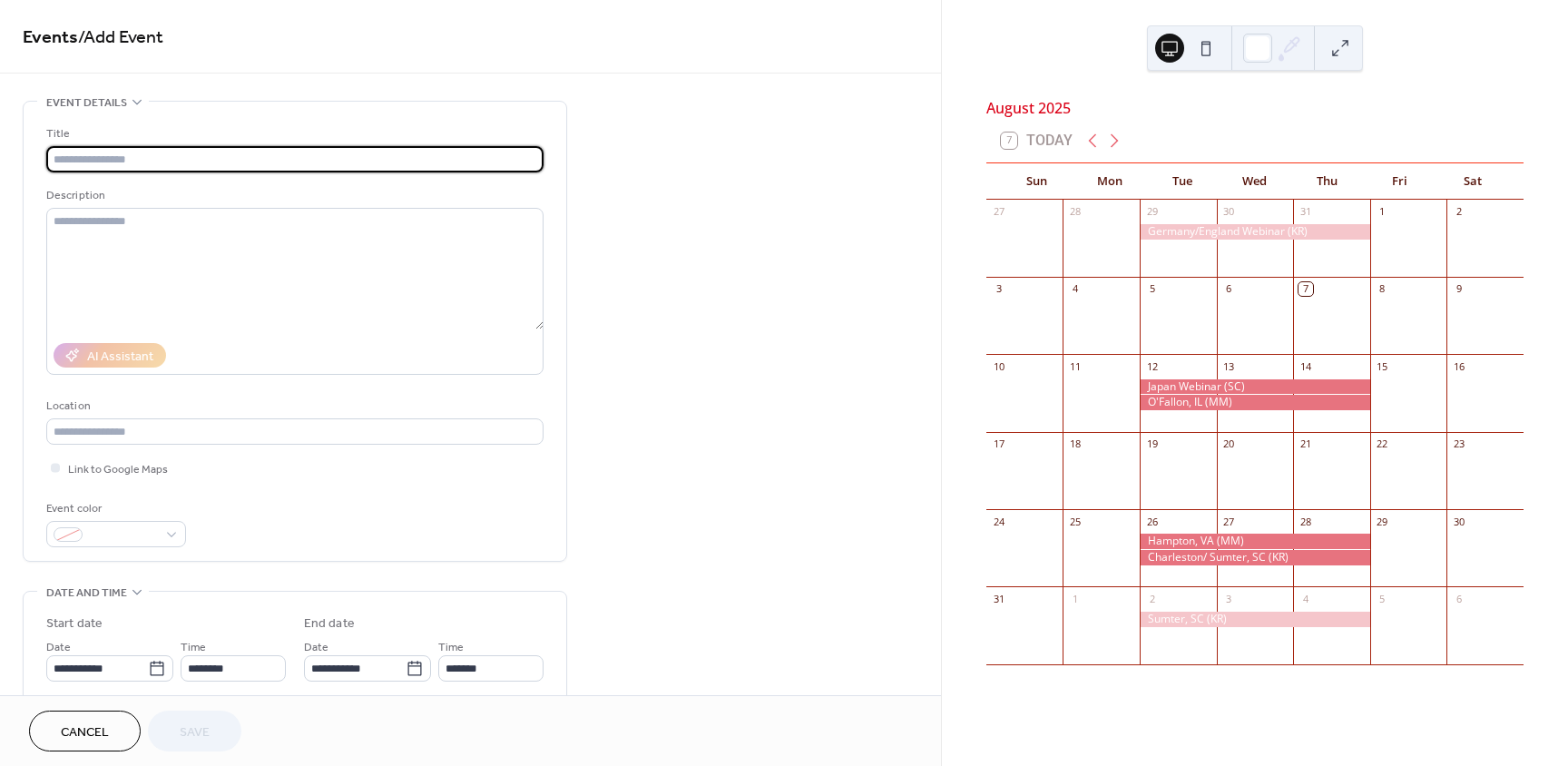 scroll, scrollTop: 0, scrollLeft: 0, axis: both 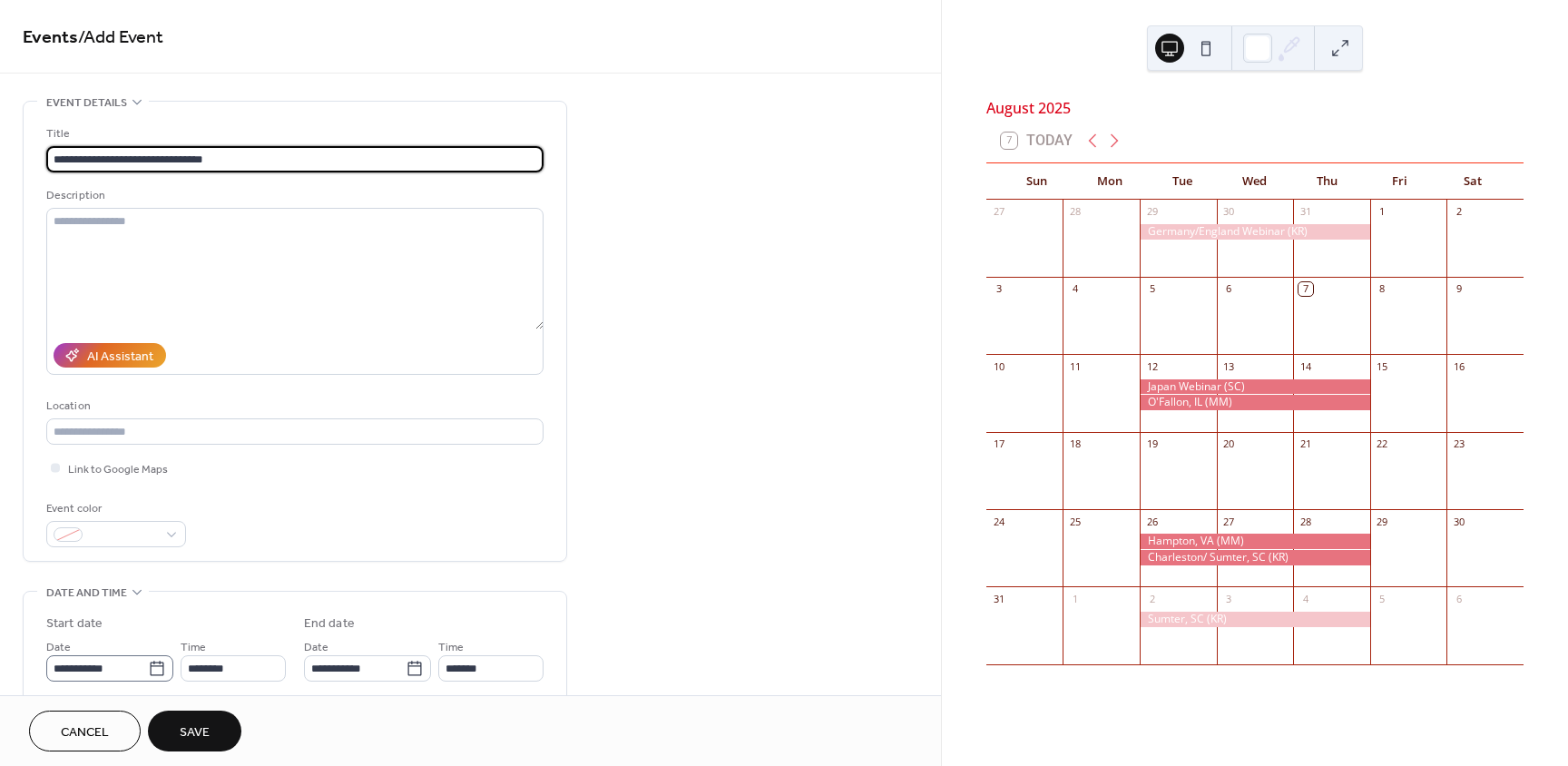 type on "**********" 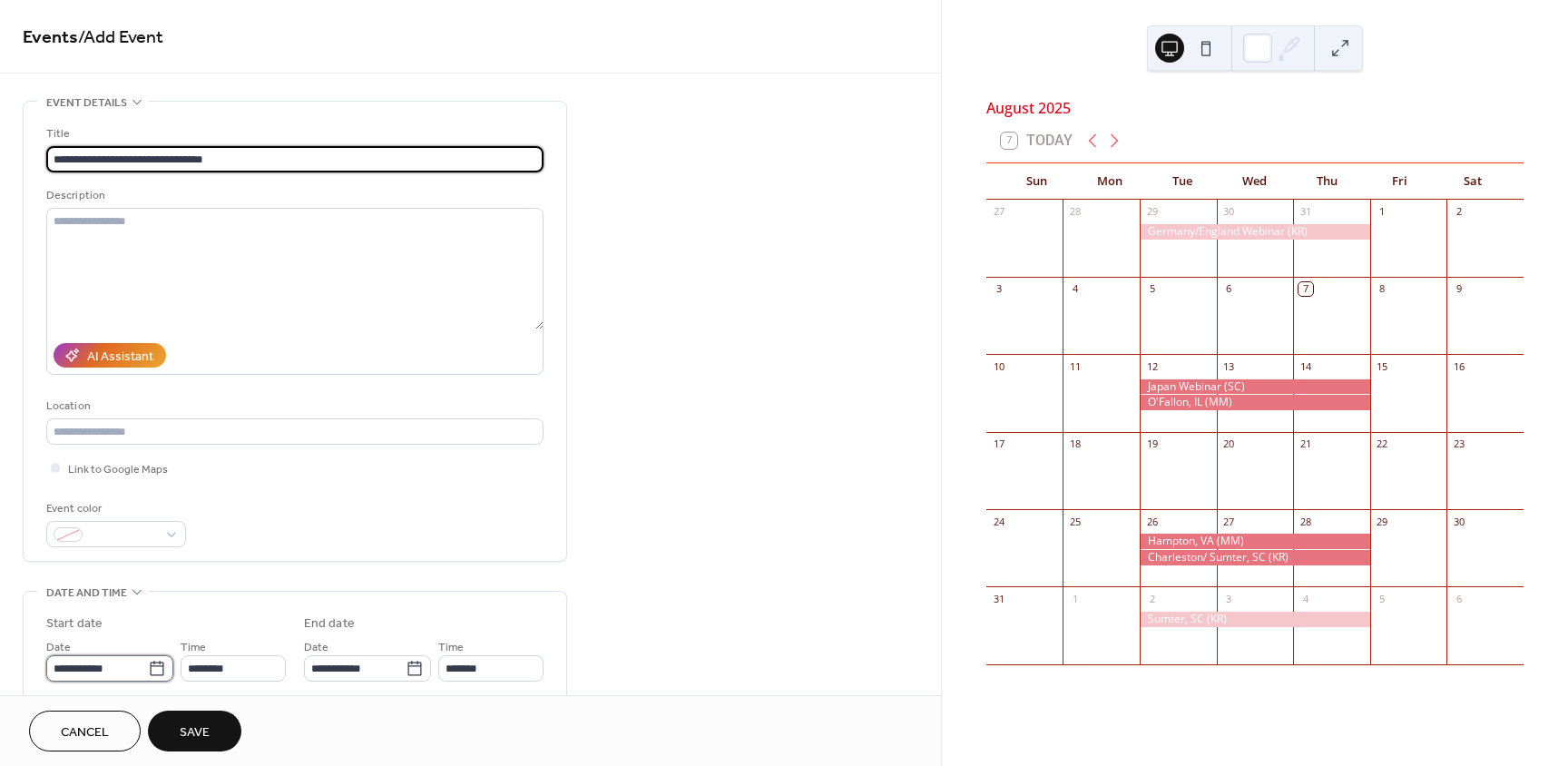 click on "**********" at bounding box center (97, 668) 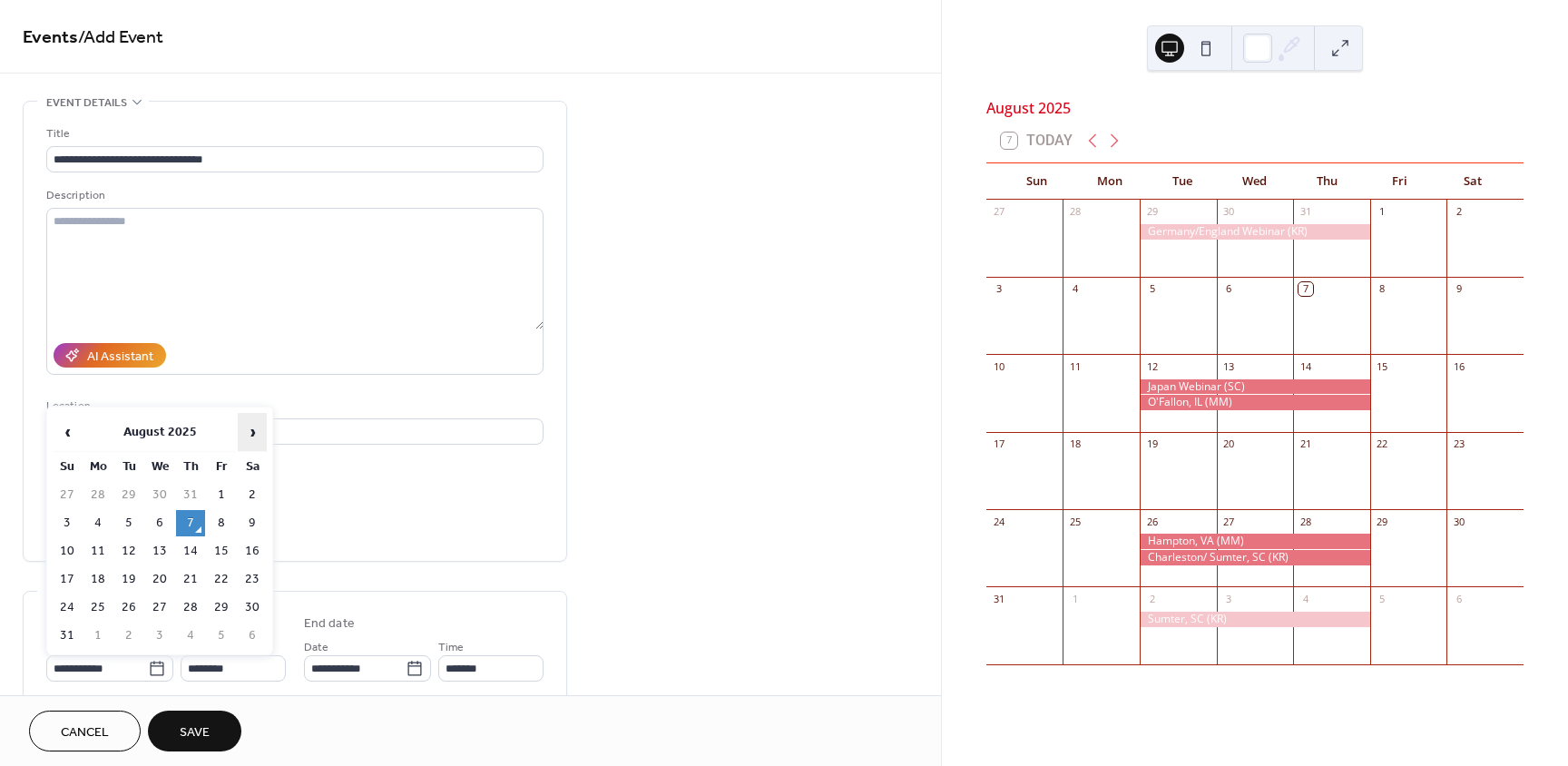click on "›" at bounding box center [252, 432] 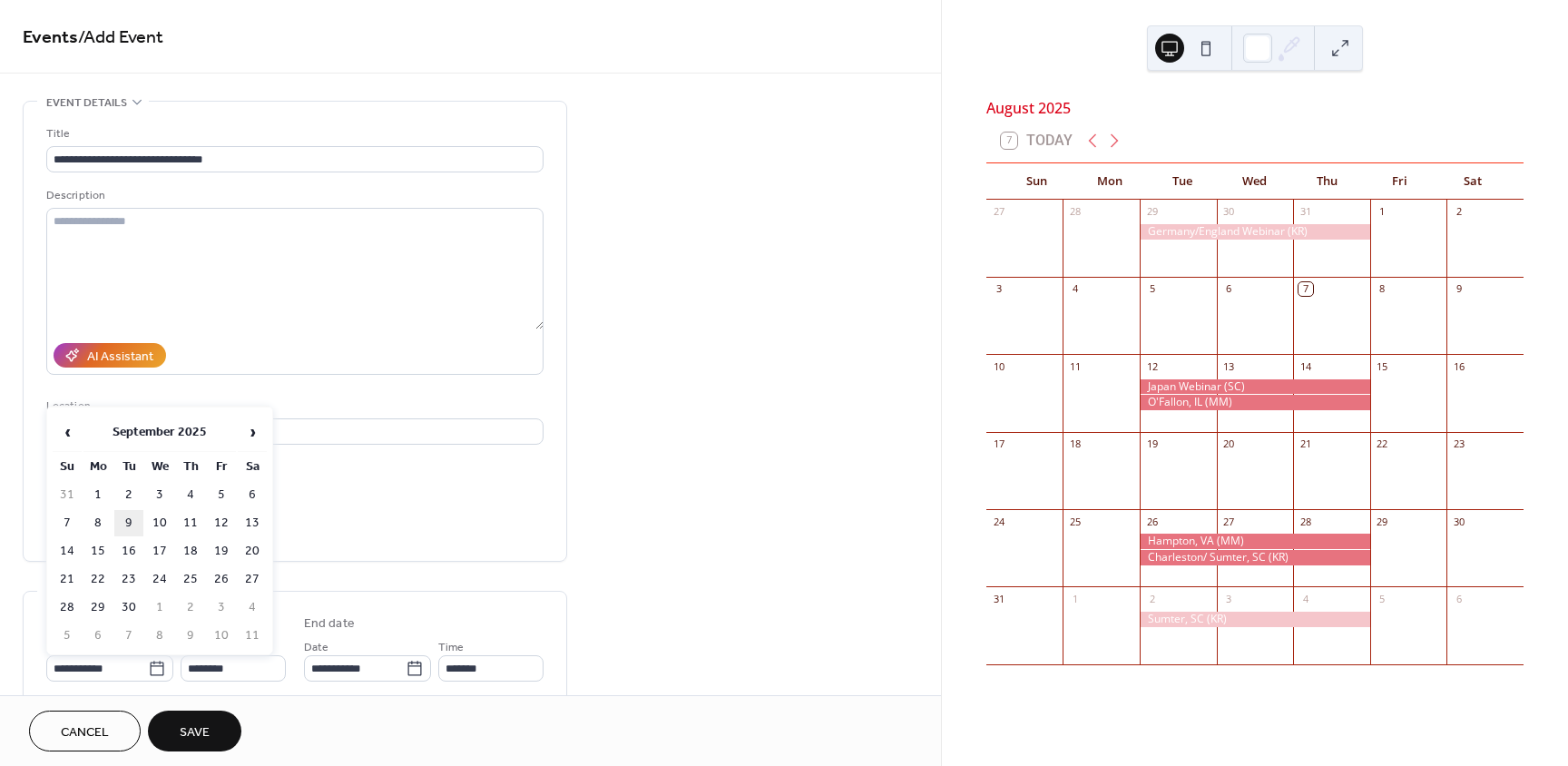 click on "9" at bounding box center (129, 523) 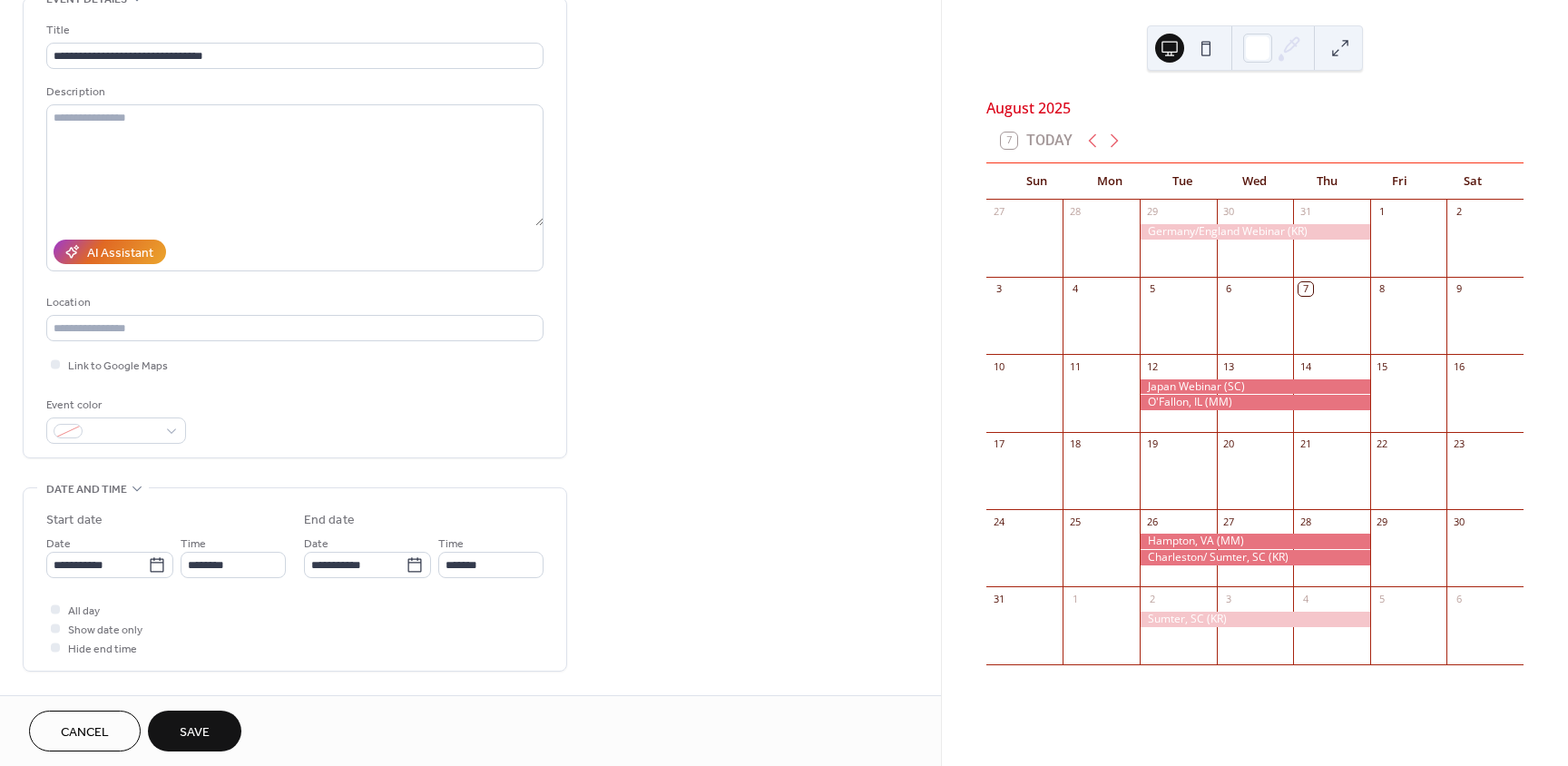 scroll, scrollTop: 132, scrollLeft: 0, axis: vertical 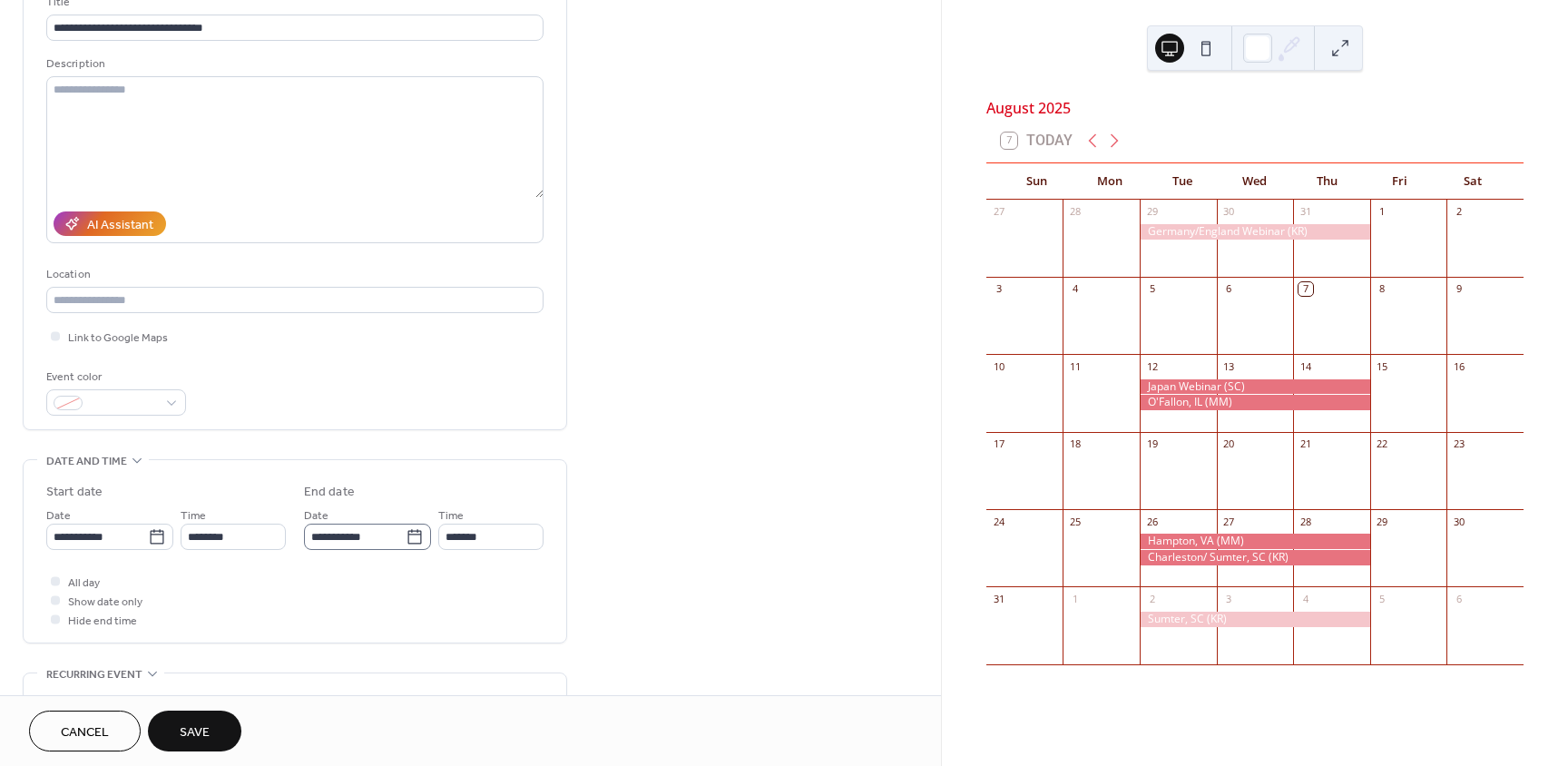 click 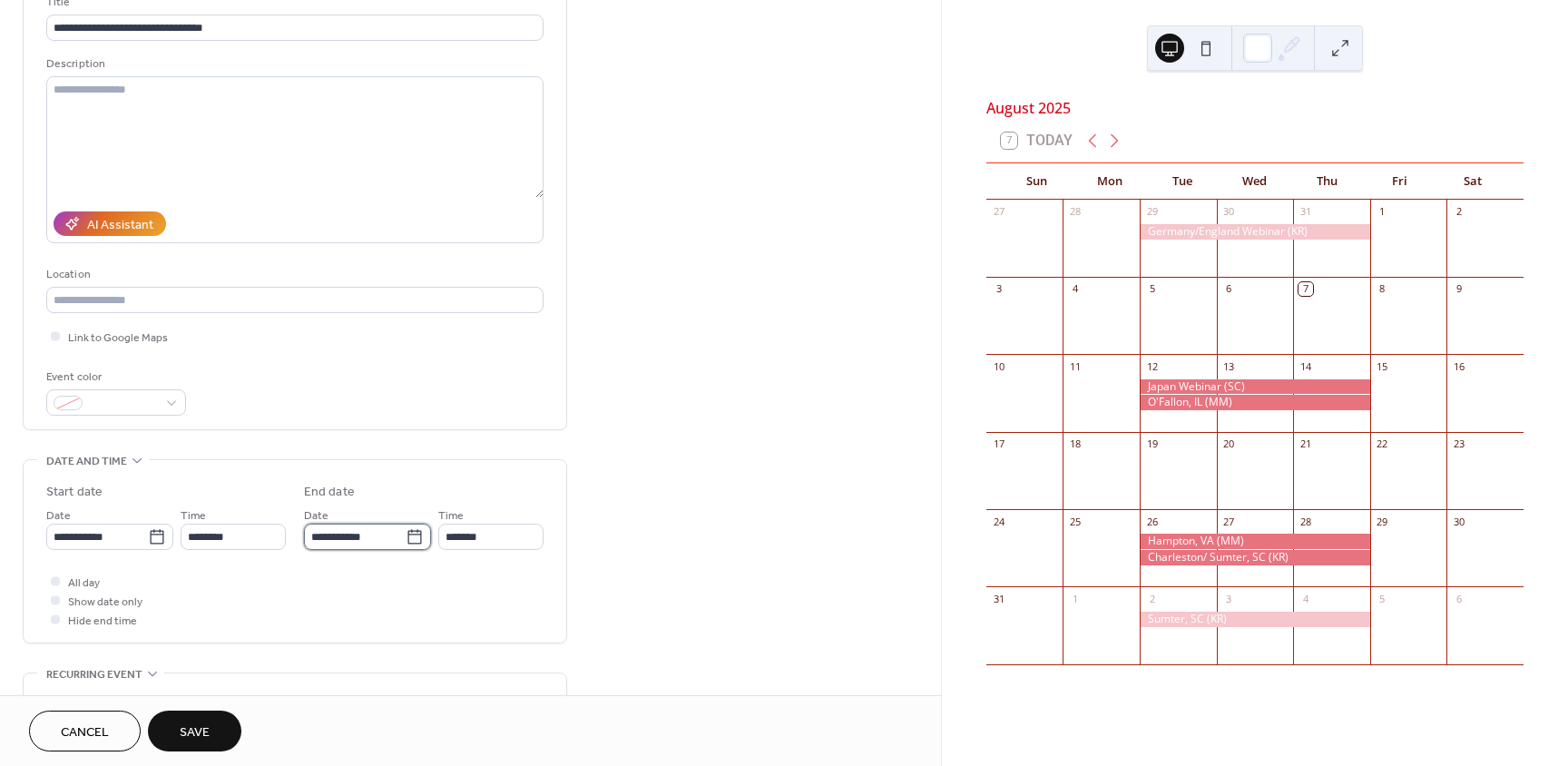 click on "**********" at bounding box center [355, 536] 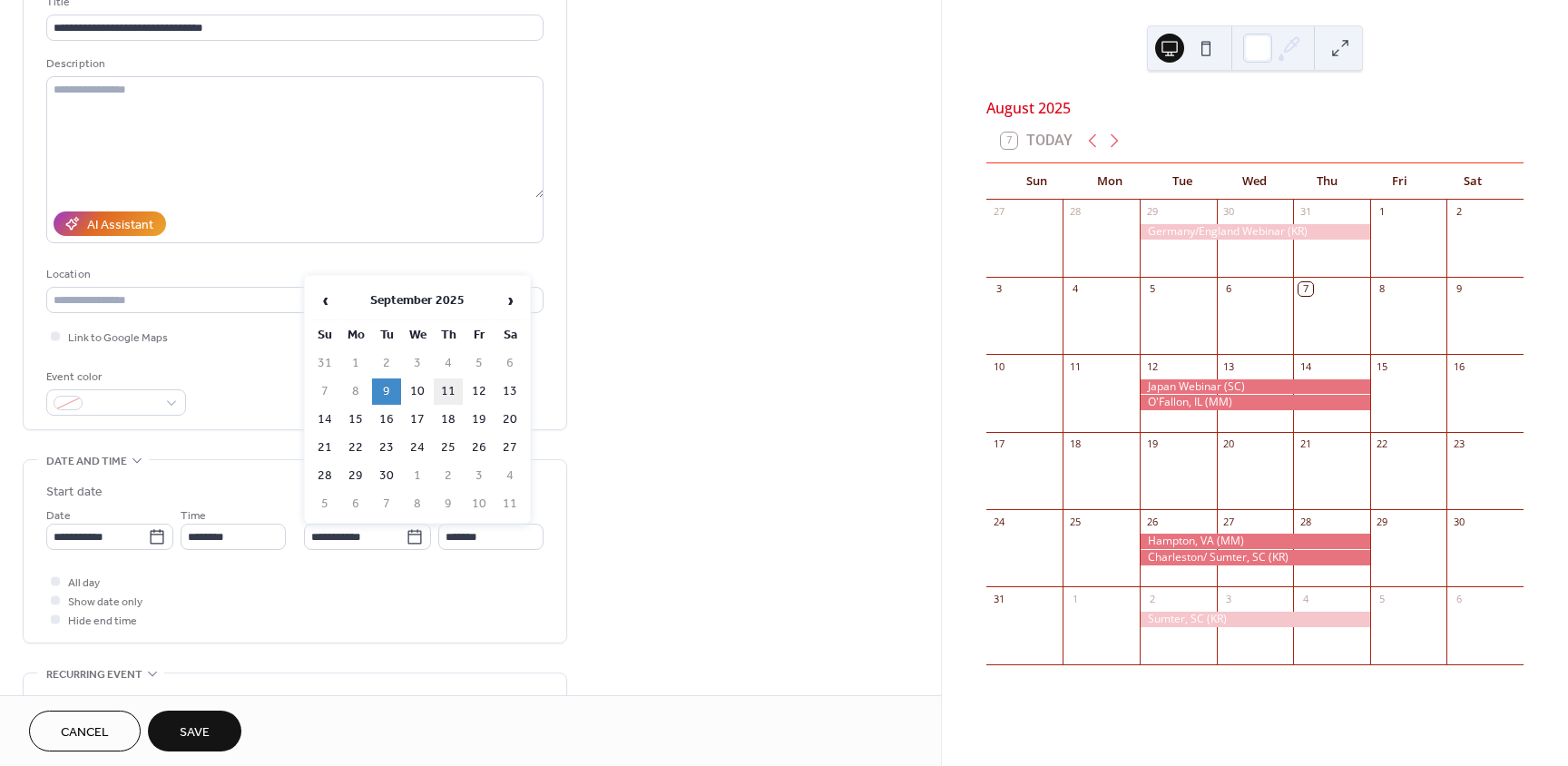 click on "11" at bounding box center (448, 391) 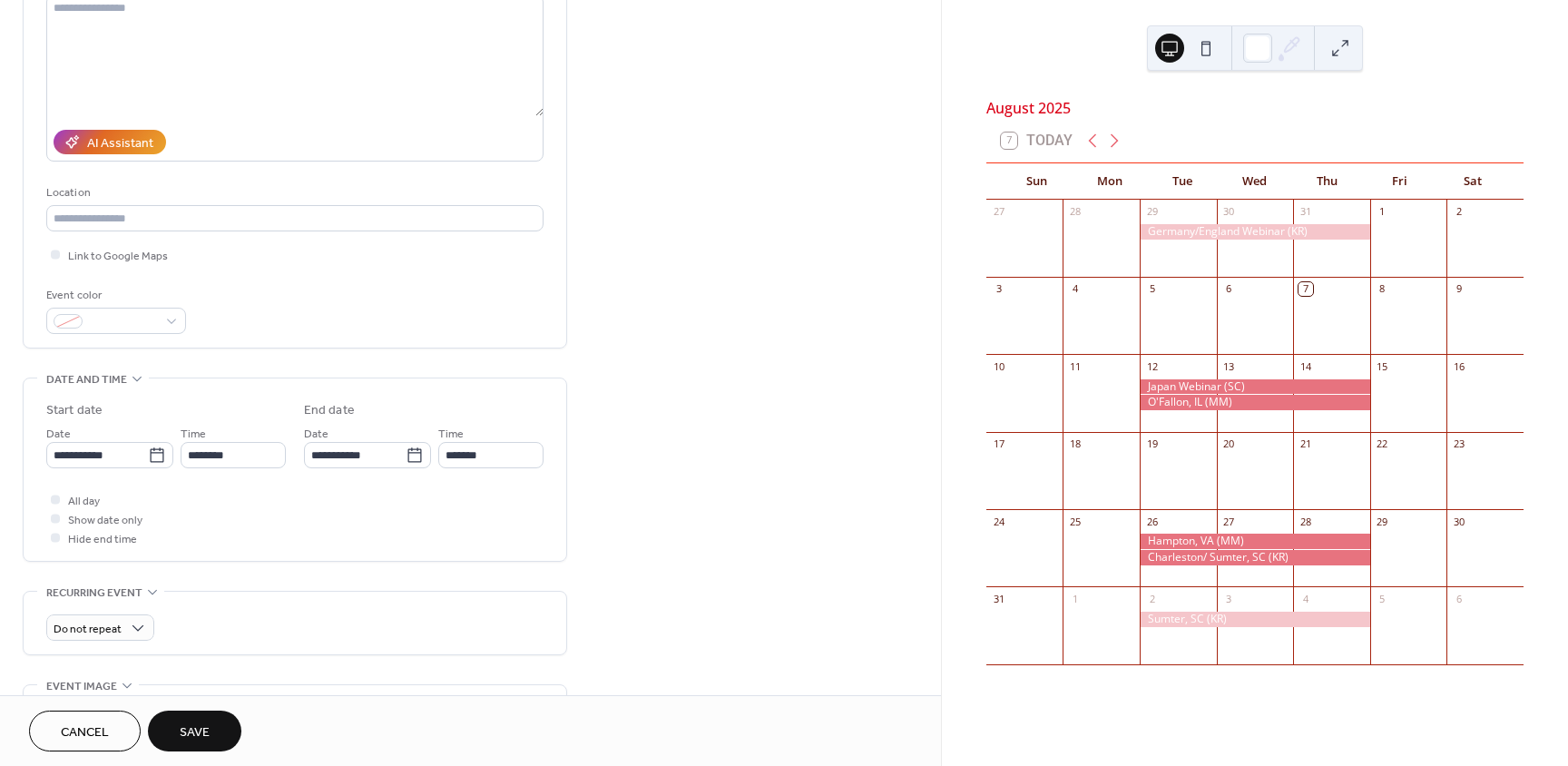 scroll, scrollTop: 248, scrollLeft: 0, axis: vertical 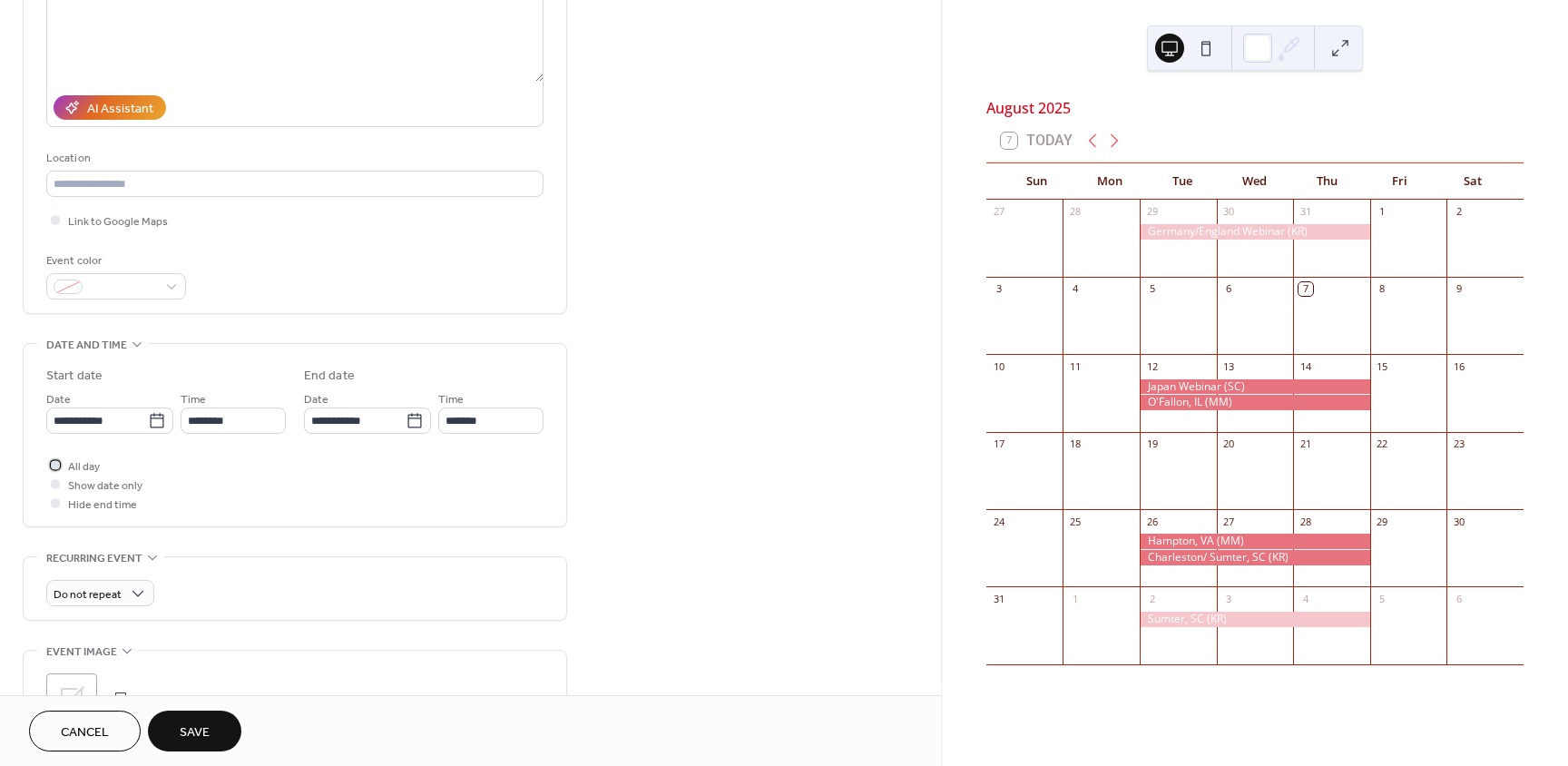 click at bounding box center [55, 465] 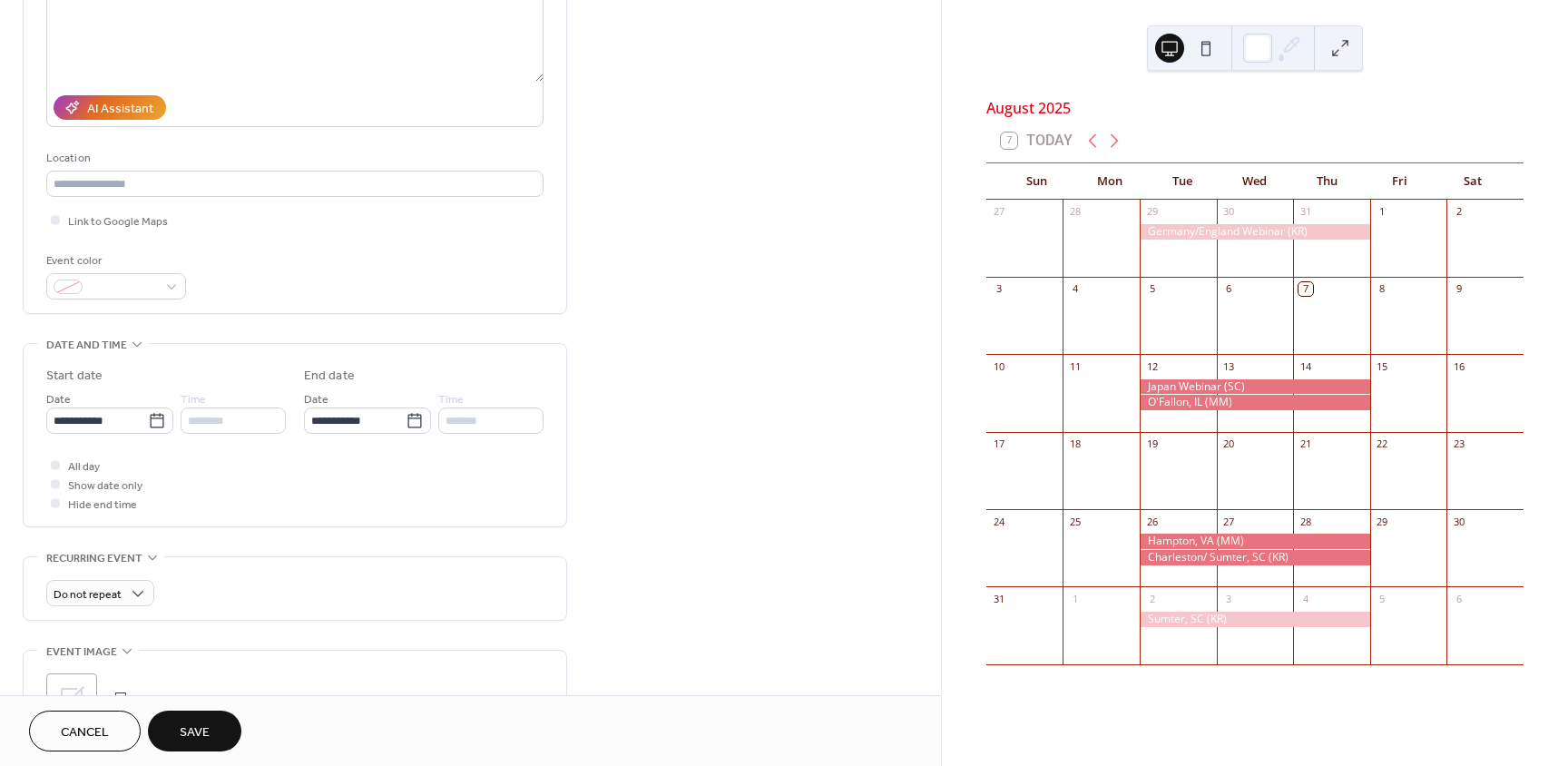 click on "Save" at bounding box center (194, 732) 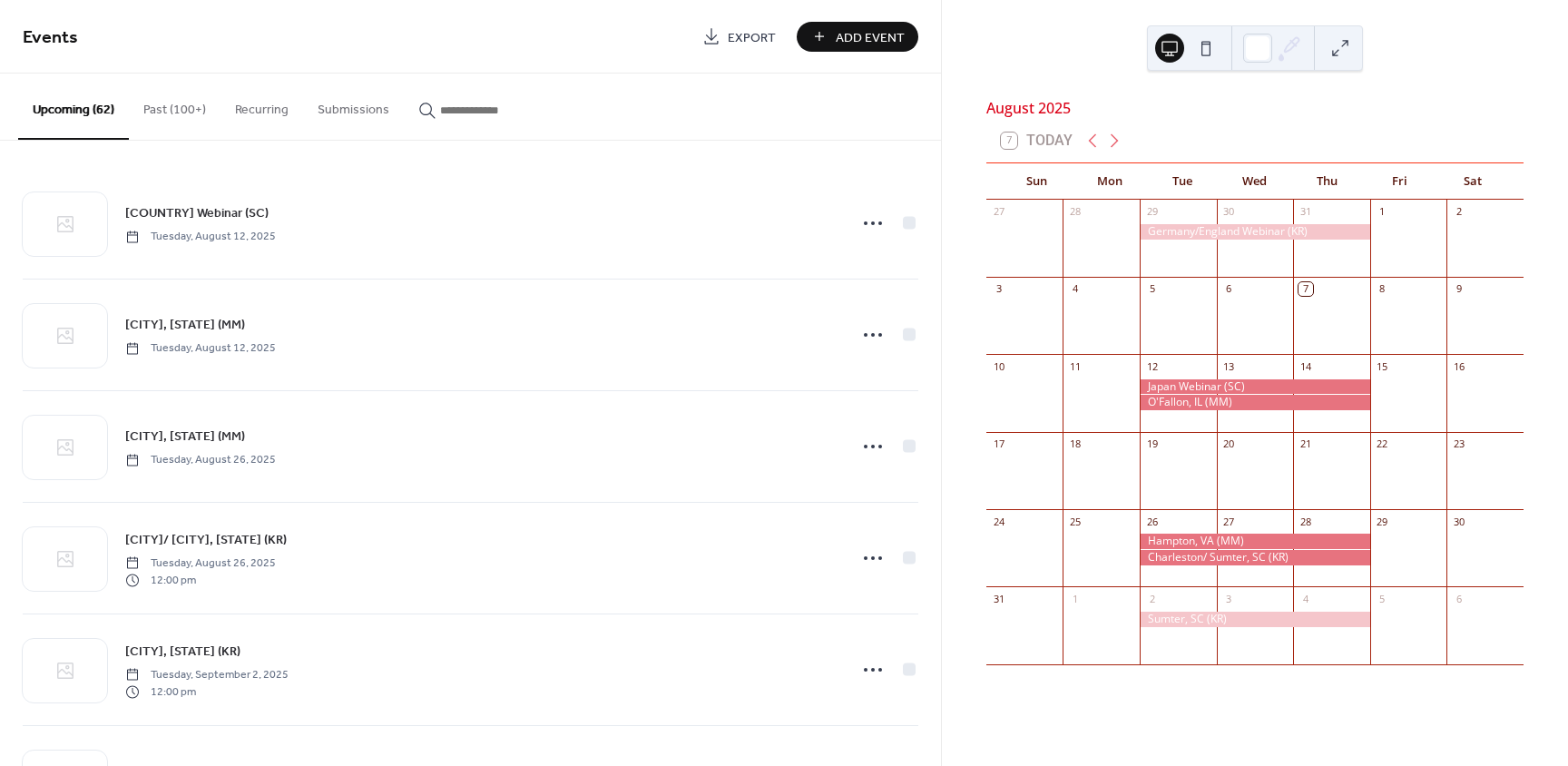 click on "Add Event" at bounding box center [870, 37] 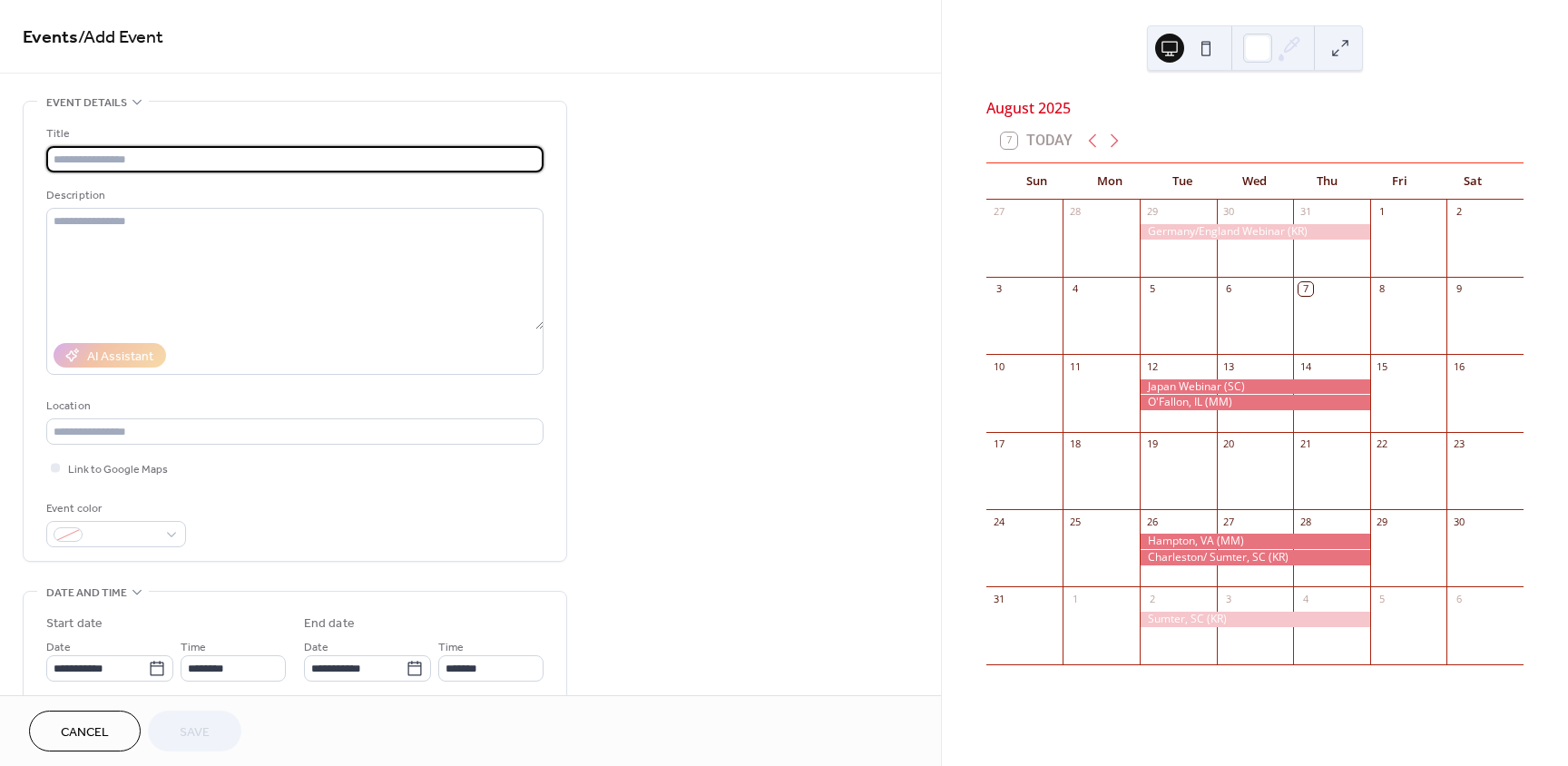 click at bounding box center (295, 159) 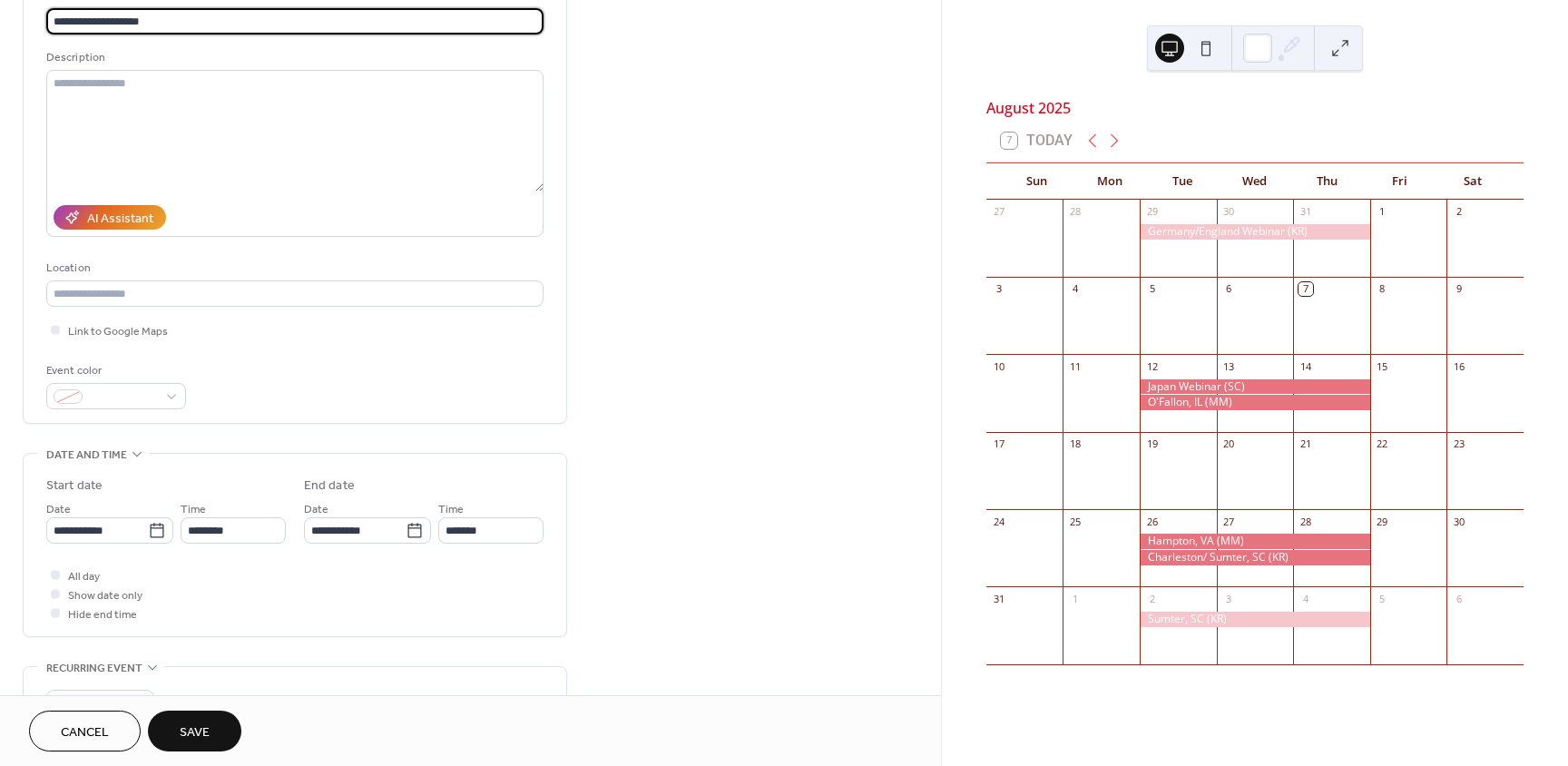 scroll, scrollTop: 139, scrollLeft: 0, axis: vertical 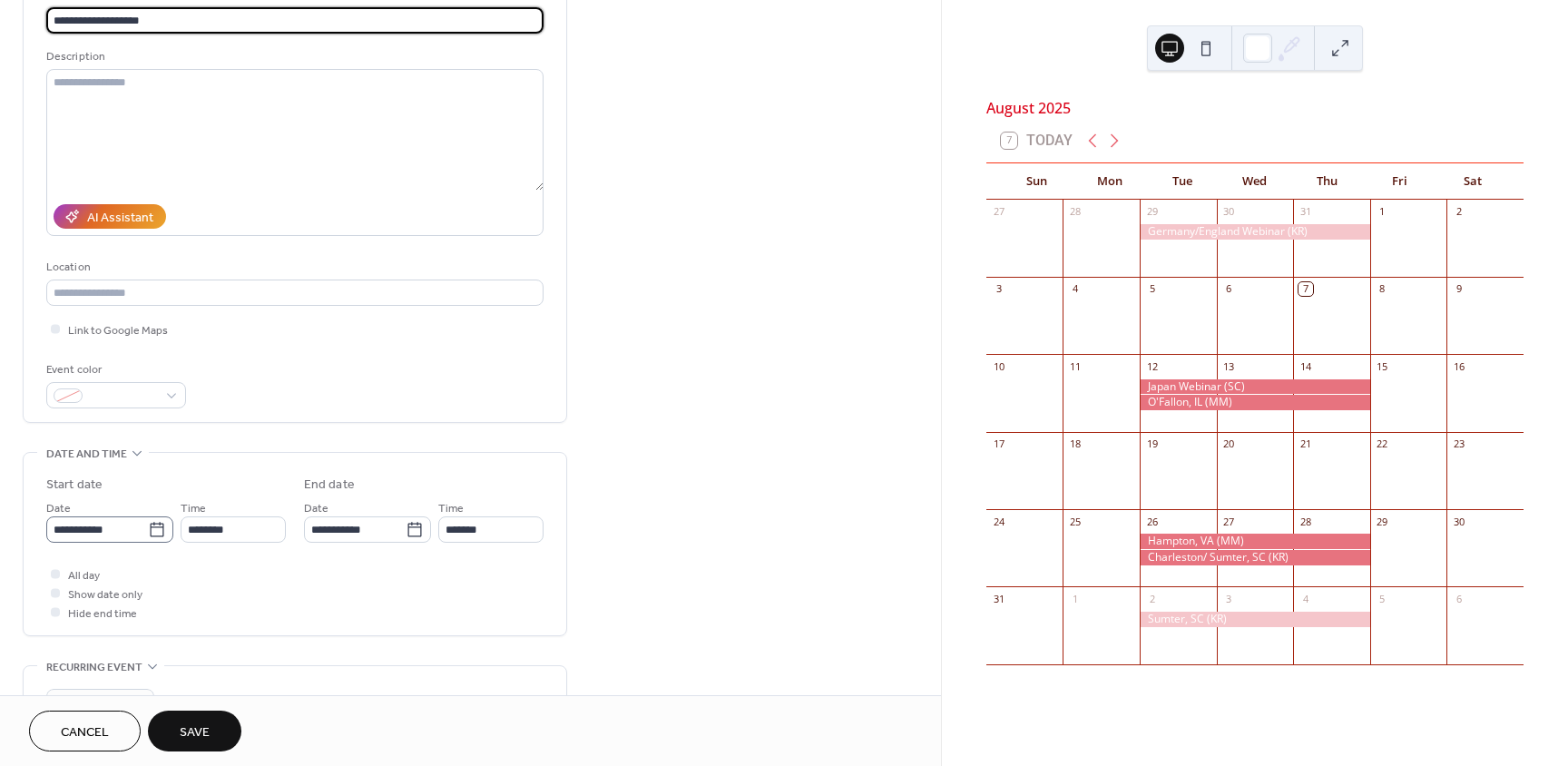 type on "**********" 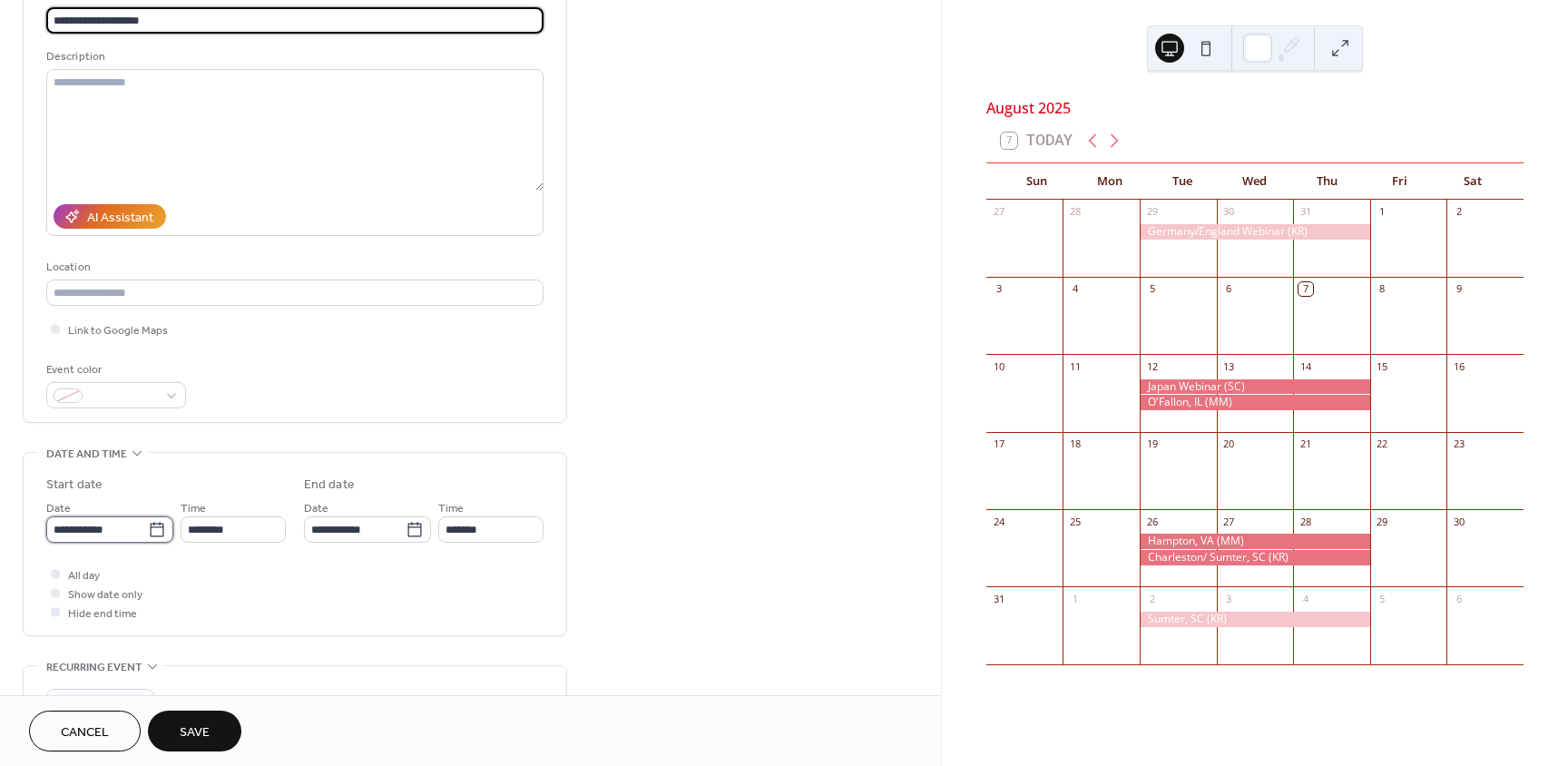 click on "**********" at bounding box center [97, 529] 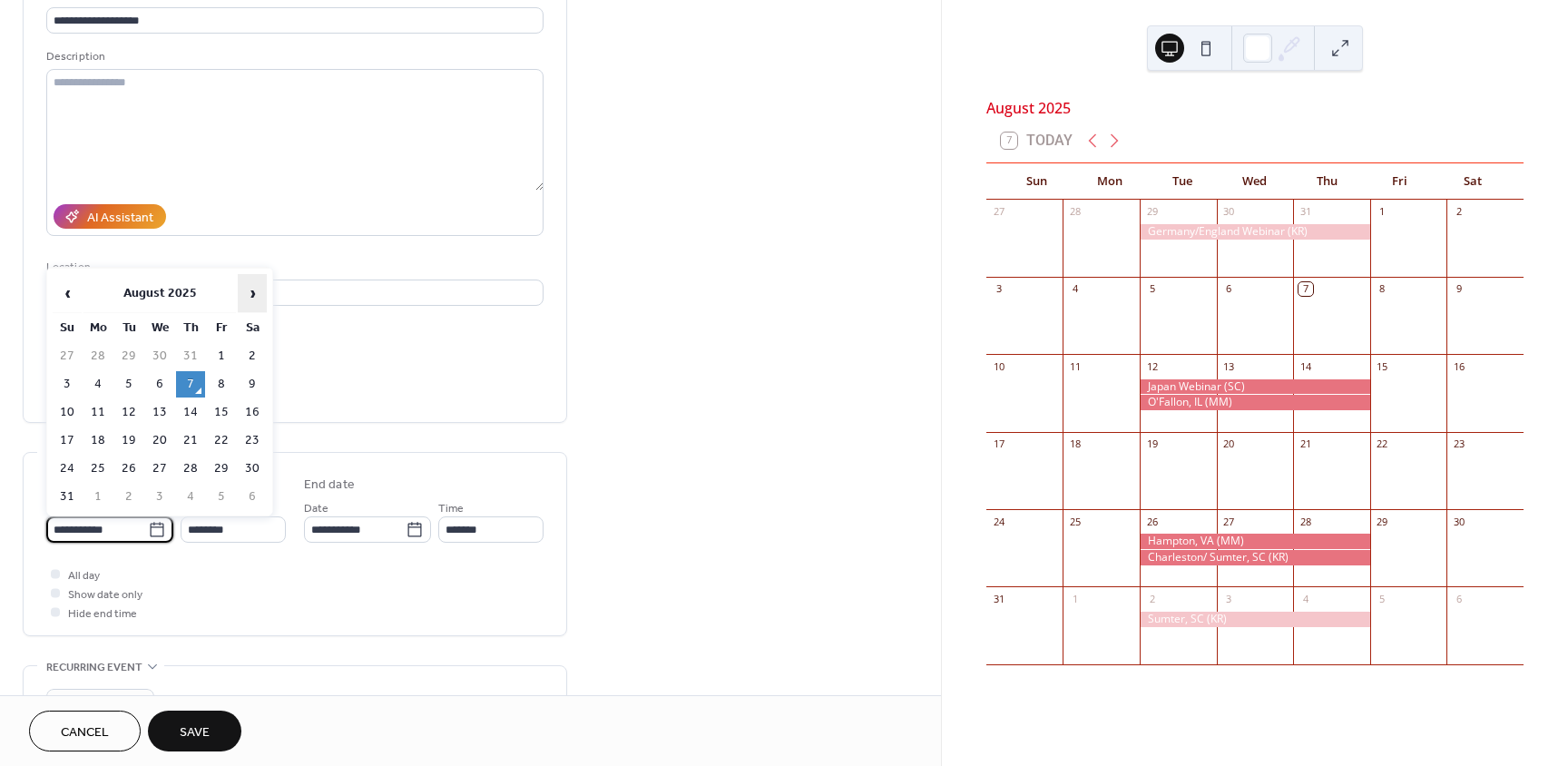 click on "›" at bounding box center [252, 293] 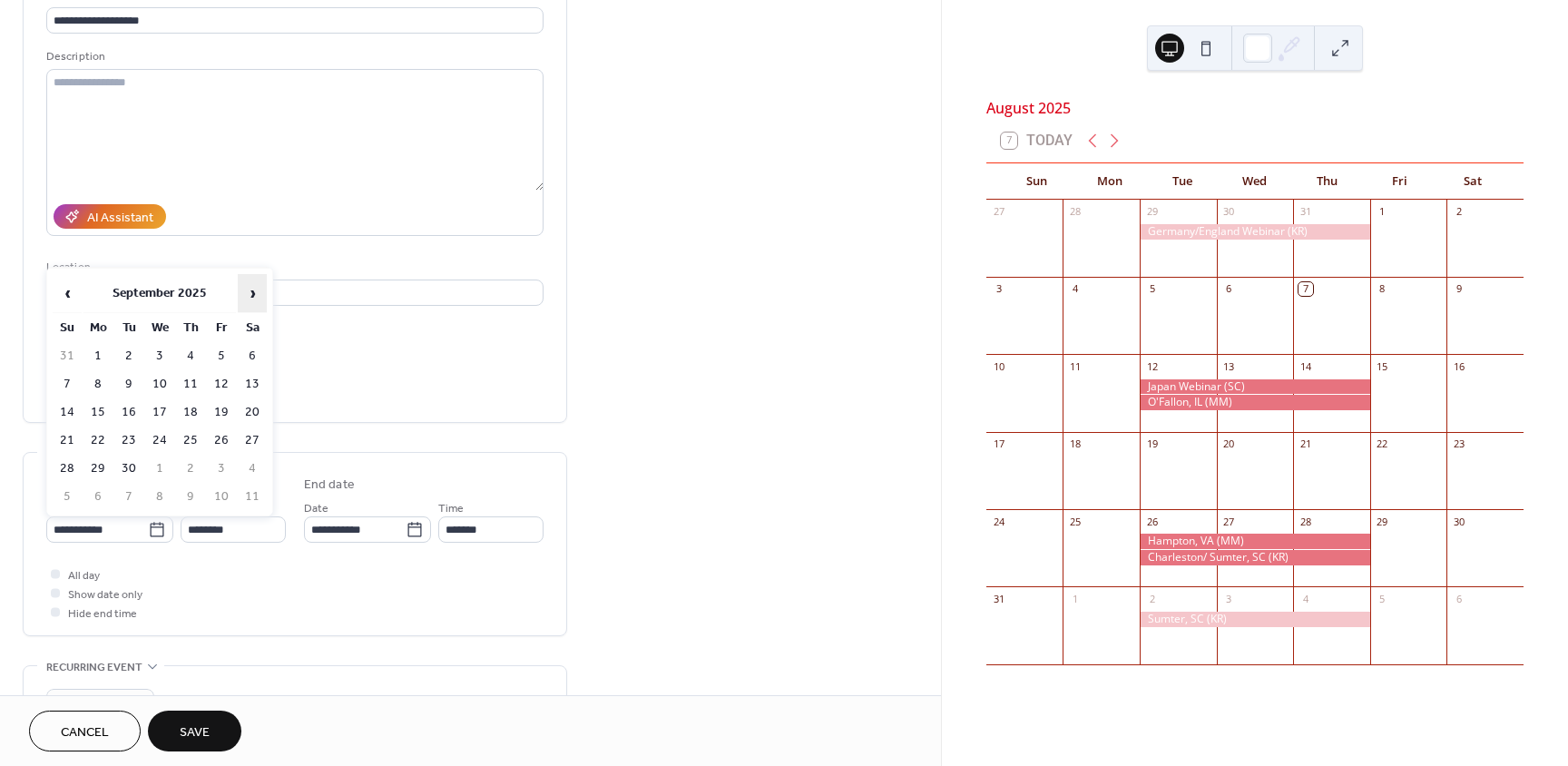 click on "›" at bounding box center [252, 293] 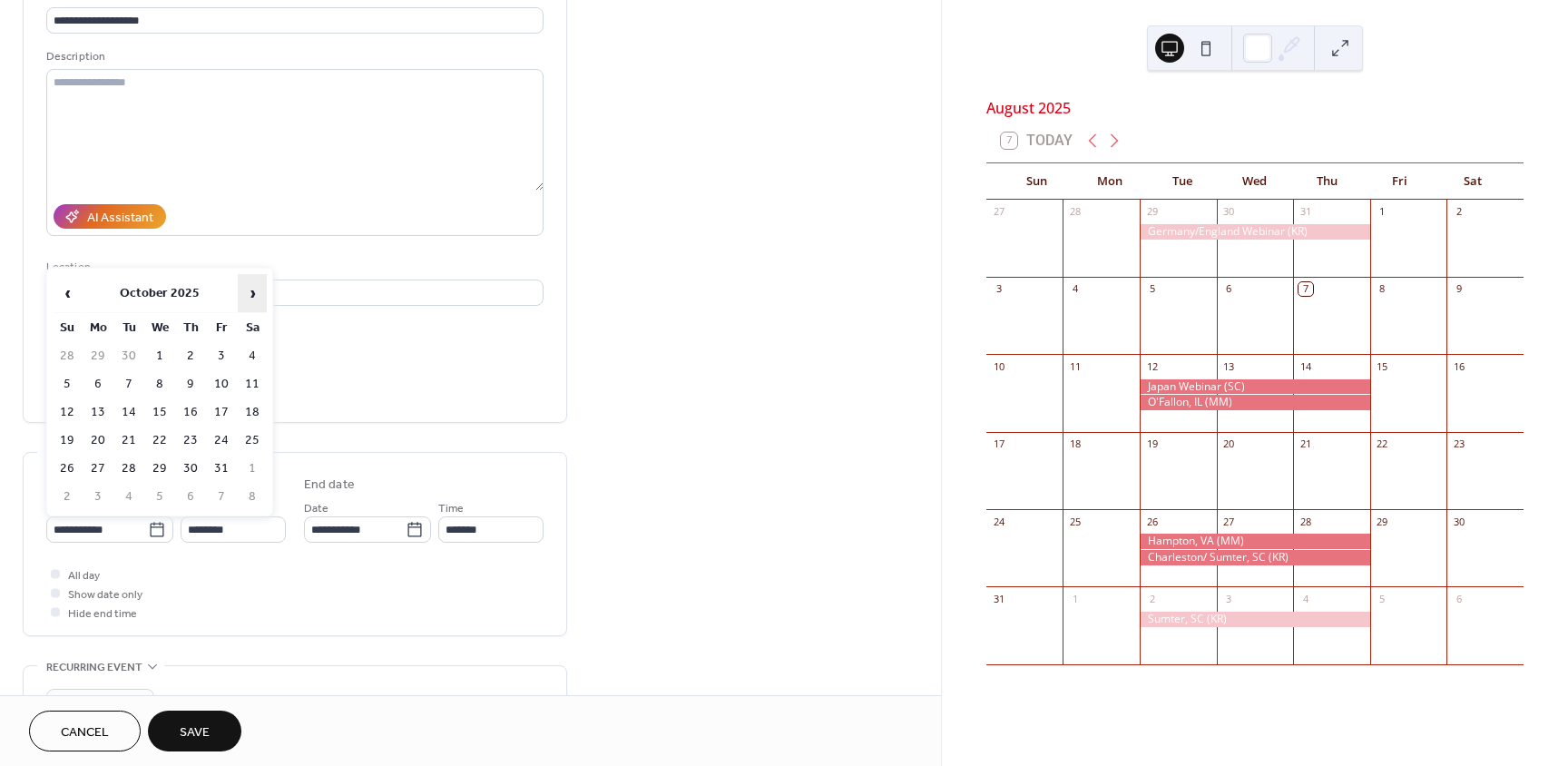 click on "›" at bounding box center (252, 293) 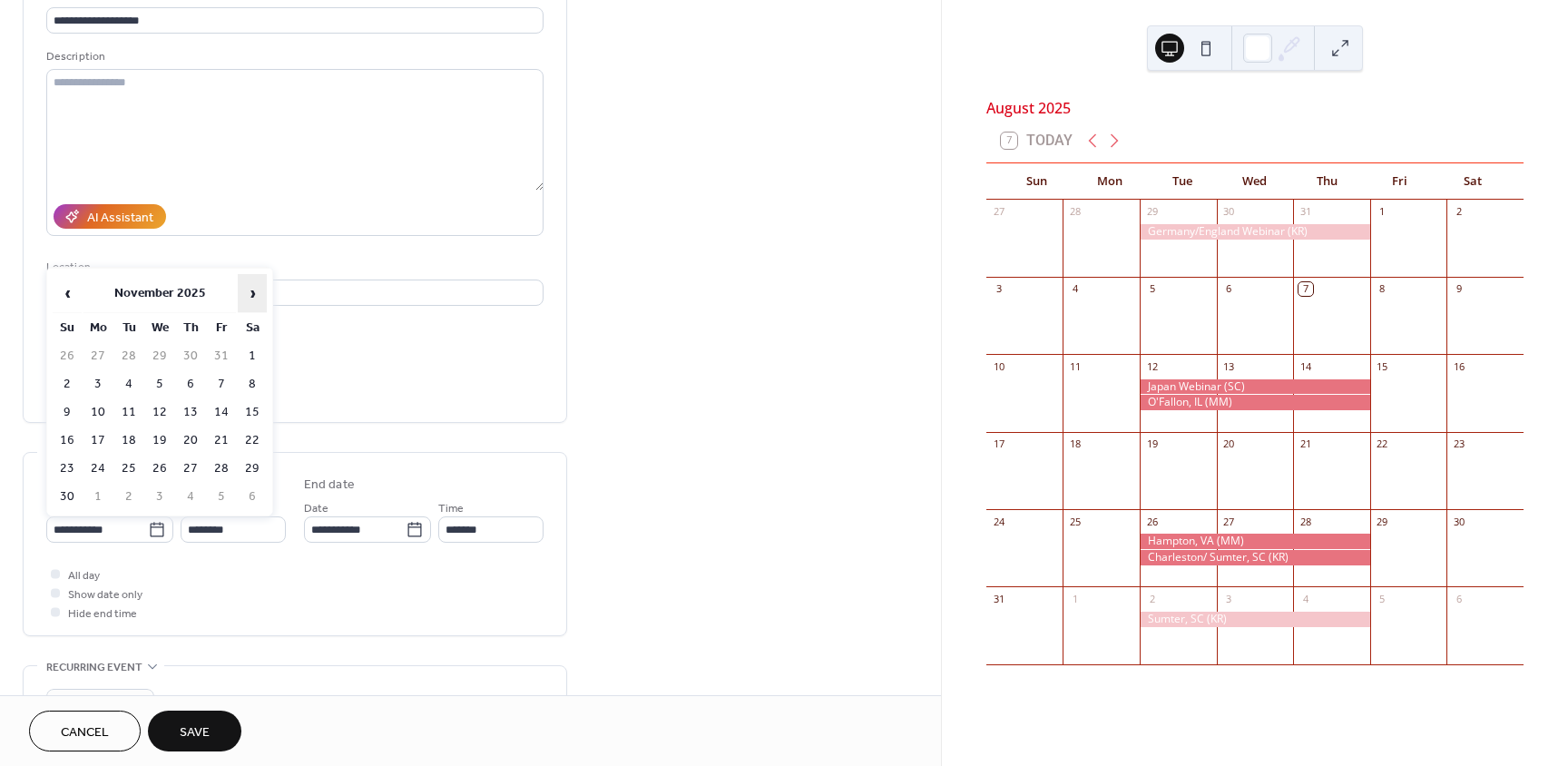 click on "›" at bounding box center (252, 293) 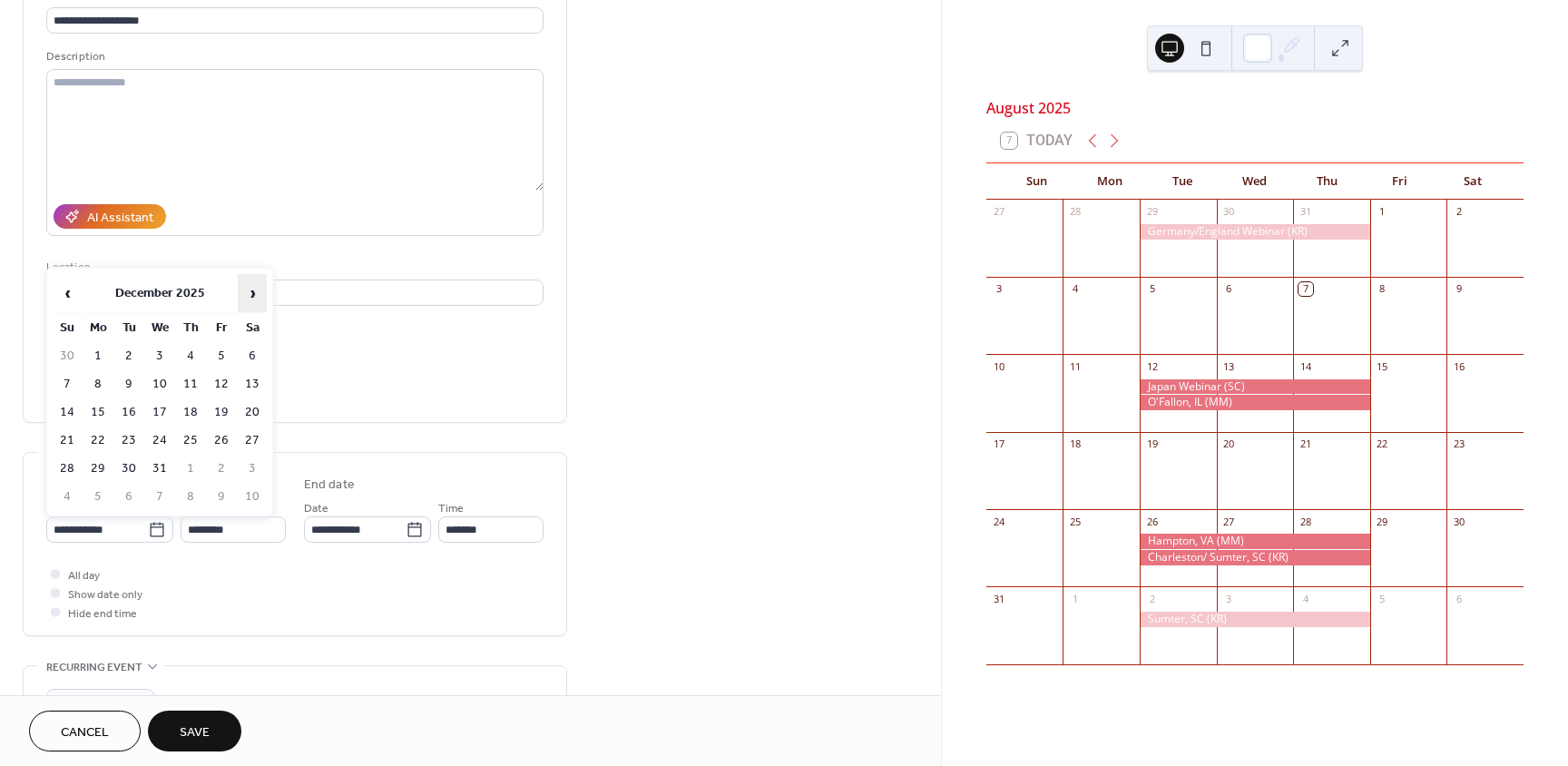 click on "›" at bounding box center [252, 293] 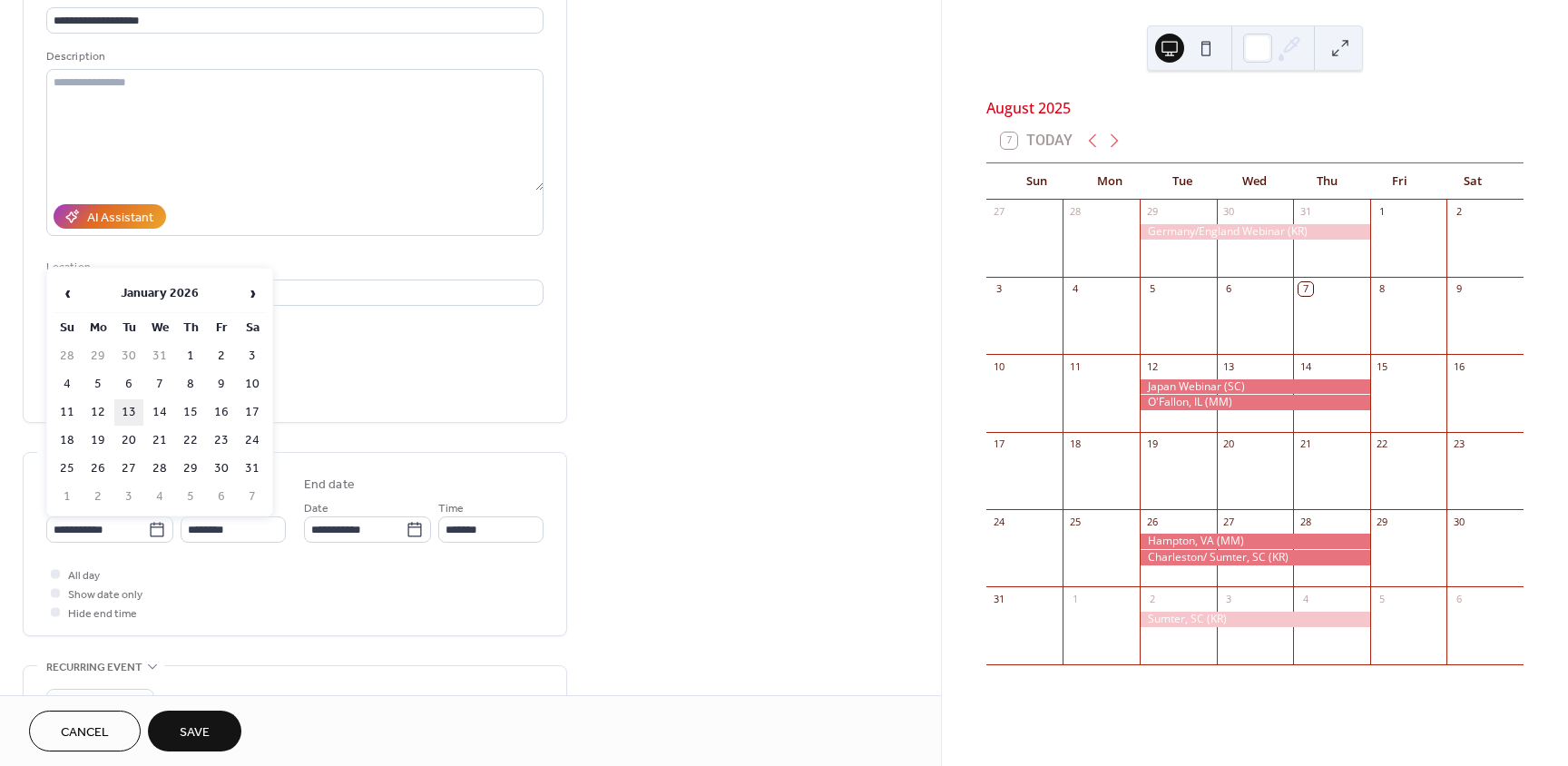 click on "13" at bounding box center [129, 412] 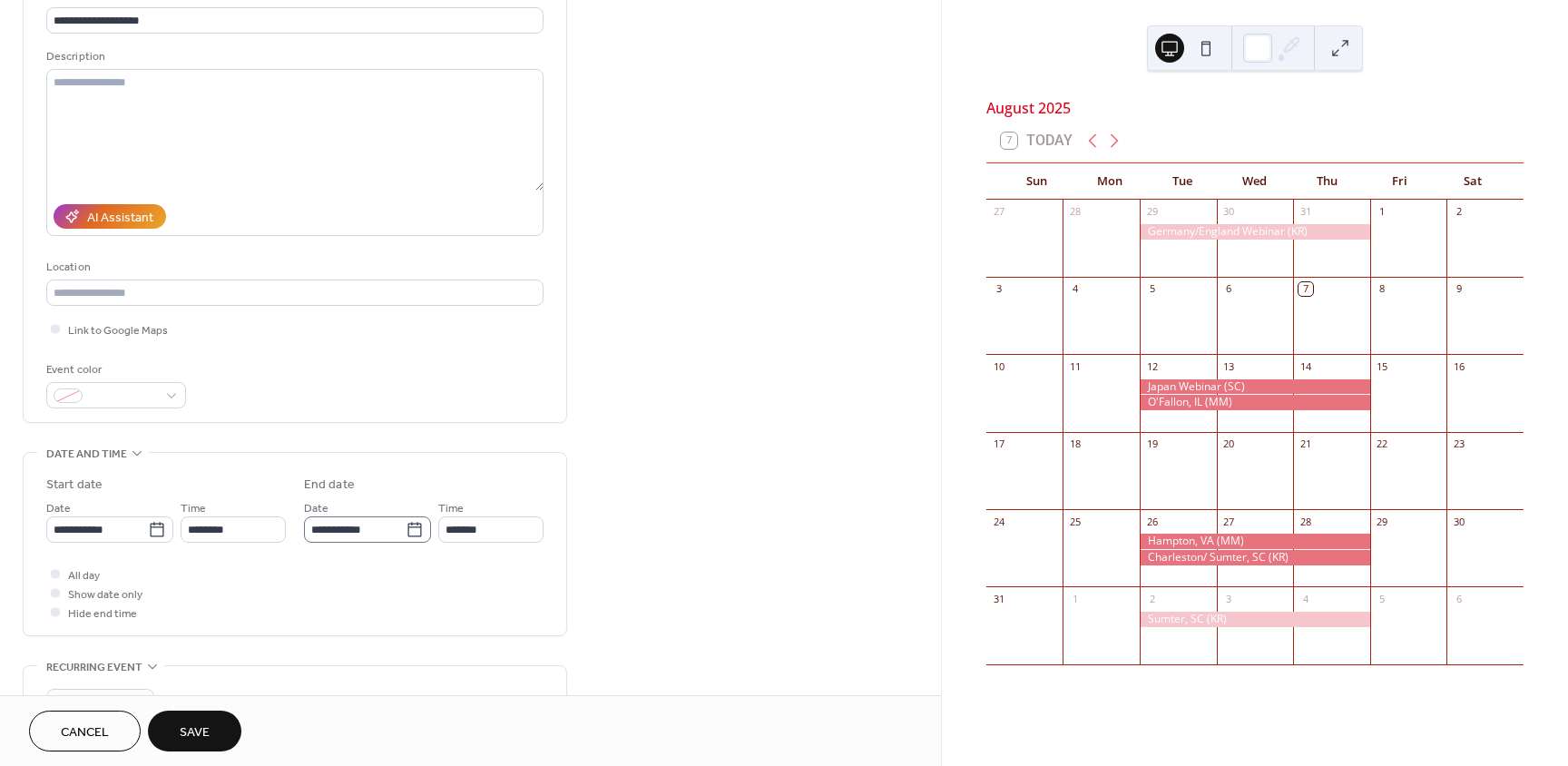 click 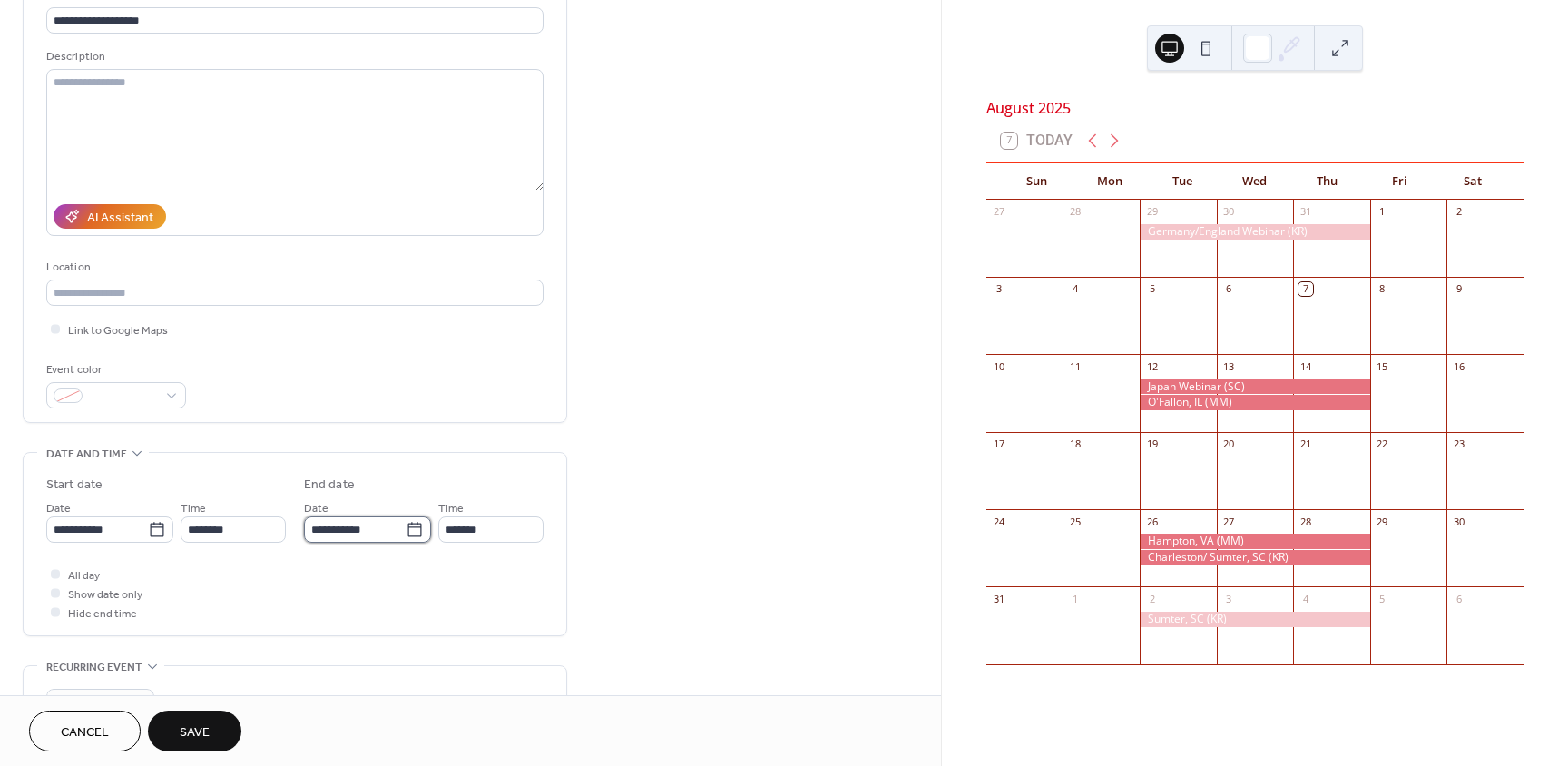 click on "**********" at bounding box center [355, 529] 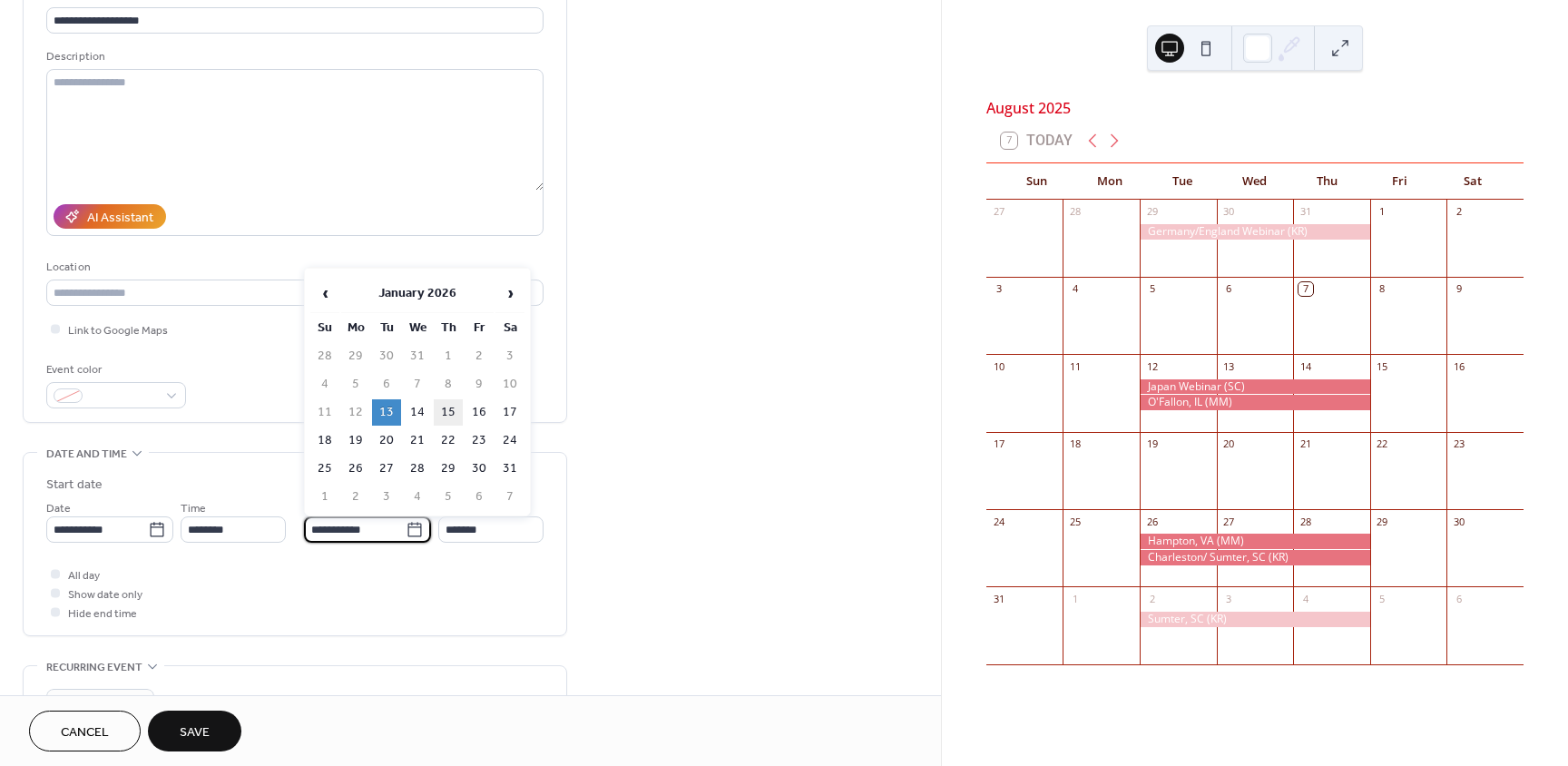click on "15" at bounding box center (448, 412) 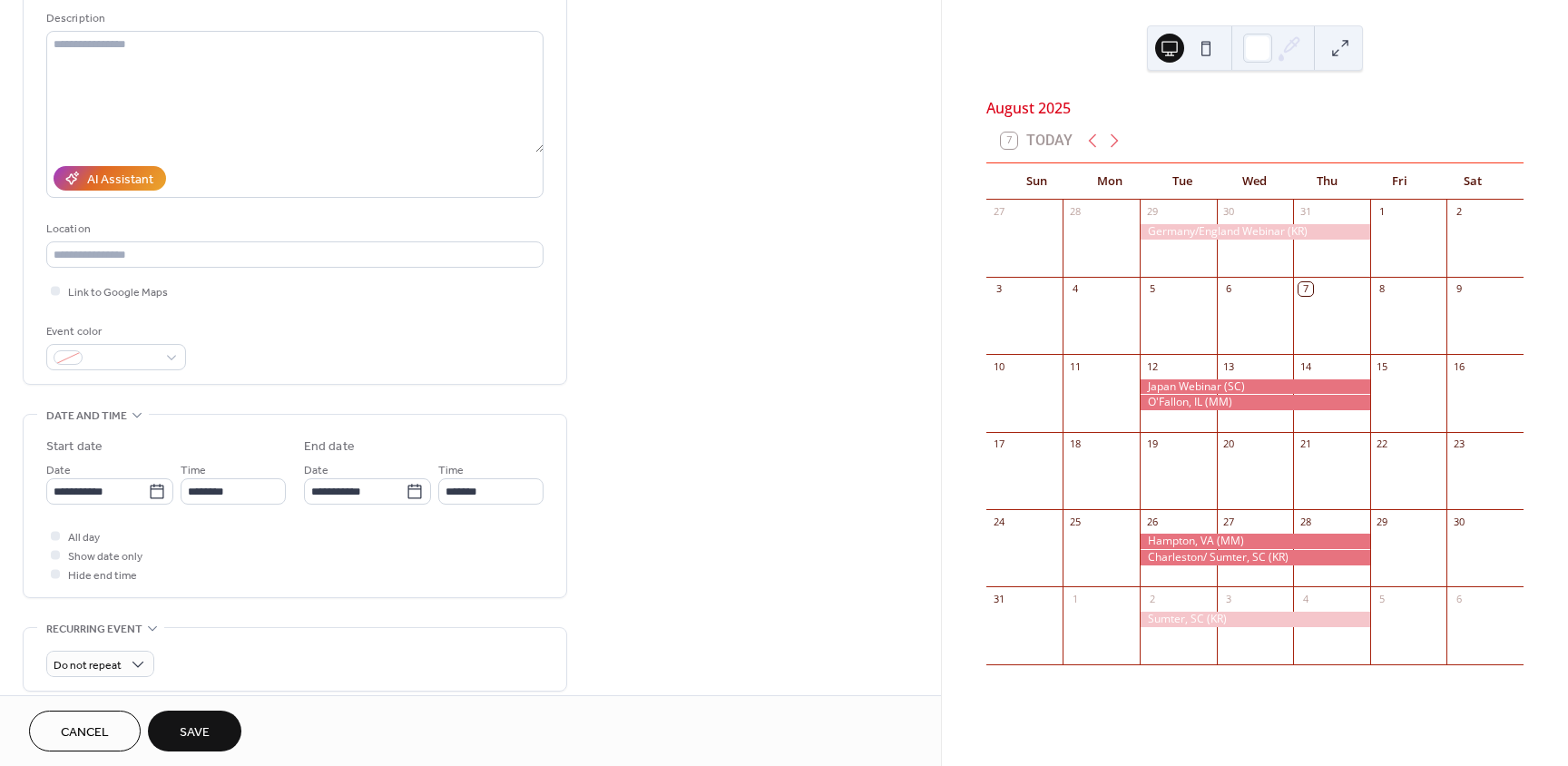 scroll, scrollTop: 191, scrollLeft: 0, axis: vertical 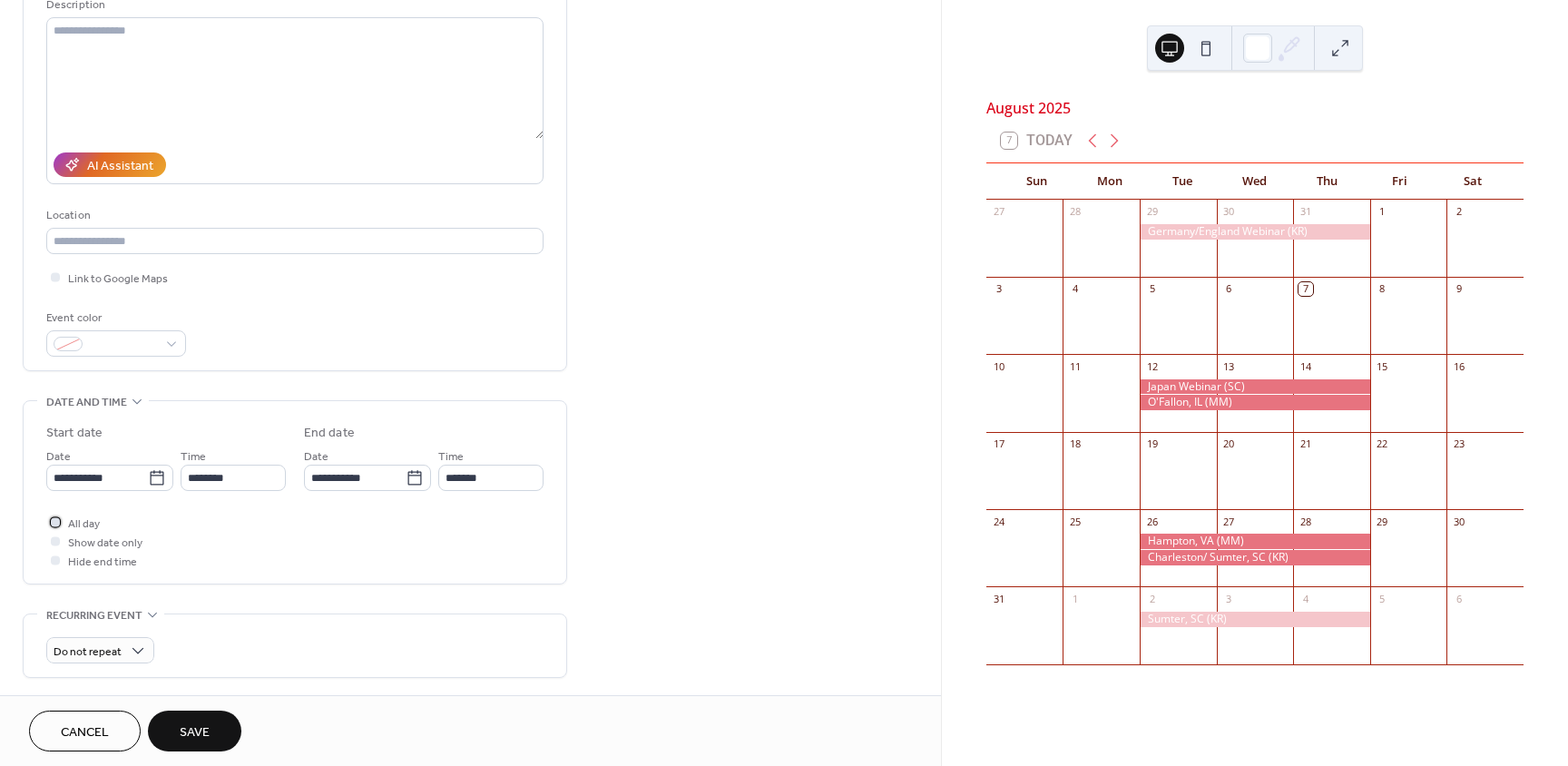 click at bounding box center (55, 522) 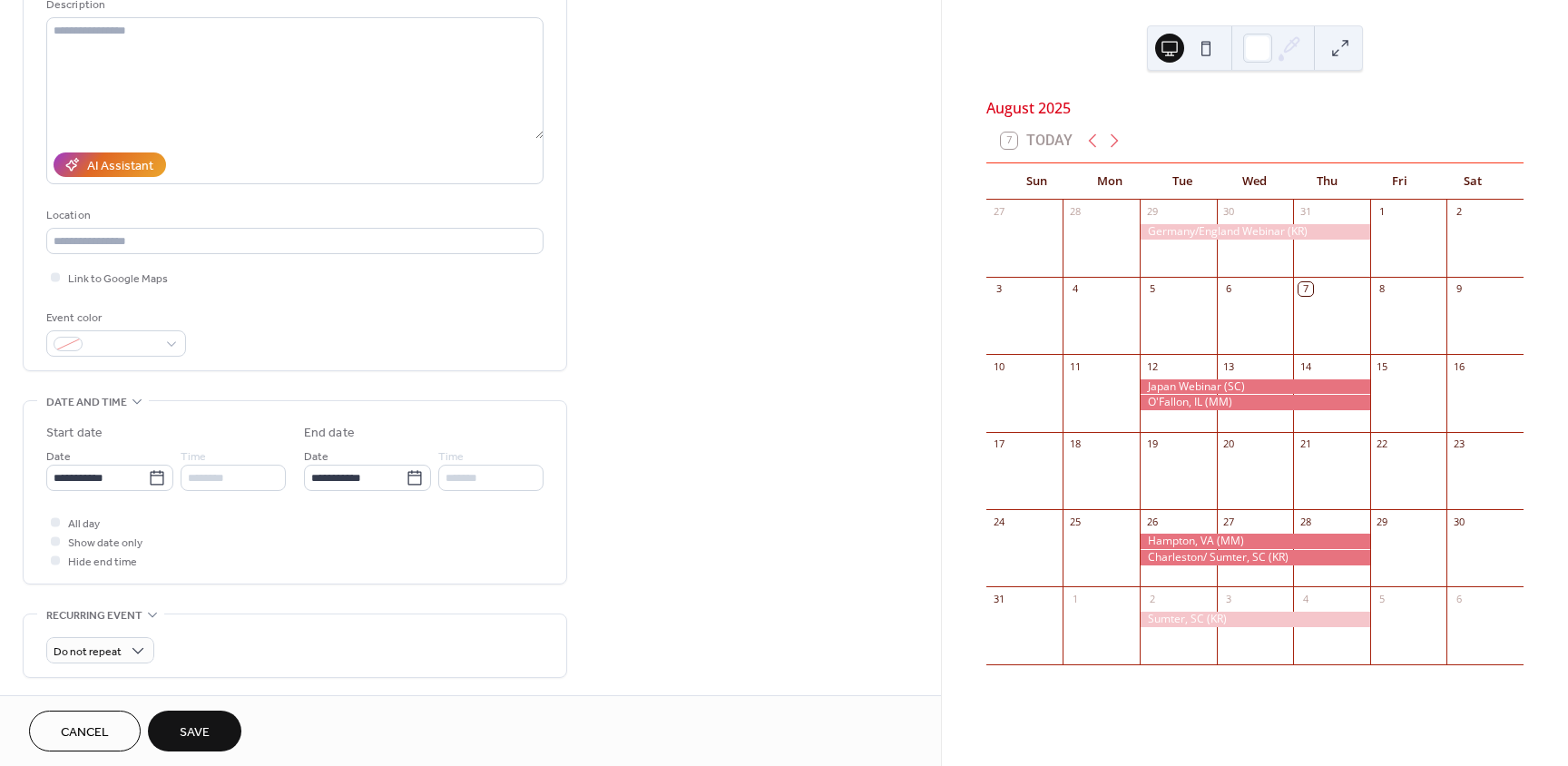 click on "Save" at bounding box center [194, 732] 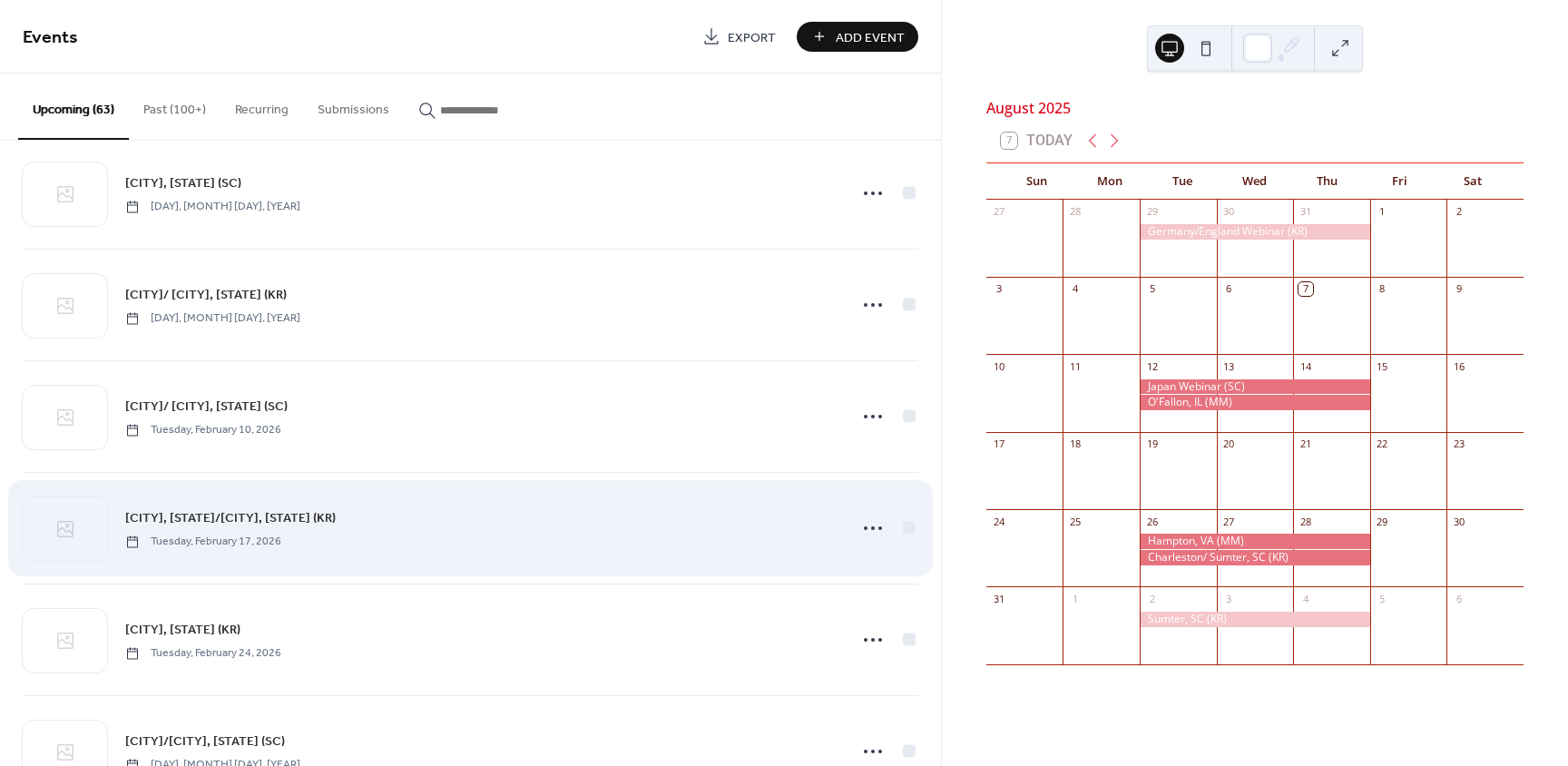 scroll, scrollTop: 4119, scrollLeft: 0, axis: vertical 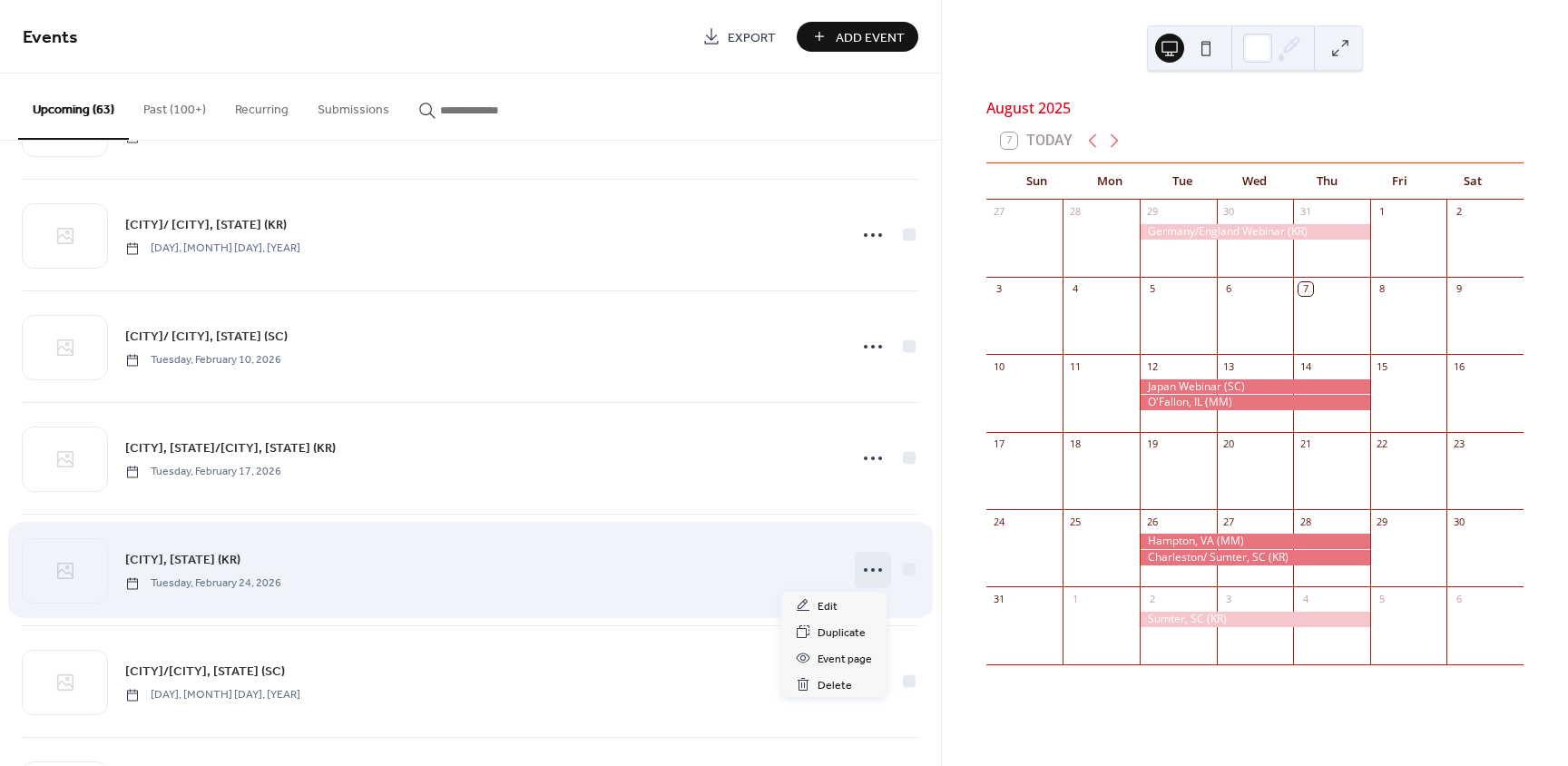 click 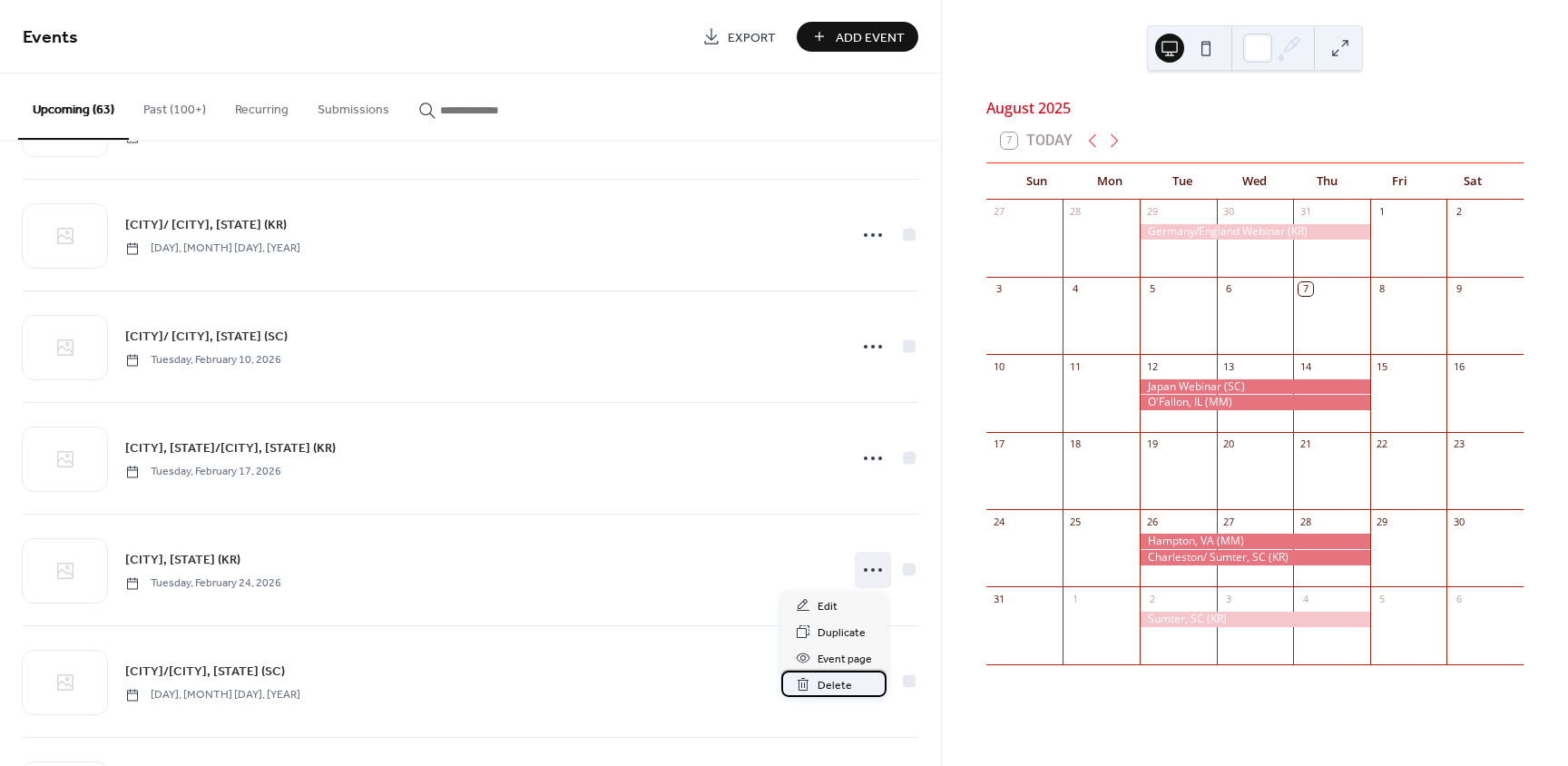 click on "Delete" at bounding box center [835, 685] 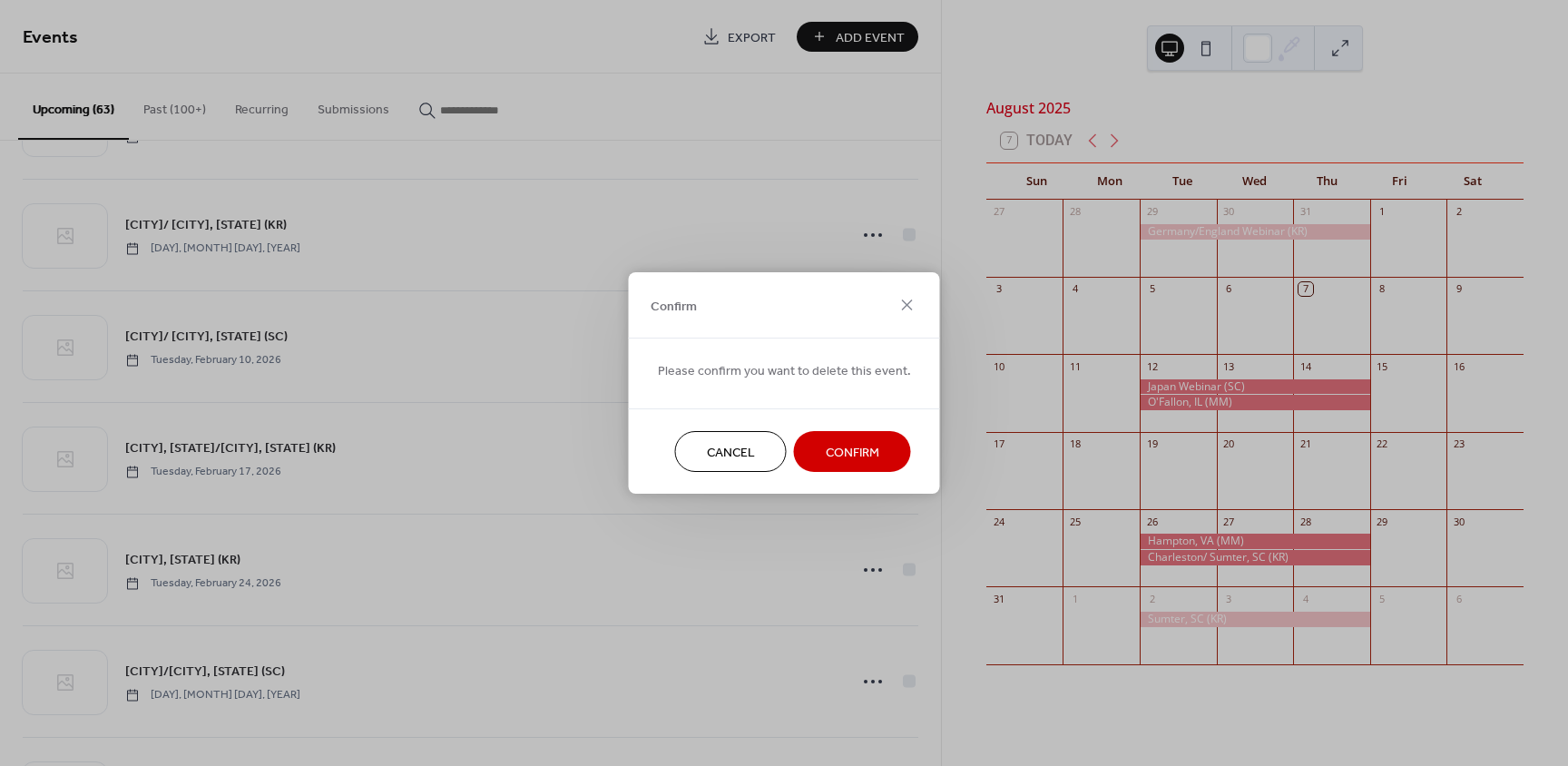 click on "Confirm" at bounding box center (852, 453) 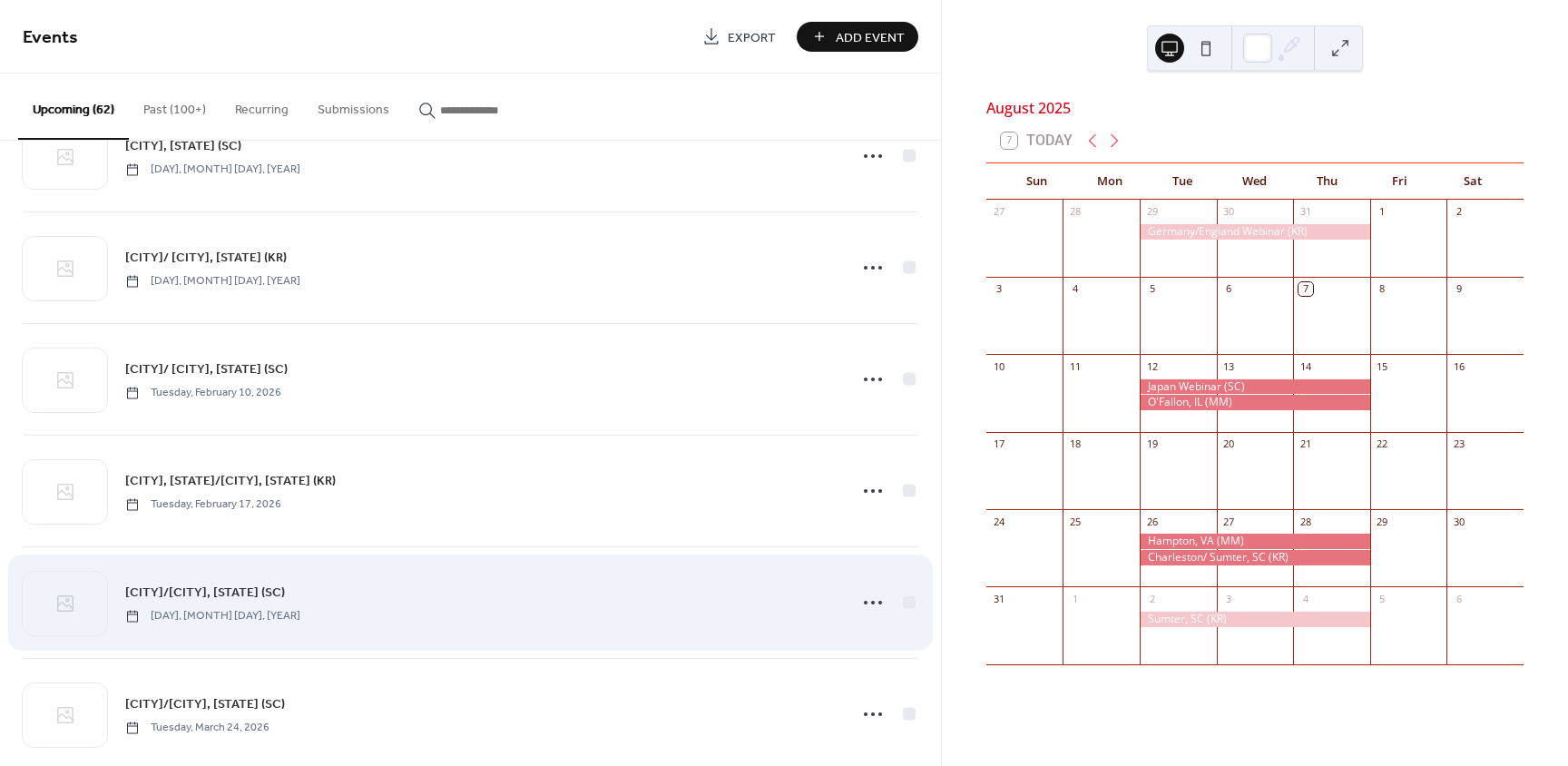 scroll, scrollTop: 4076, scrollLeft: 0, axis: vertical 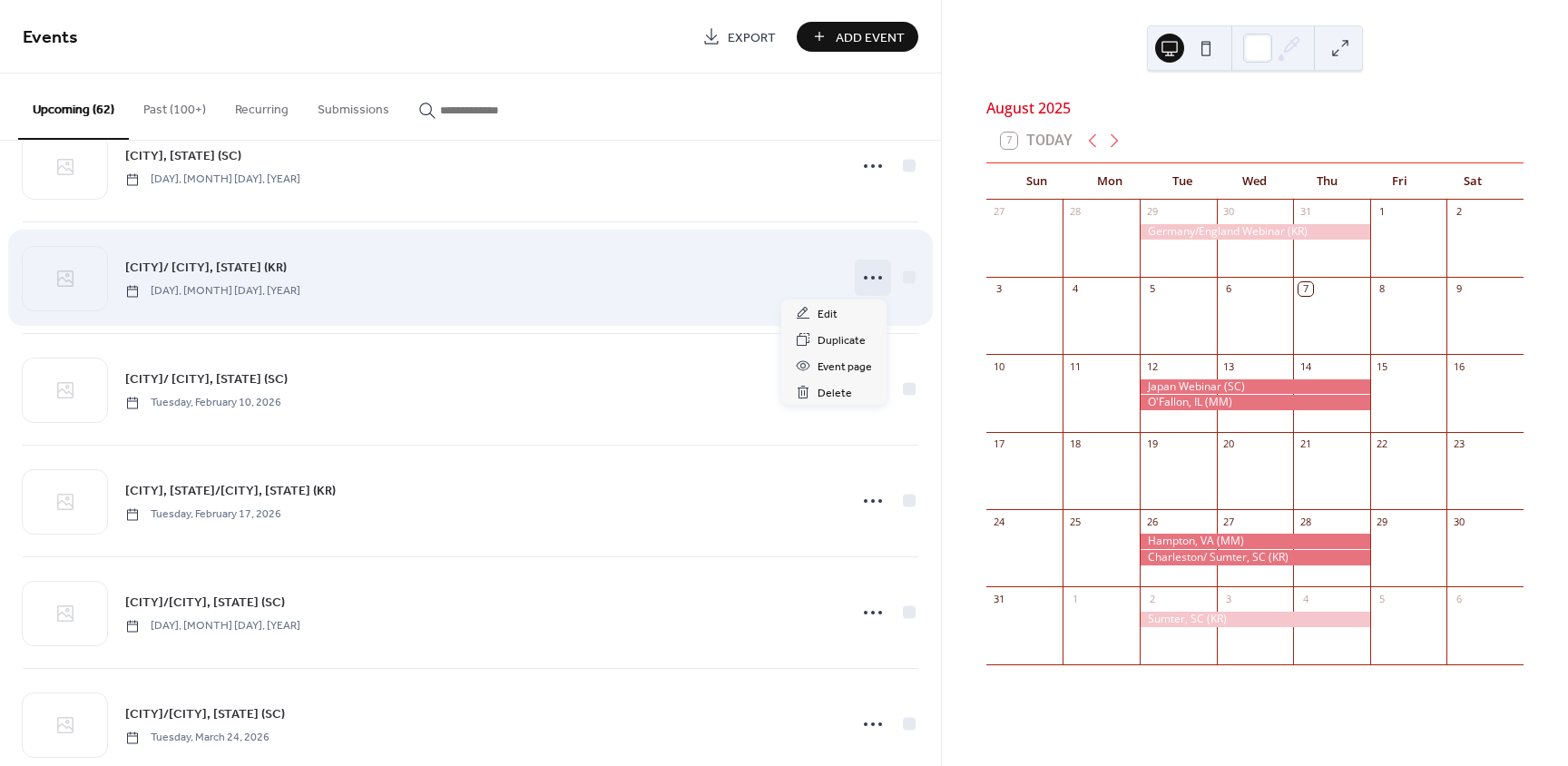 click 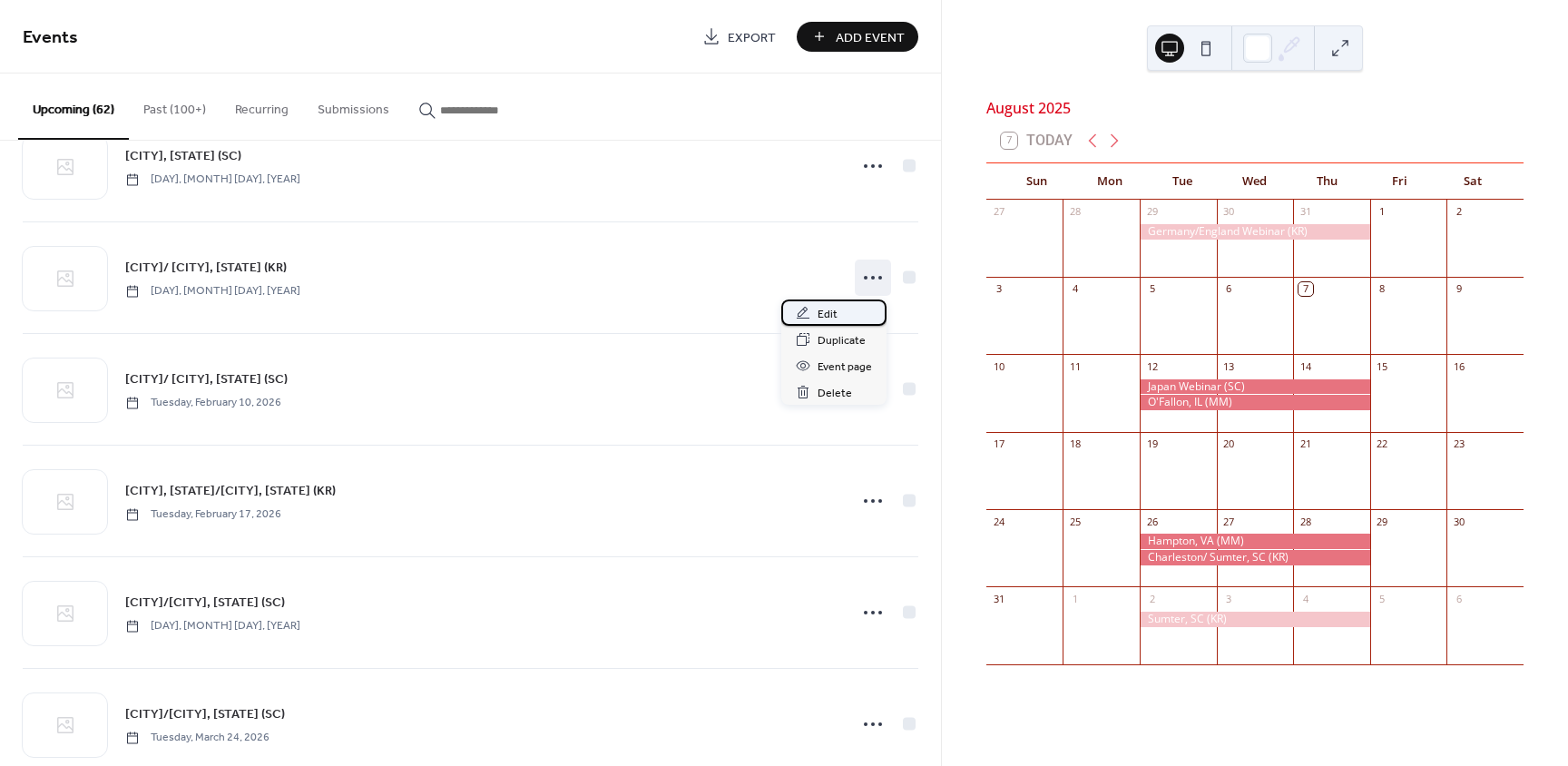 click on "Edit" at bounding box center [828, 314] 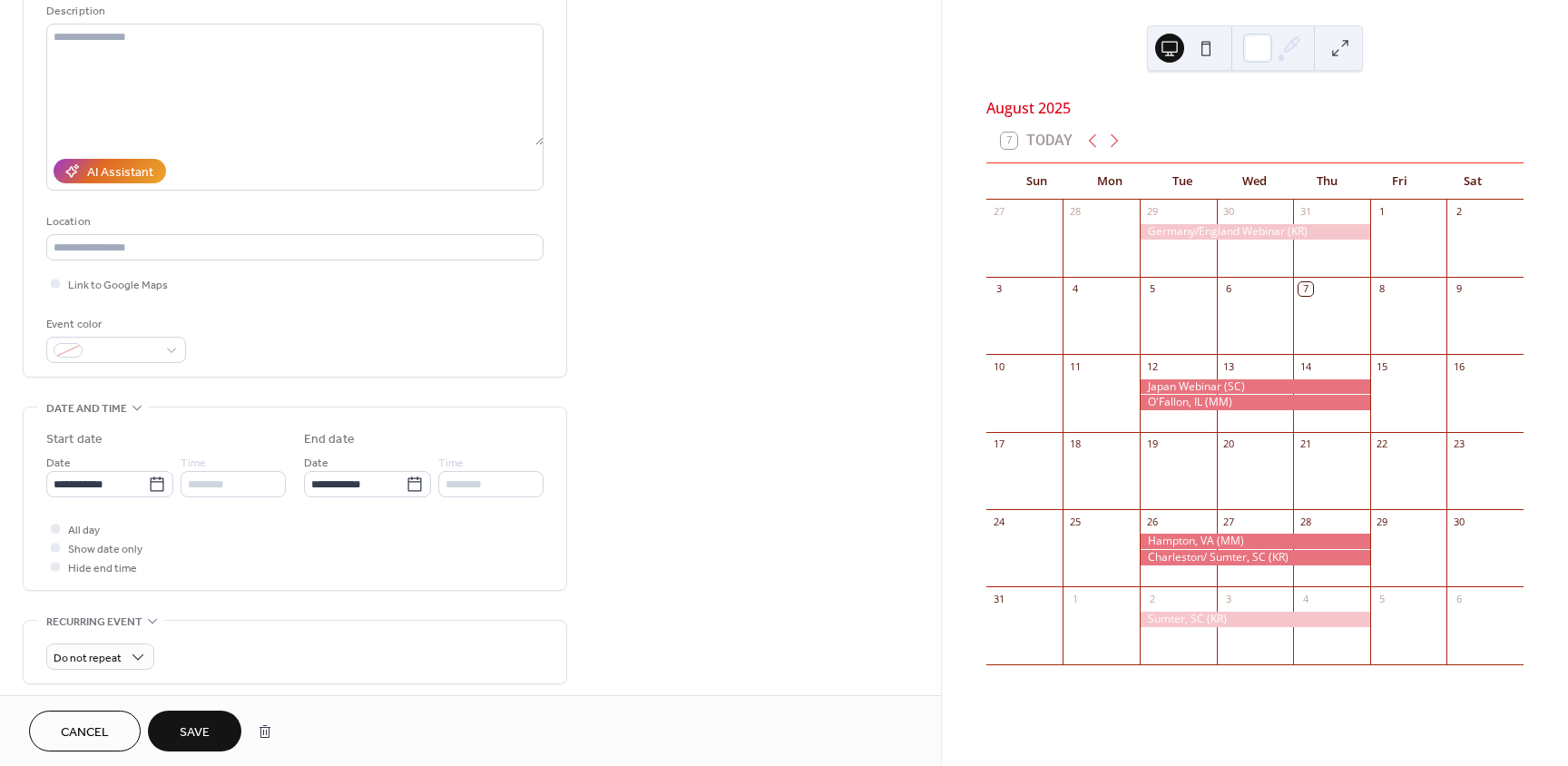 scroll, scrollTop: 187, scrollLeft: 0, axis: vertical 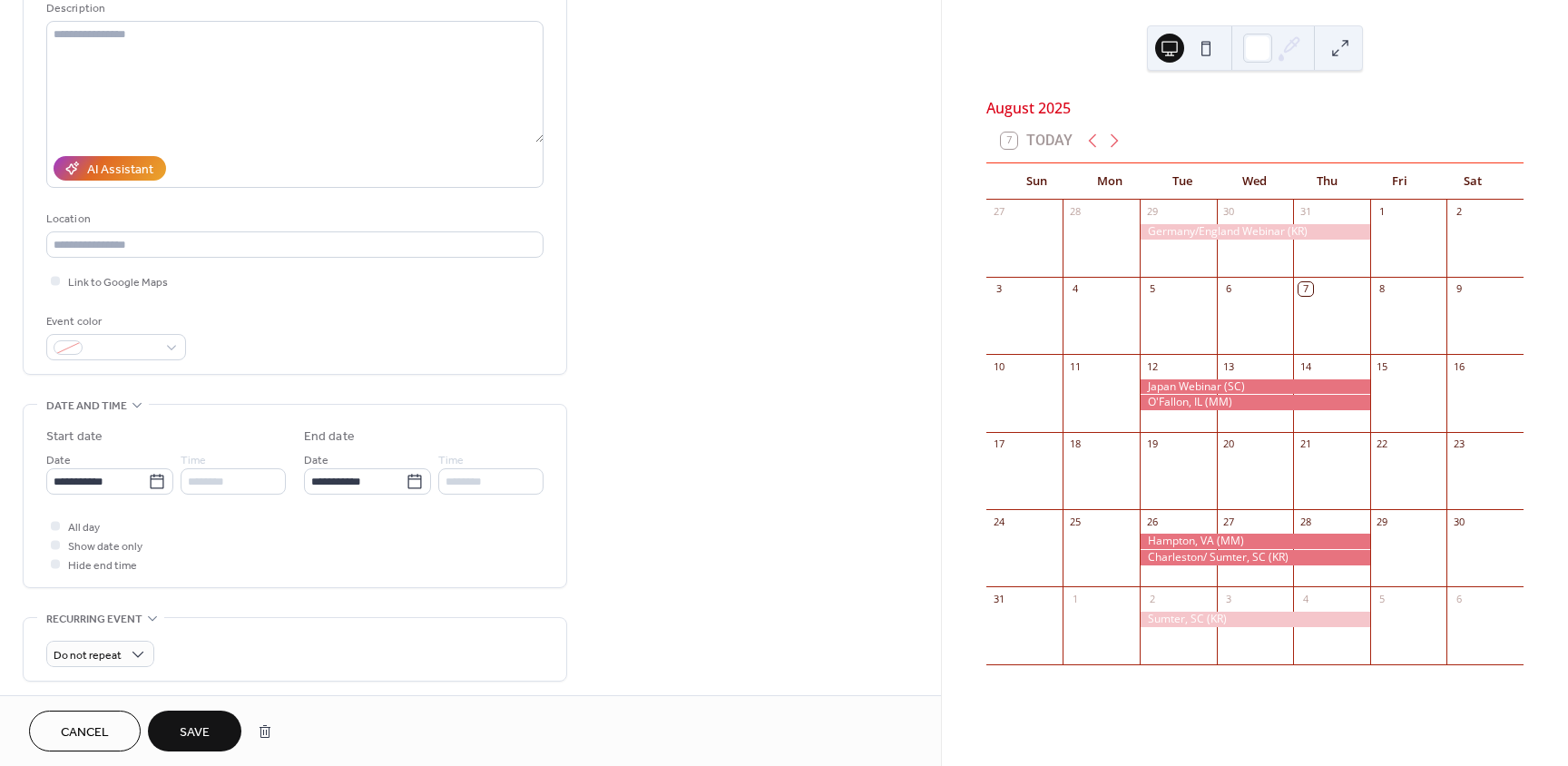 type on "**********" 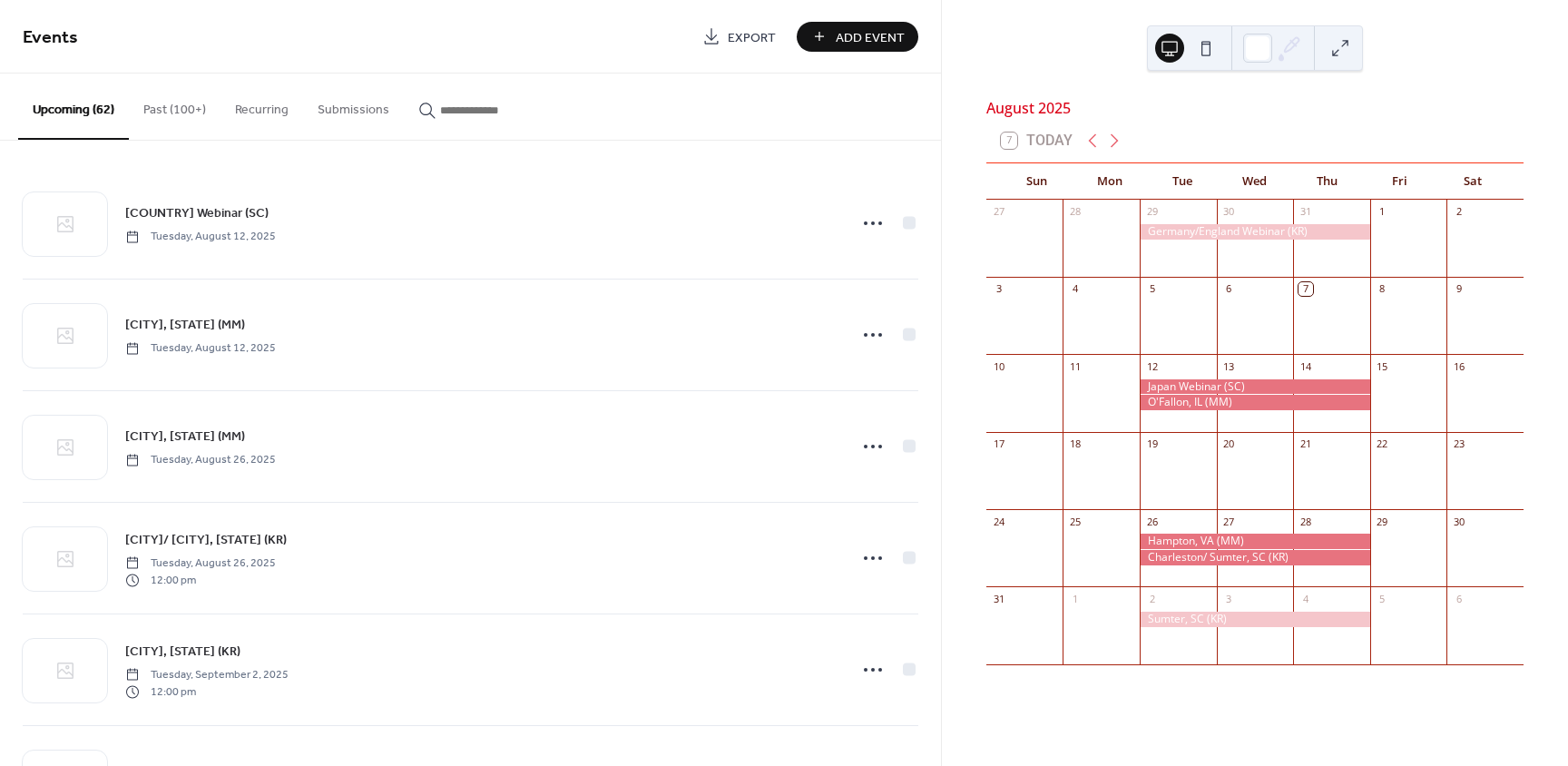 click on "Add Event" at bounding box center [870, 37] 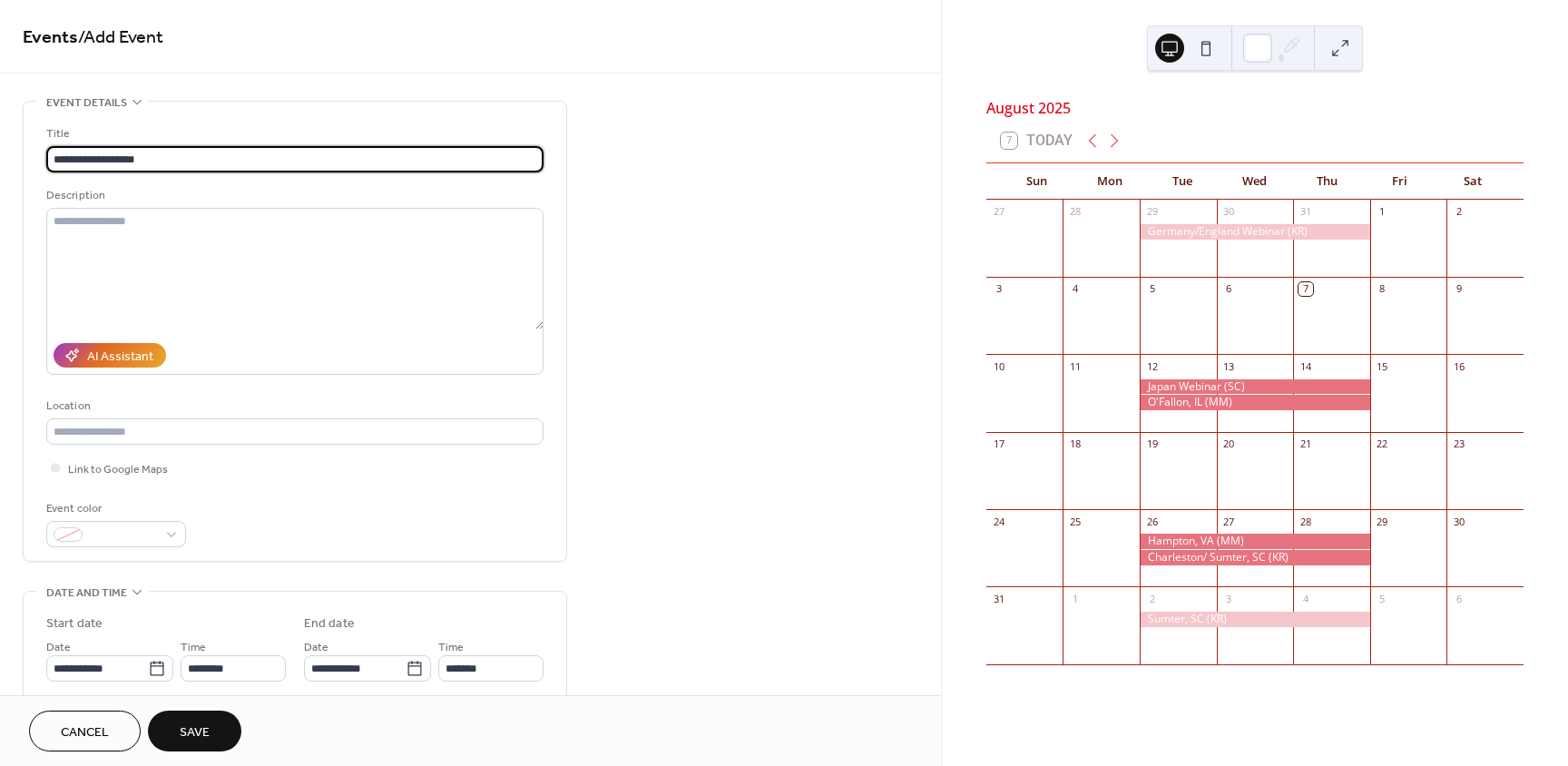 scroll, scrollTop: 1, scrollLeft: 0, axis: vertical 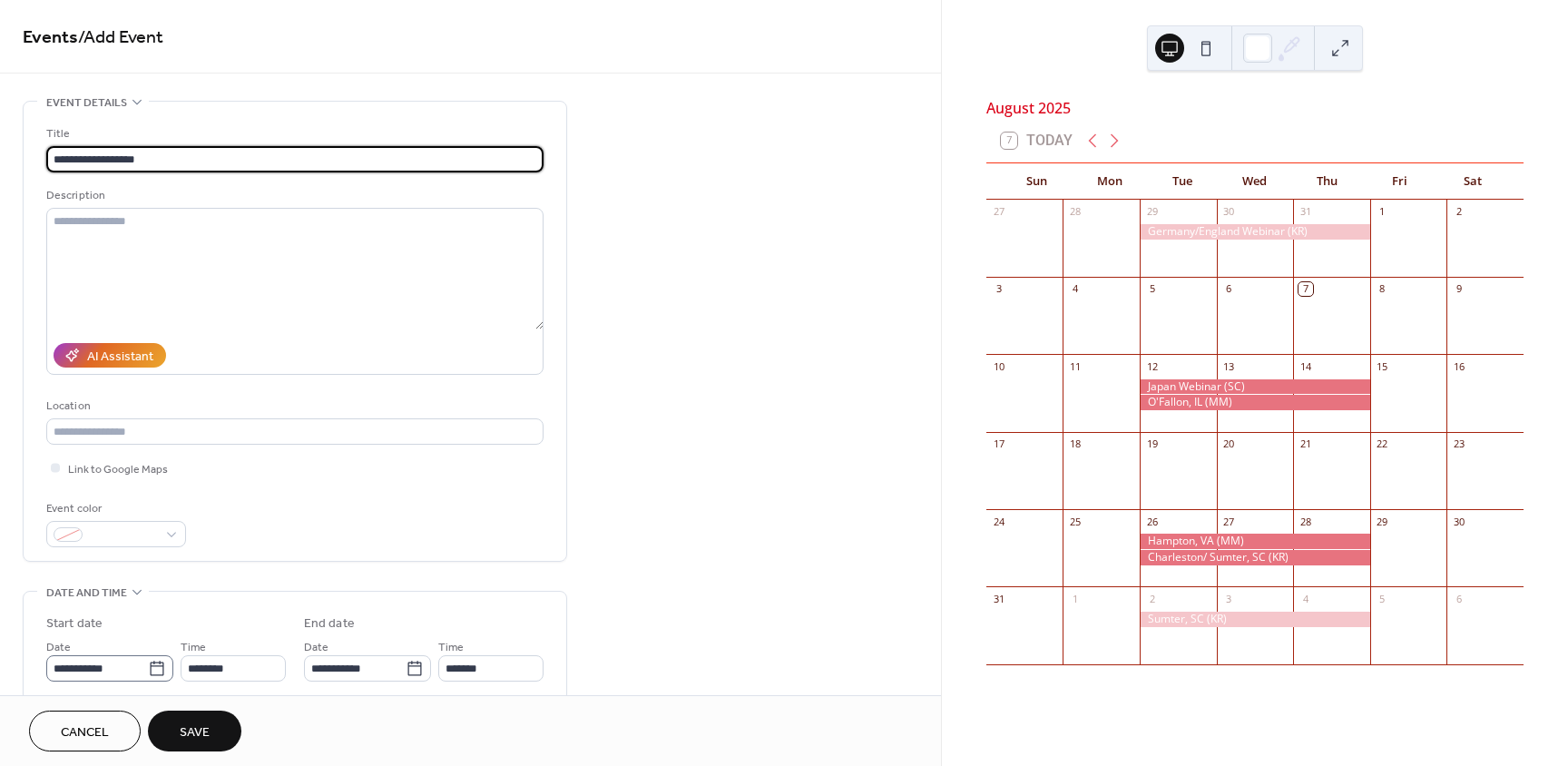 type on "**********" 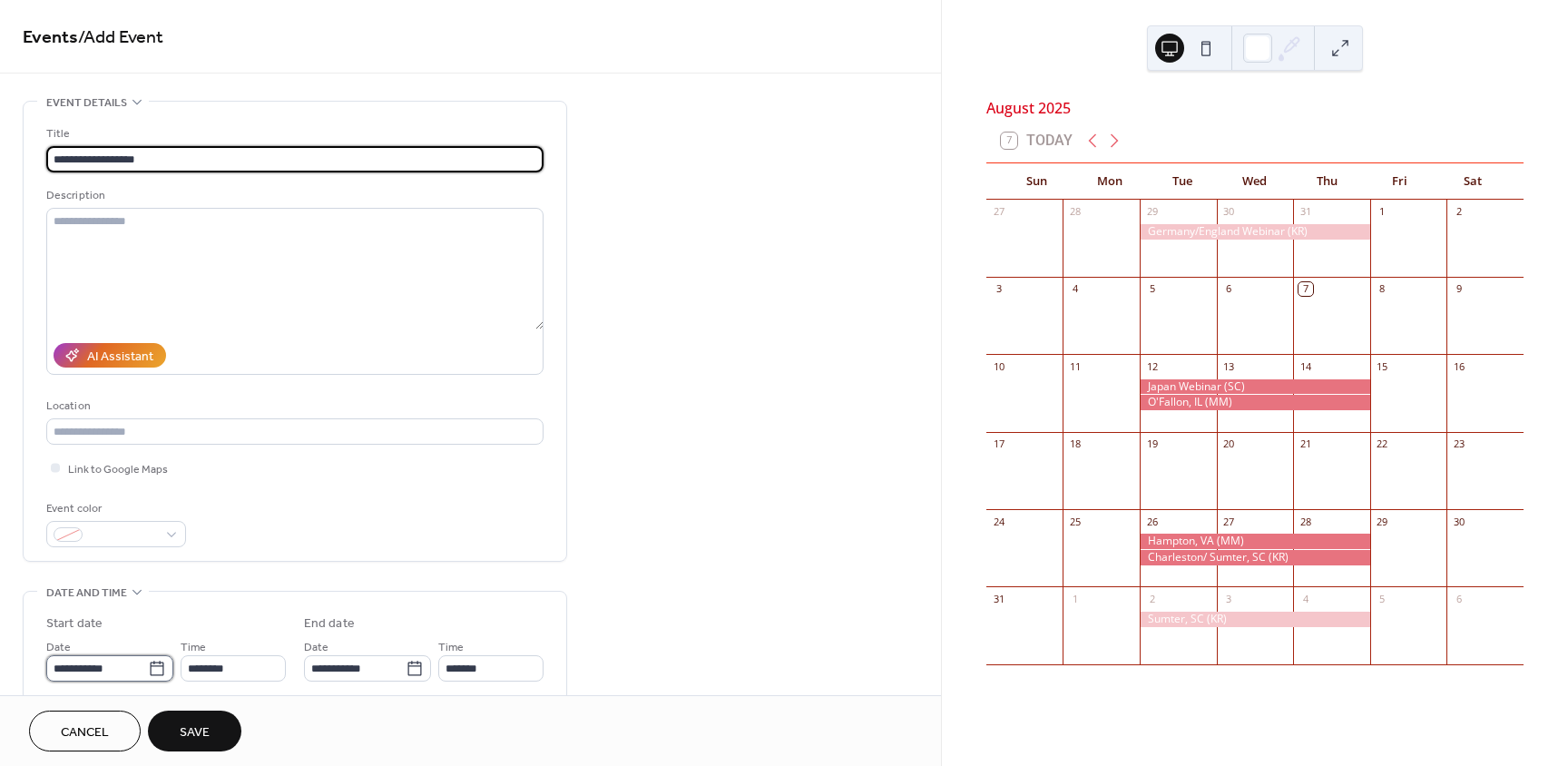 click on "**********" at bounding box center [97, 668] 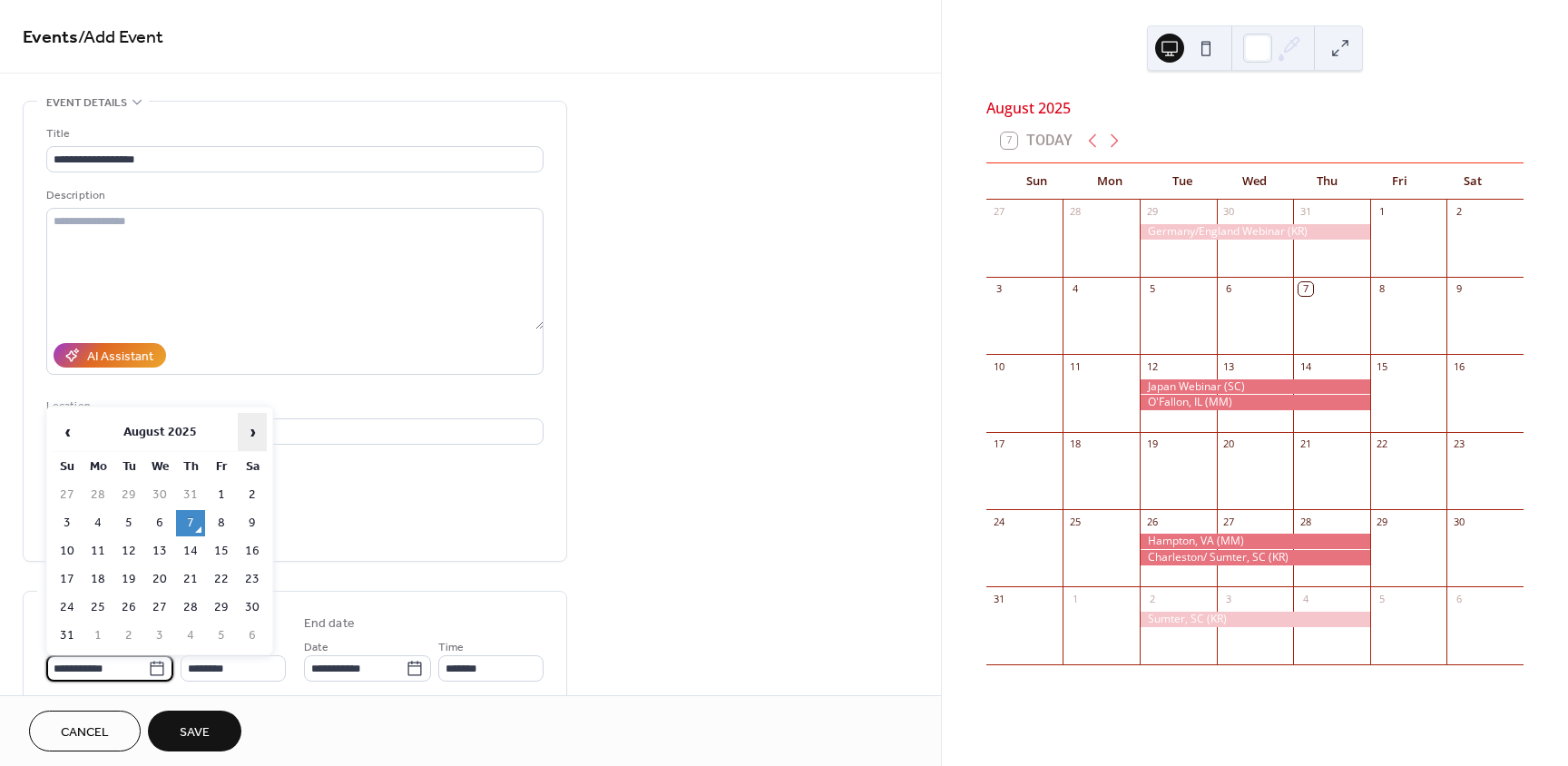 click on "›" at bounding box center (252, 432) 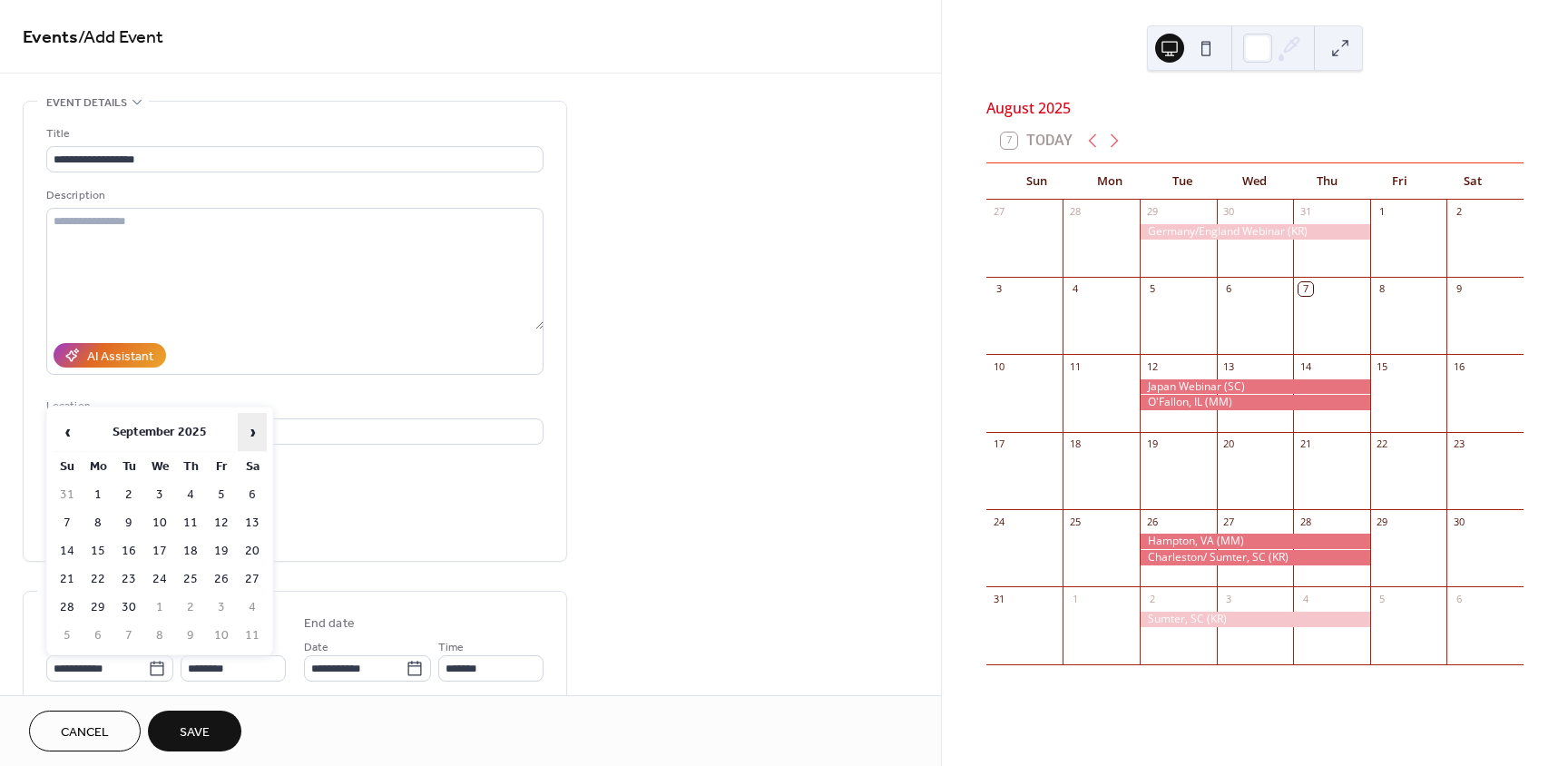 click on "›" at bounding box center [252, 432] 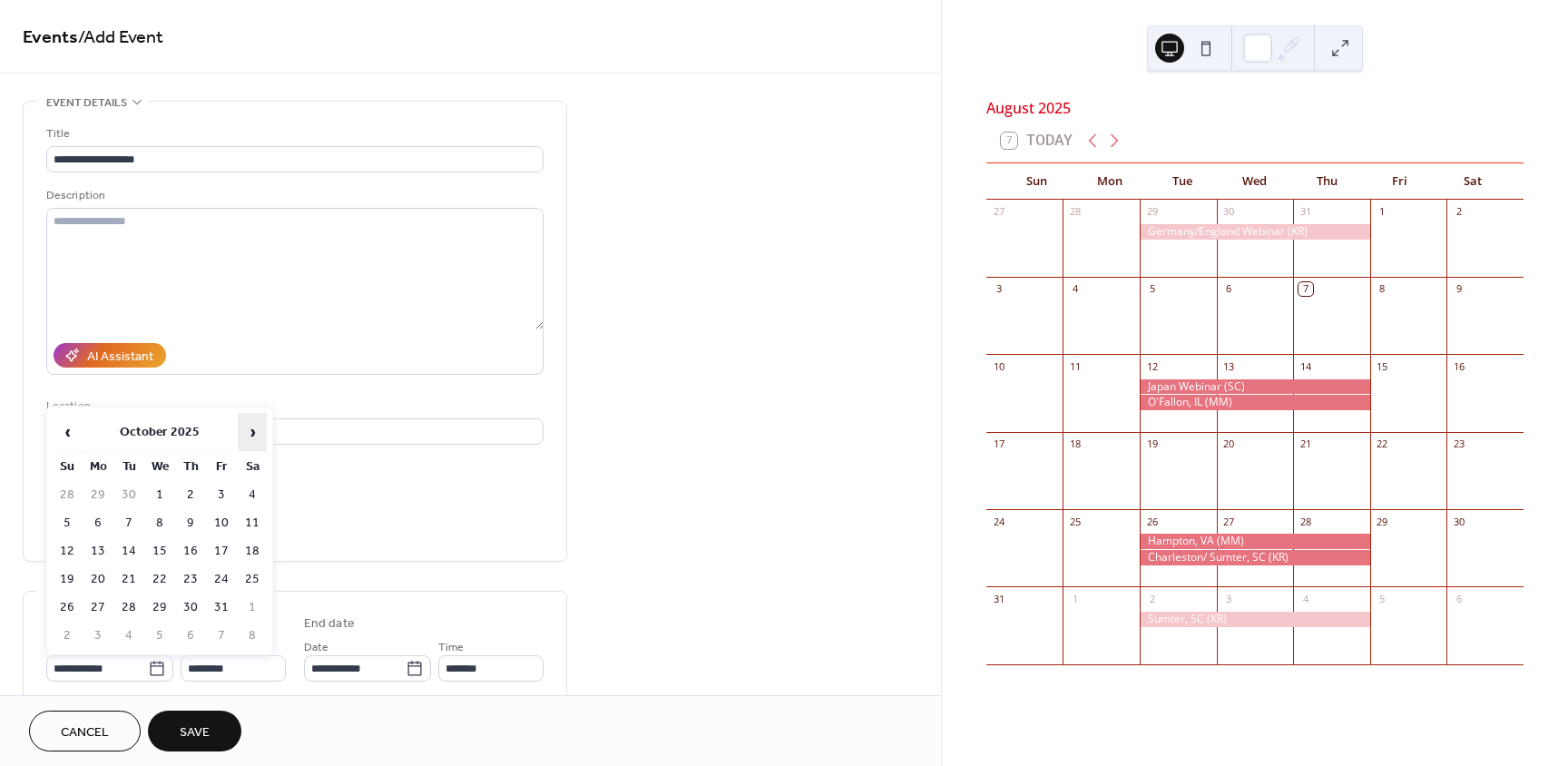 click on "›" at bounding box center [252, 432] 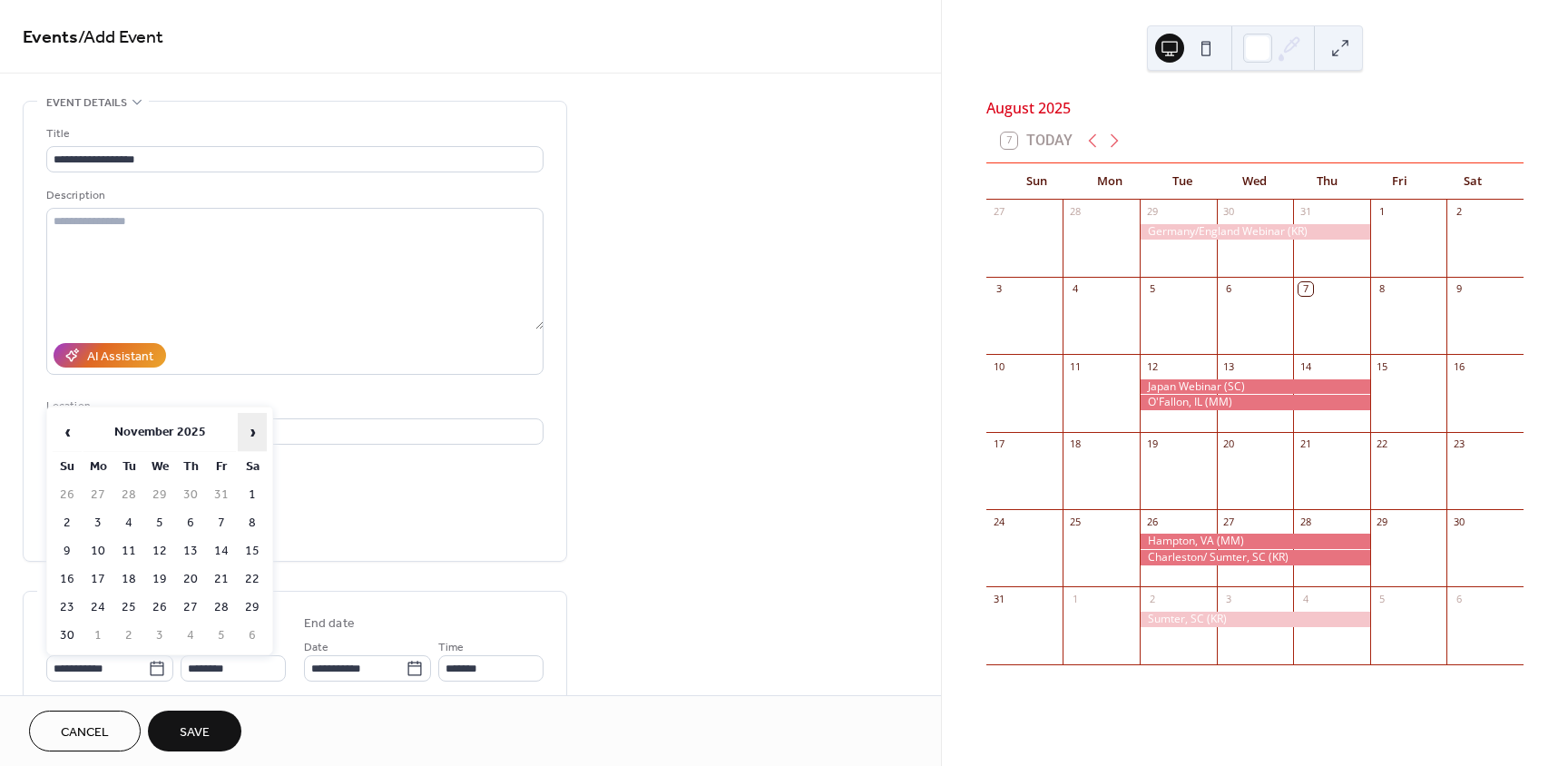 click on "›" at bounding box center (252, 432) 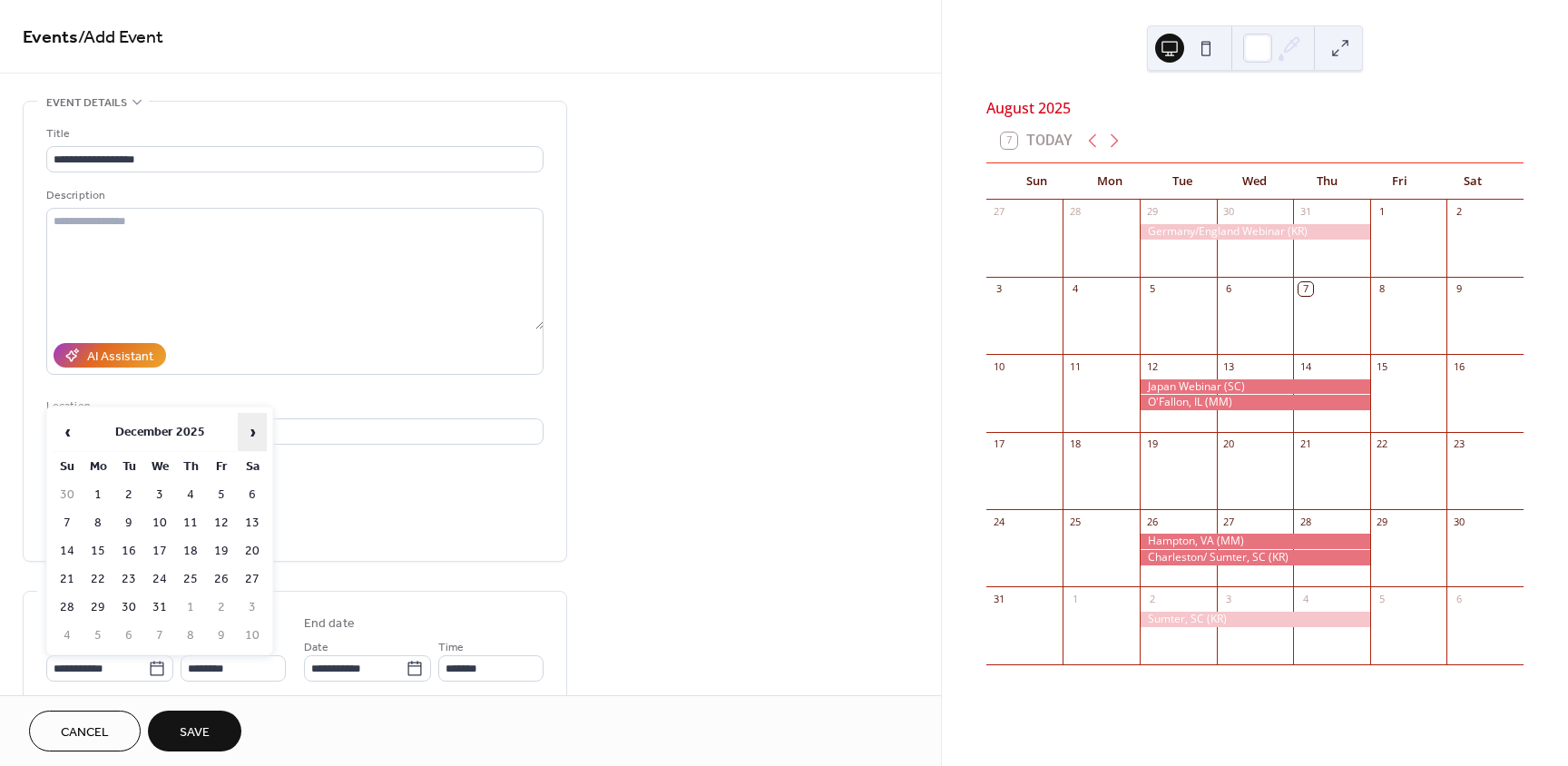 click on "›" at bounding box center (252, 432) 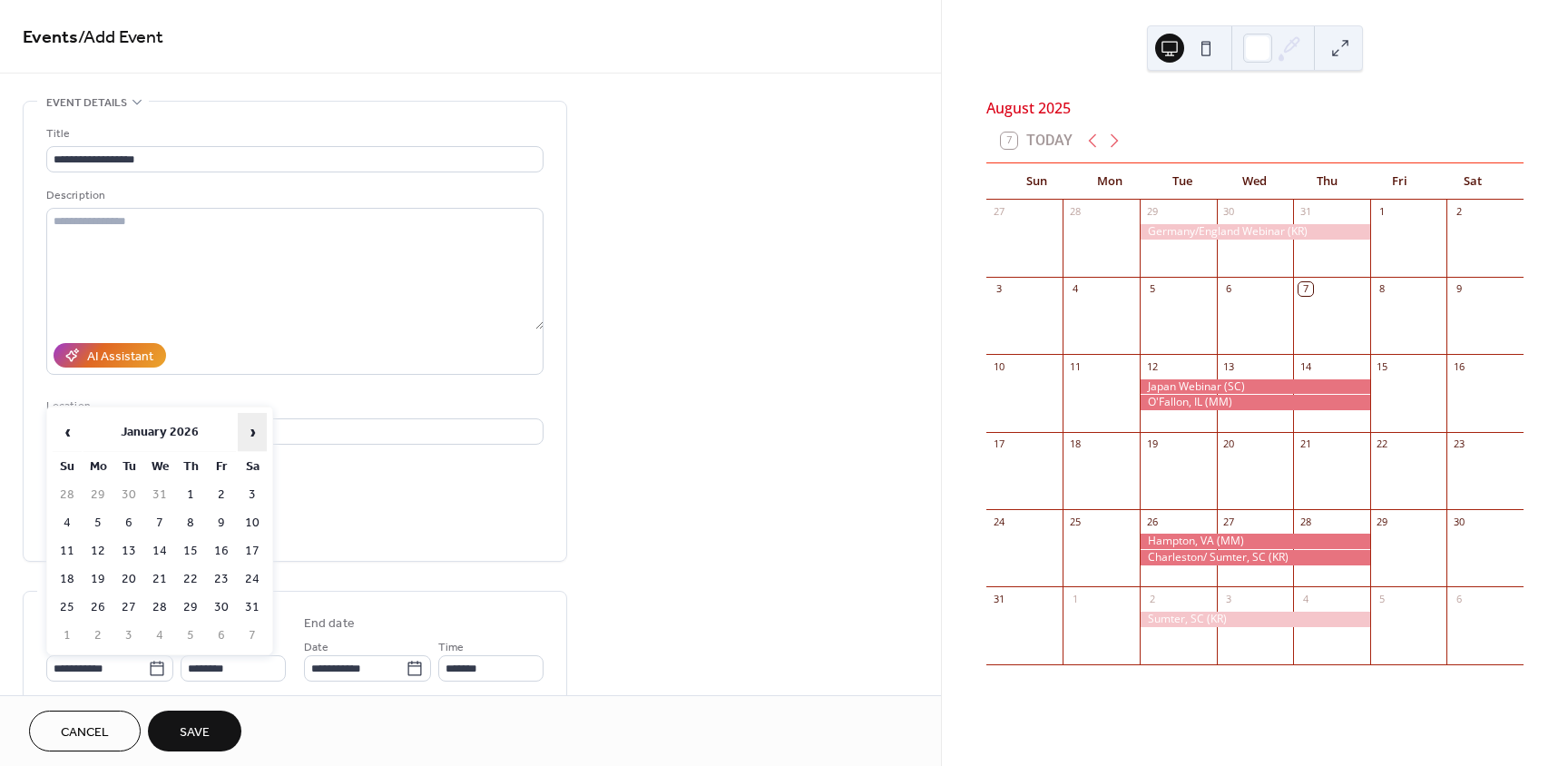 click on "›" at bounding box center [252, 432] 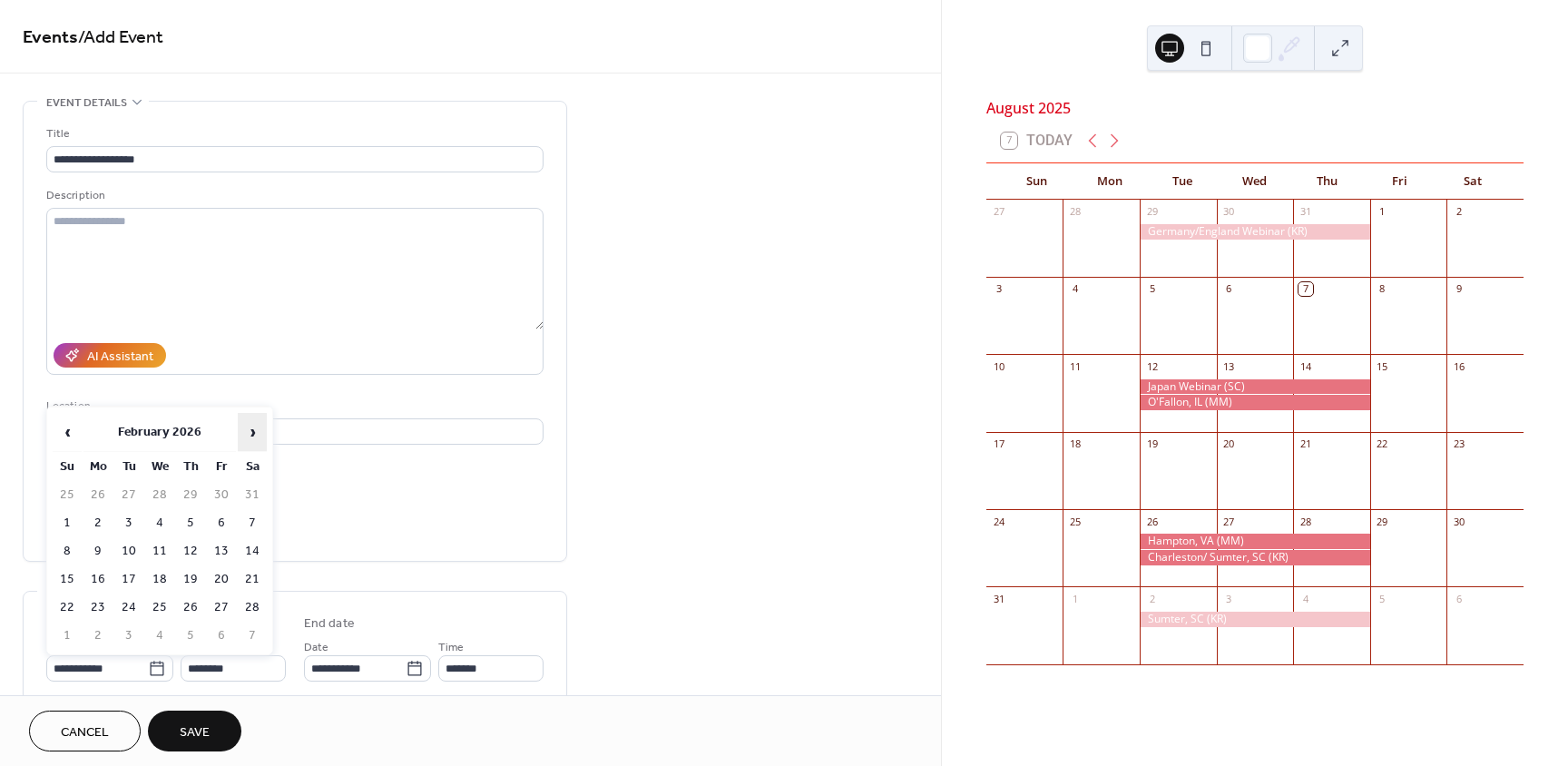 click on "›" at bounding box center [252, 432] 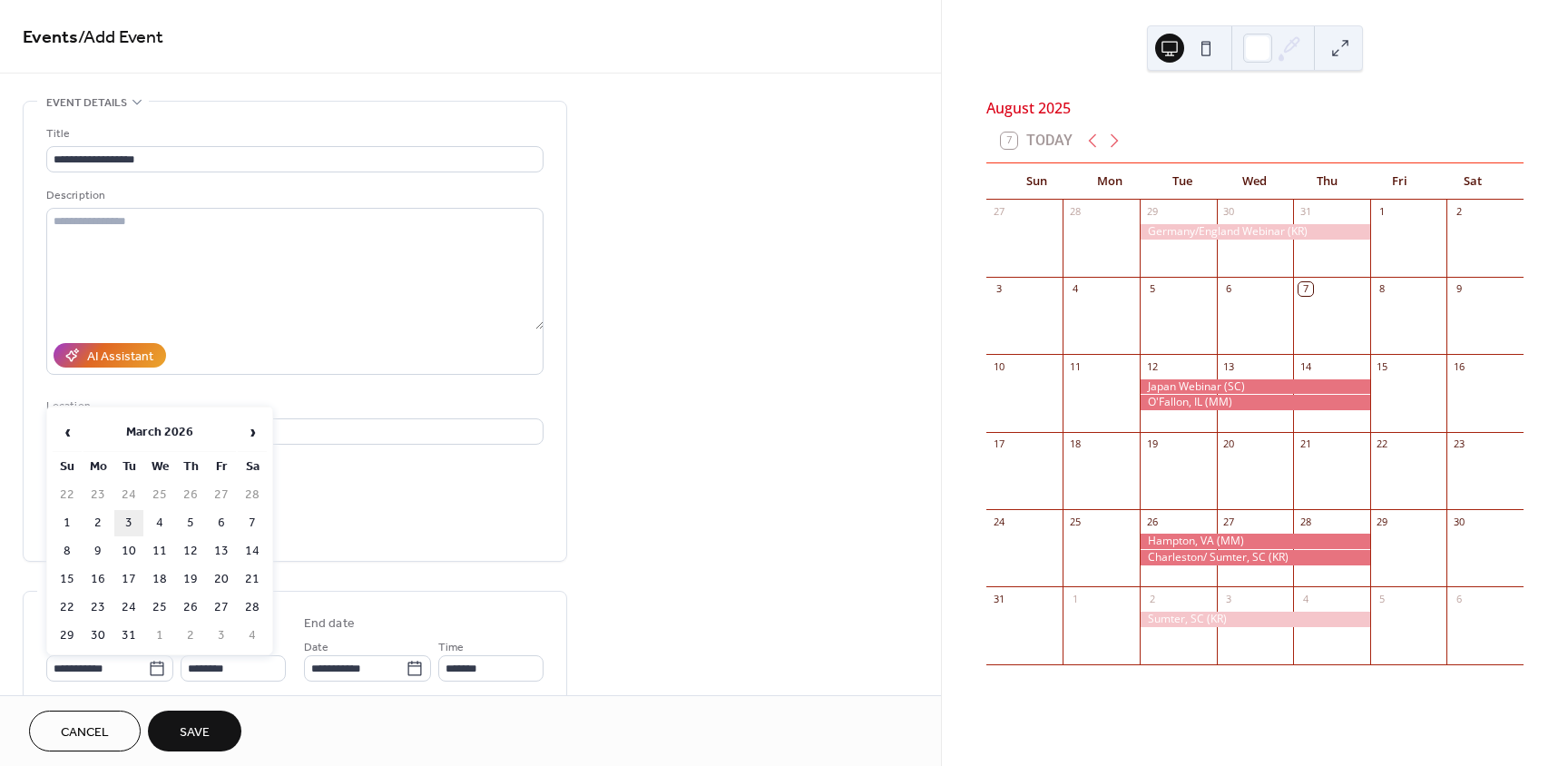 click on "3" at bounding box center [129, 523] 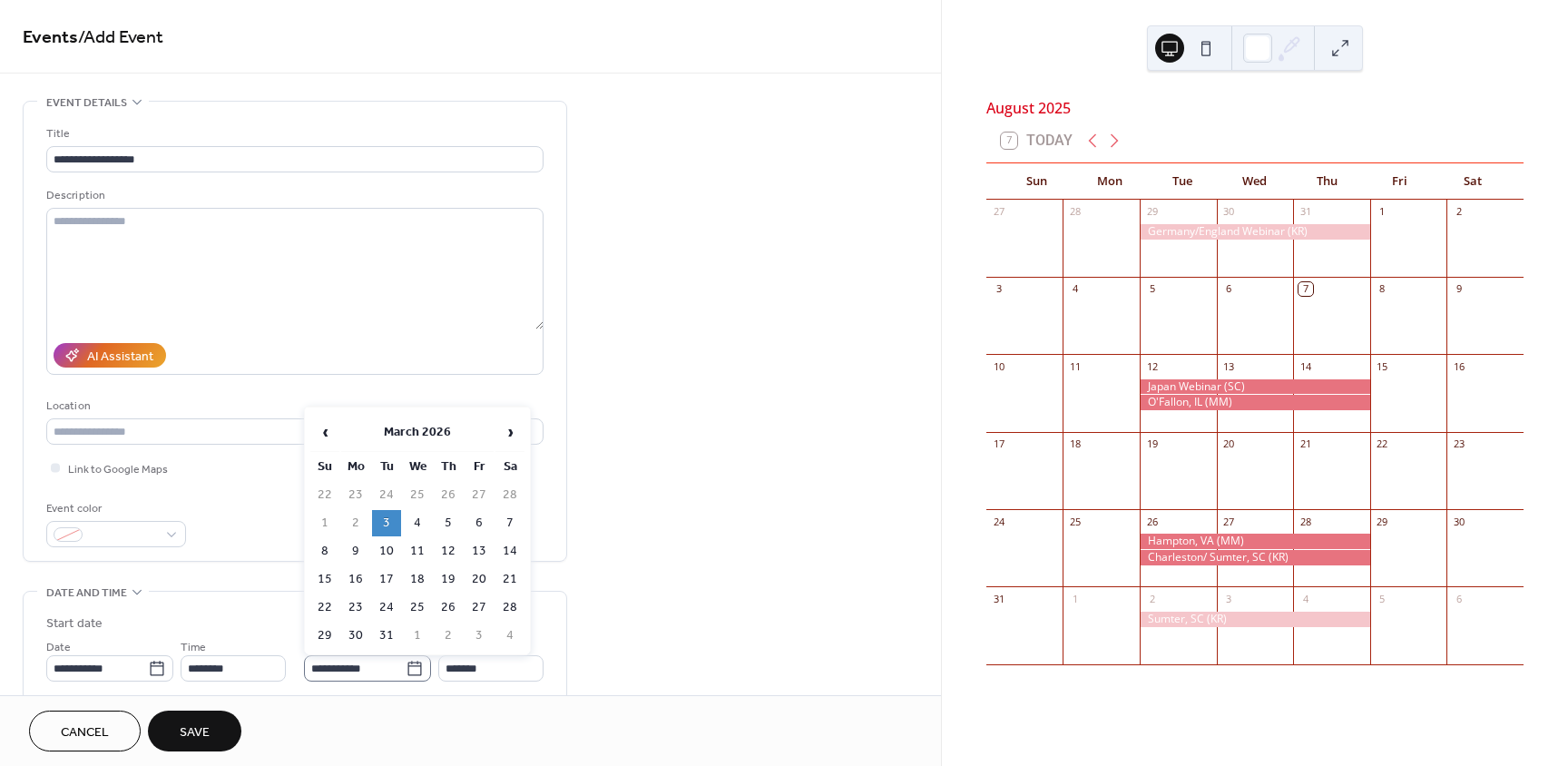 click 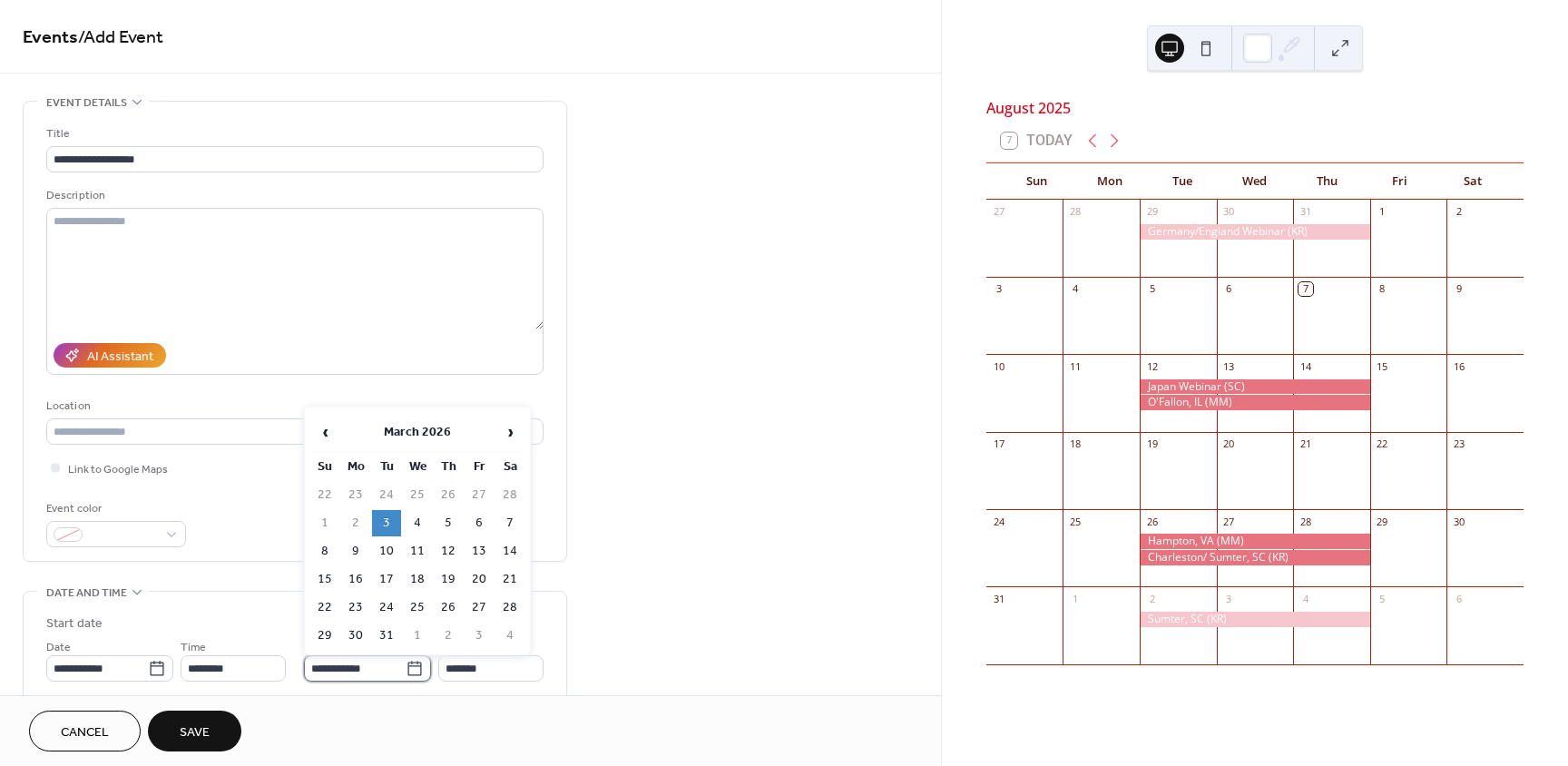 click on "**********" at bounding box center [355, 668] 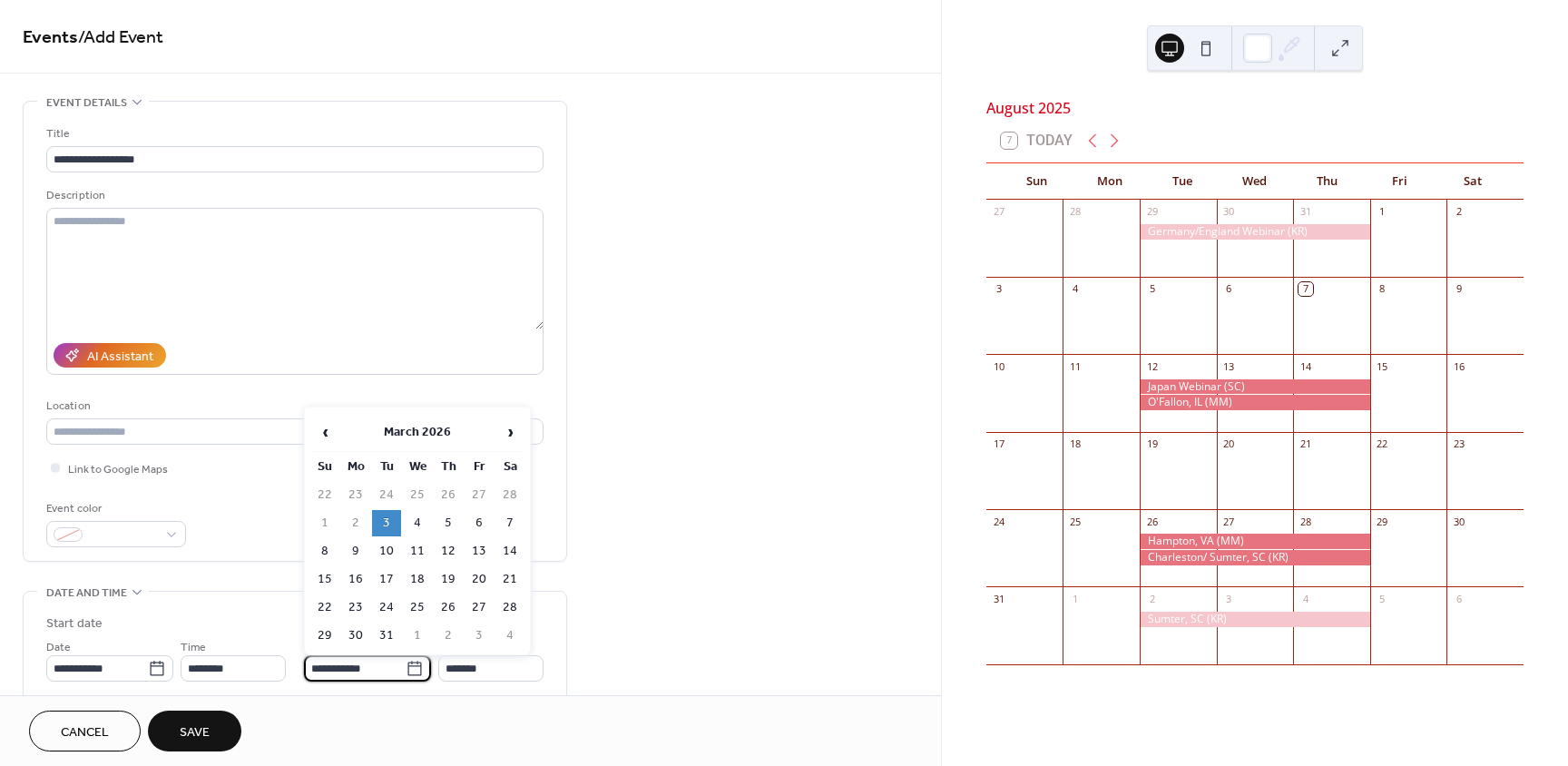 click on "5" at bounding box center (448, 523) 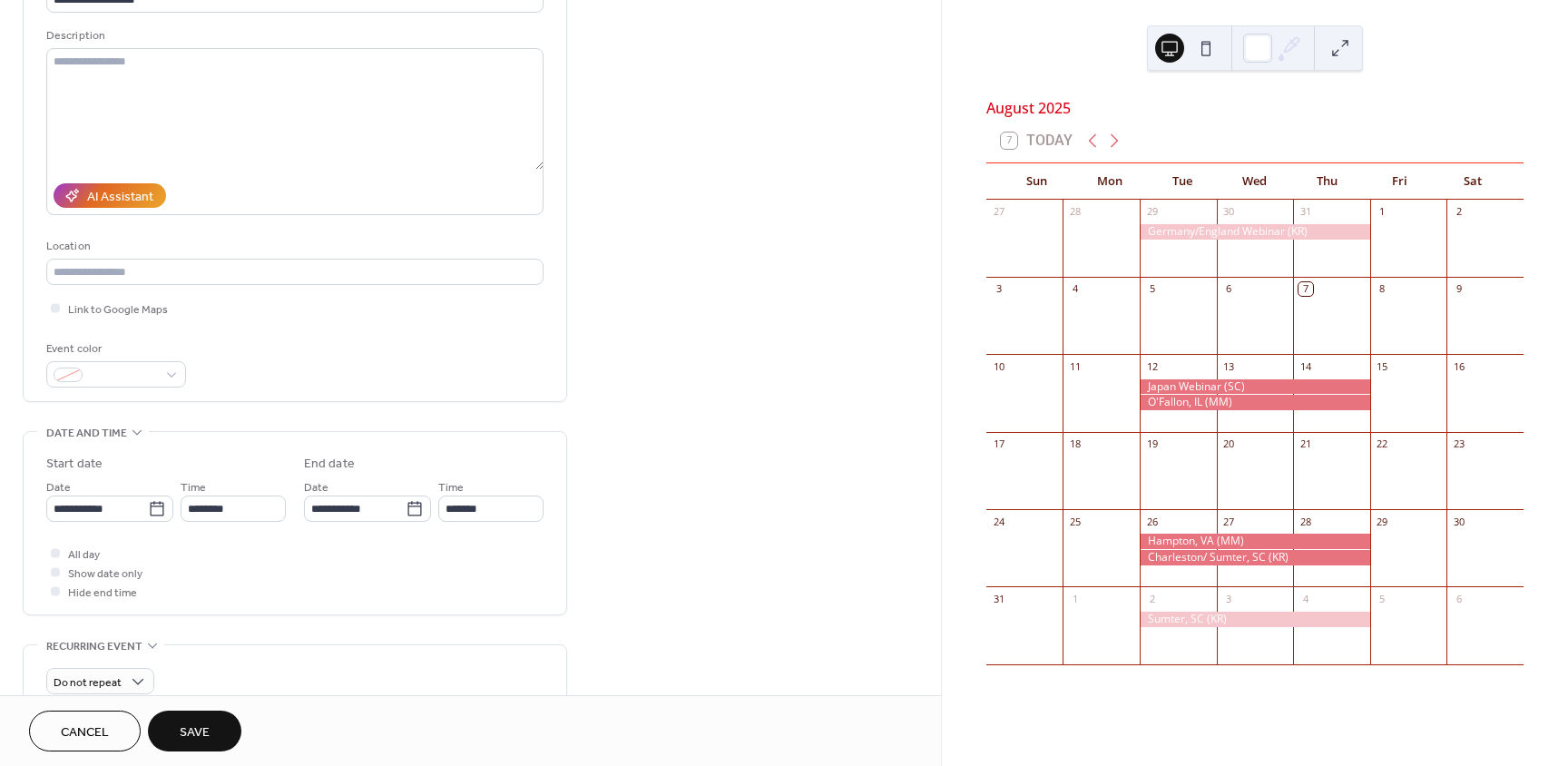 scroll, scrollTop: 176, scrollLeft: 0, axis: vertical 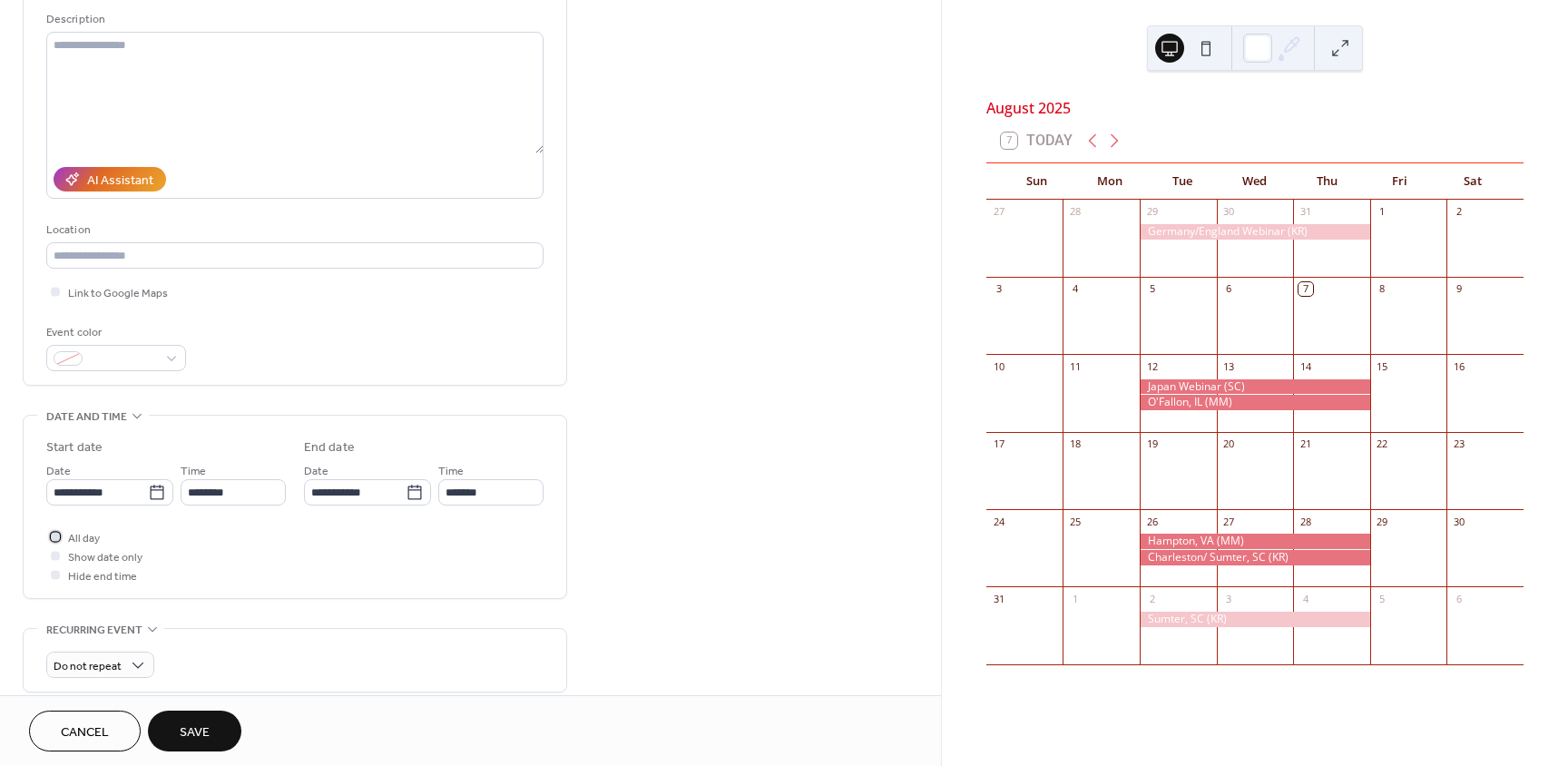click at bounding box center [55, 536] 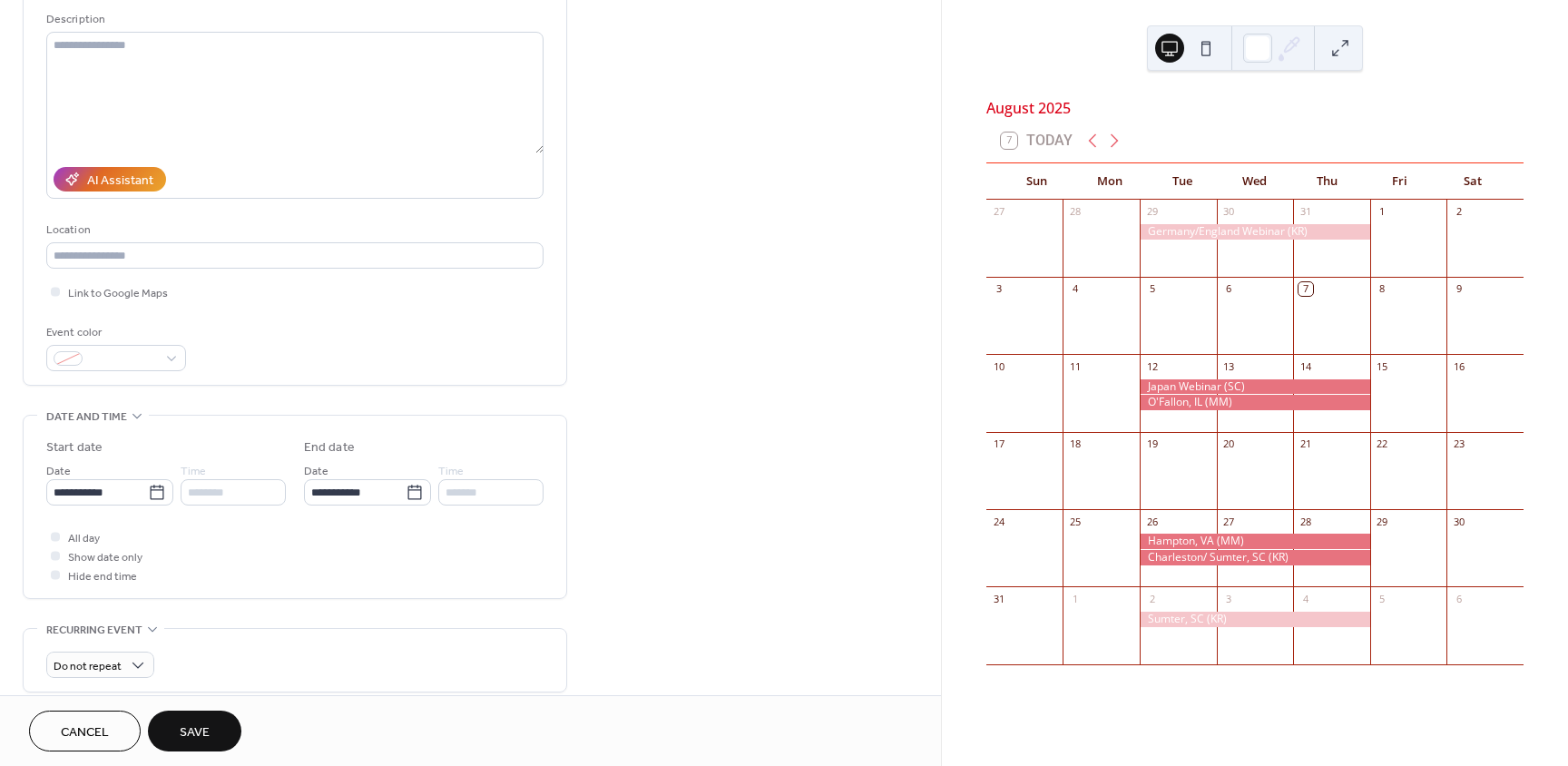 click on "Save" at bounding box center [194, 731] 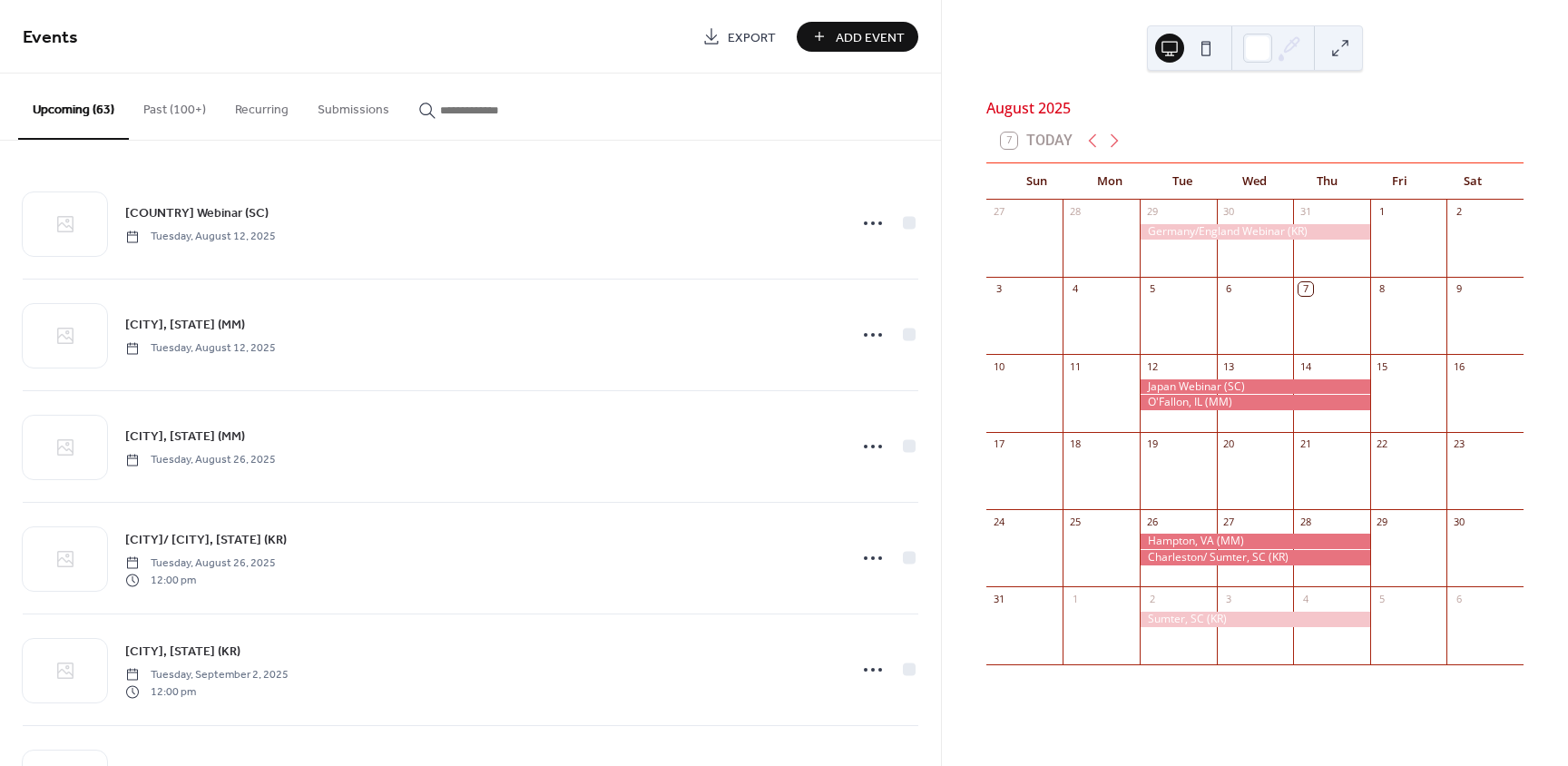 click on "Events Export Add Event" at bounding box center (470, 36) 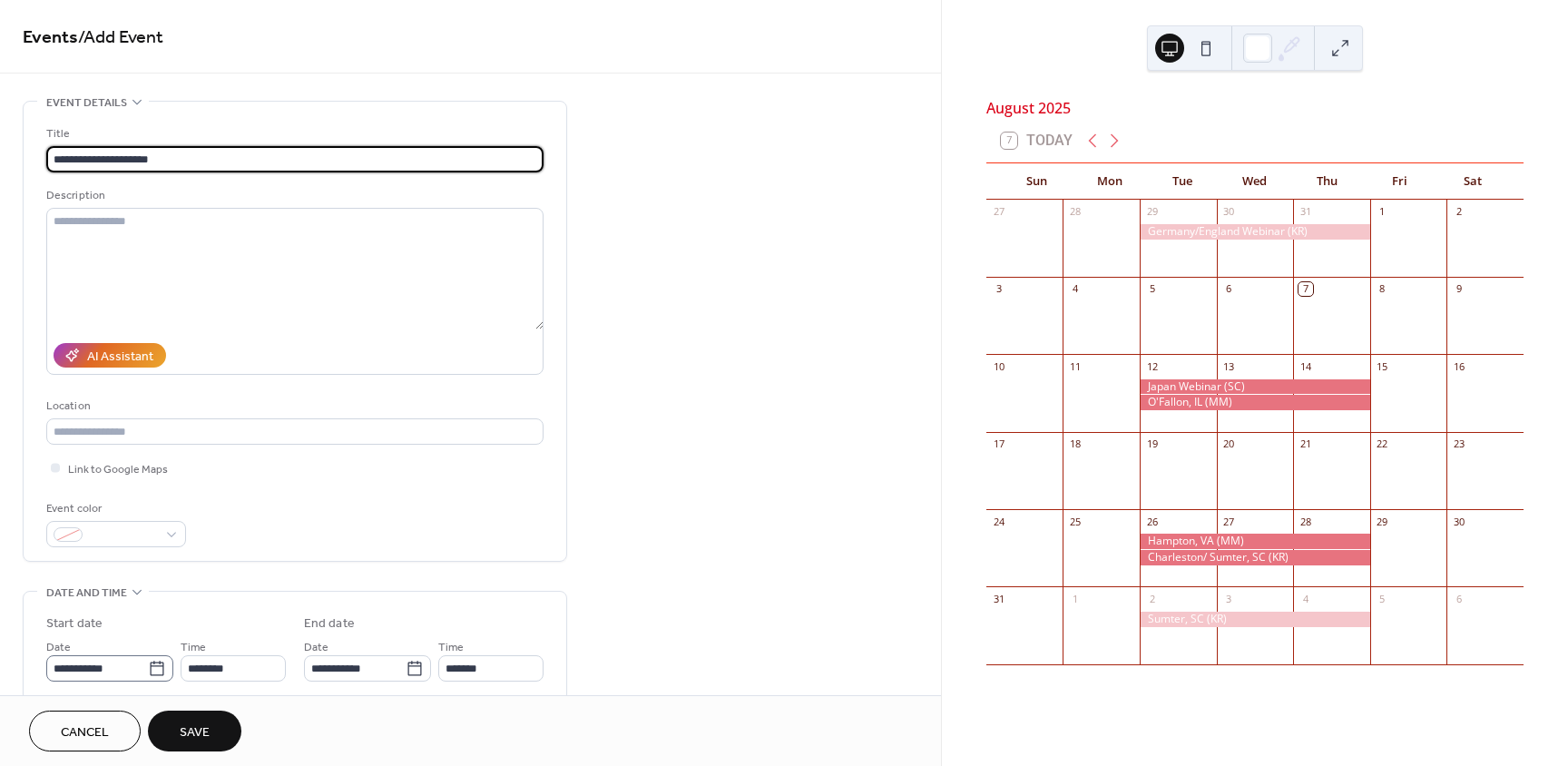 type on "**********" 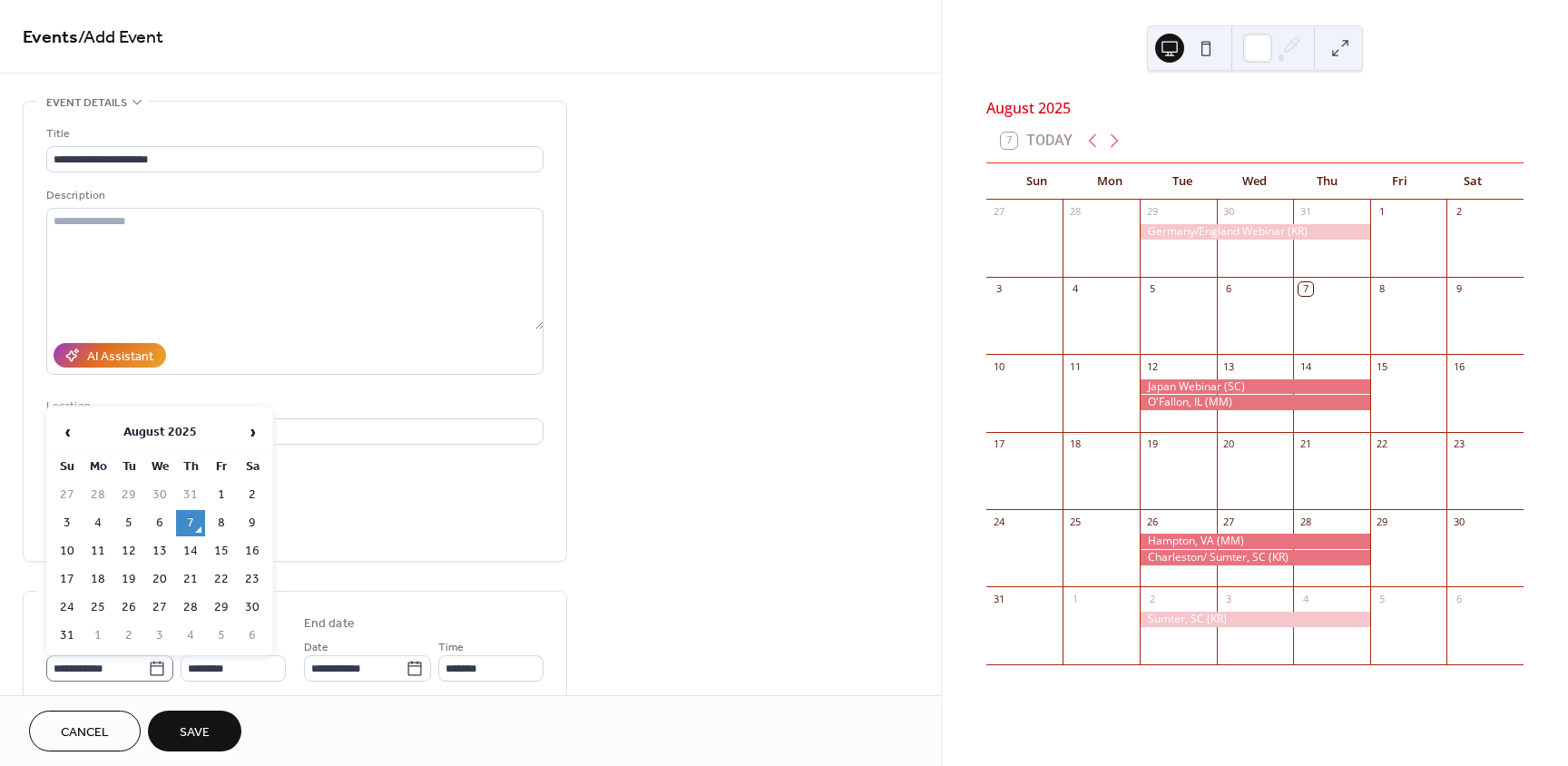 click 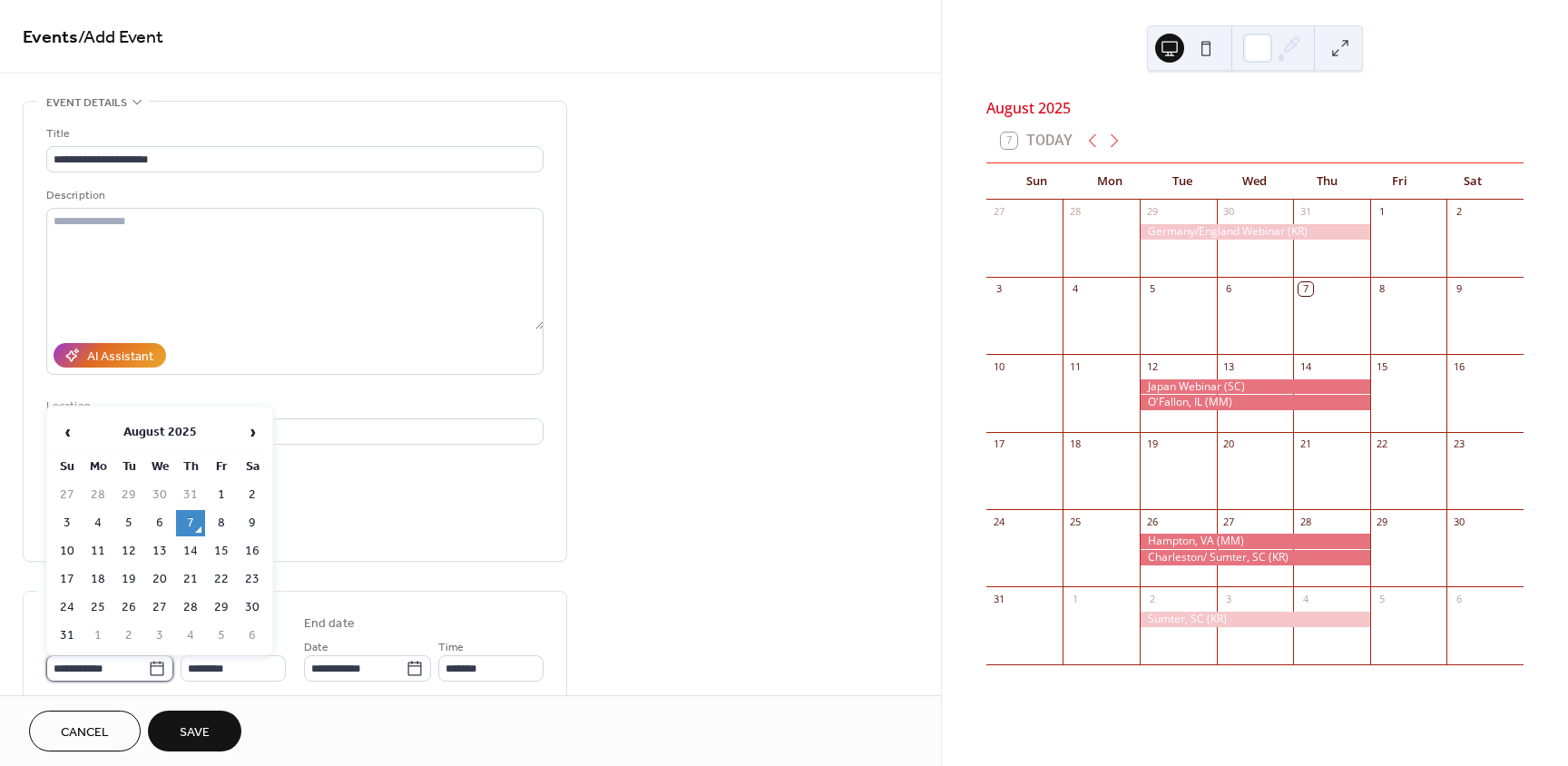 click on "**********" at bounding box center (97, 668) 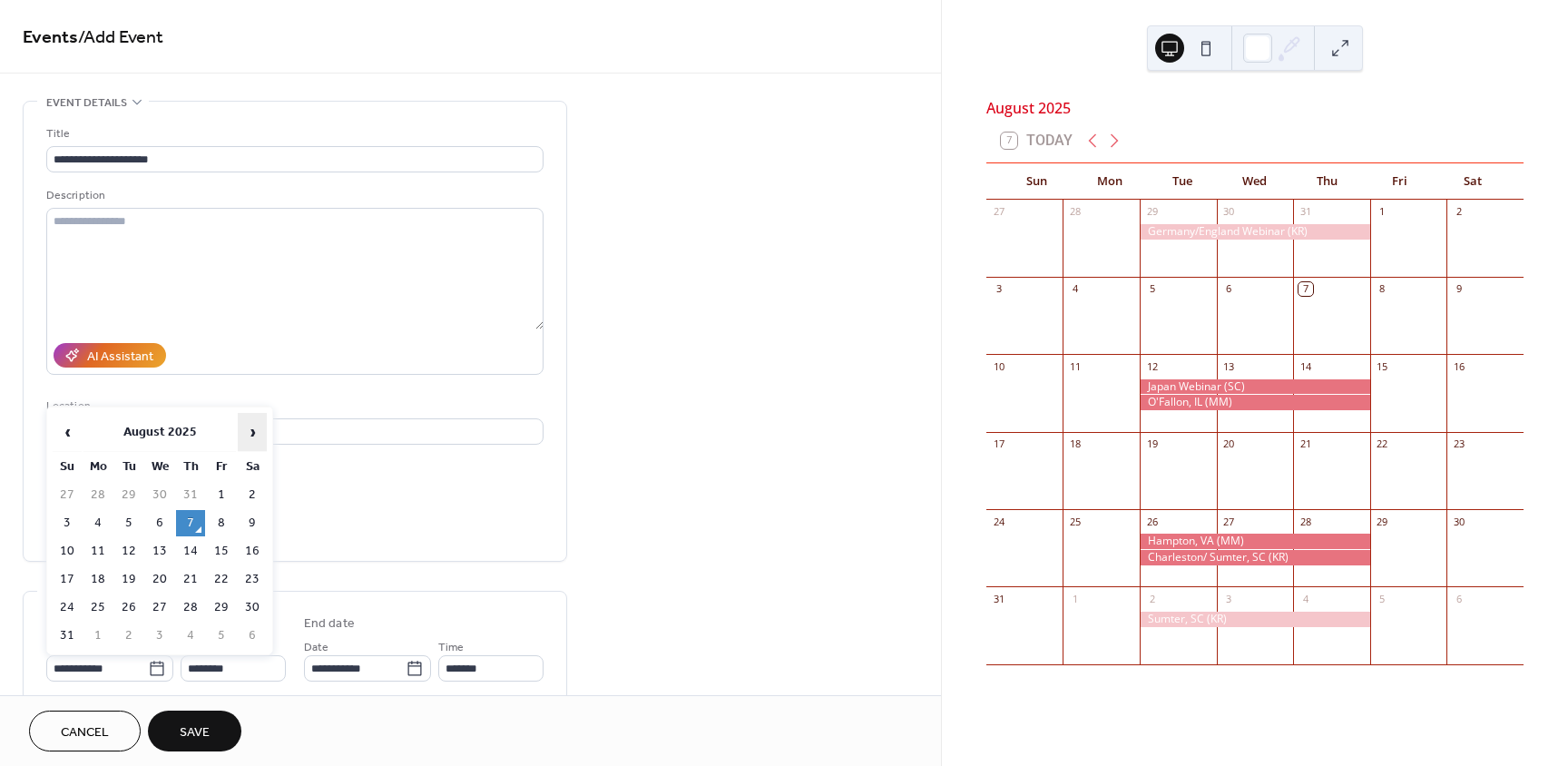 click on "›" at bounding box center (252, 432) 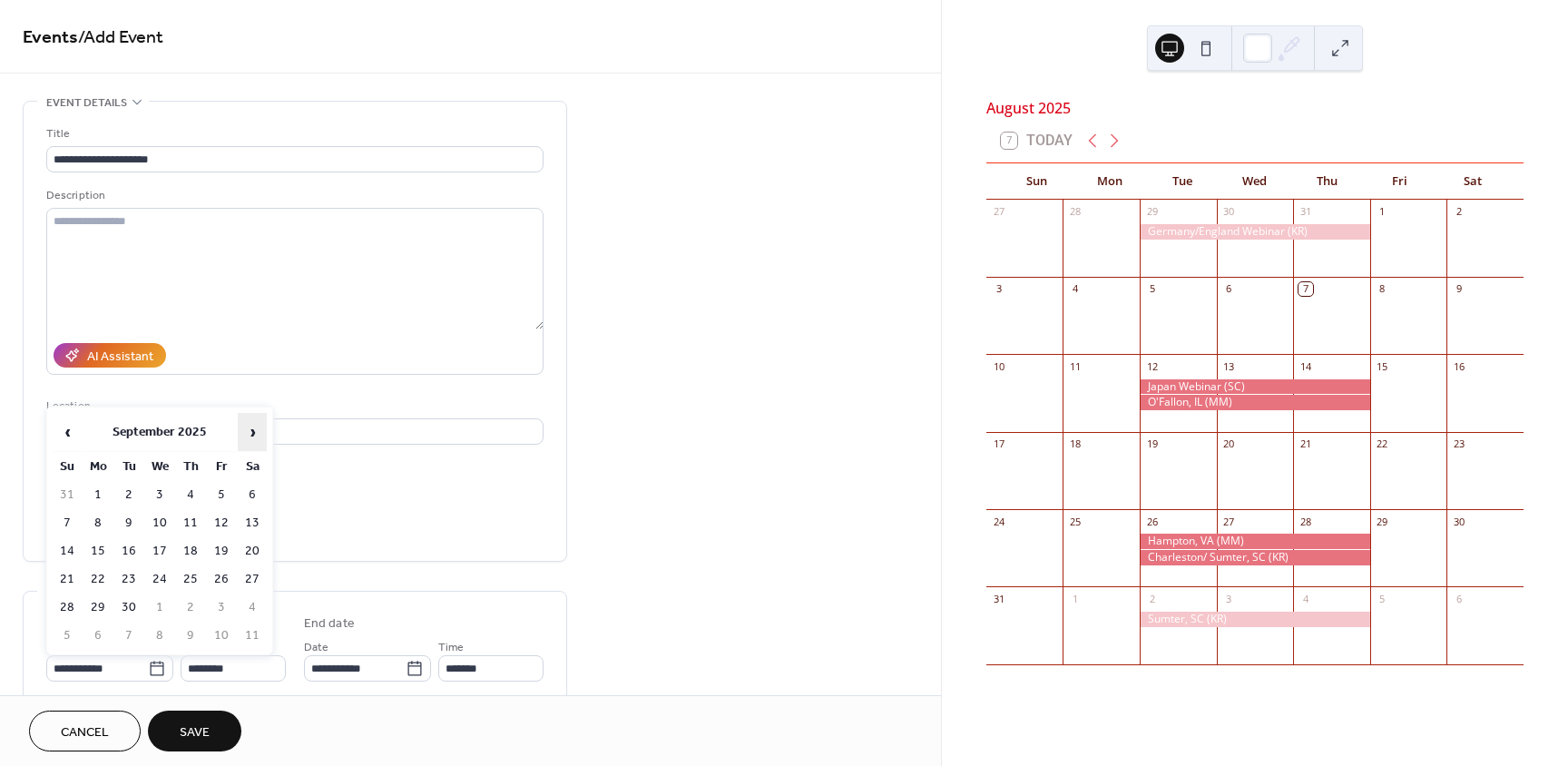 click on "›" at bounding box center (252, 432) 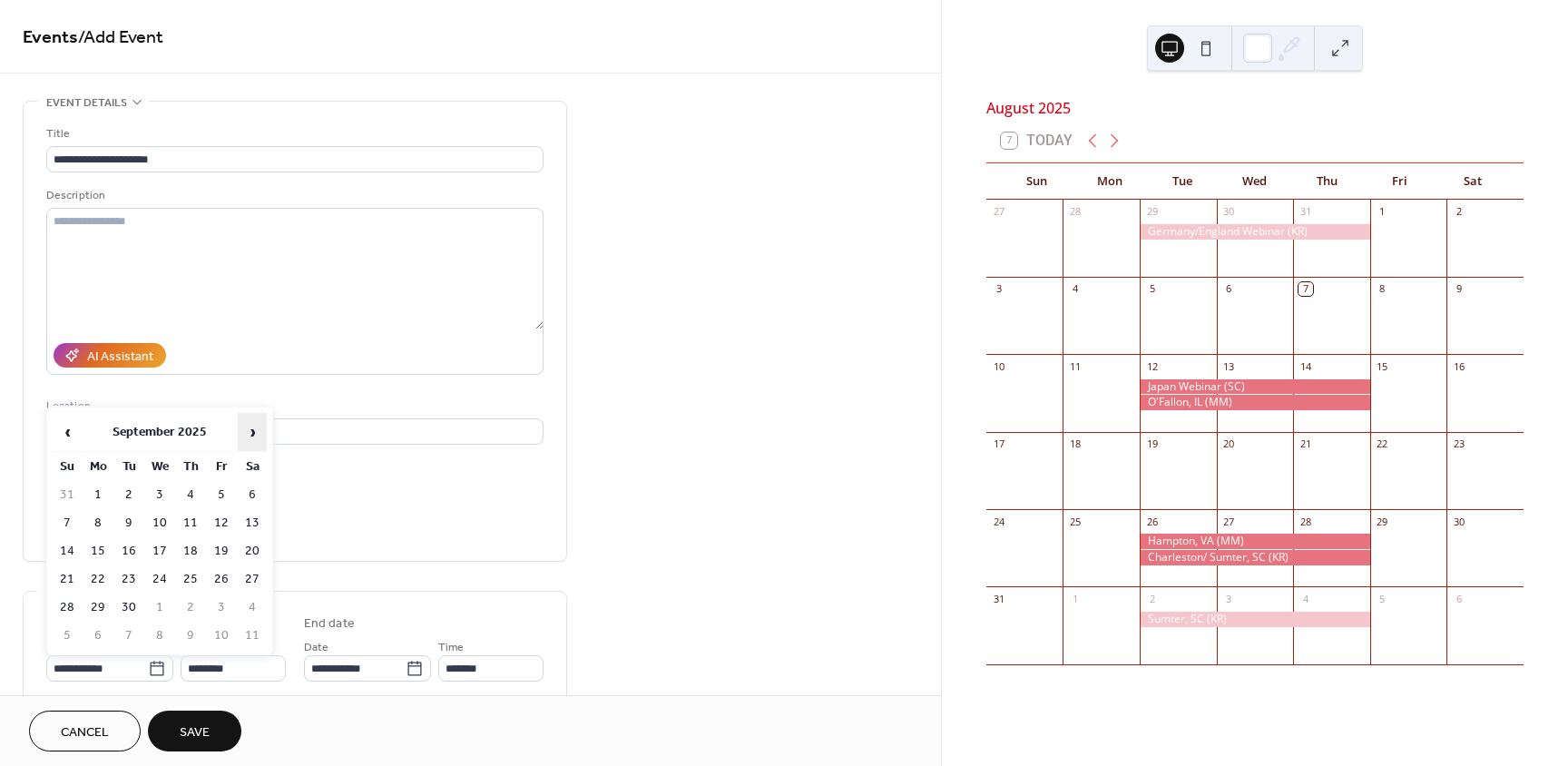 click on "›" at bounding box center [252, 432] 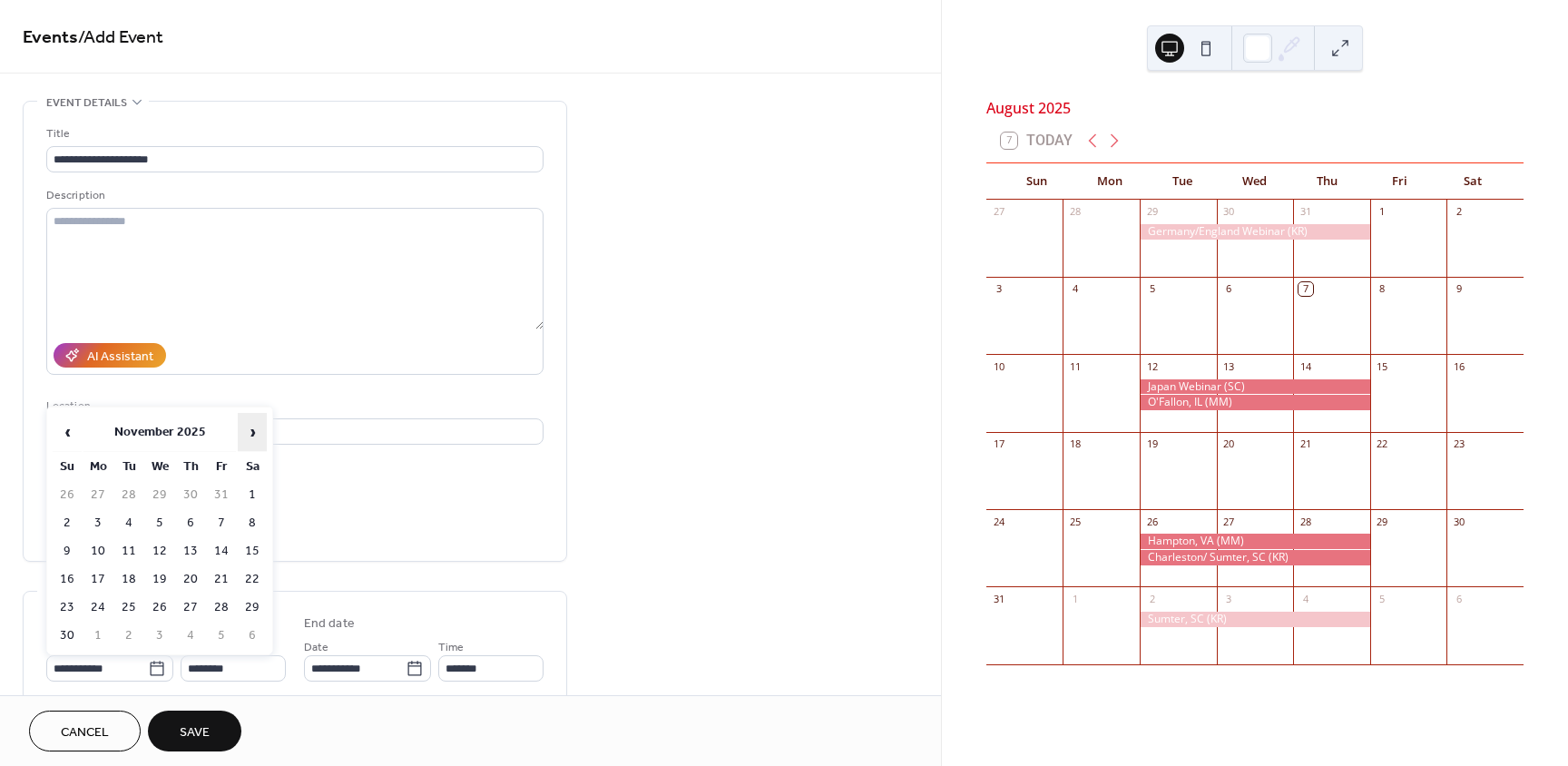 click on "›" at bounding box center [252, 432] 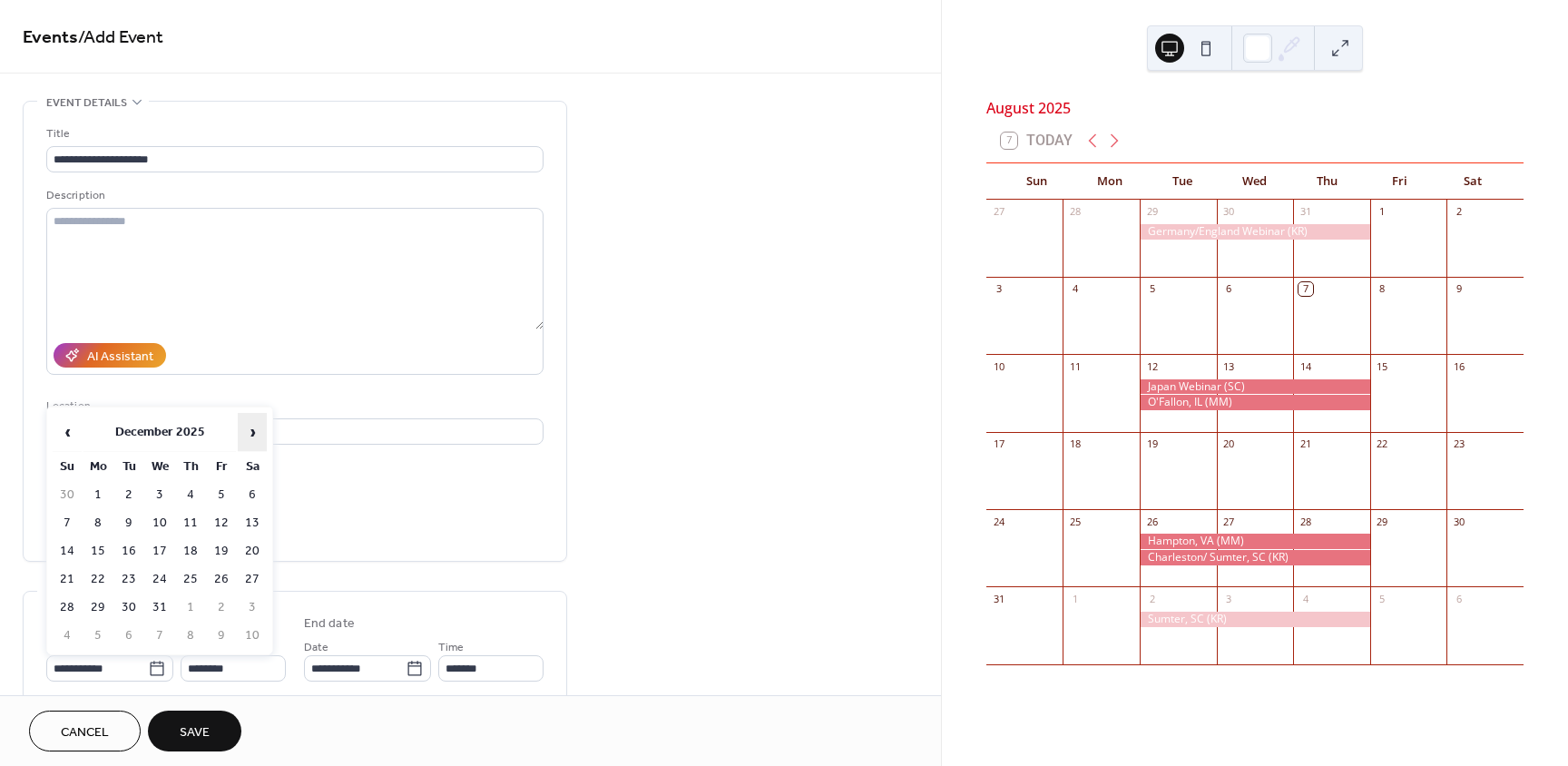 click on "›" at bounding box center [252, 432] 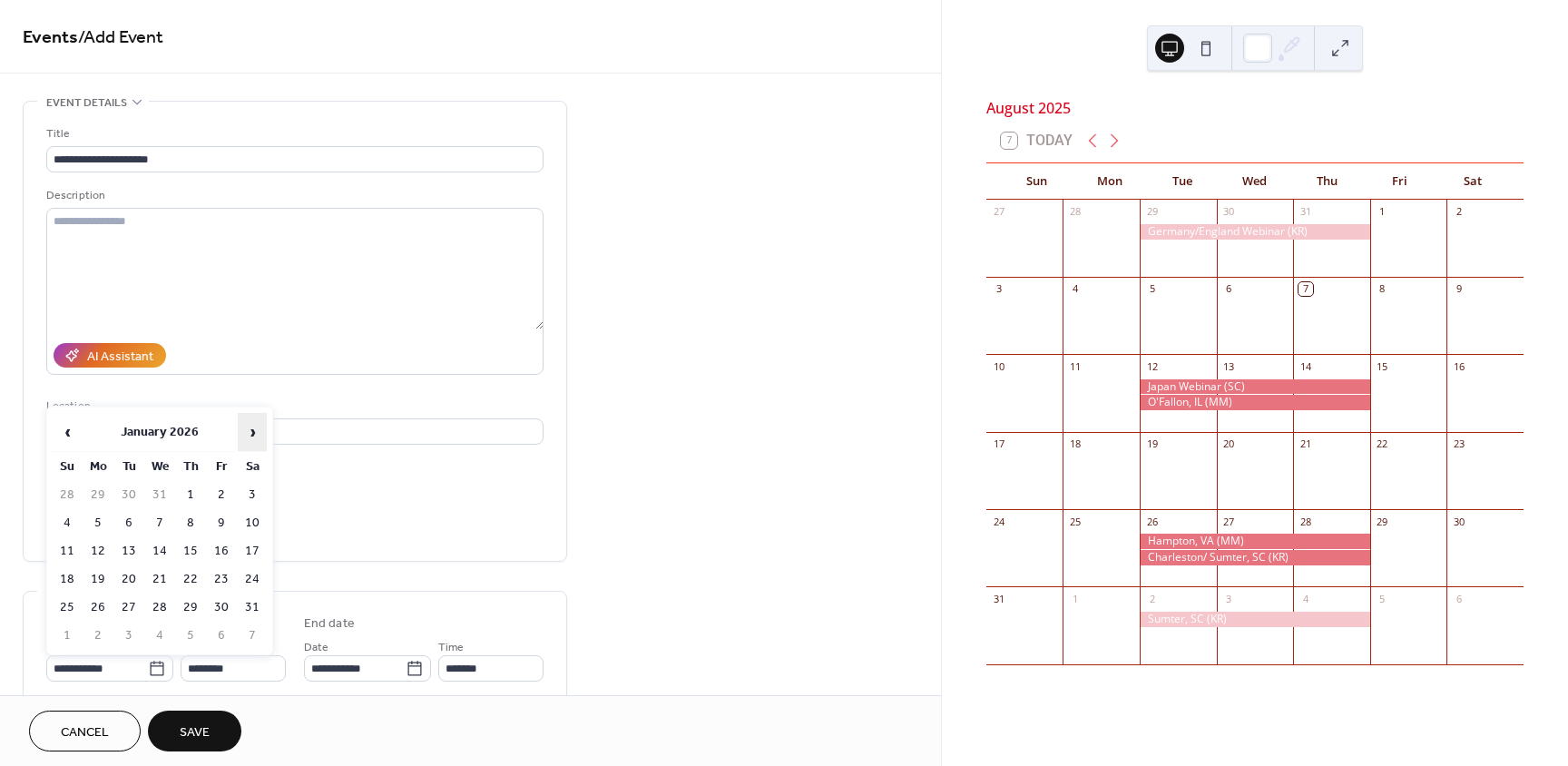 click on "›" at bounding box center (252, 432) 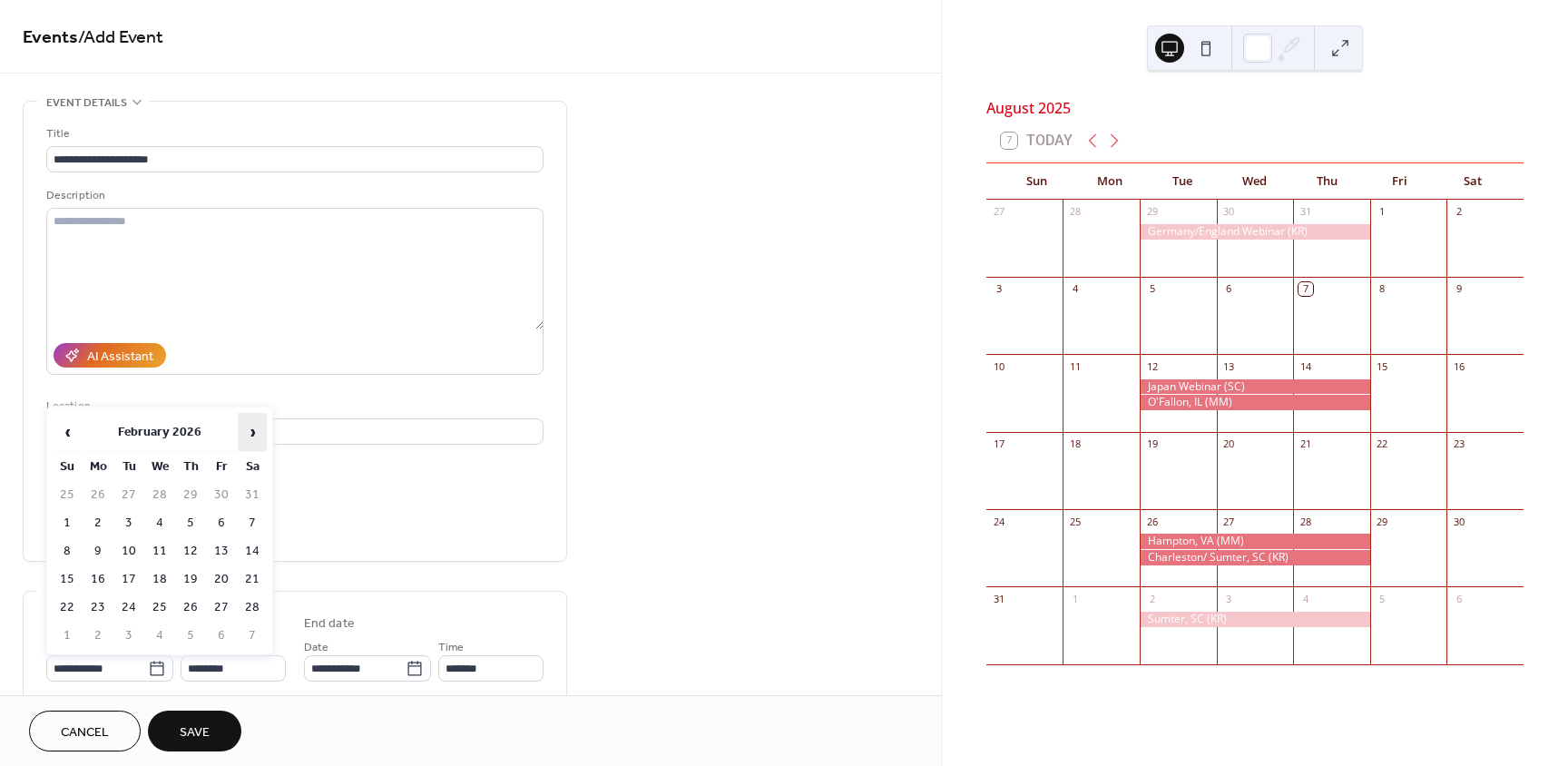 click on "›" at bounding box center (252, 432) 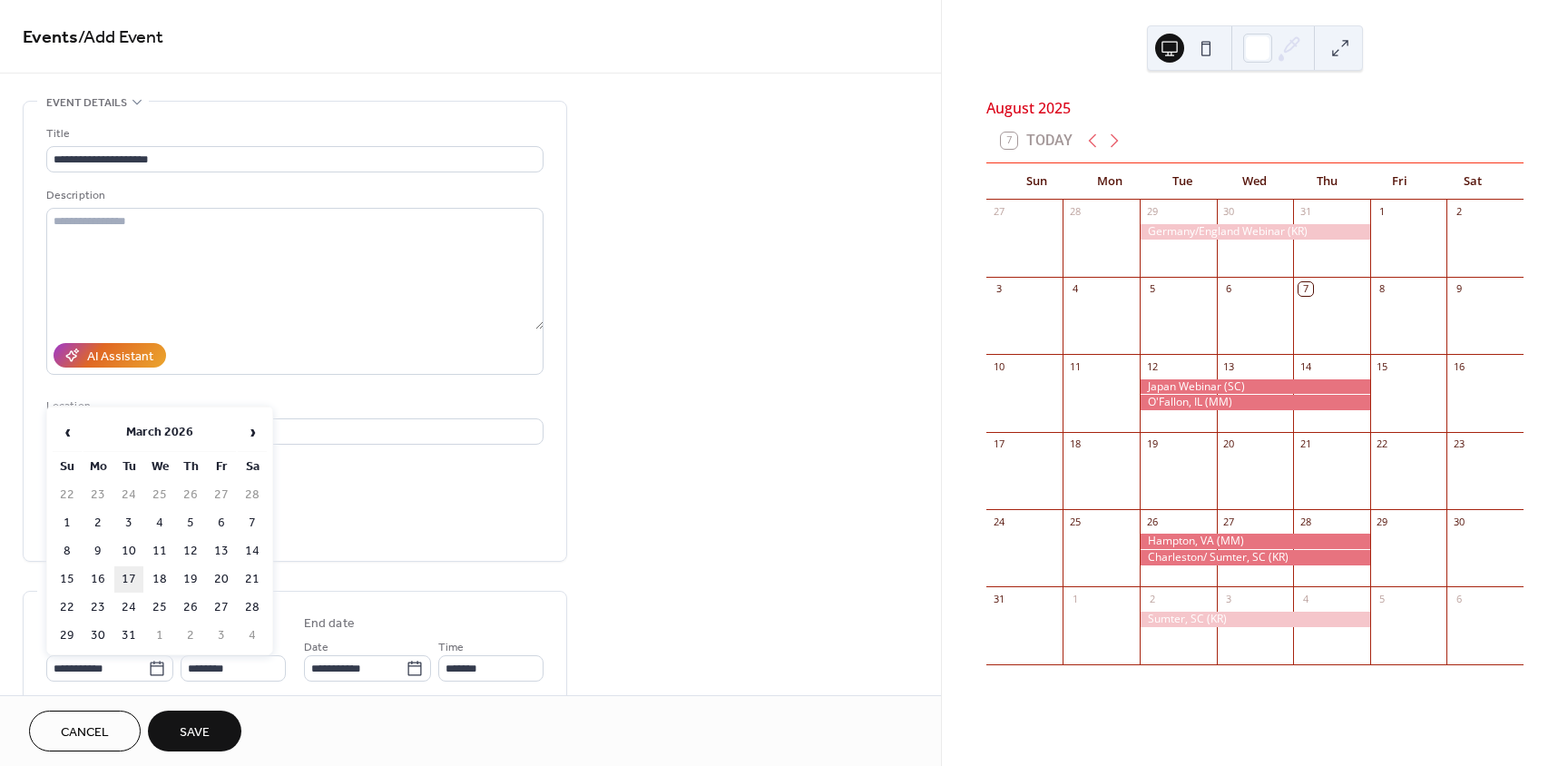 click on "17" at bounding box center [129, 579] 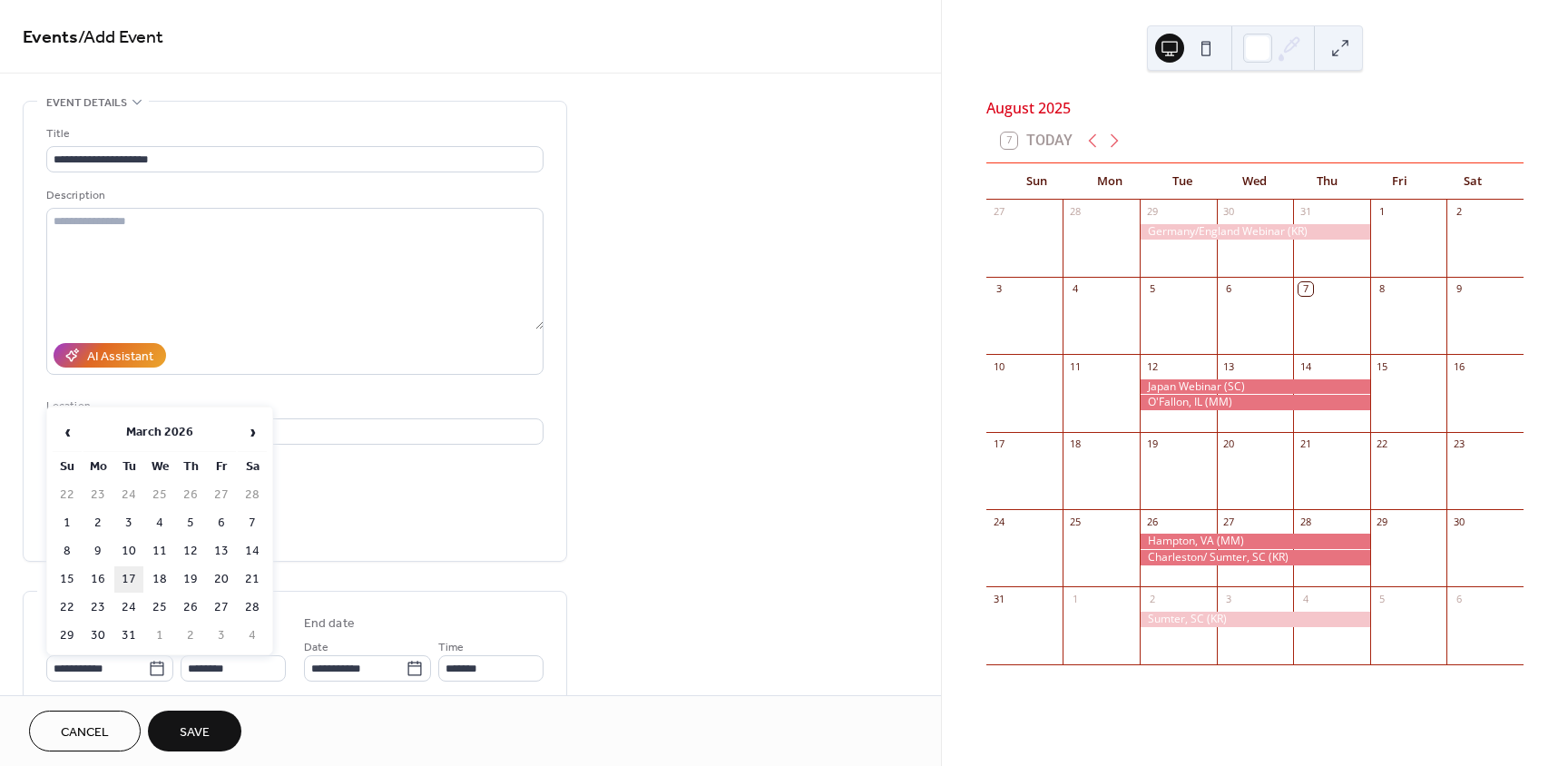type on "**********" 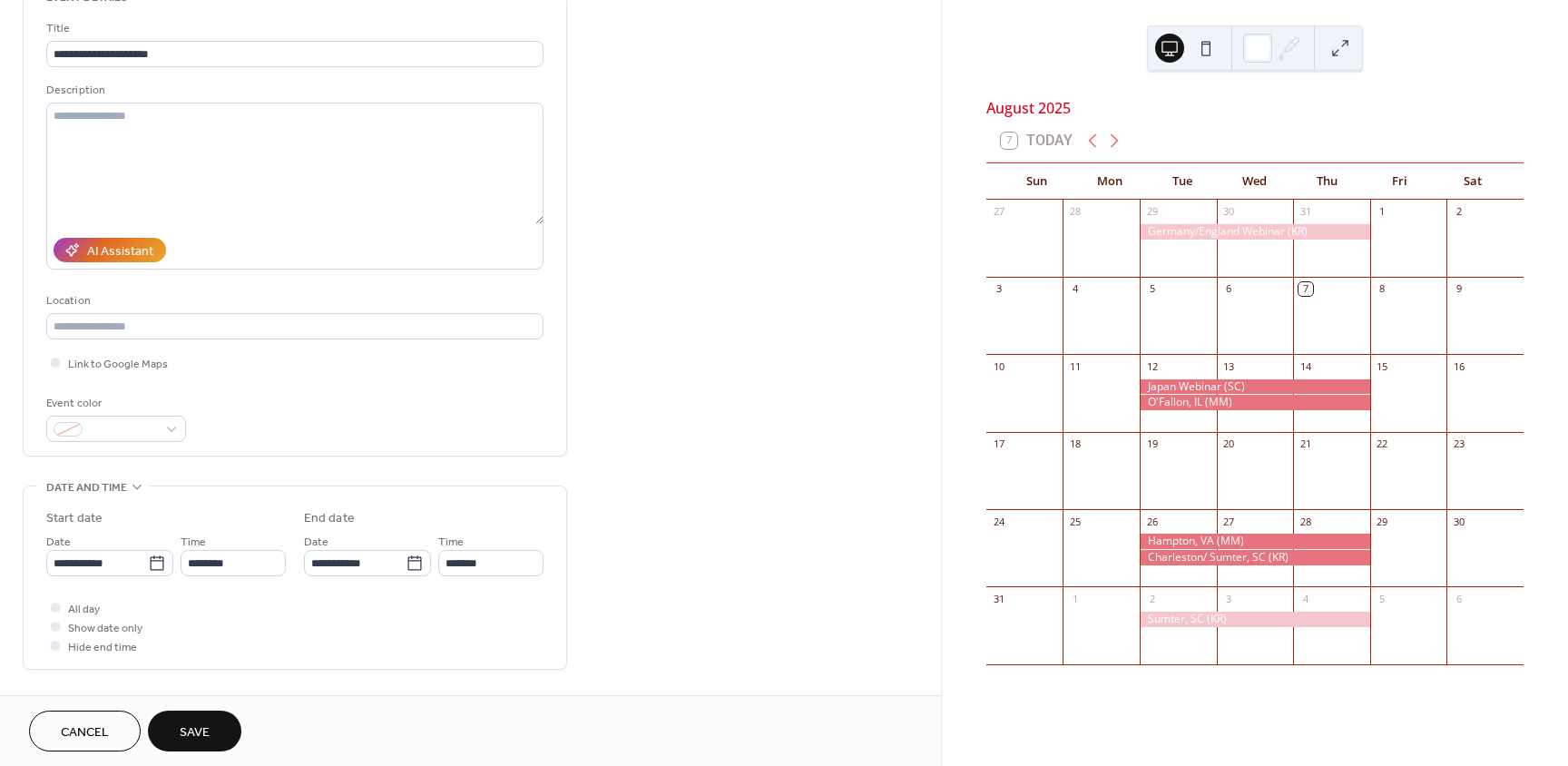 scroll, scrollTop: 119, scrollLeft: 0, axis: vertical 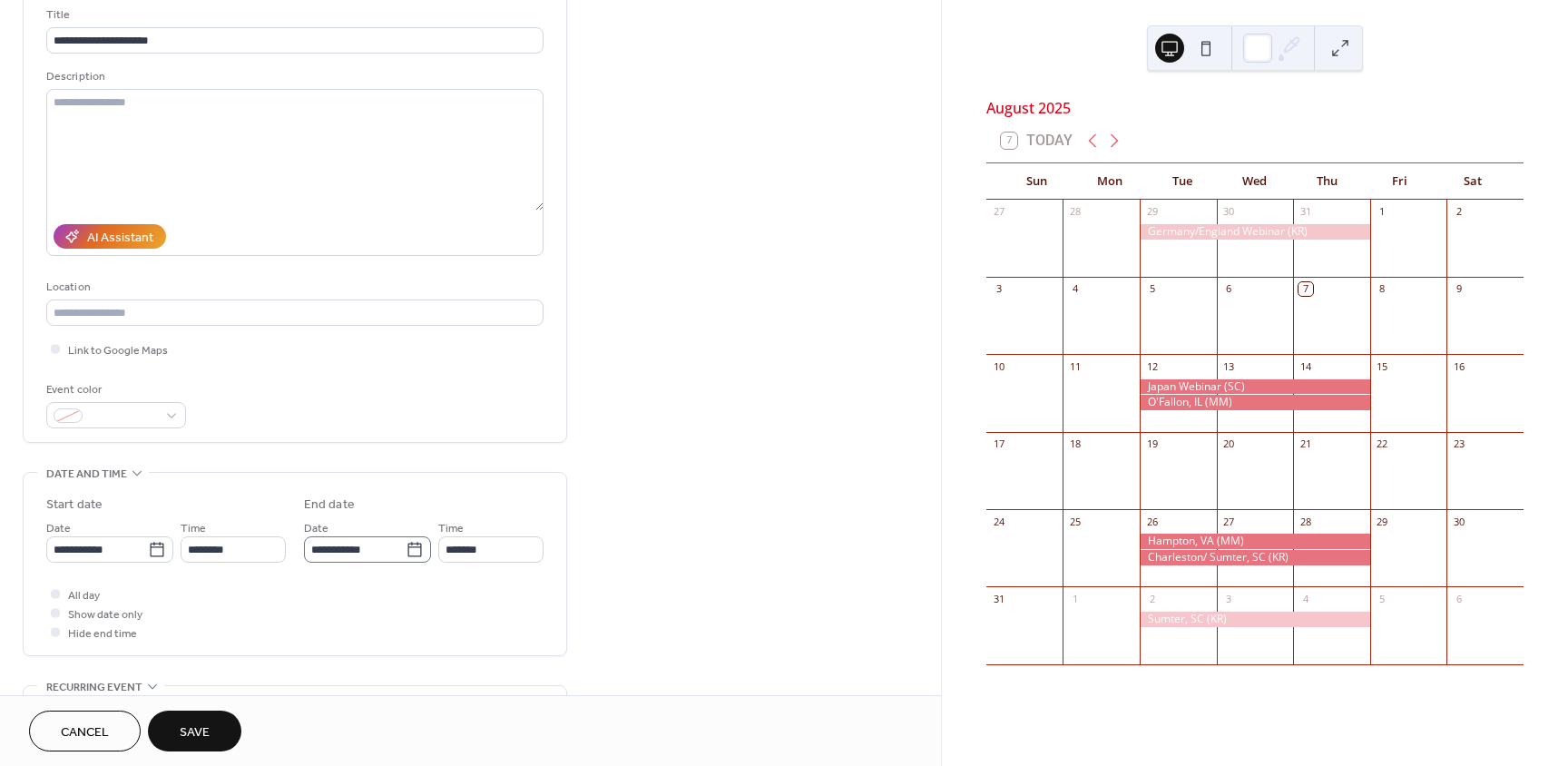 click 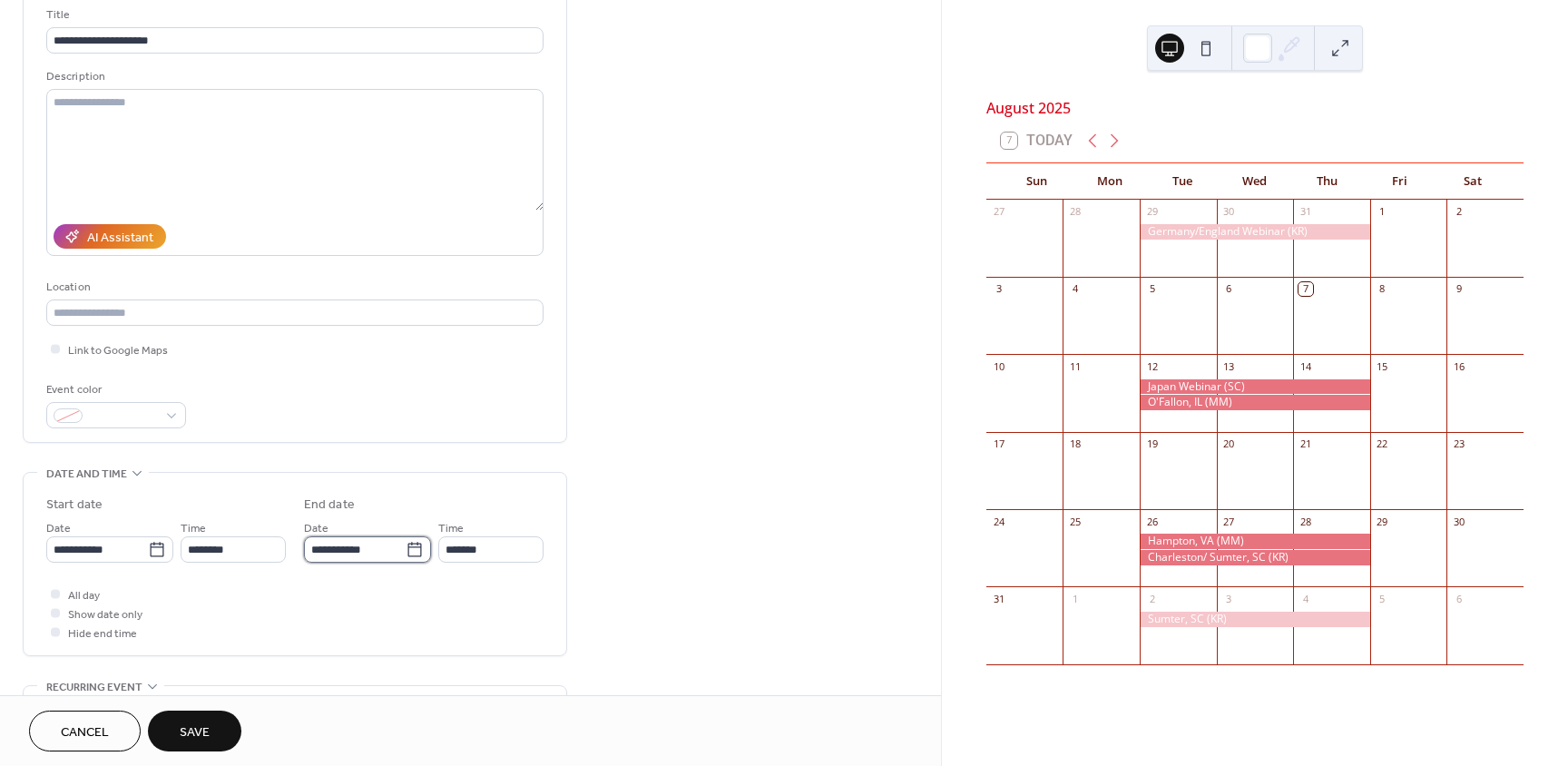 click on "**********" at bounding box center (355, 549) 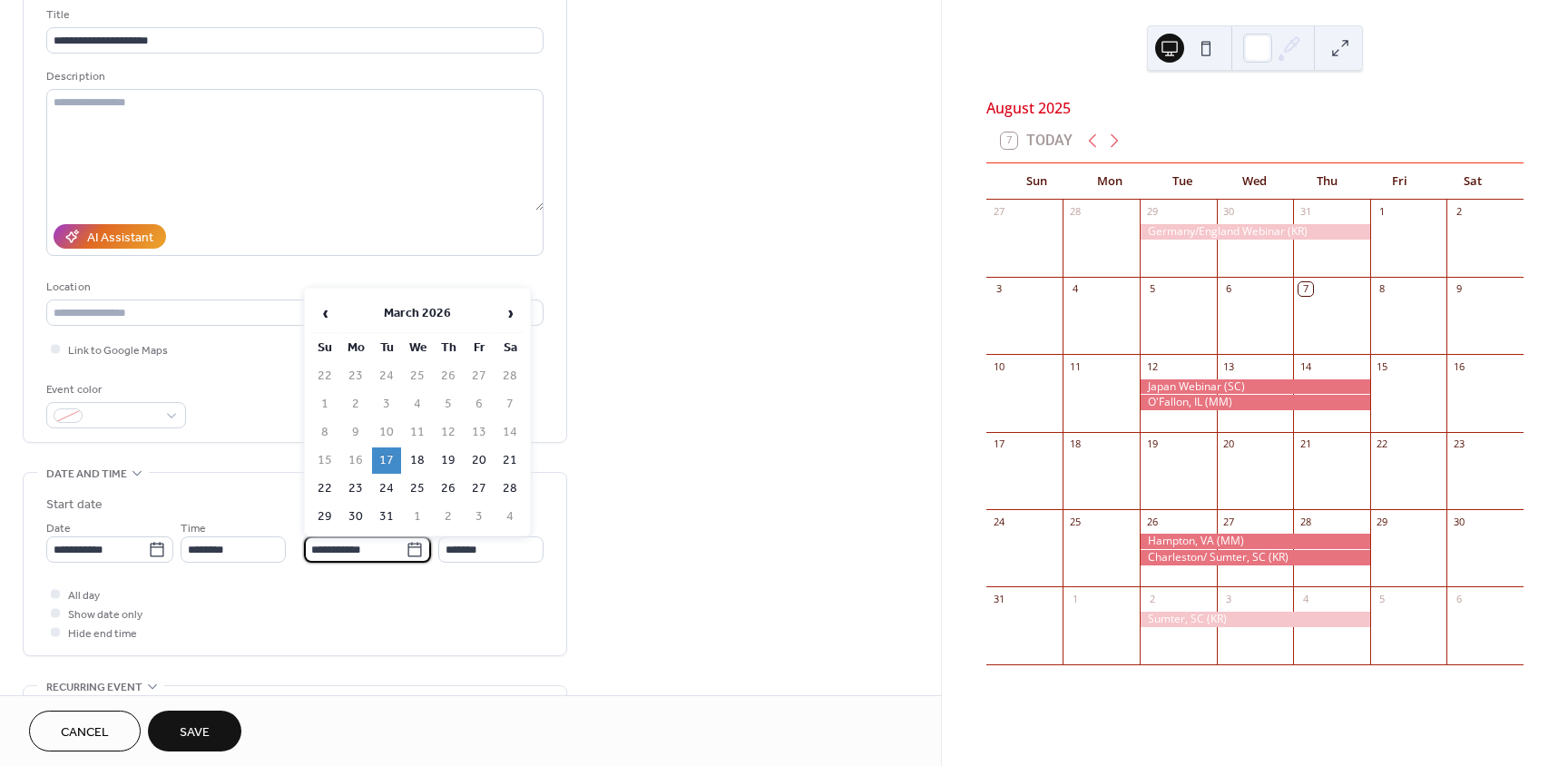 click on "19" at bounding box center [448, 460] 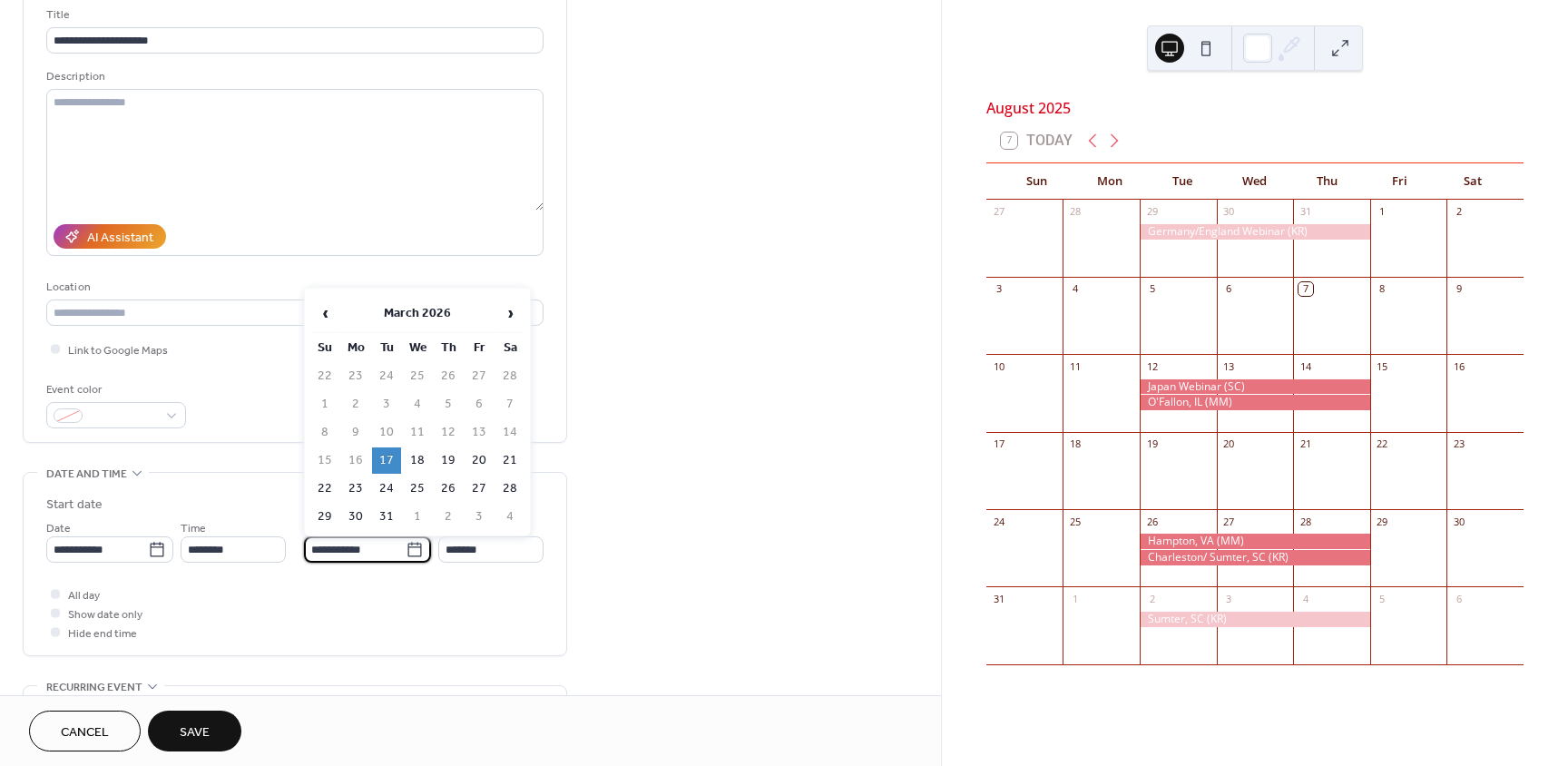 type on "**********" 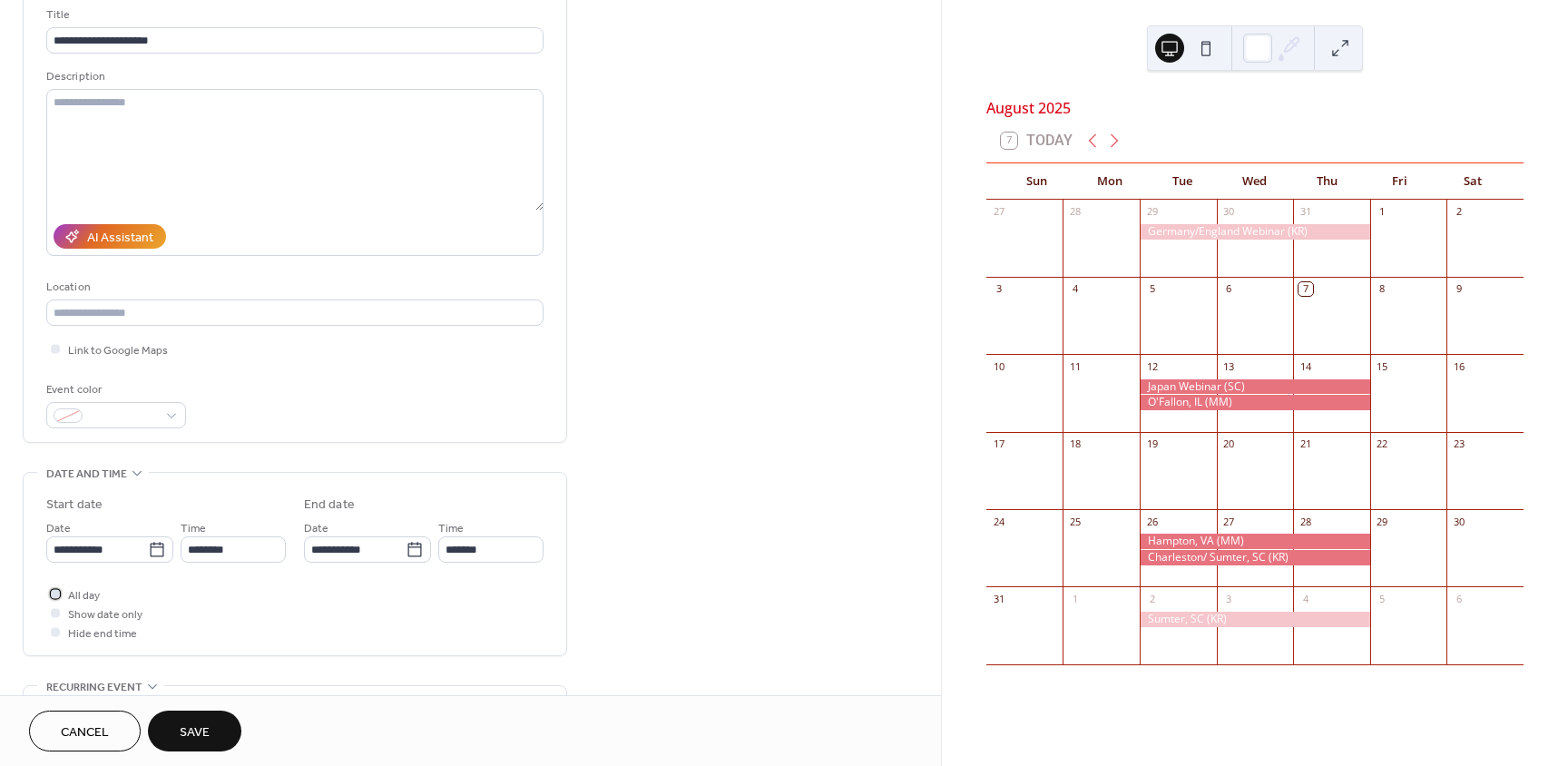 click at bounding box center [55, 594] 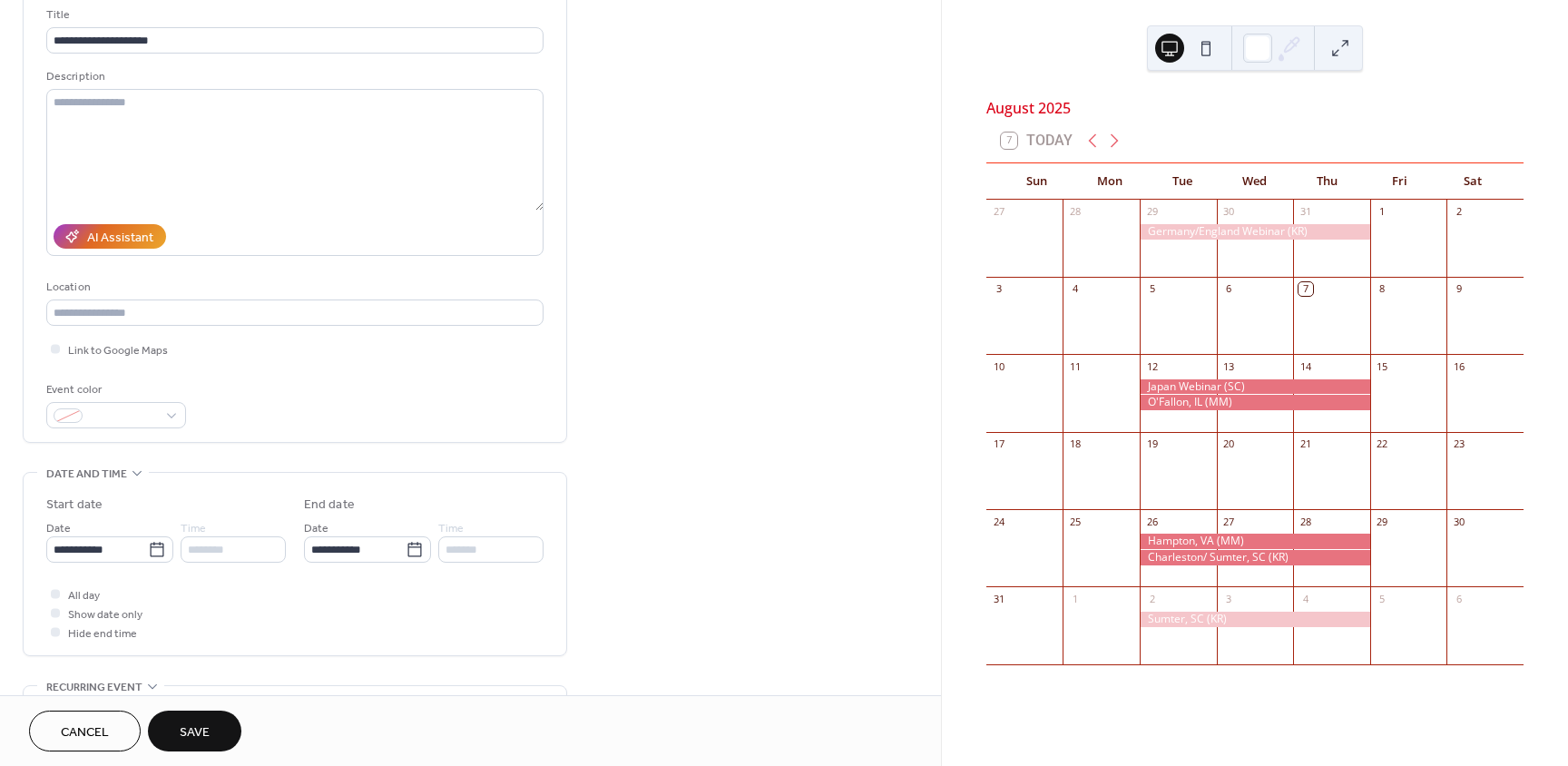click on "Save" at bounding box center [194, 732] 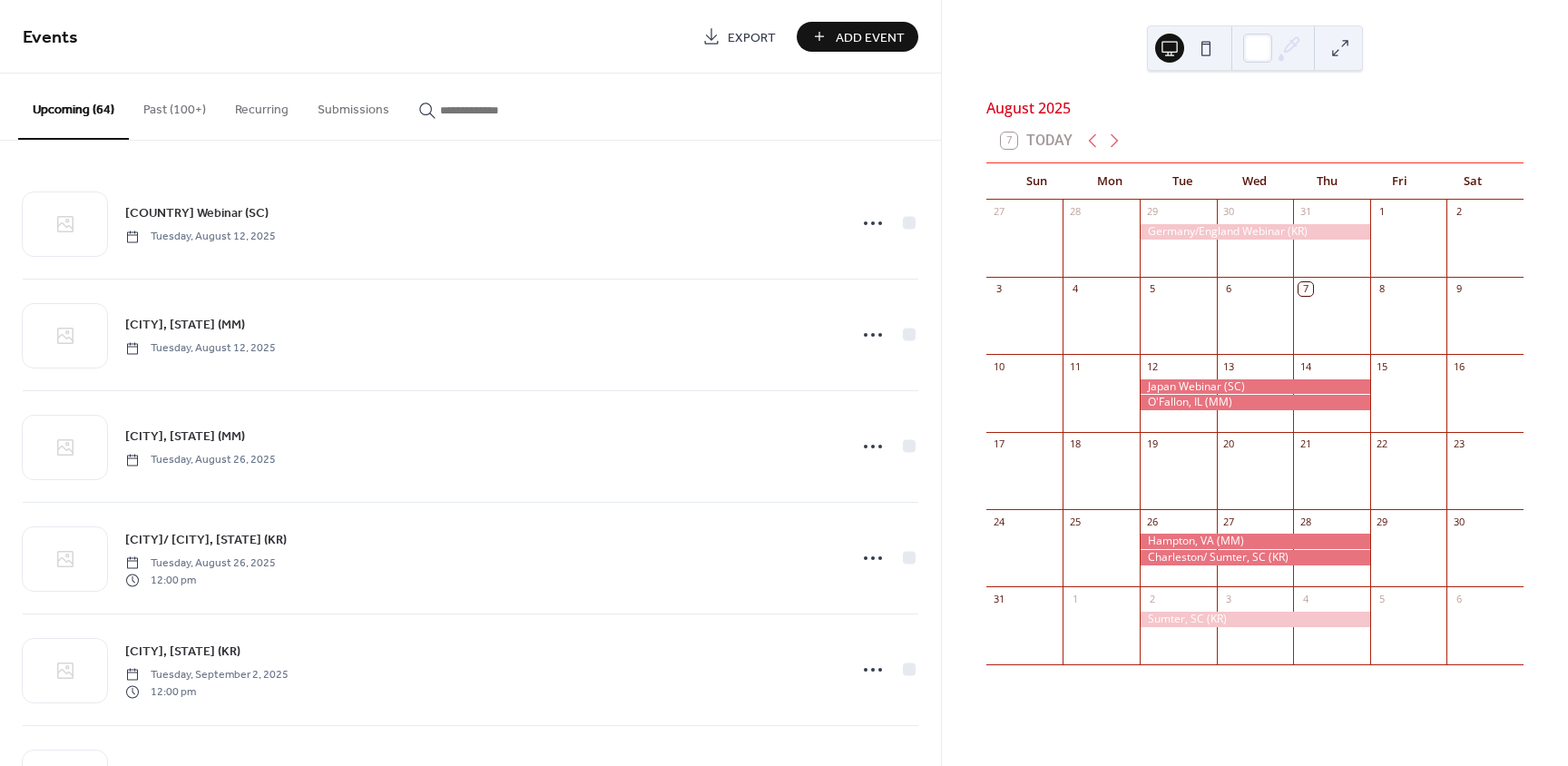 click on "Add Event" at bounding box center [870, 37] 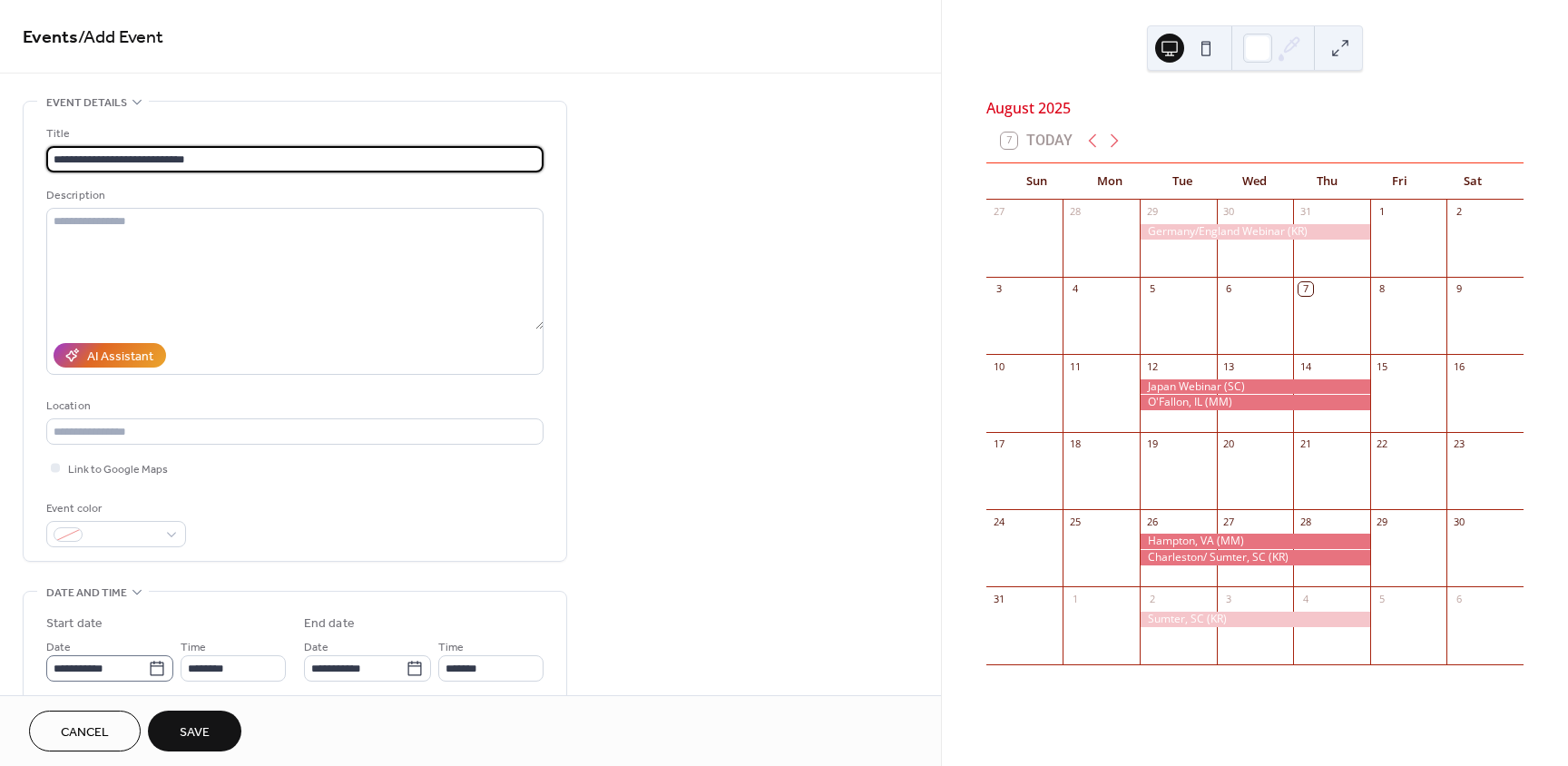 type on "**********" 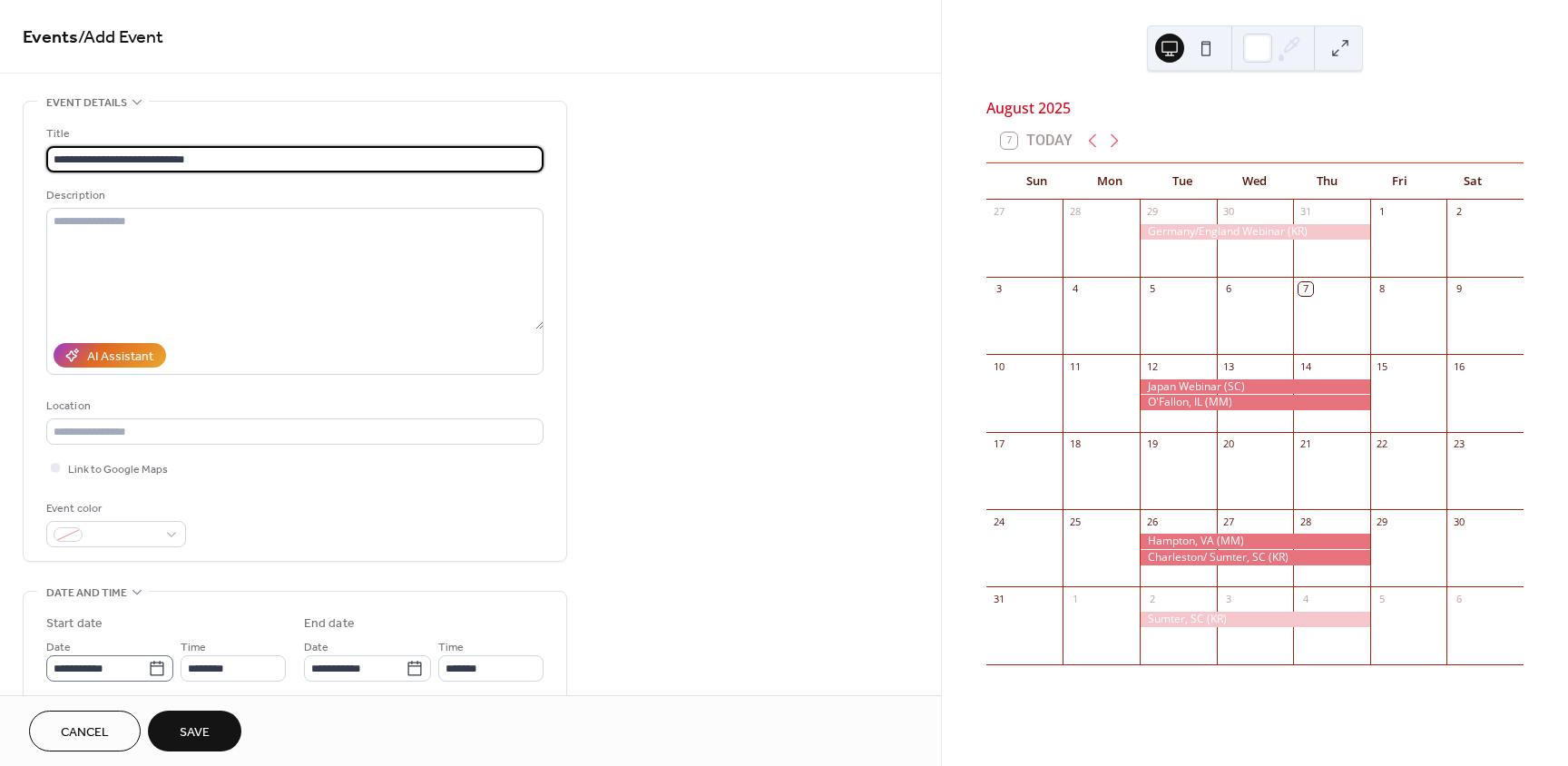 click 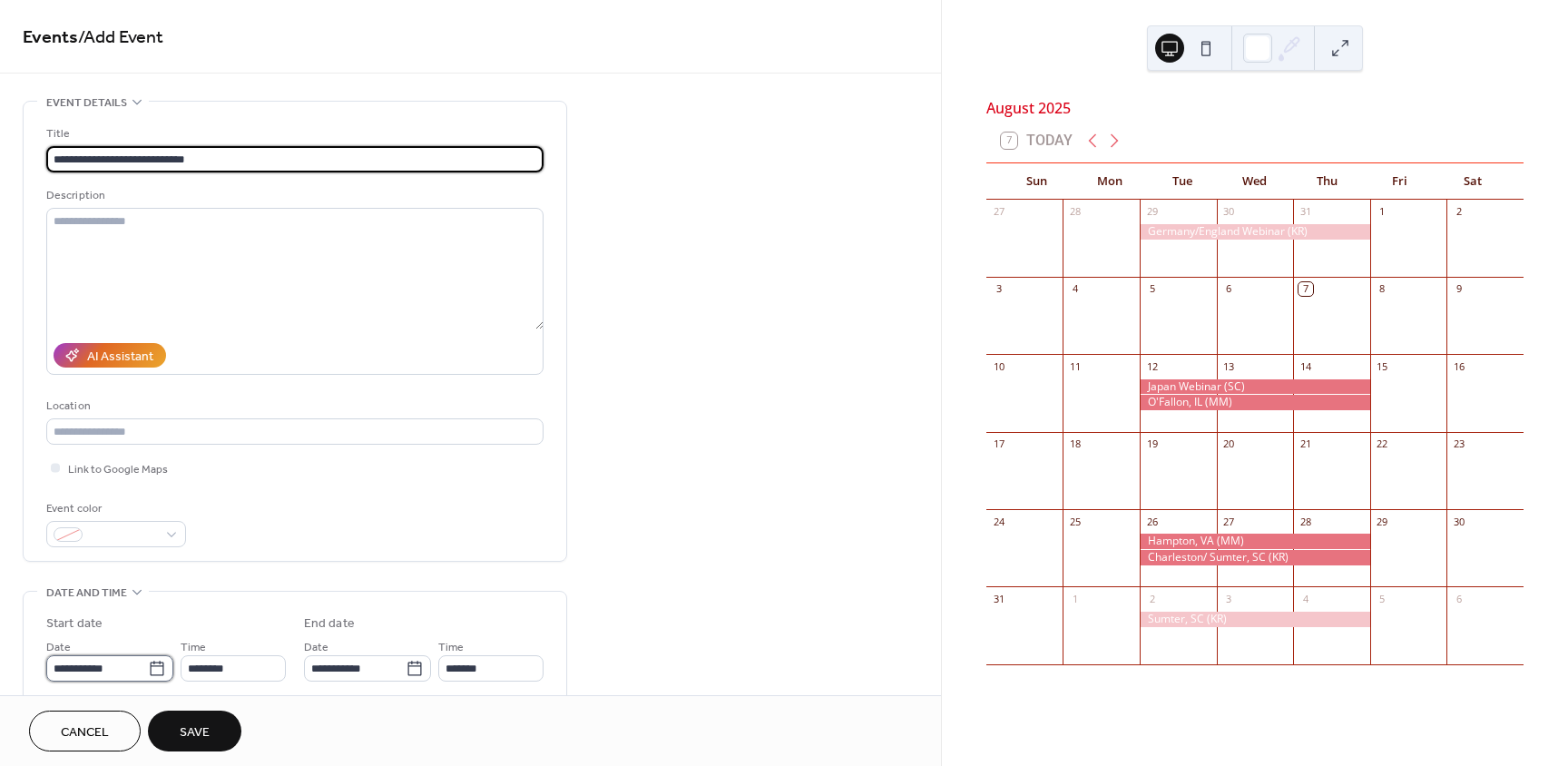 click on "**********" at bounding box center (97, 668) 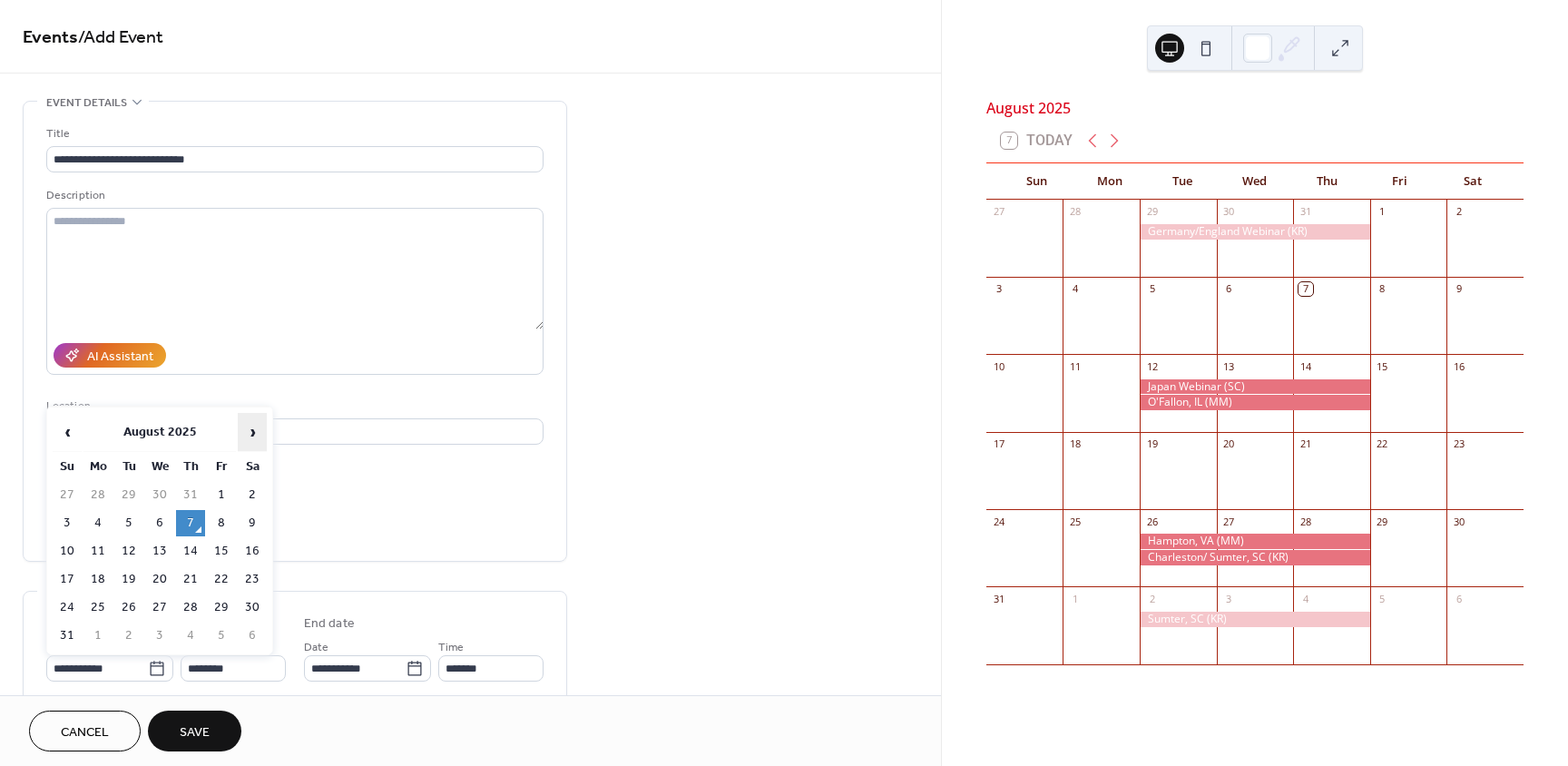 click on "›" at bounding box center (252, 432) 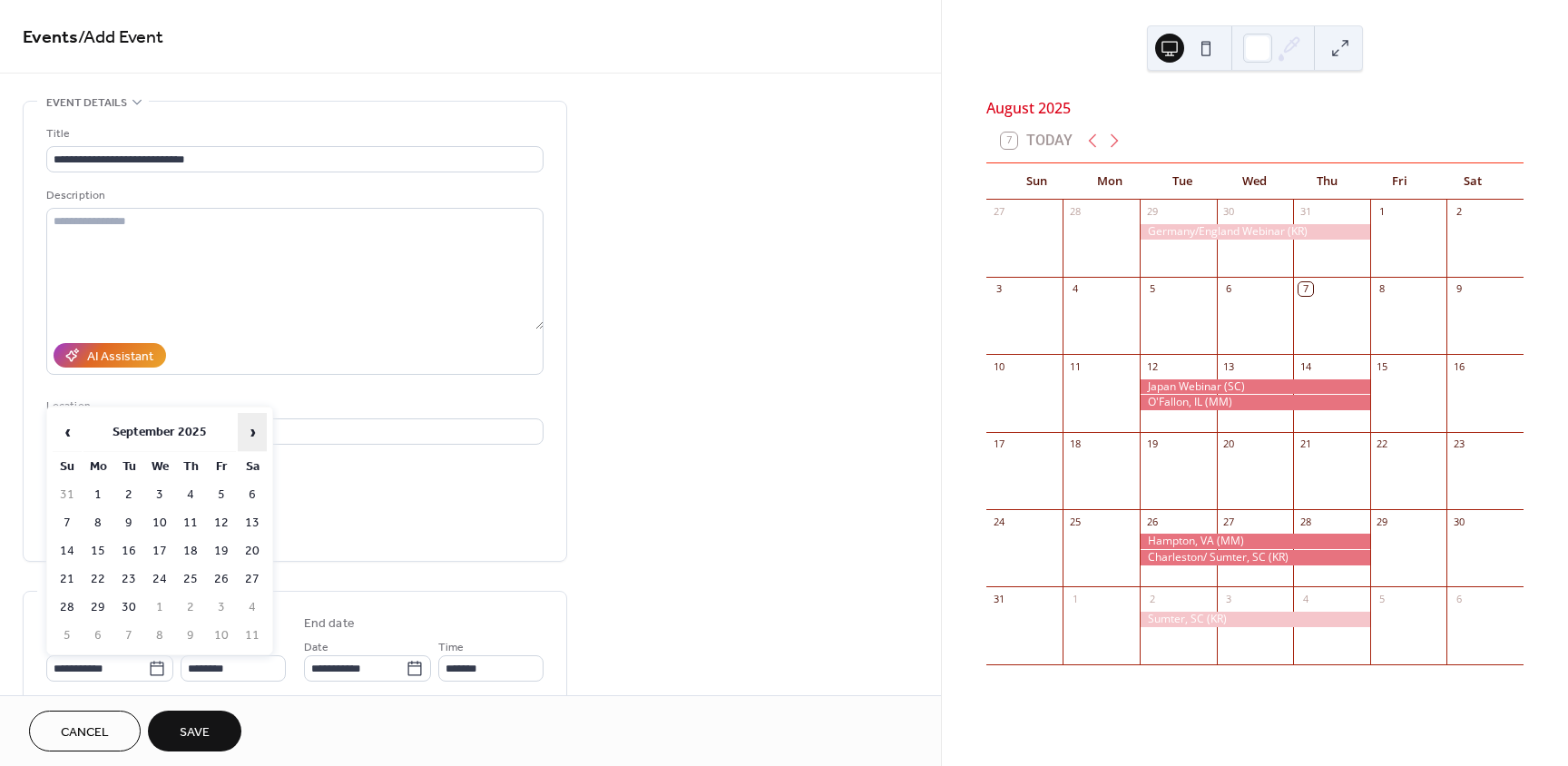 click on "›" at bounding box center (252, 432) 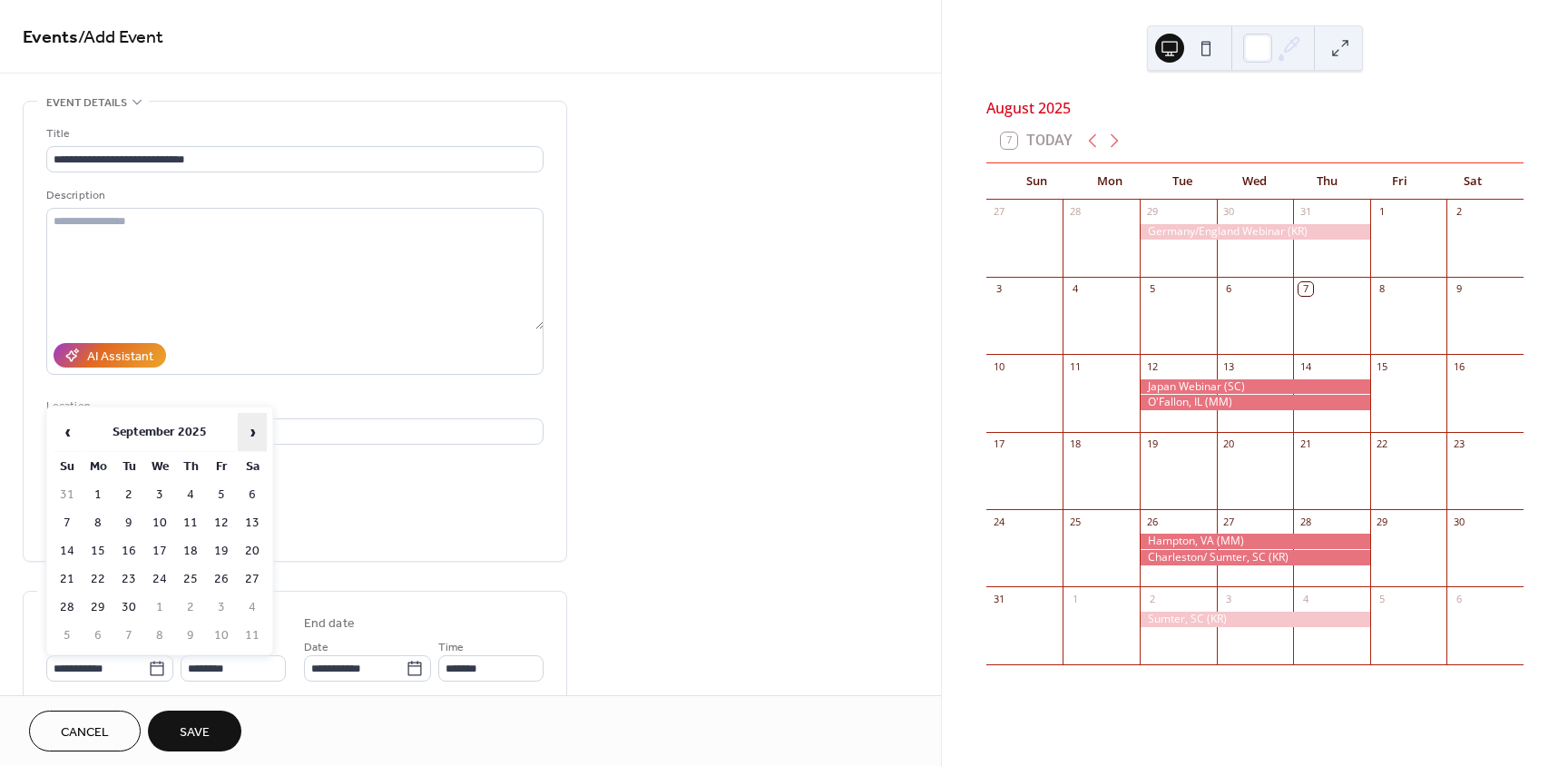 click on "›" at bounding box center (252, 432) 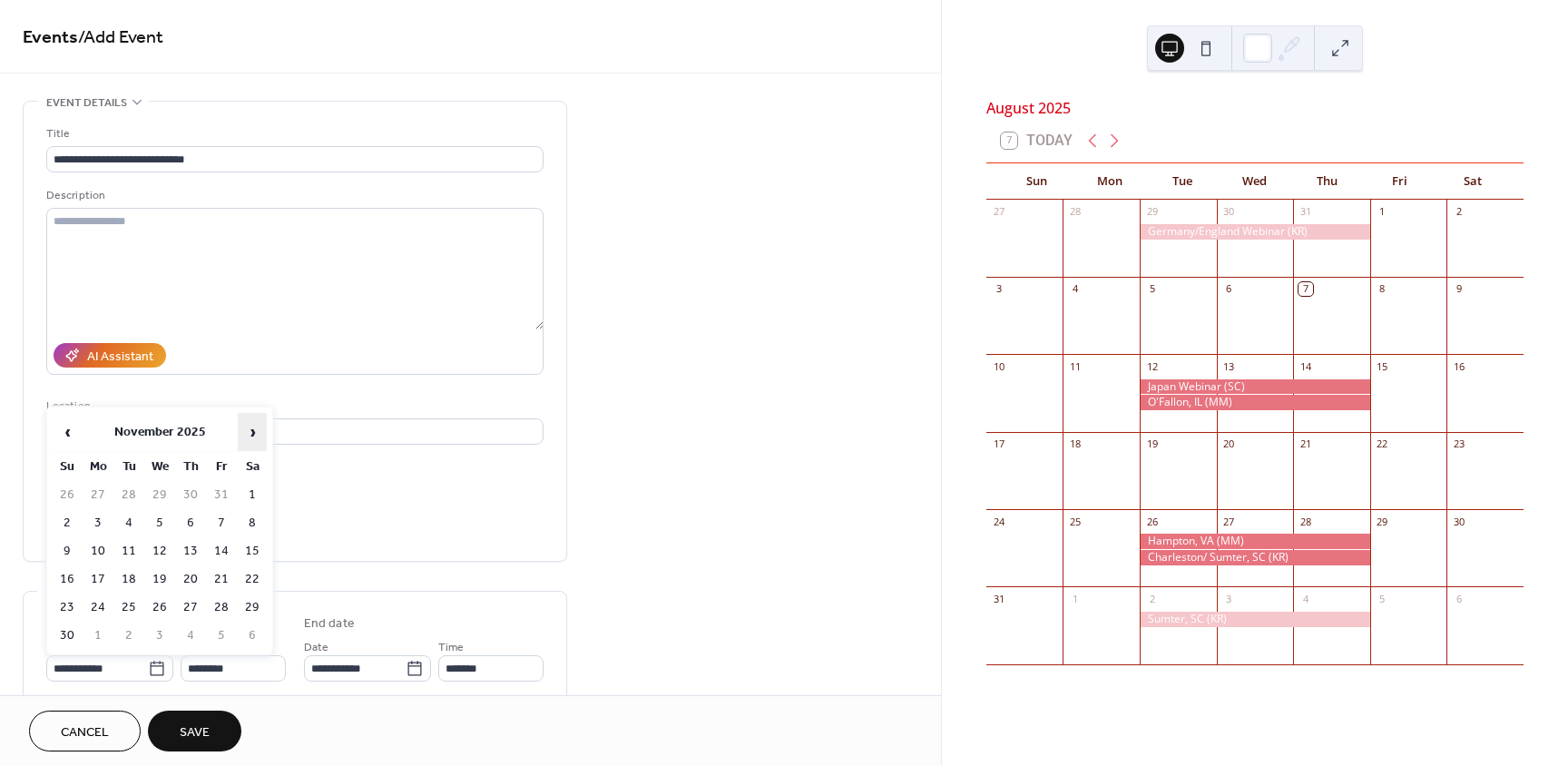 click on "›" at bounding box center [252, 432] 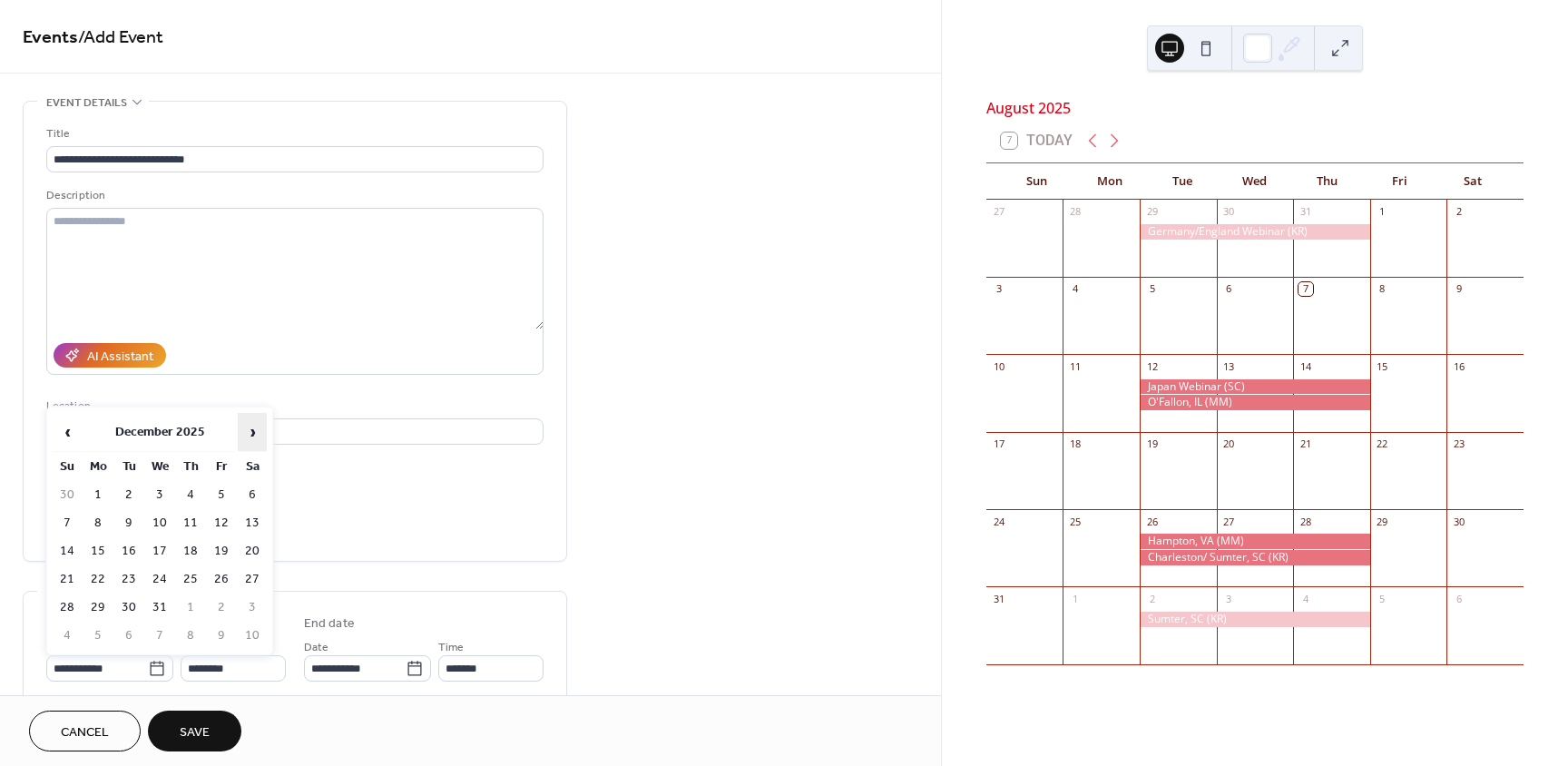 click on "›" at bounding box center (252, 432) 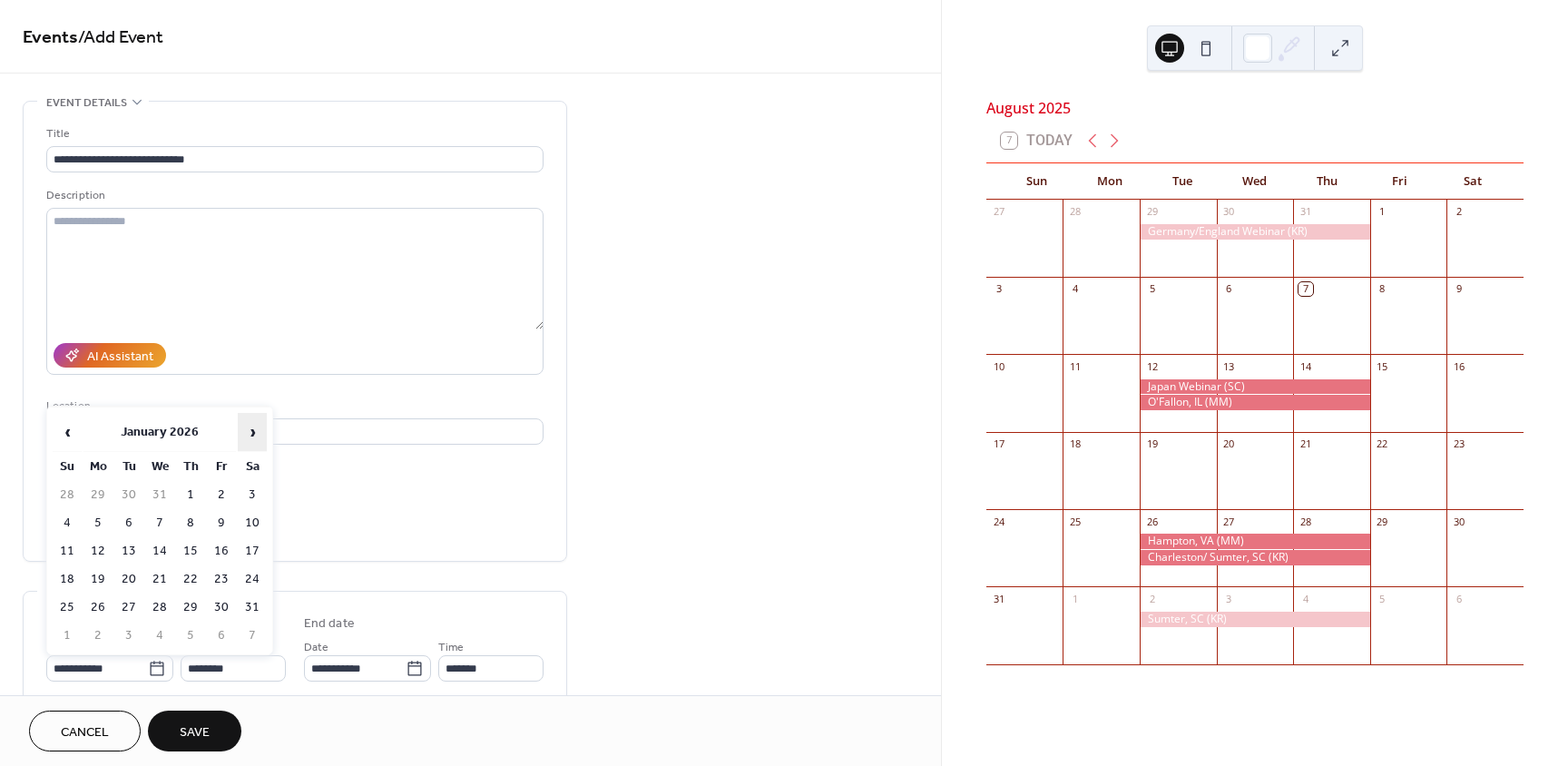 click on "›" at bounding box center [252, 432] 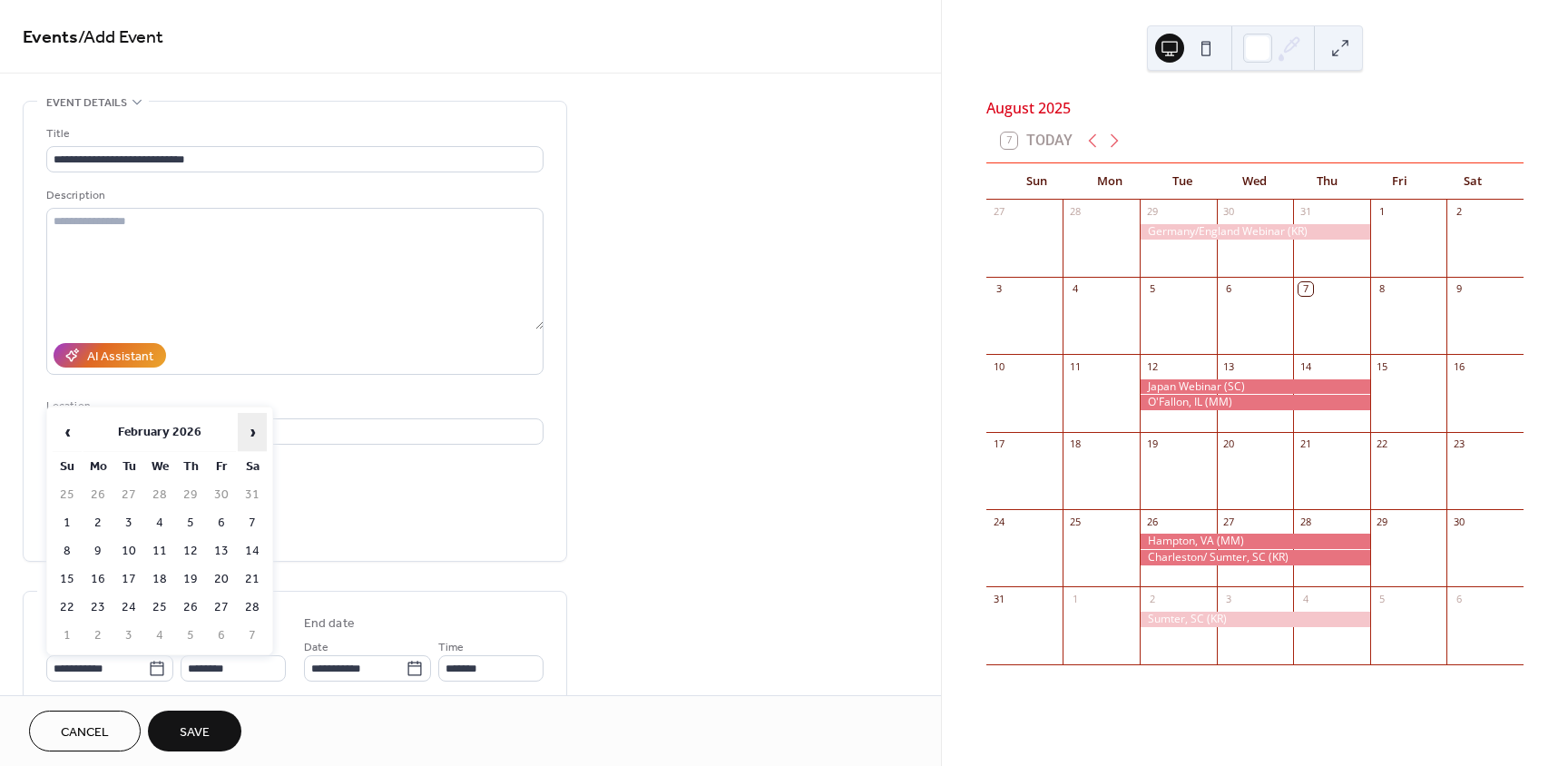 click on "›" at bounding box center (252, 432) 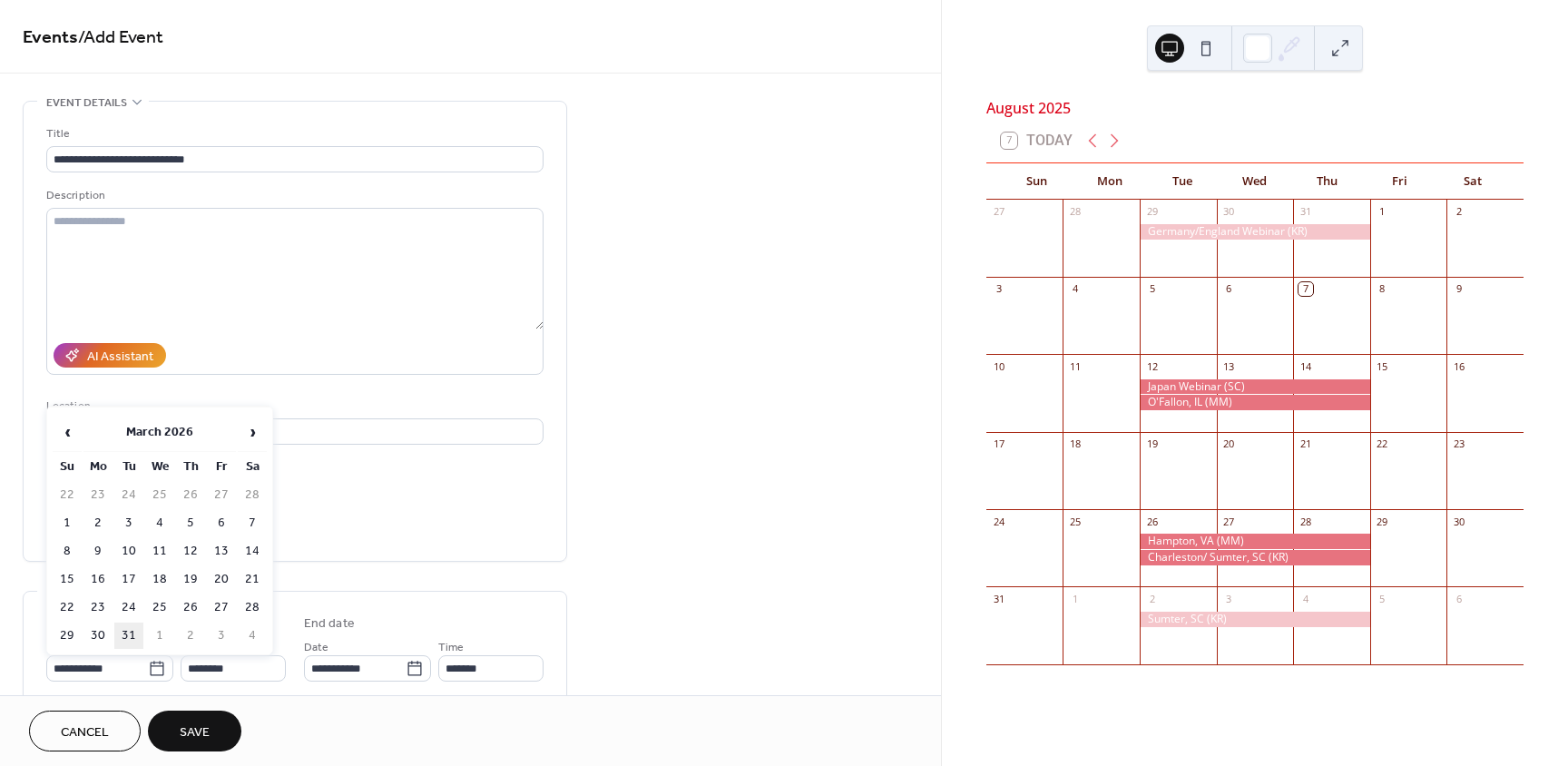 click on "31" at bounding box center (129, 635) 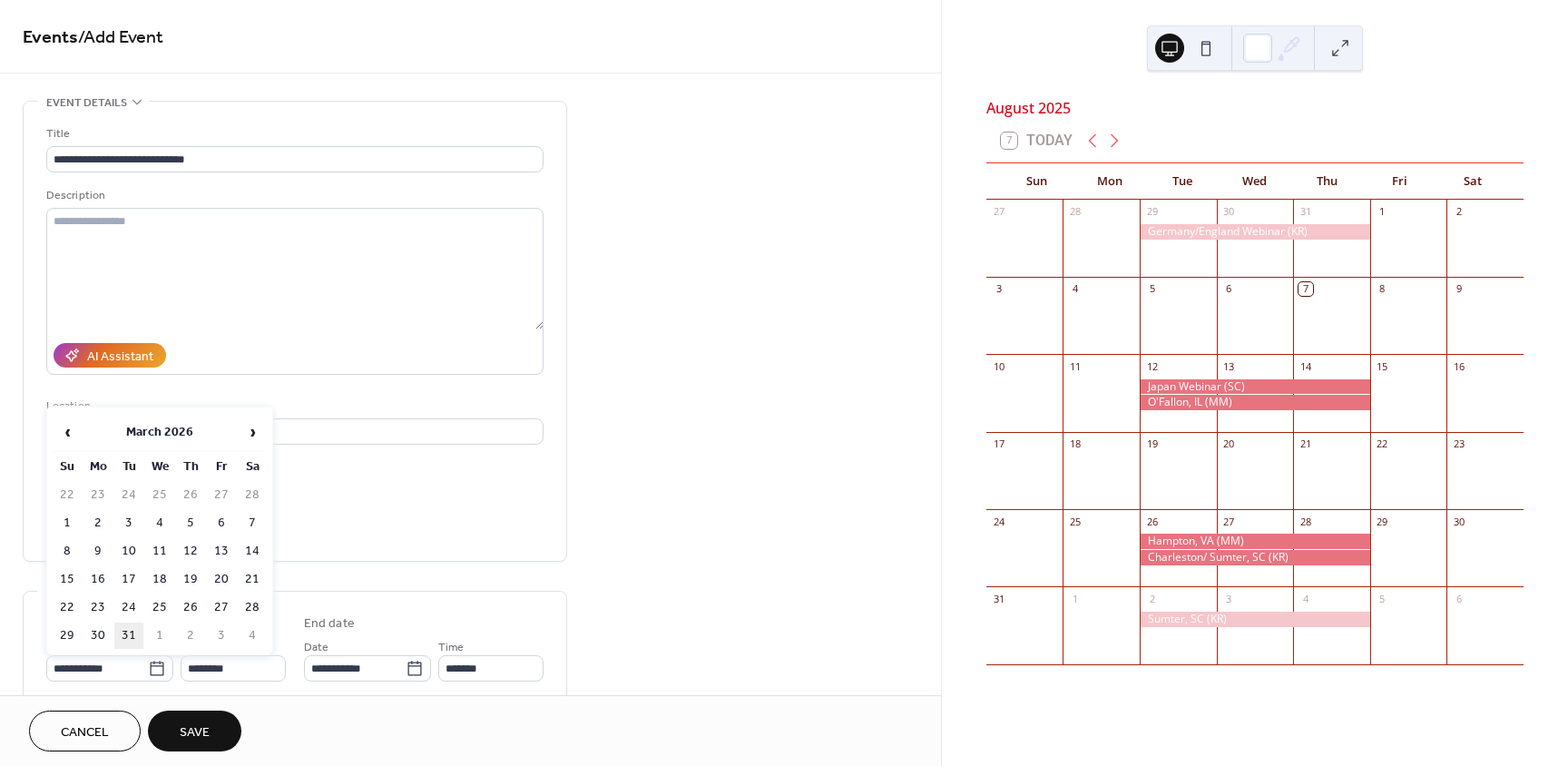 type on "**********" 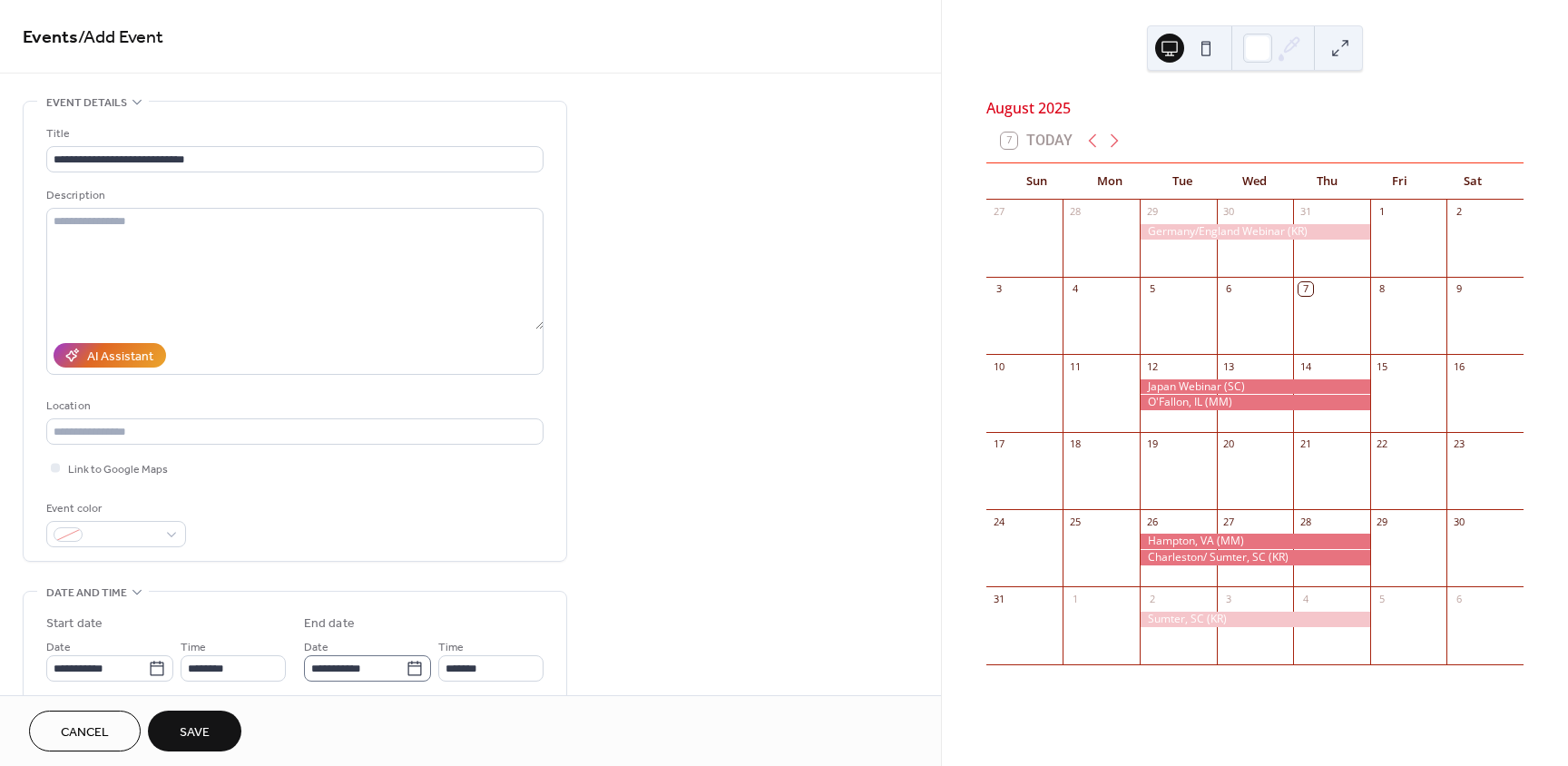 click on "**********" at bounding box center (368, 668) 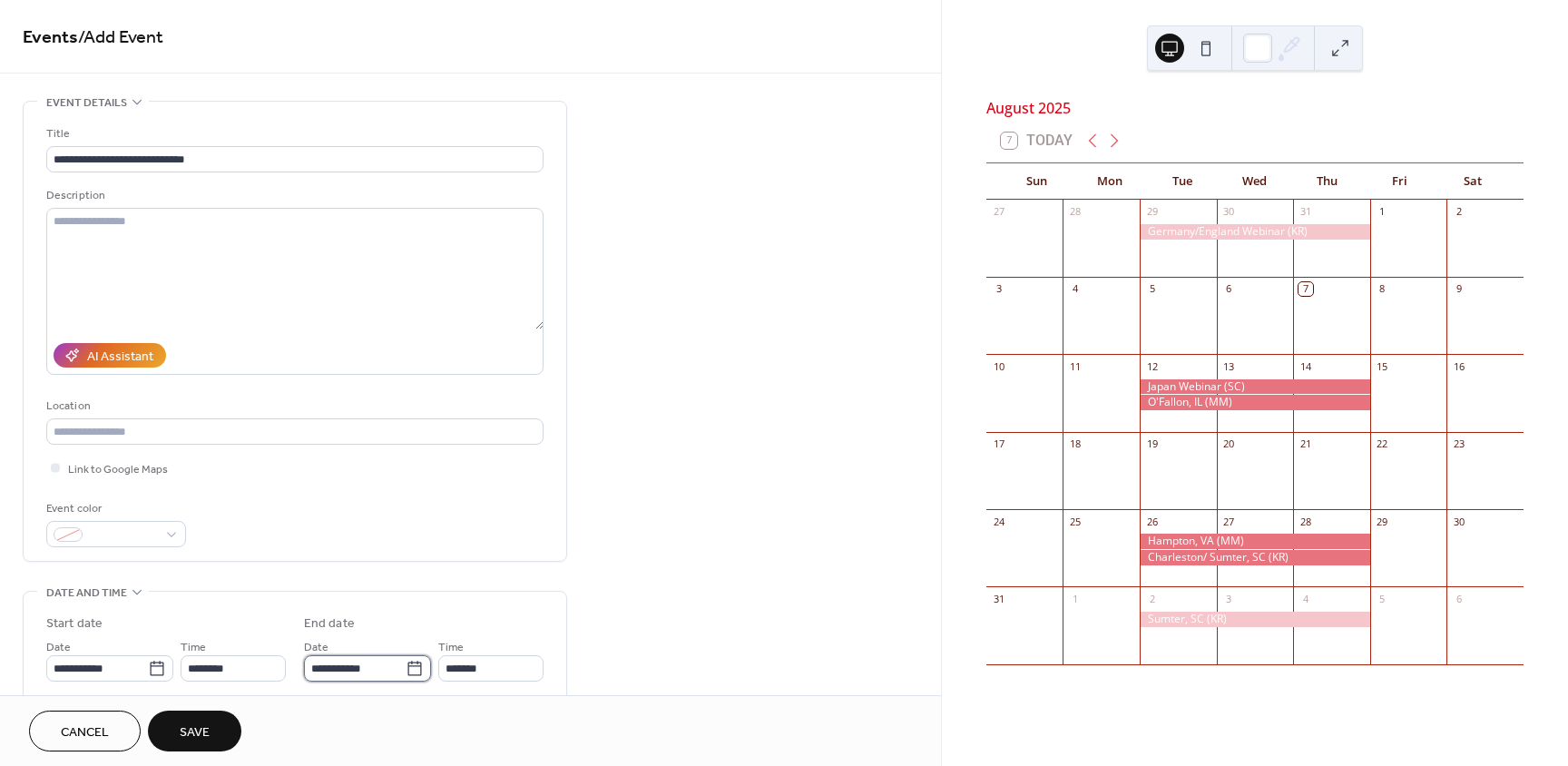 click on "**********" at bounding box center [355, 668] 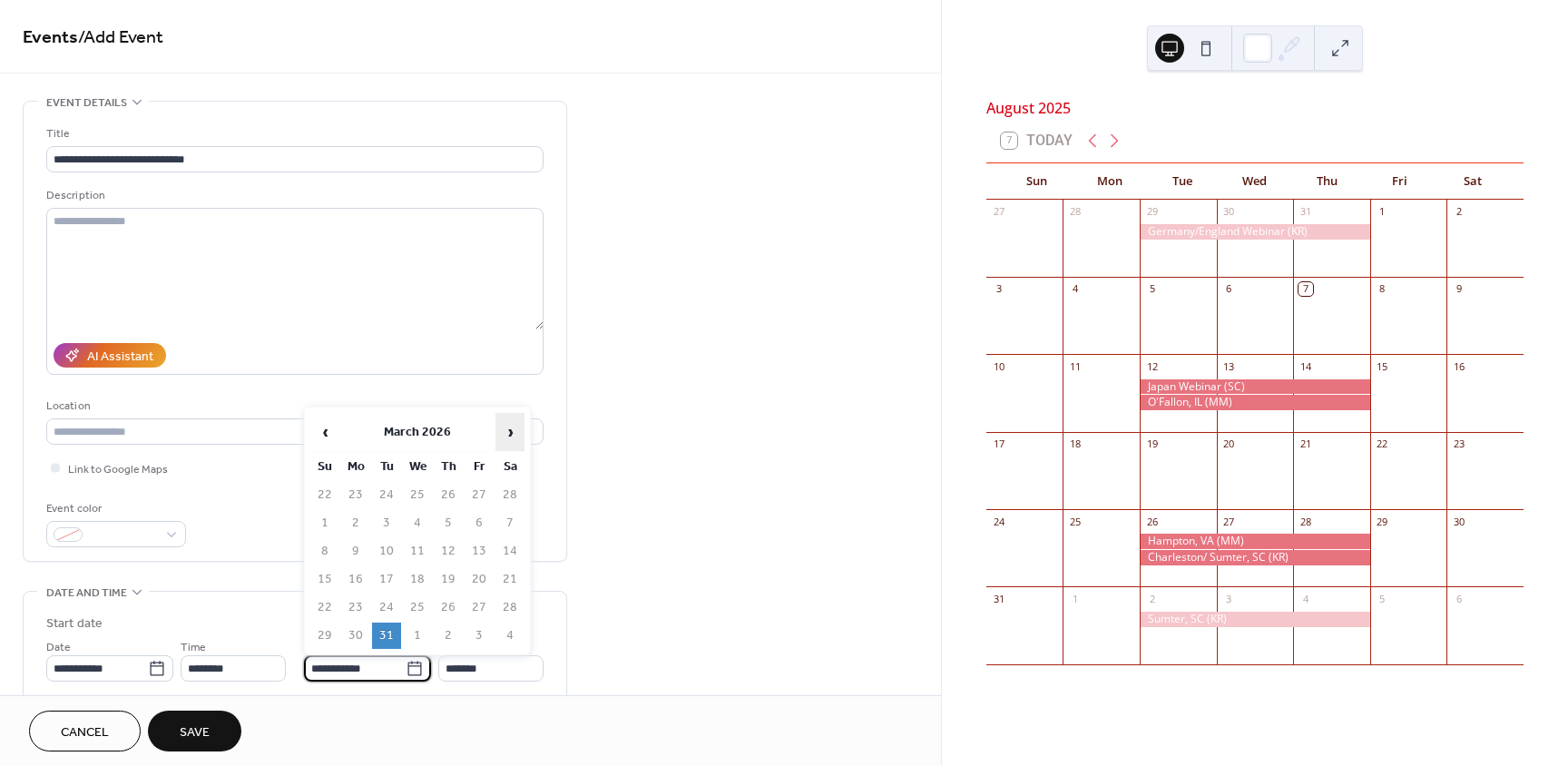 click on "›" at bounding box center [510, 432] 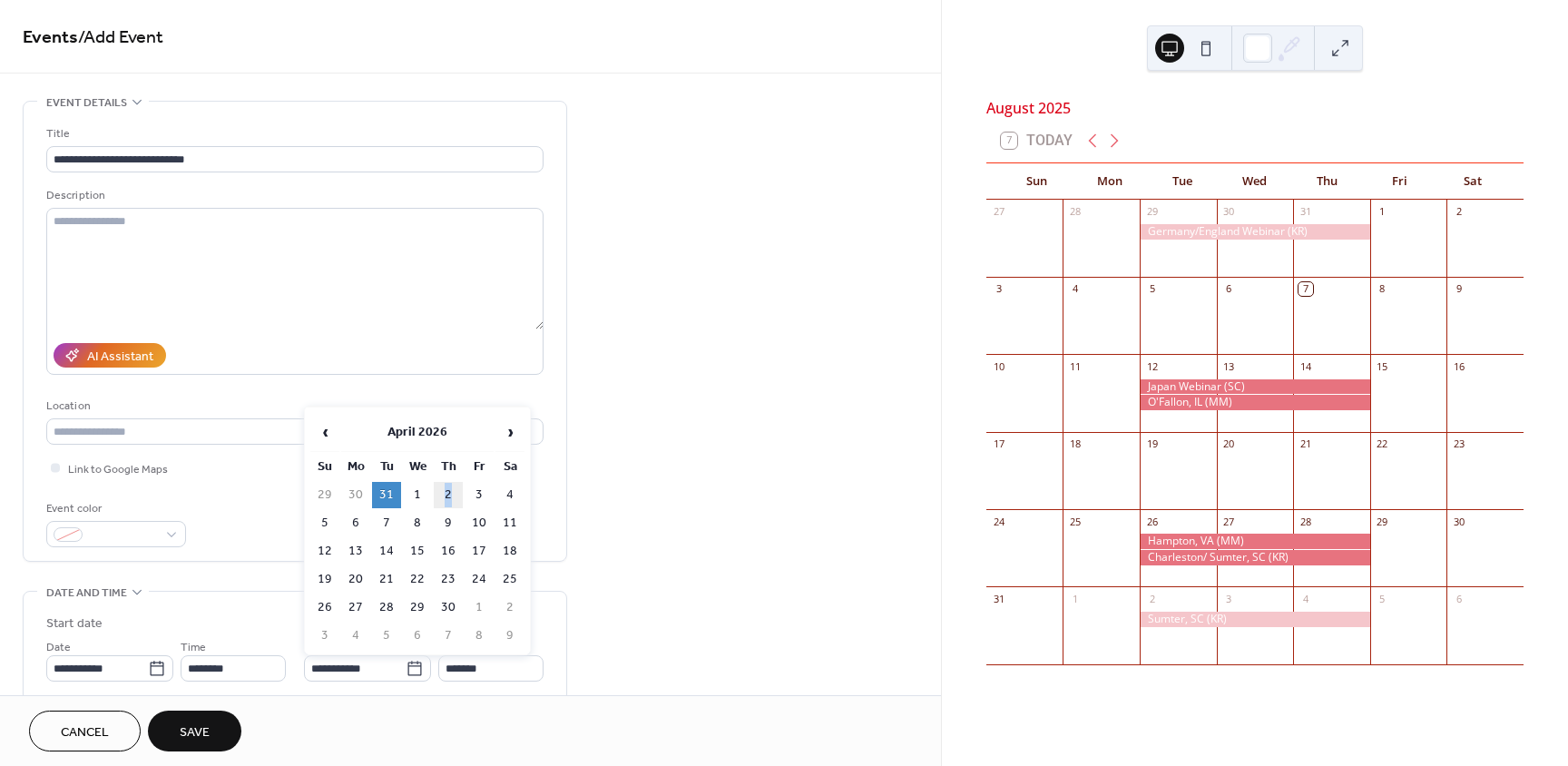 click on "2" at bounding box center (448, 495) 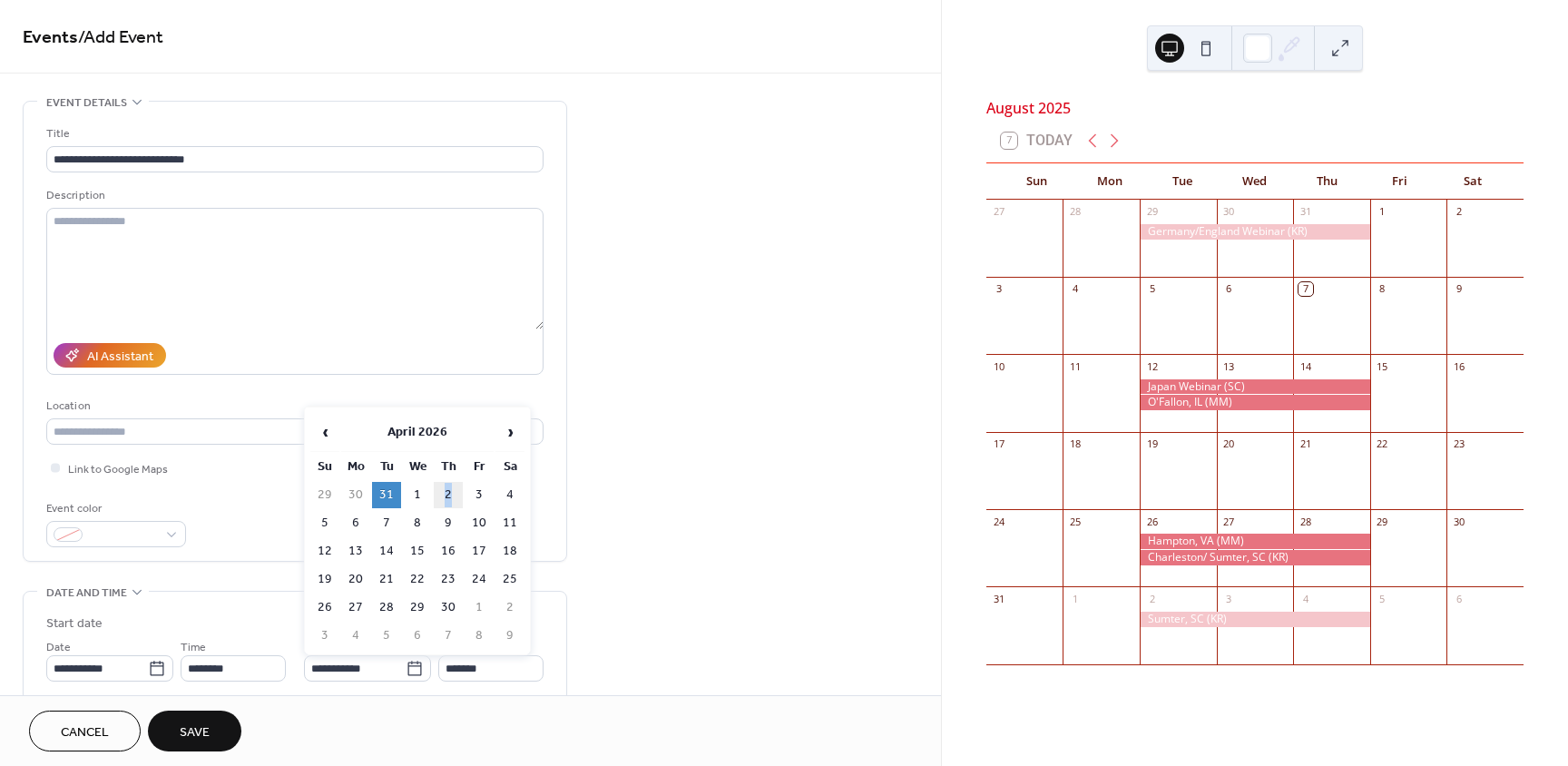 type on "**********" 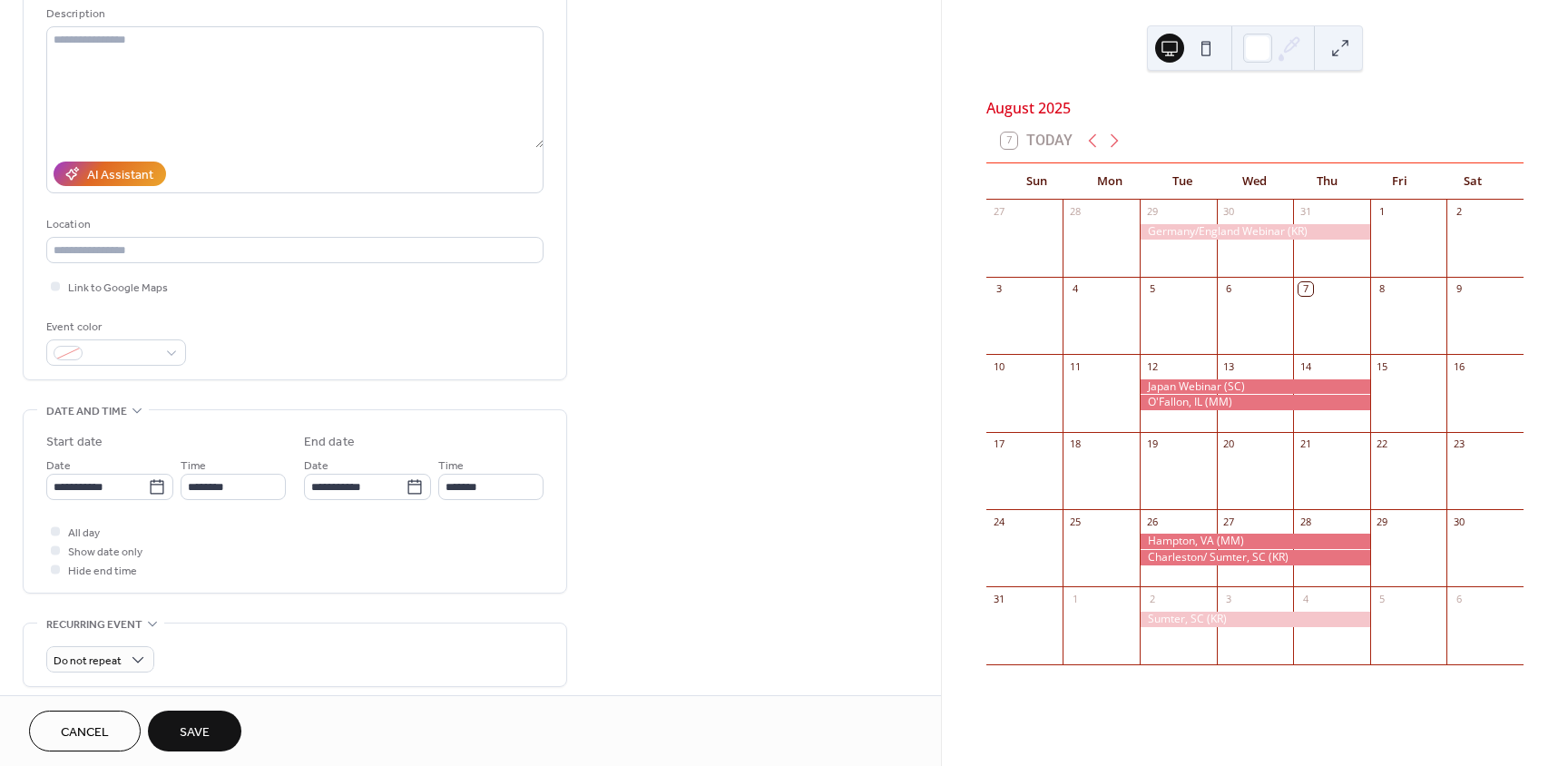 scroll, scrollTop: 216, scrollLeft: 0, axis: vertical 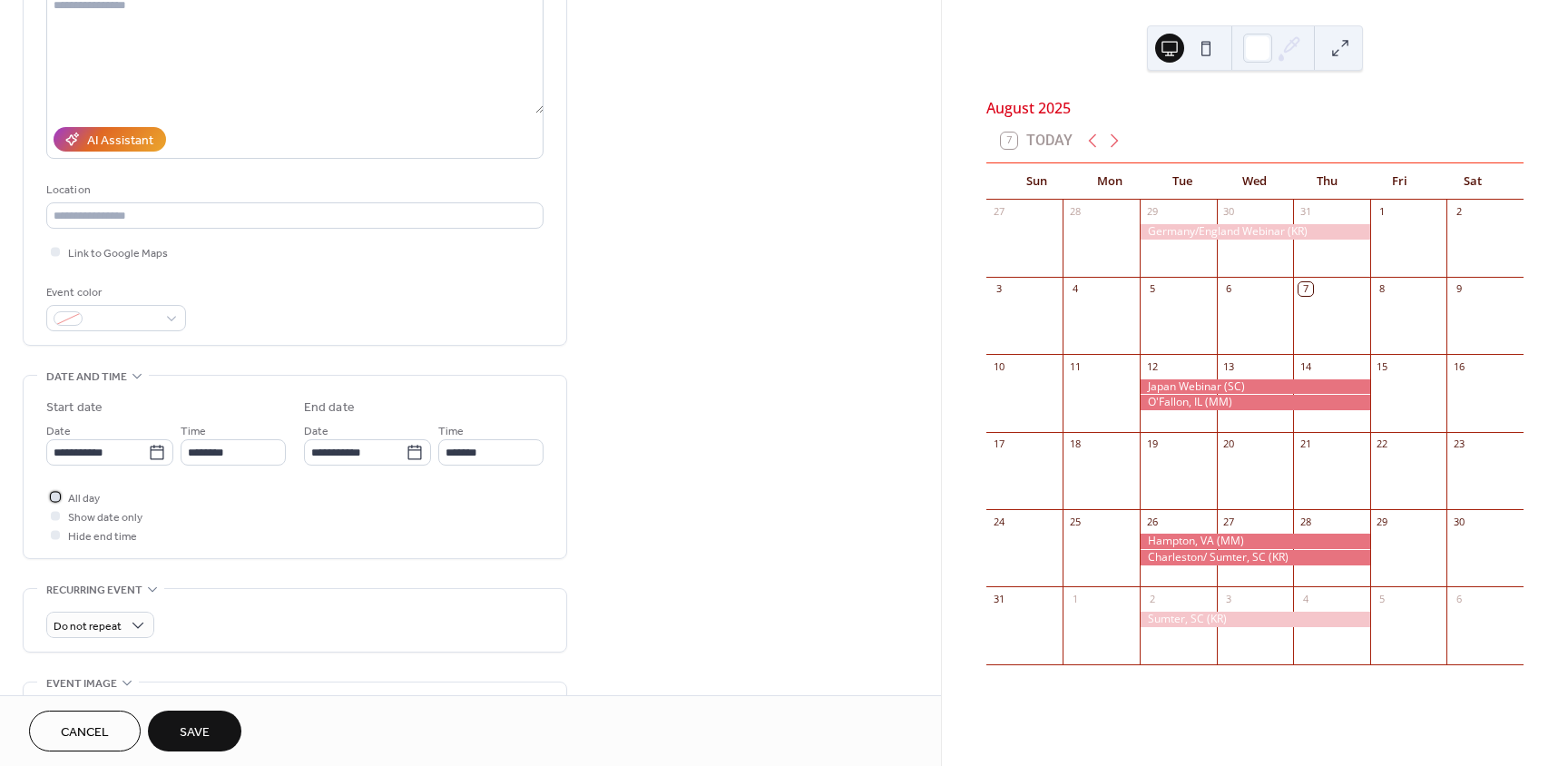 click at bounding box center [55, 496] 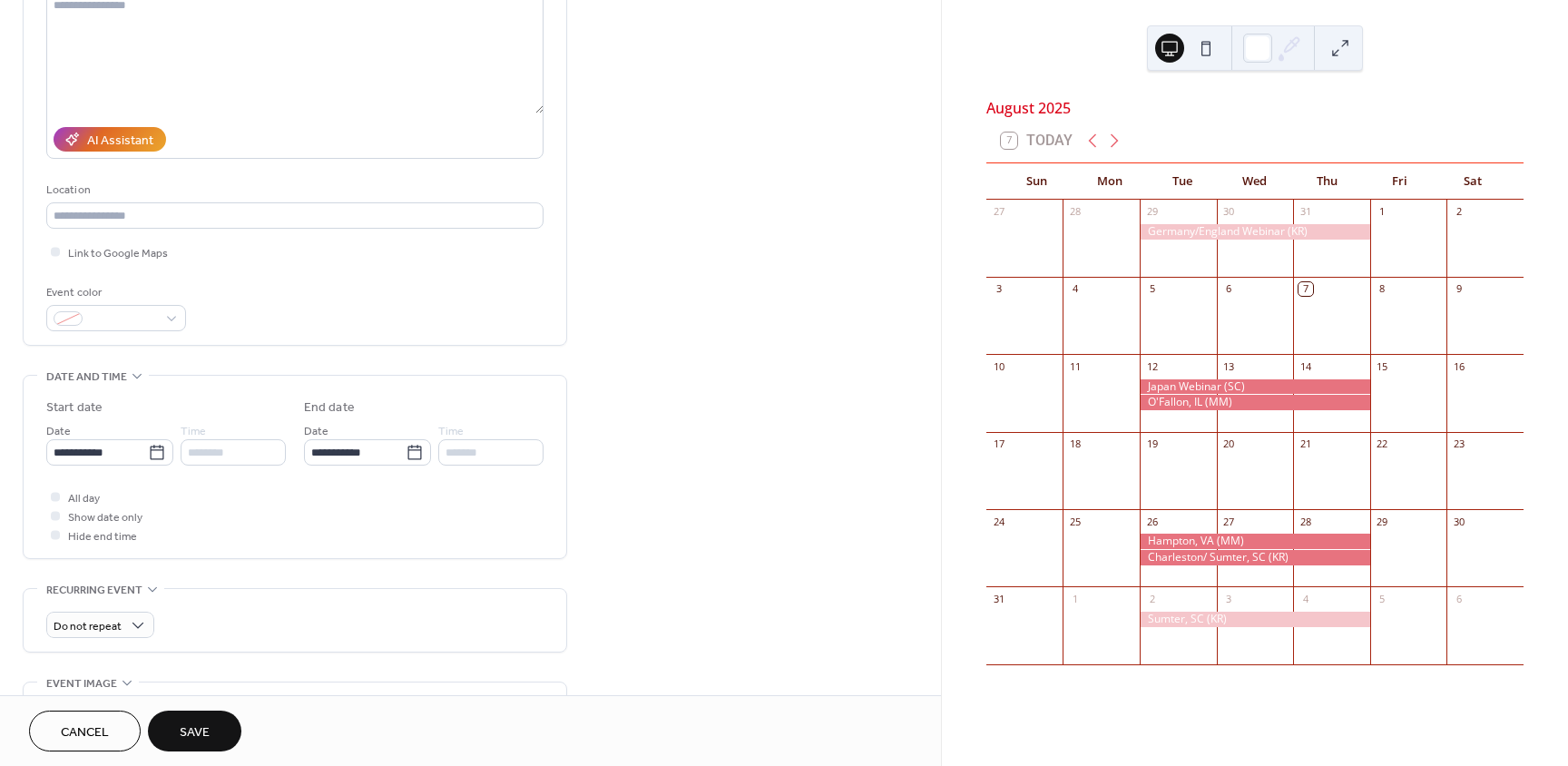 click on "Save" at bounding box center [194, 732] 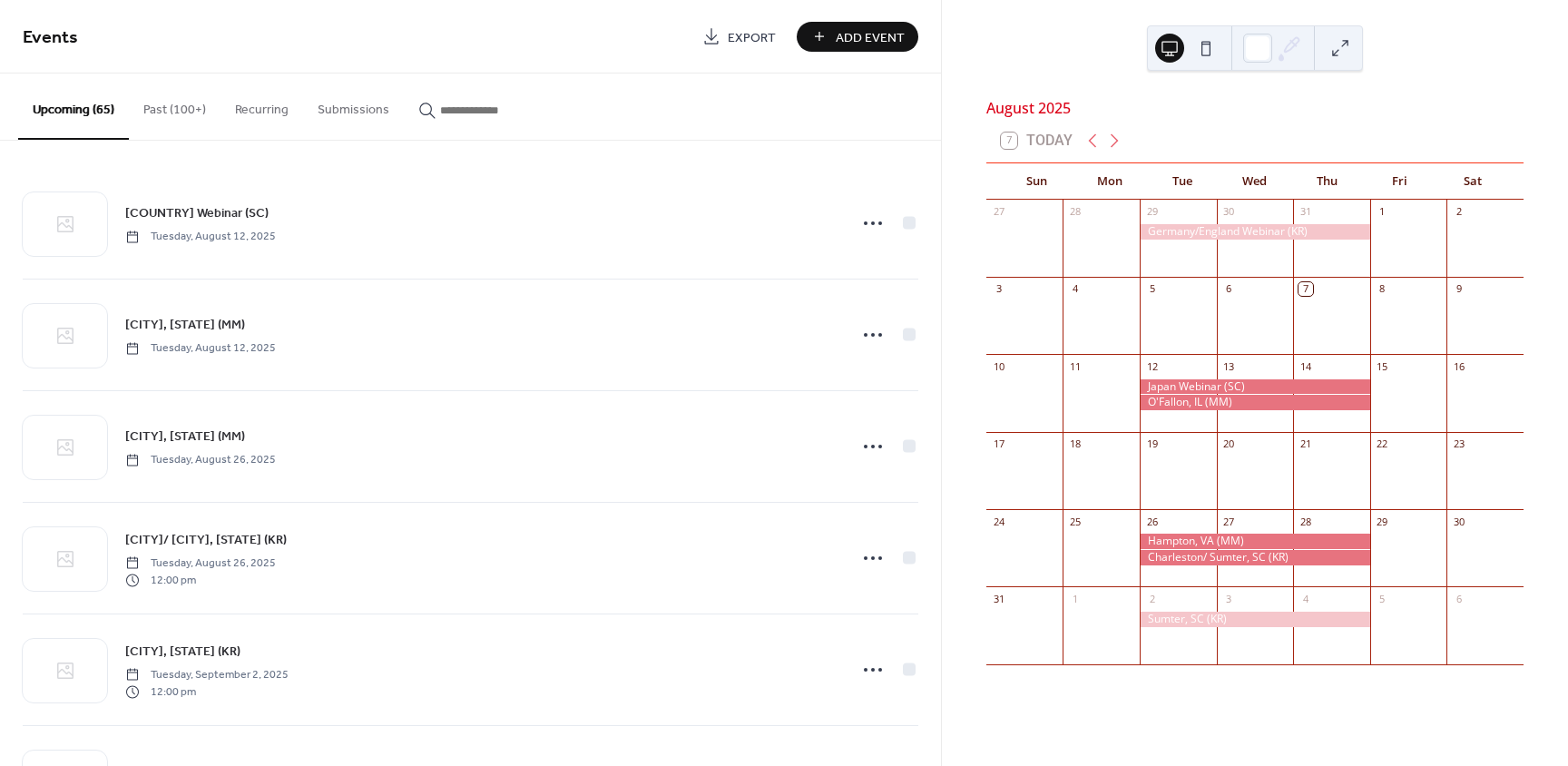 click on "Add Event" at bounding box center (870, 37) 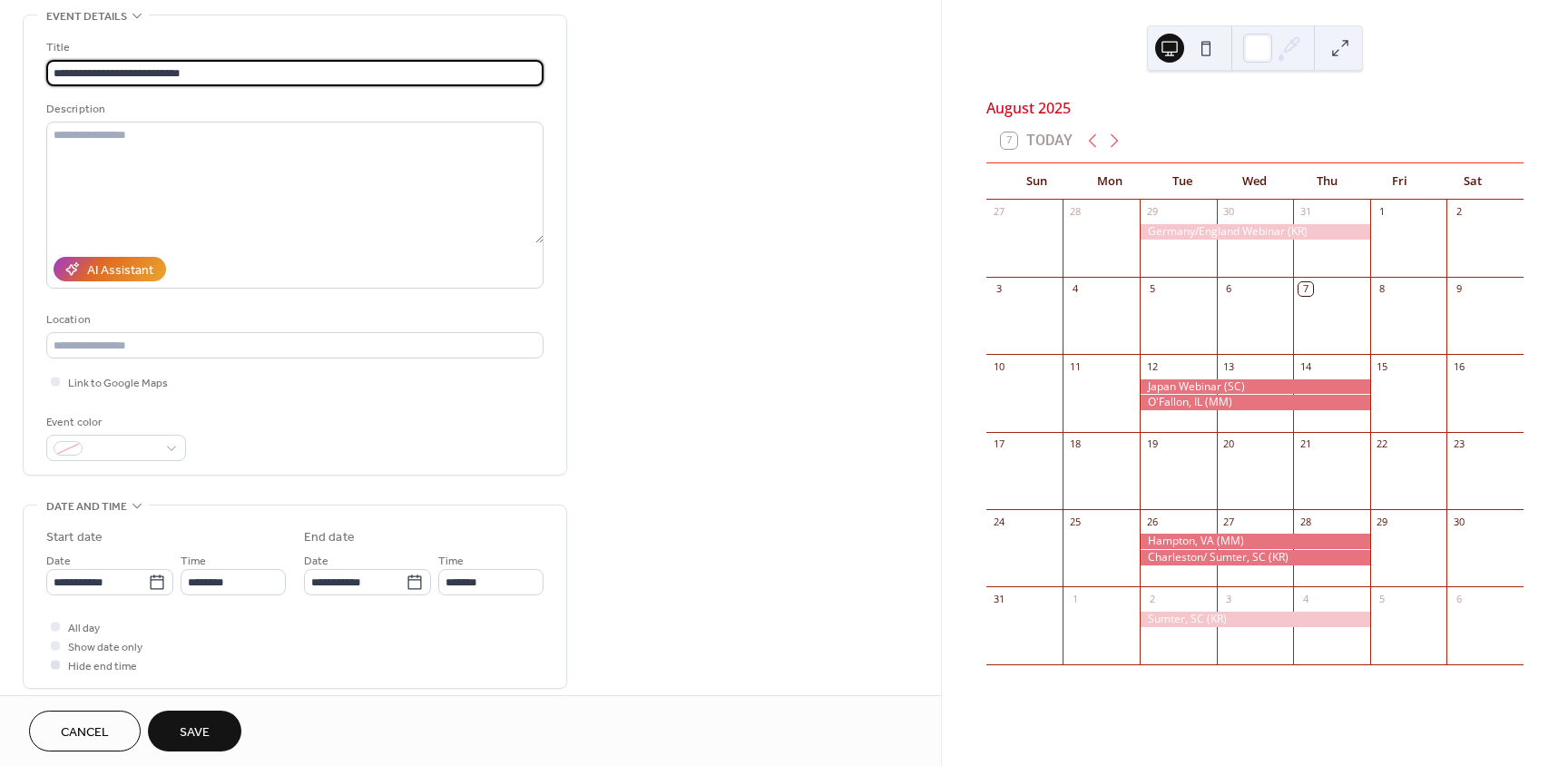 scroll, scrollTop: 92, scrollLeft: 0, axis: vertical 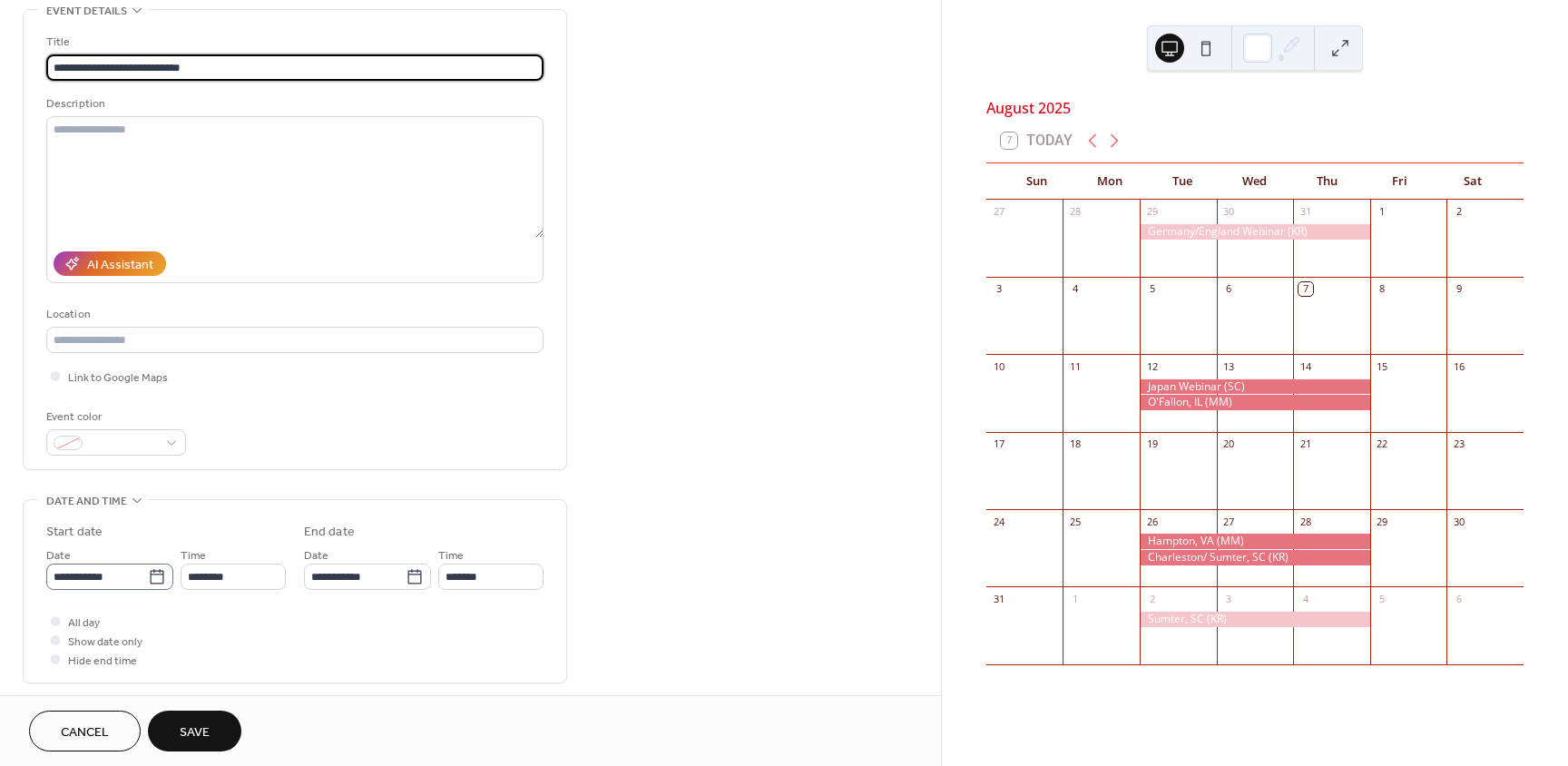 type on "**********" 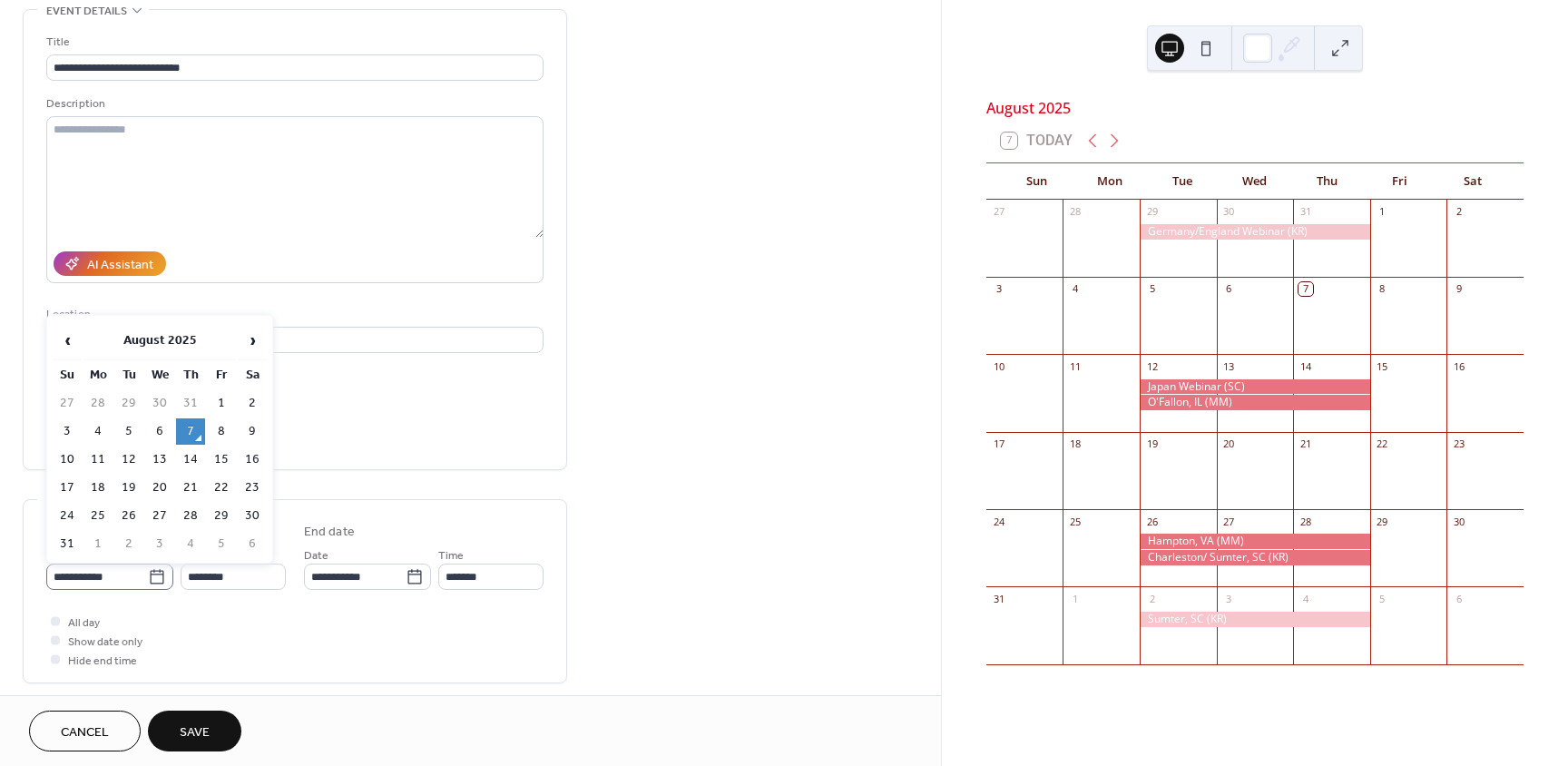 click 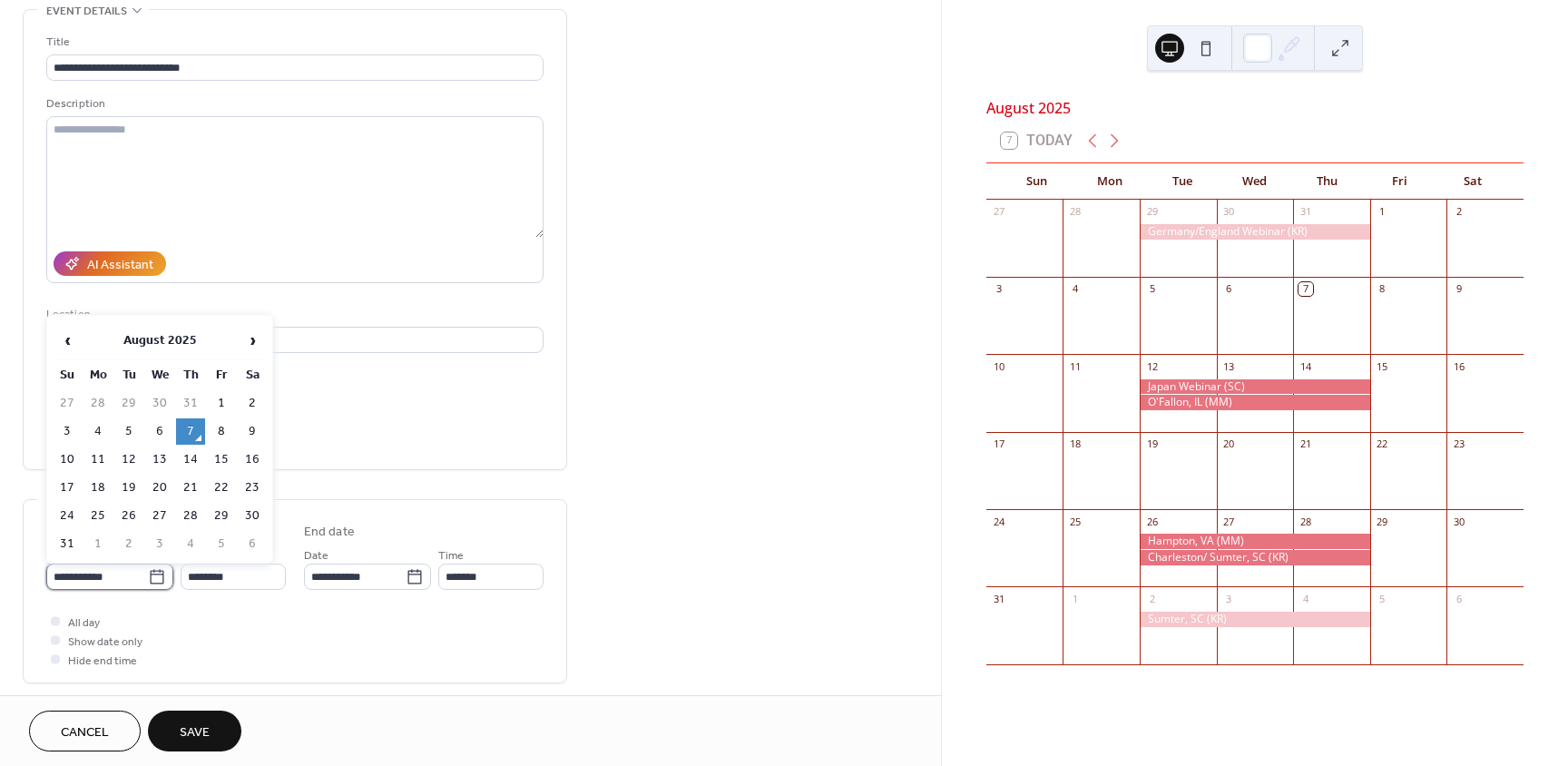 click on "**********" at bounding box center [97, 576] 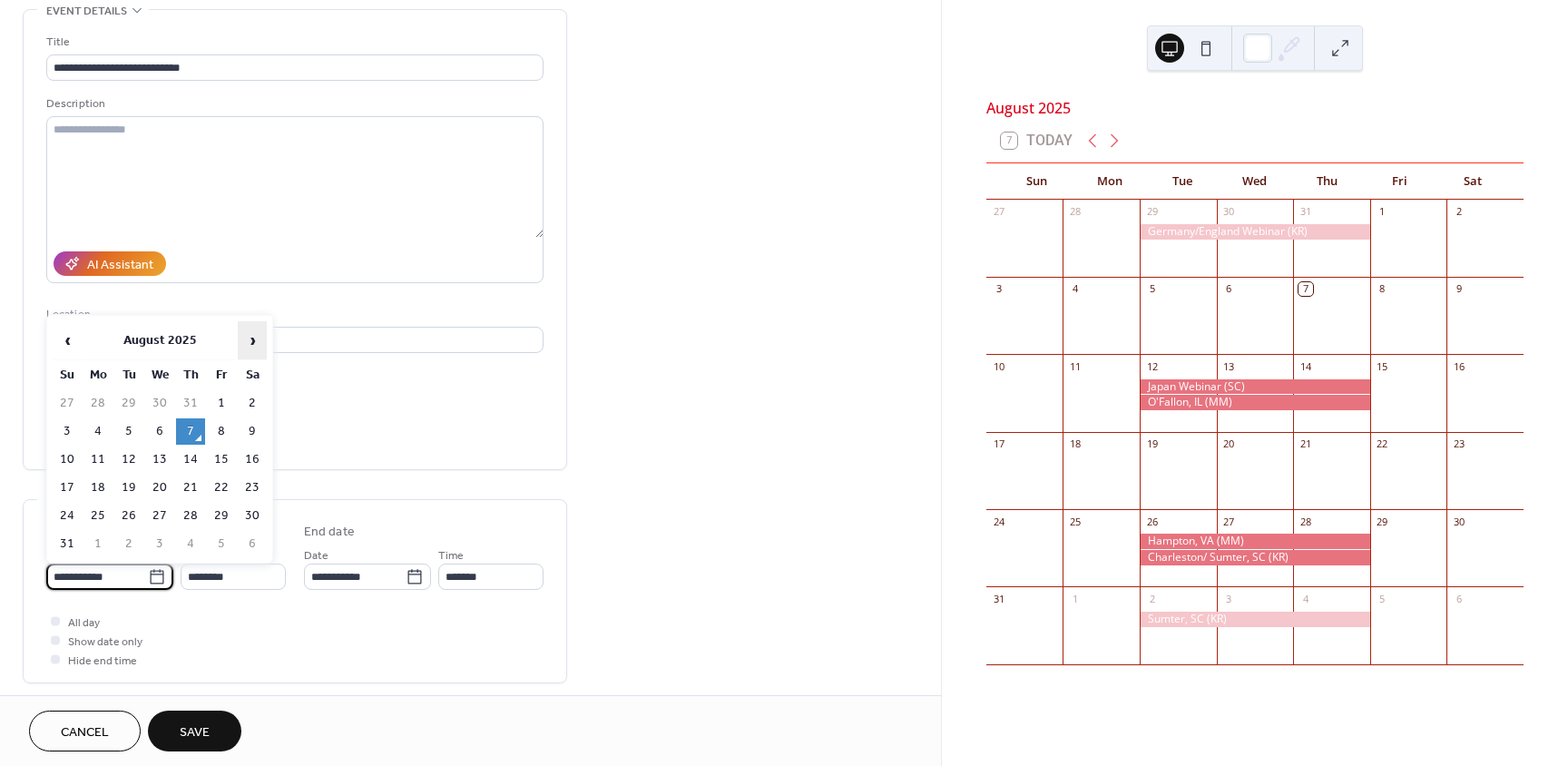 click on "›" at bounding box center (252, 340) 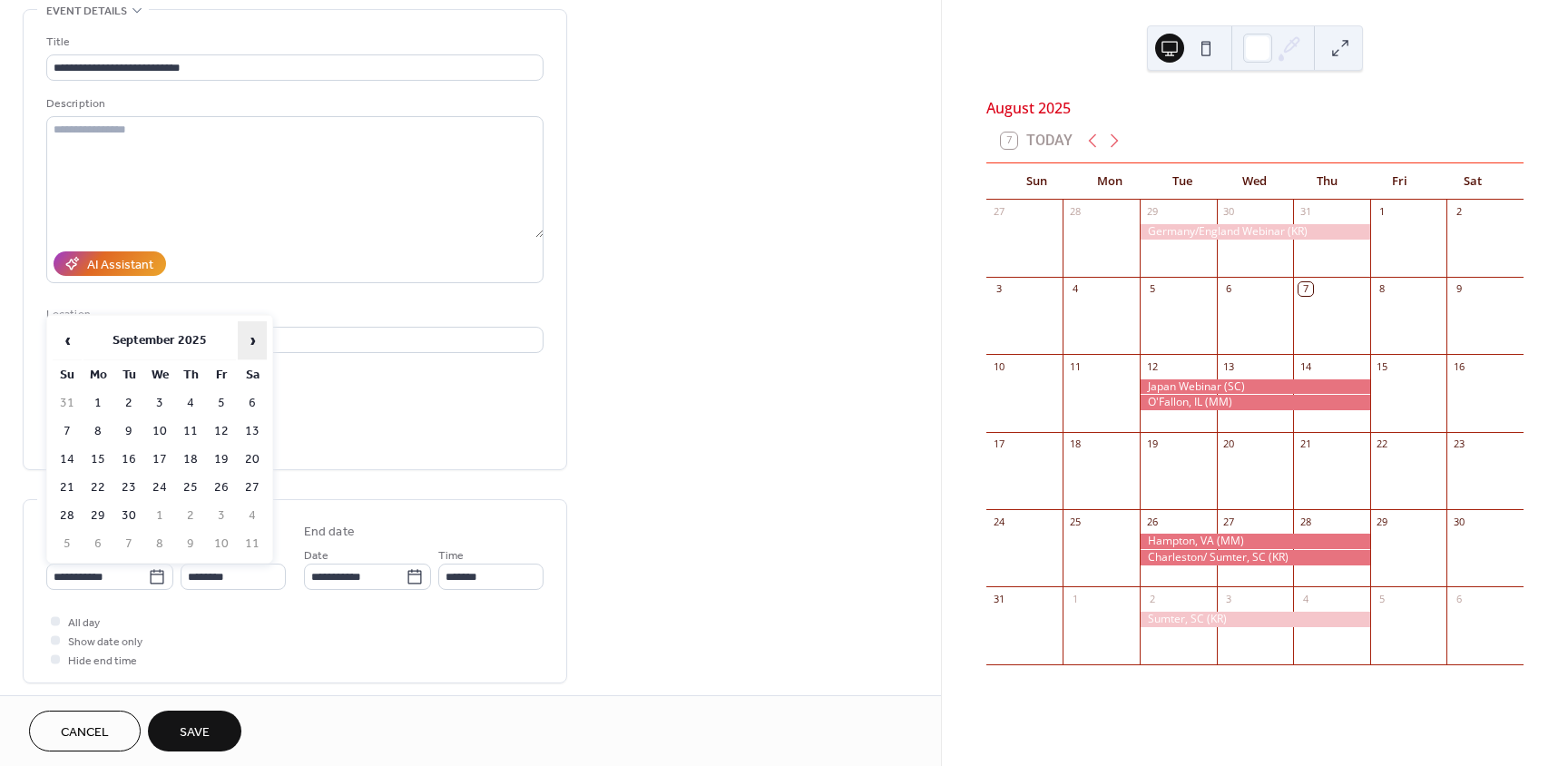 click on "›" at bounding box center (252, 340) 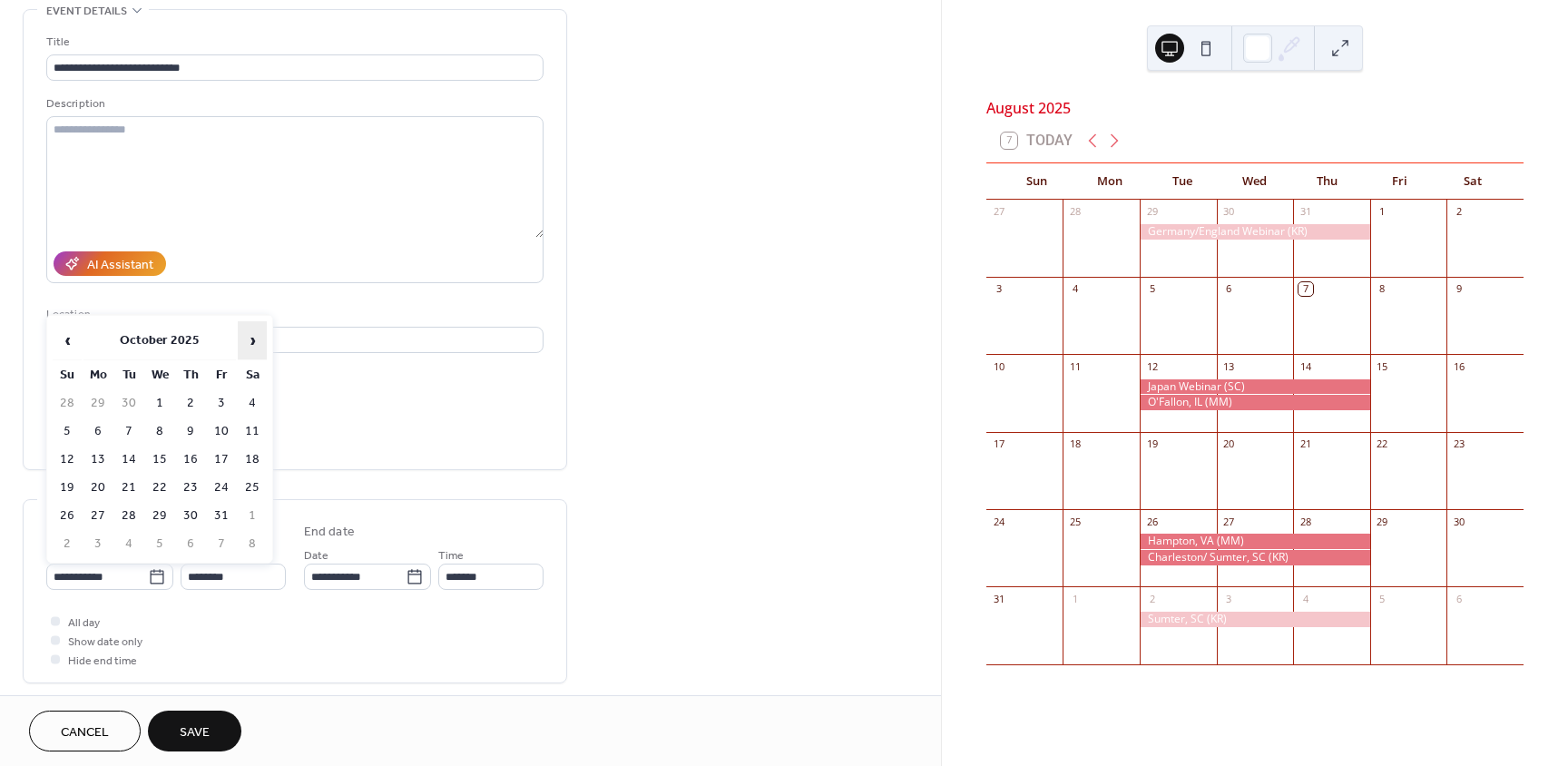 click on "›" at bounding box center (252, 340) 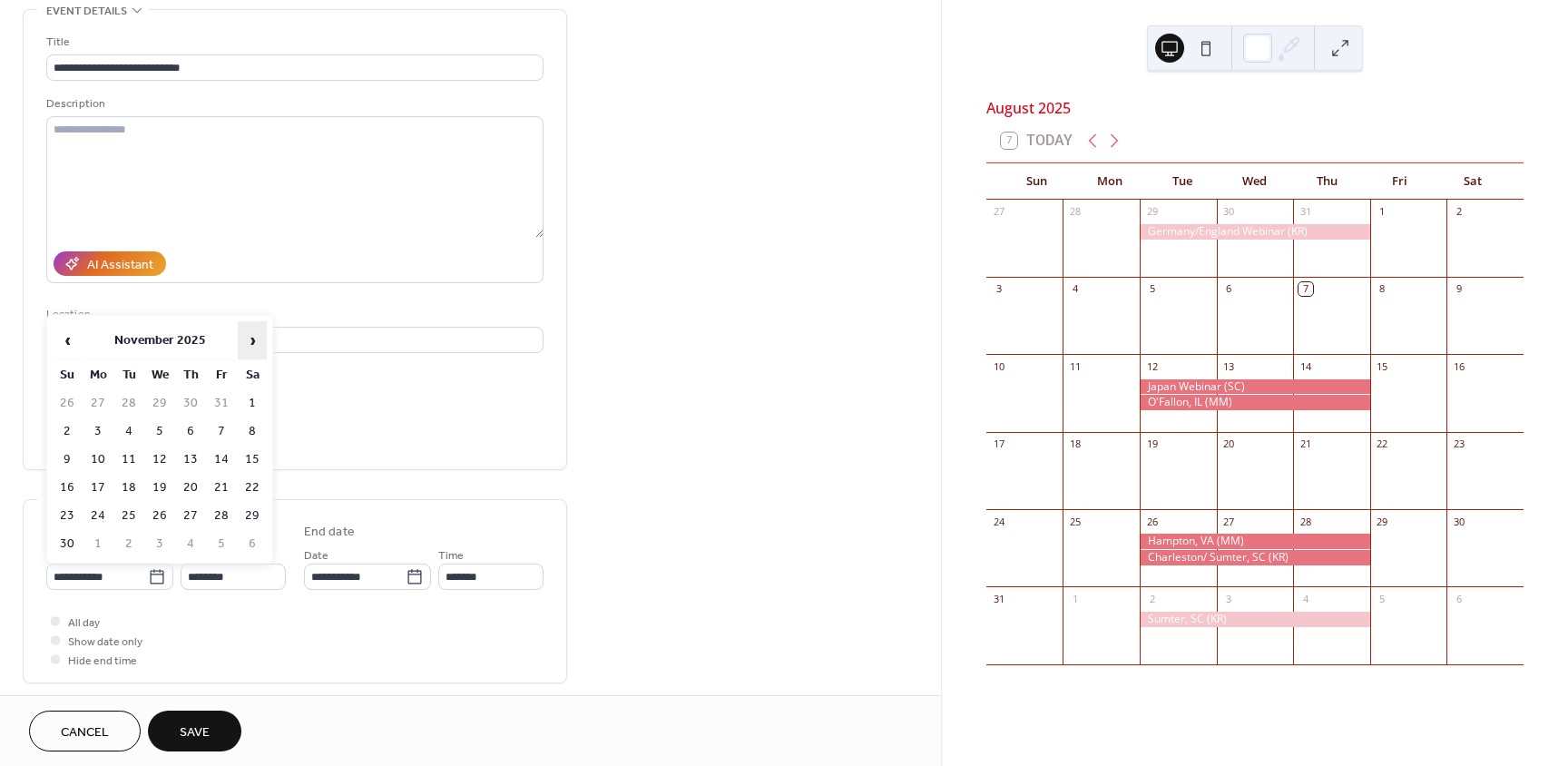 click on "›" at bounding box center [252, 340] 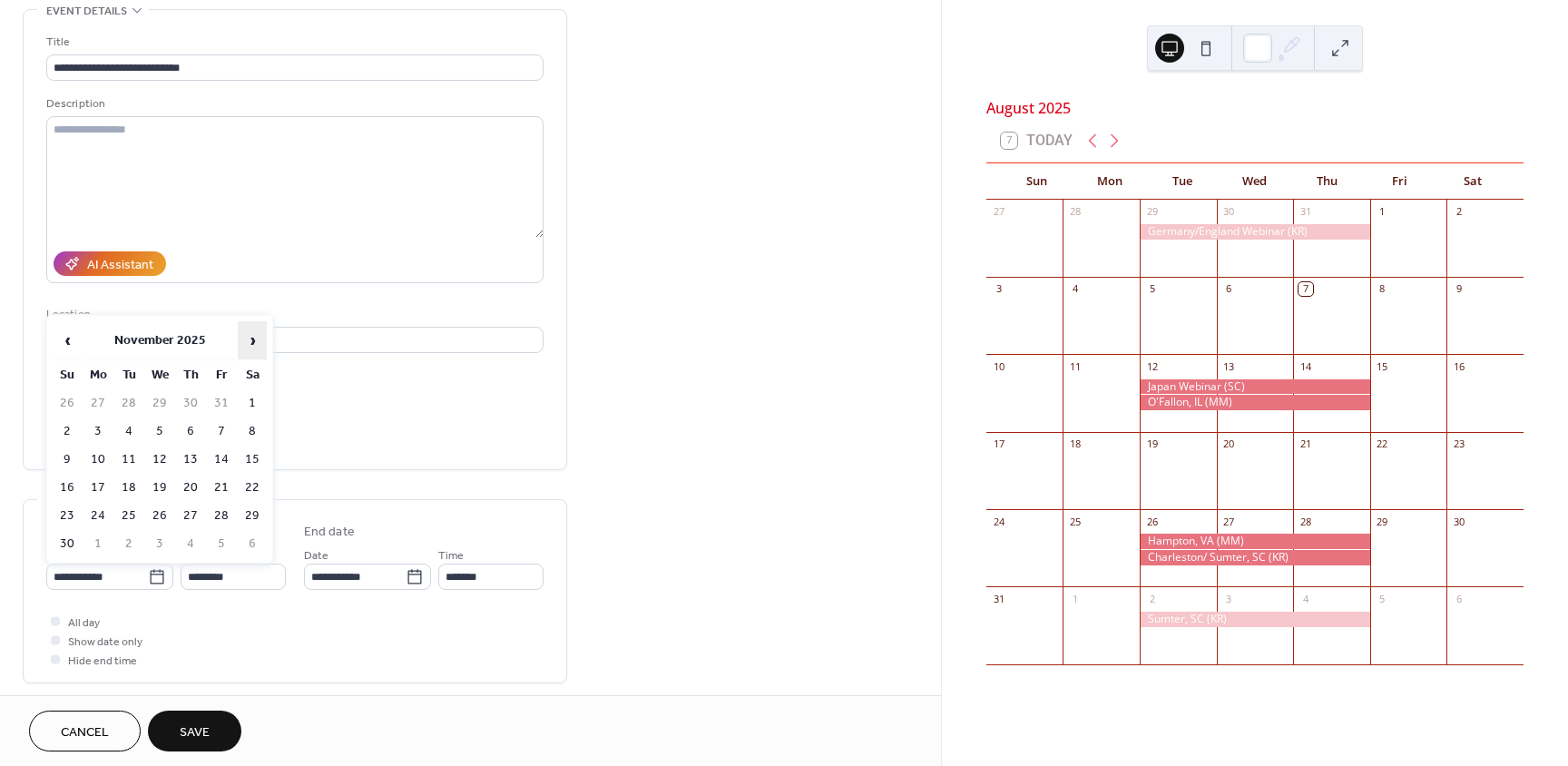 click on "›" at bounding box center (252, 340) 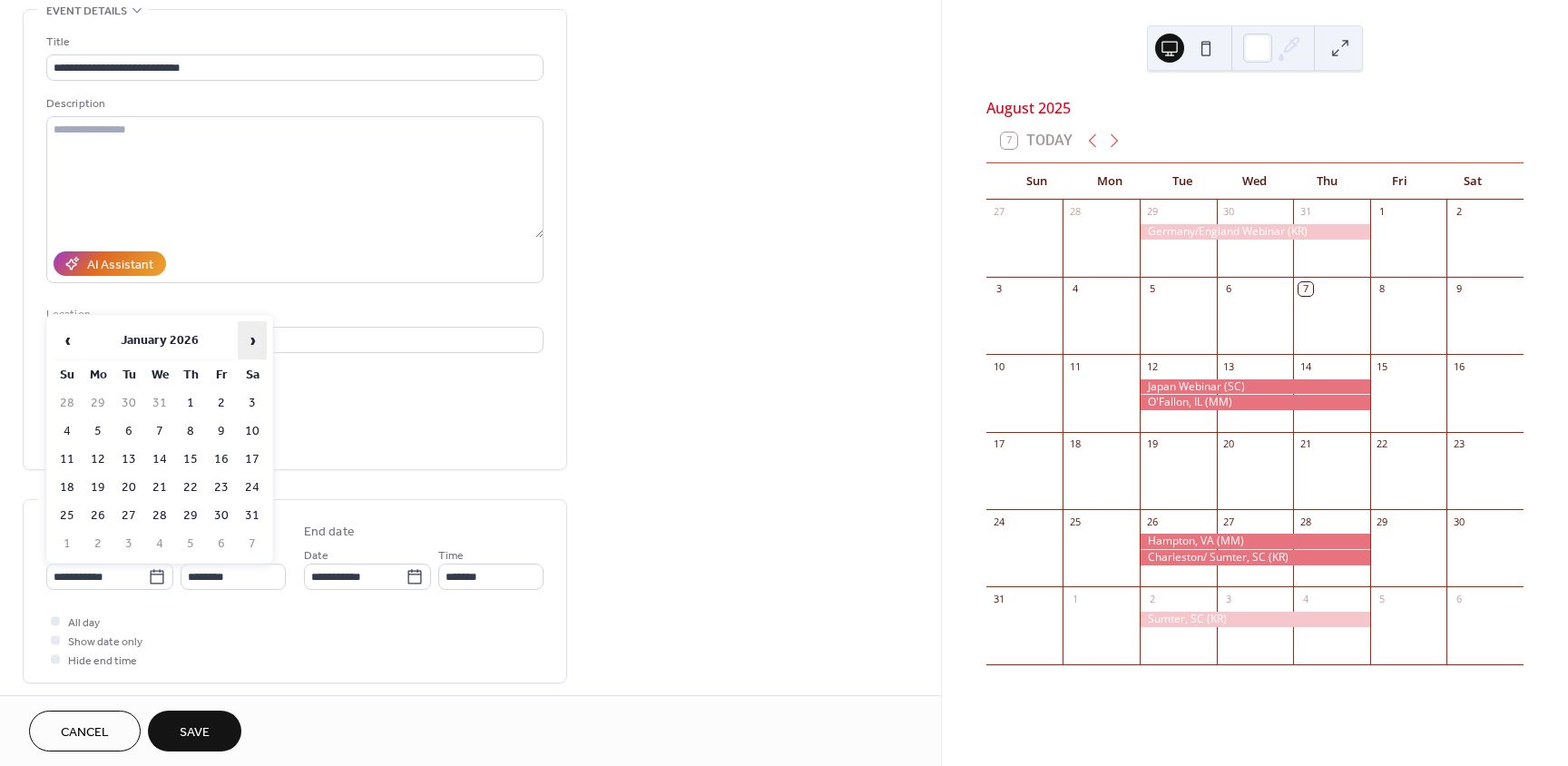 click on "›" at bounding box center [252, 340] 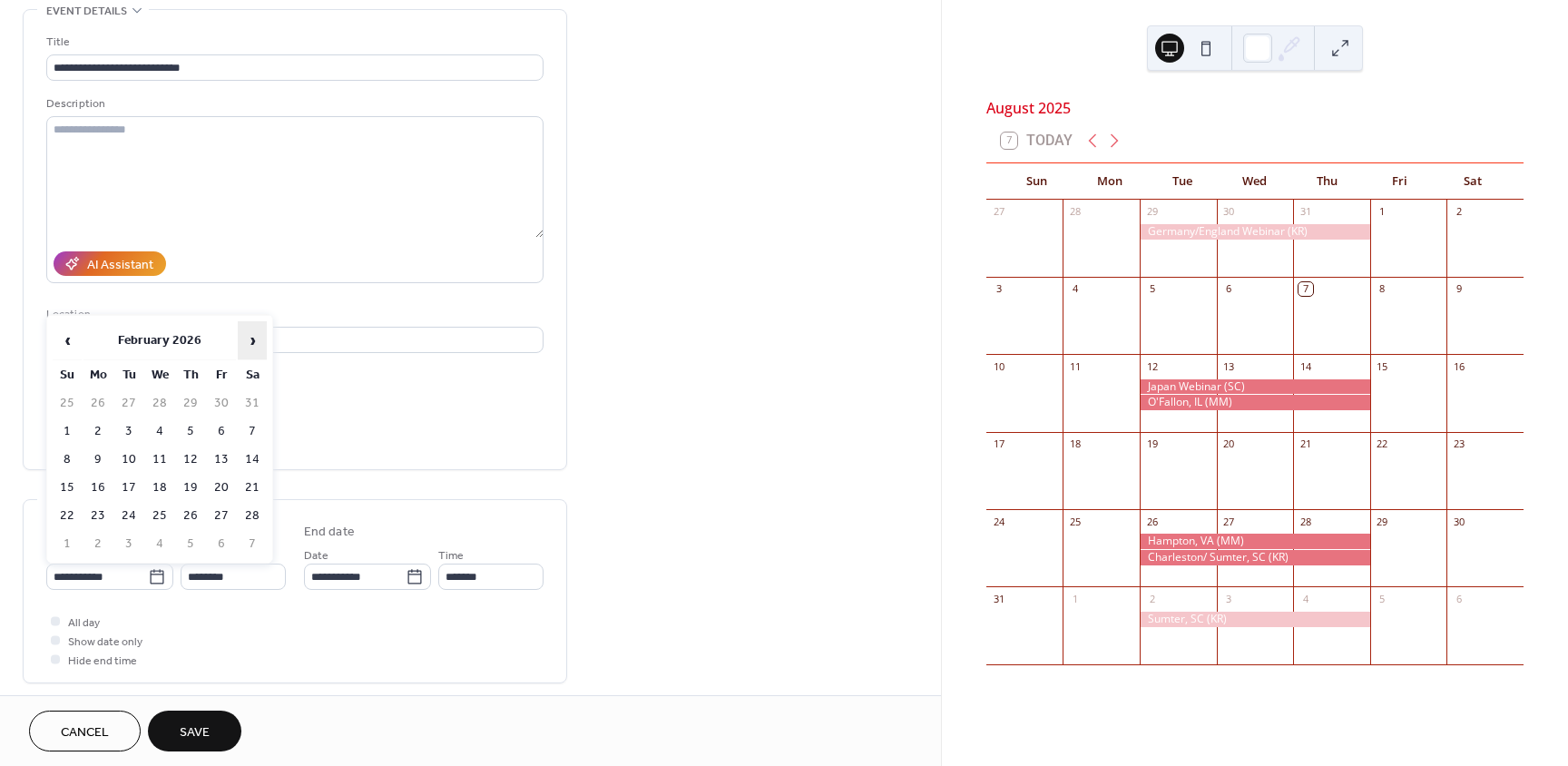click on "›" at bounding box center (252, 340) 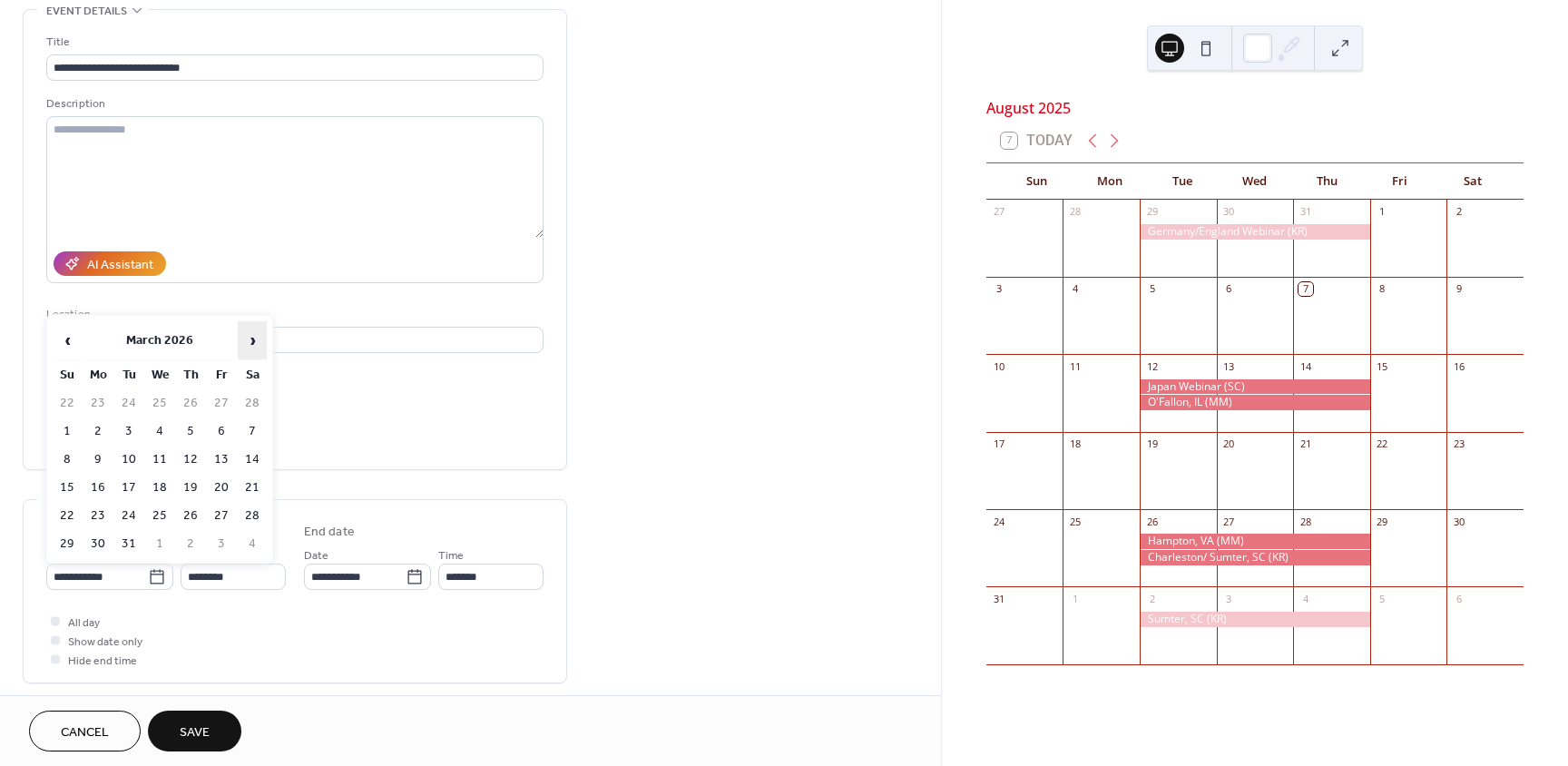 click on "›" at bounding box center (252, 340) 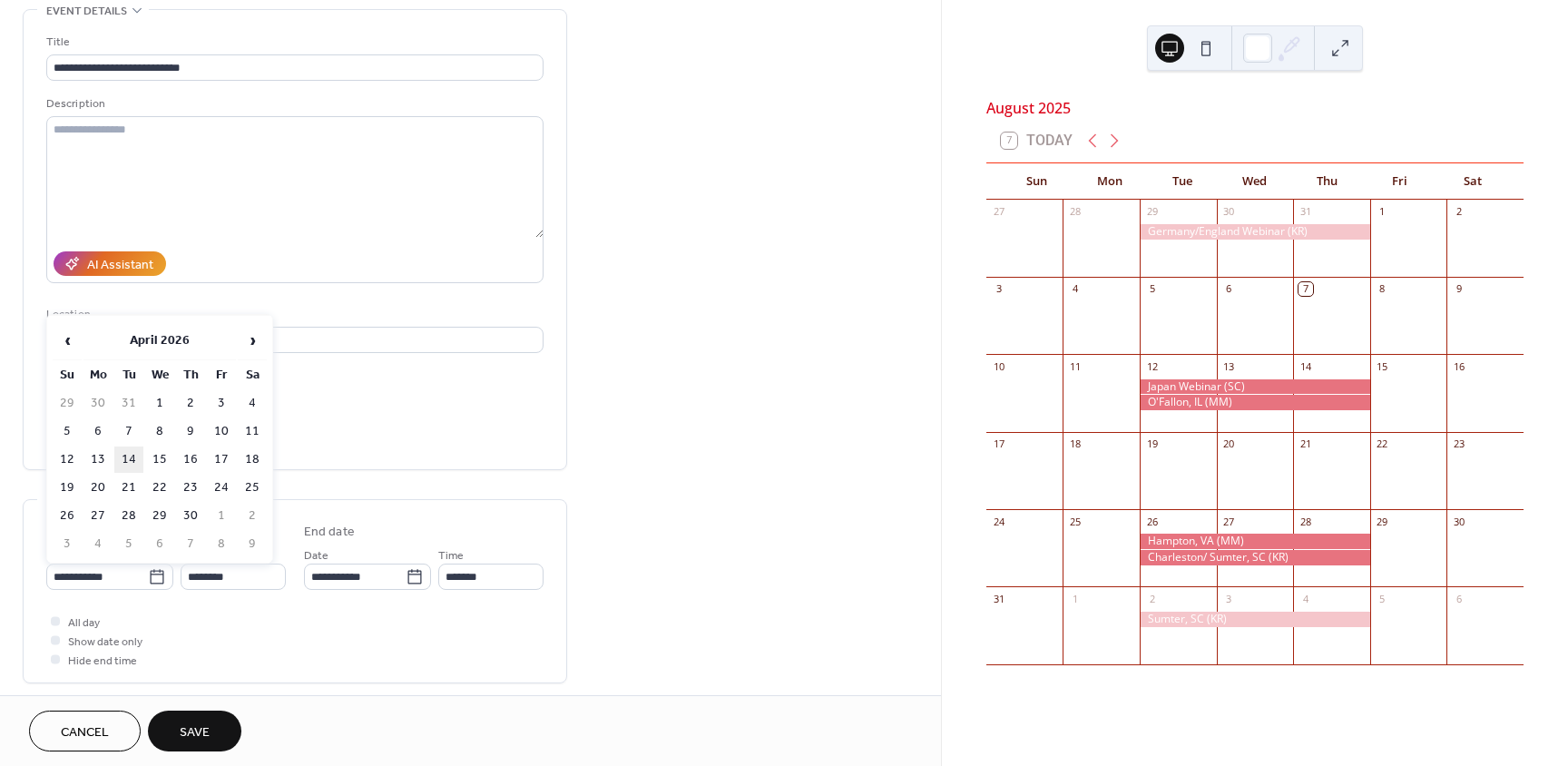click on "14" at bounding box center (129, 459) 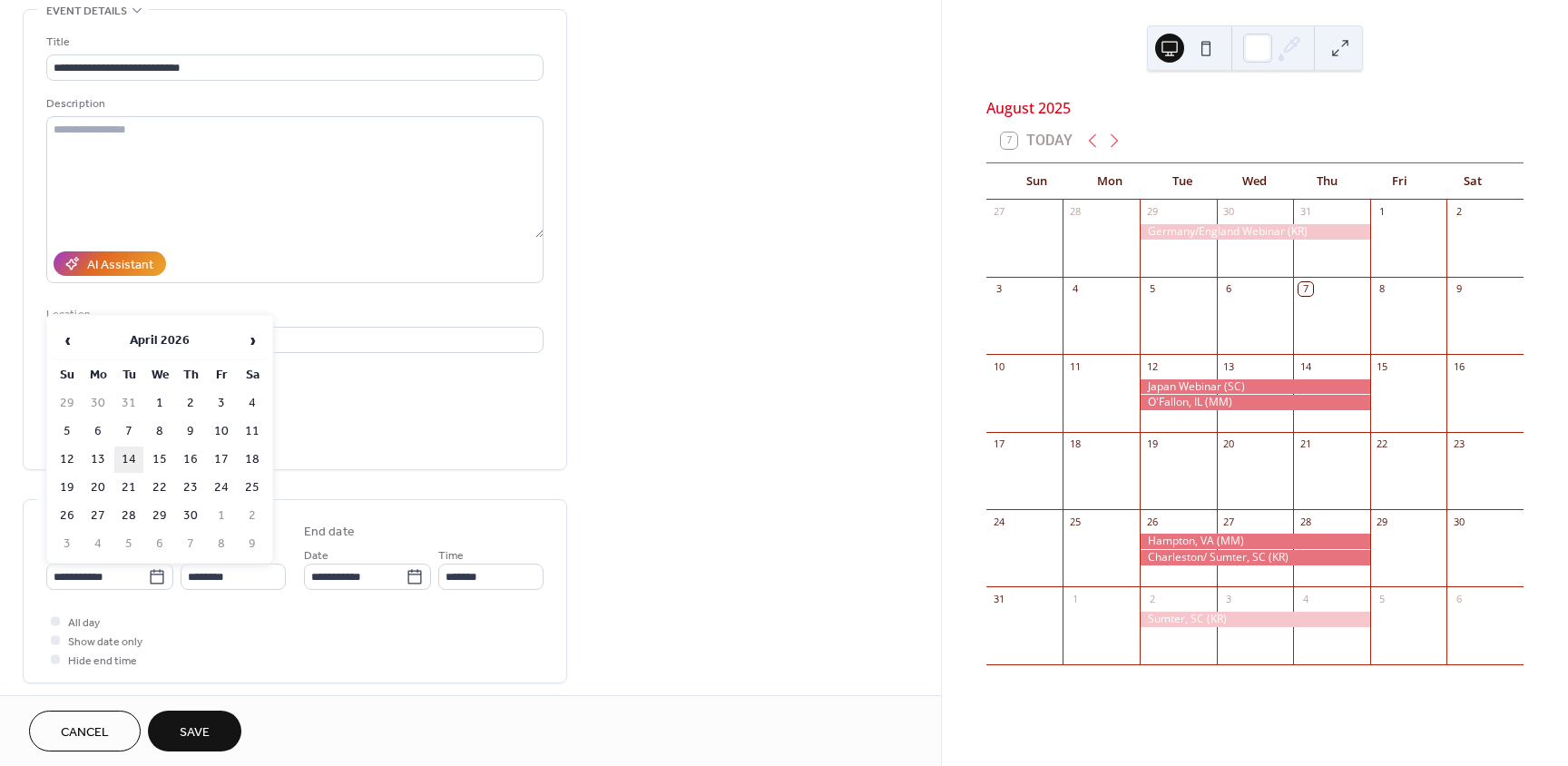 type on "**********" 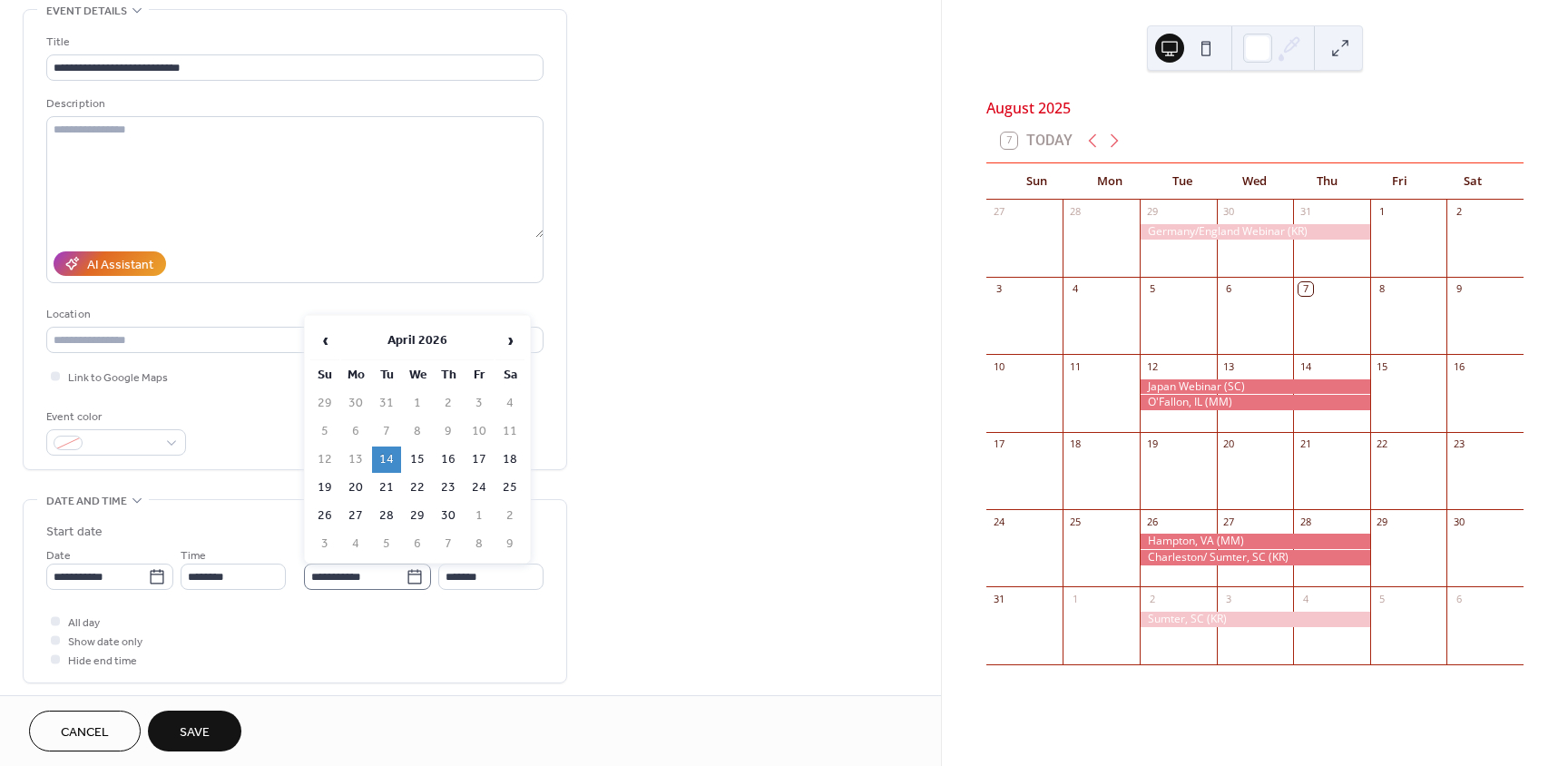 click 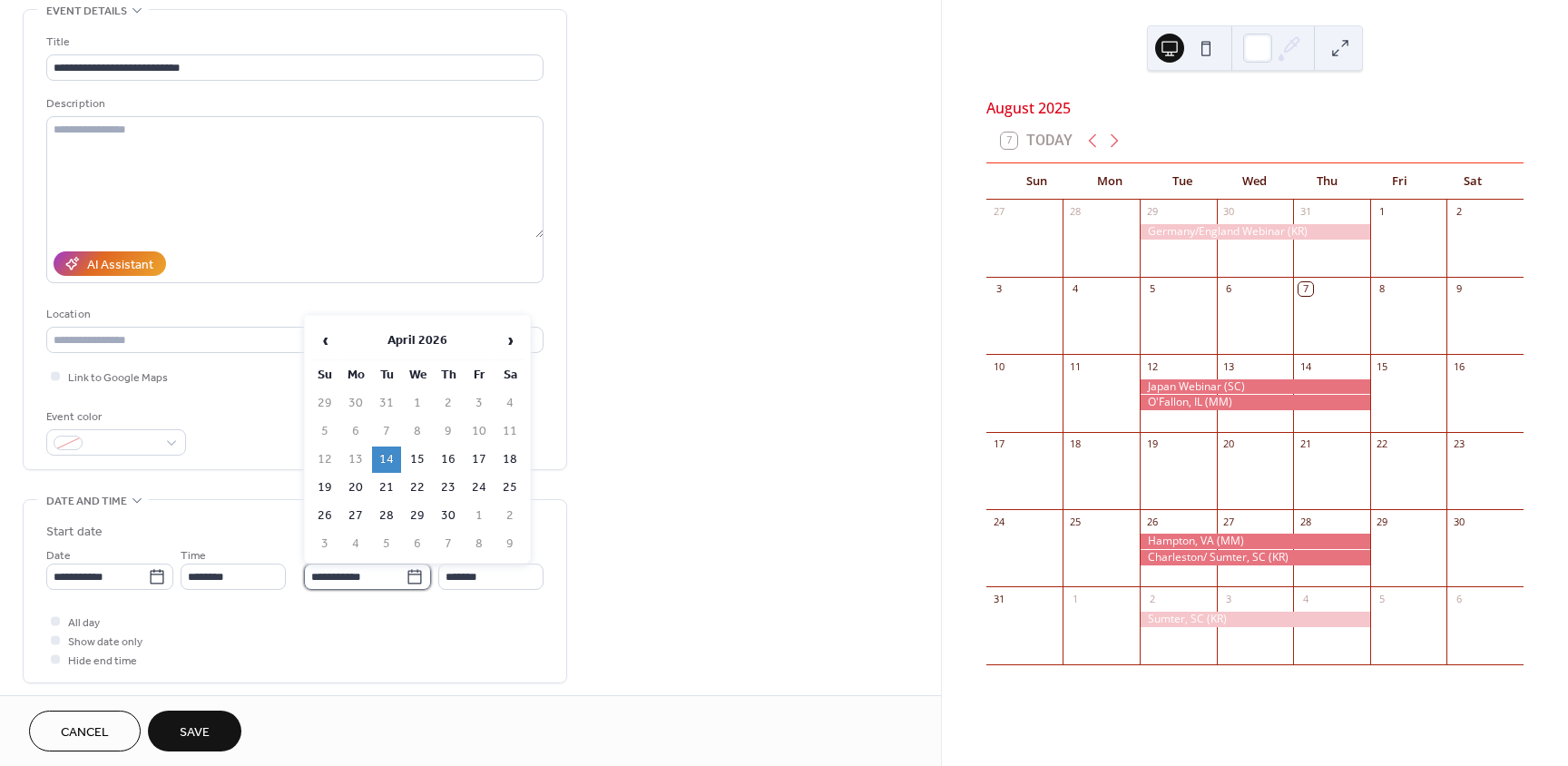 click on "**********" at bounding box center [355, 576] 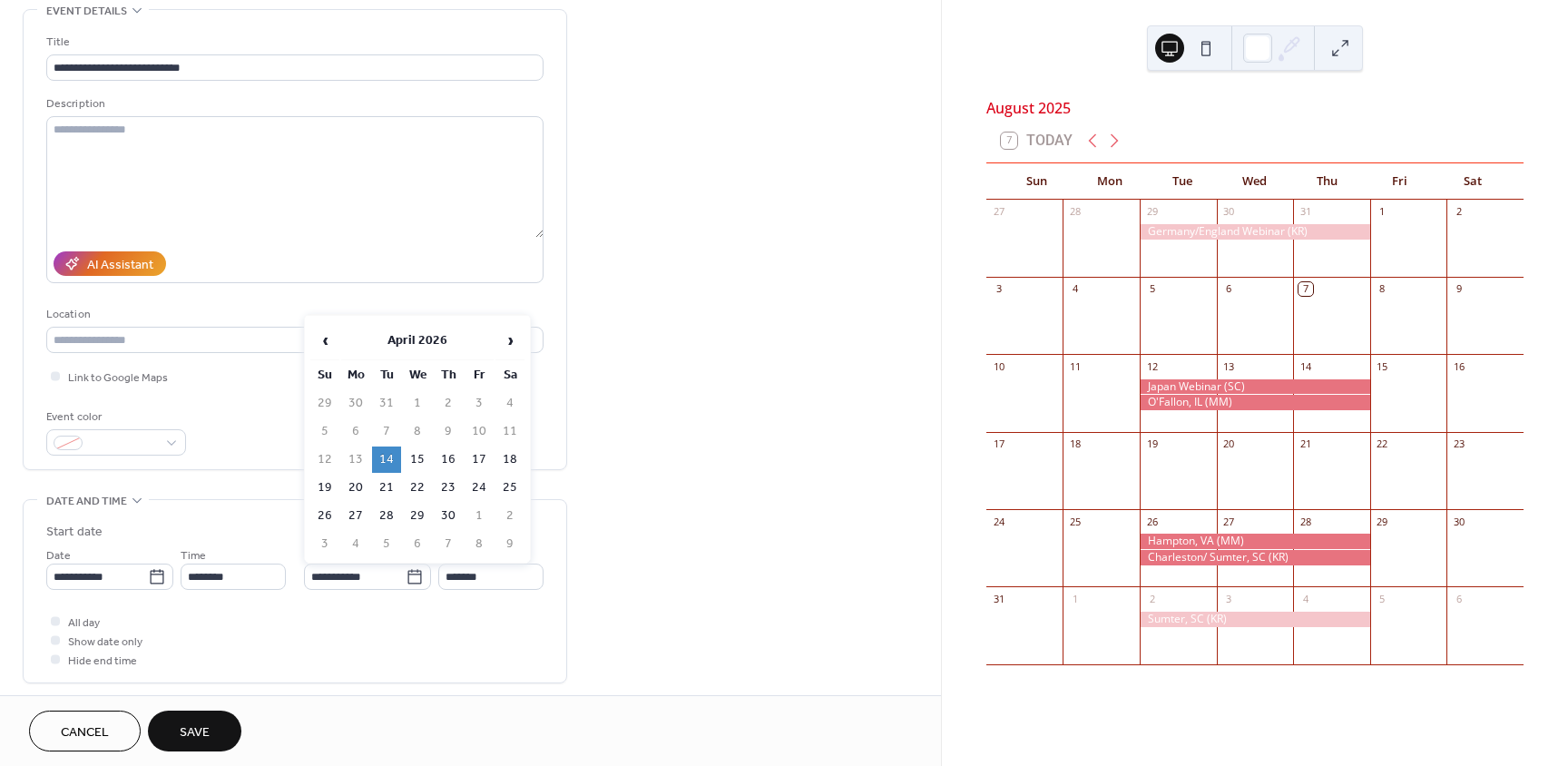 drag, startPoint x: 444, startPoint y: 463, endPoint x: 389, endPoint y: 506, distance: 69.814 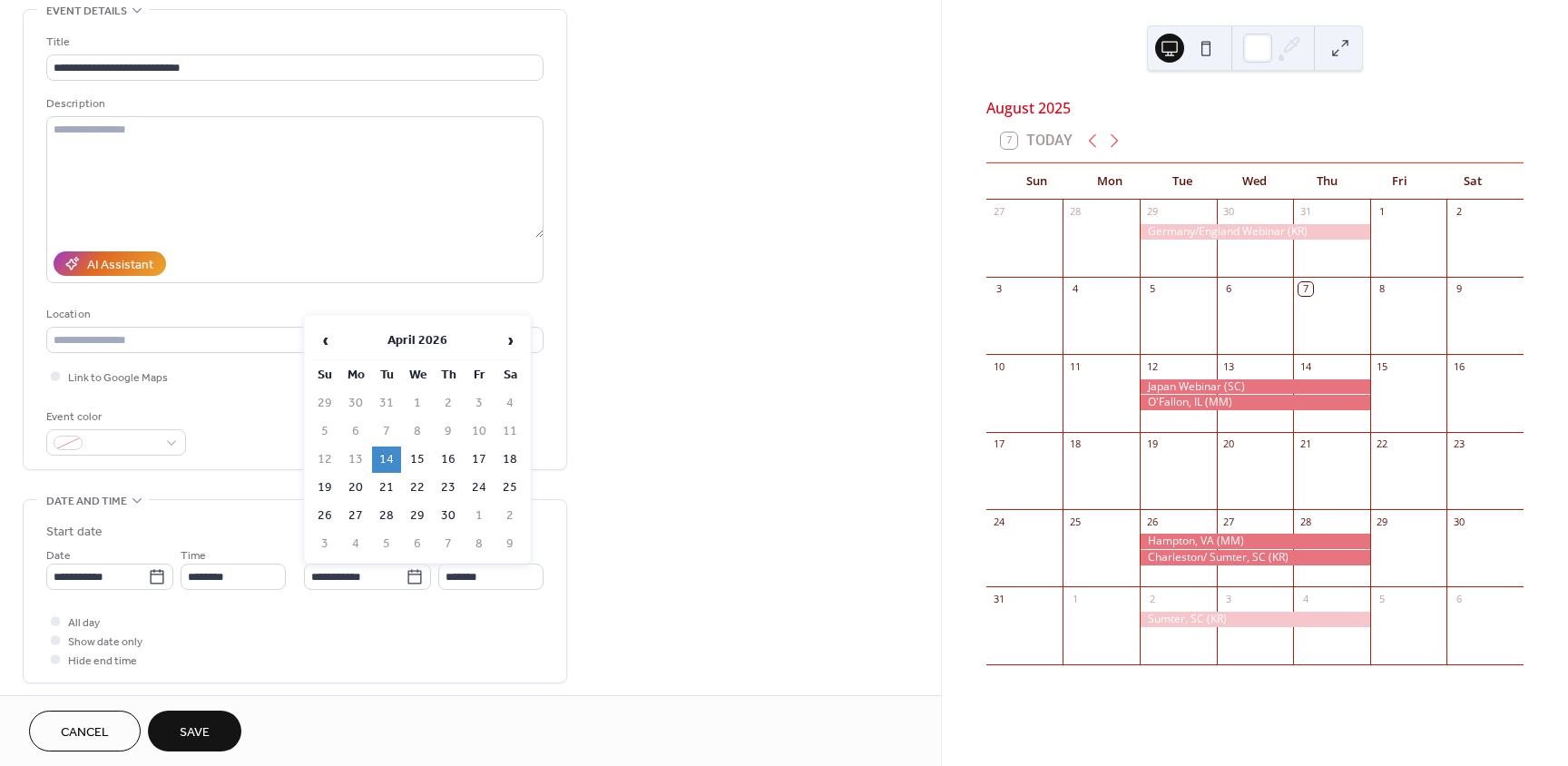 click on "16" at bounding box center (448, 459) 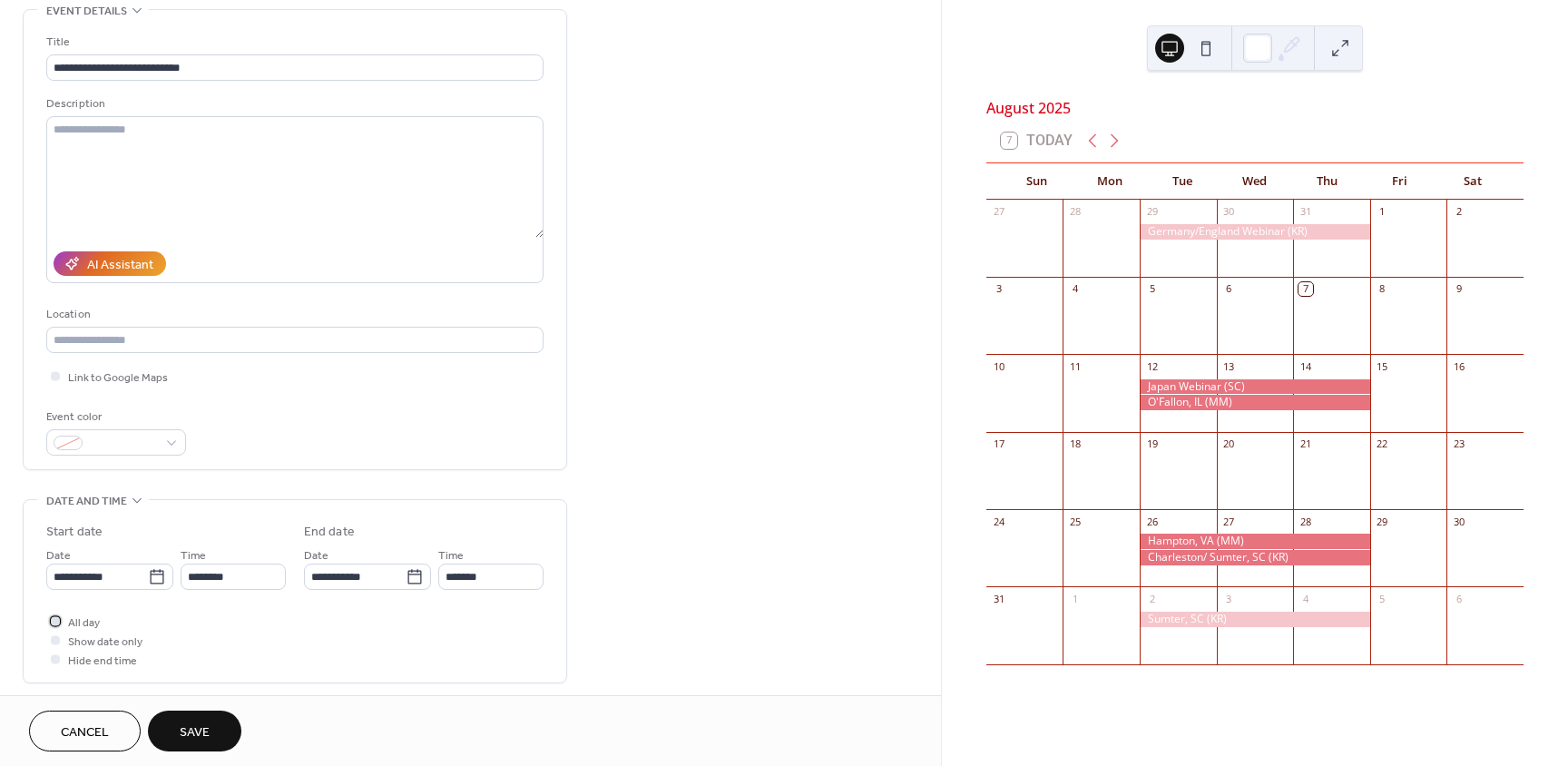 click at bounding box center [55, 621] 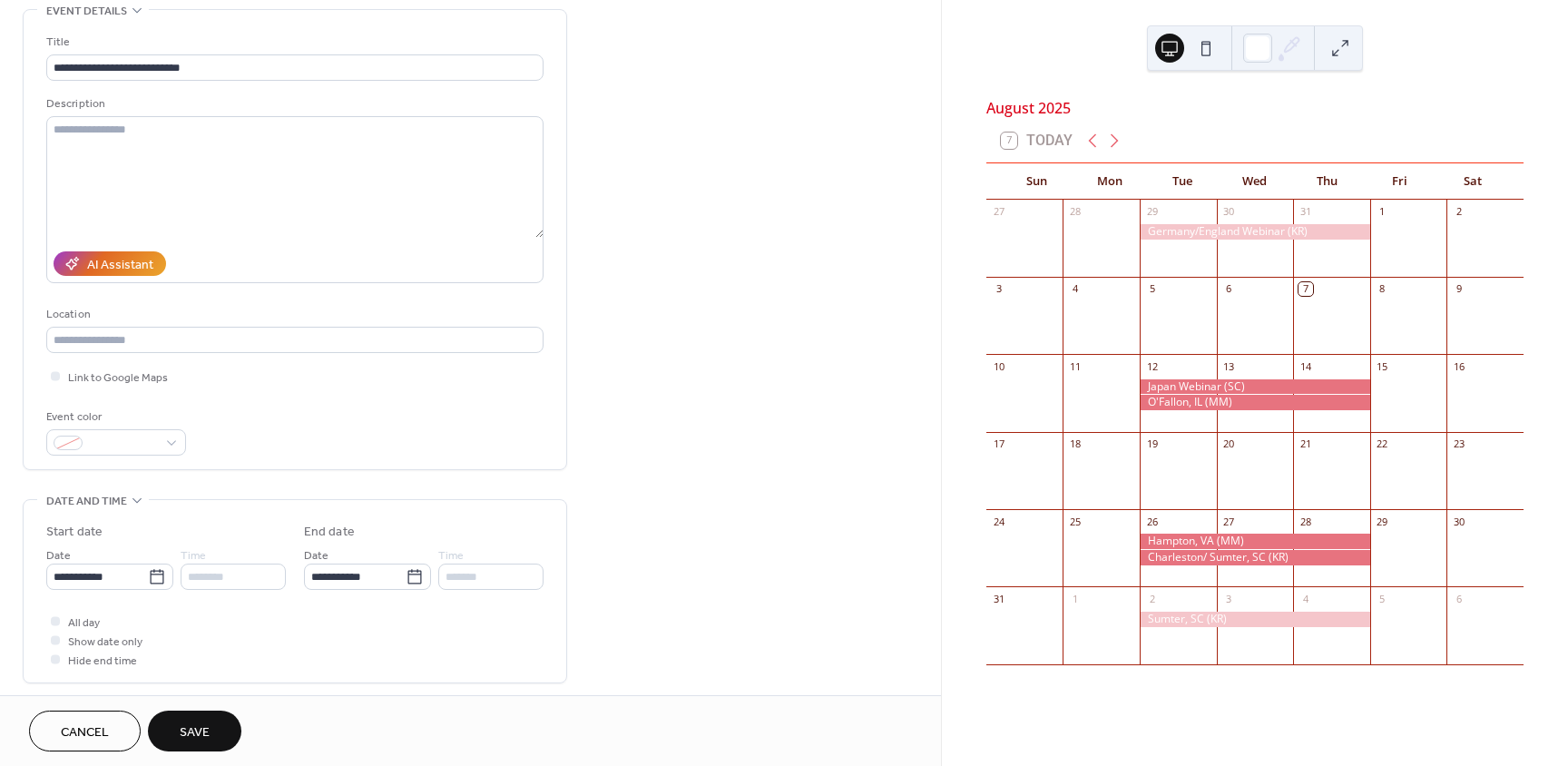 click on "Save" at bounding box center (194, 731) 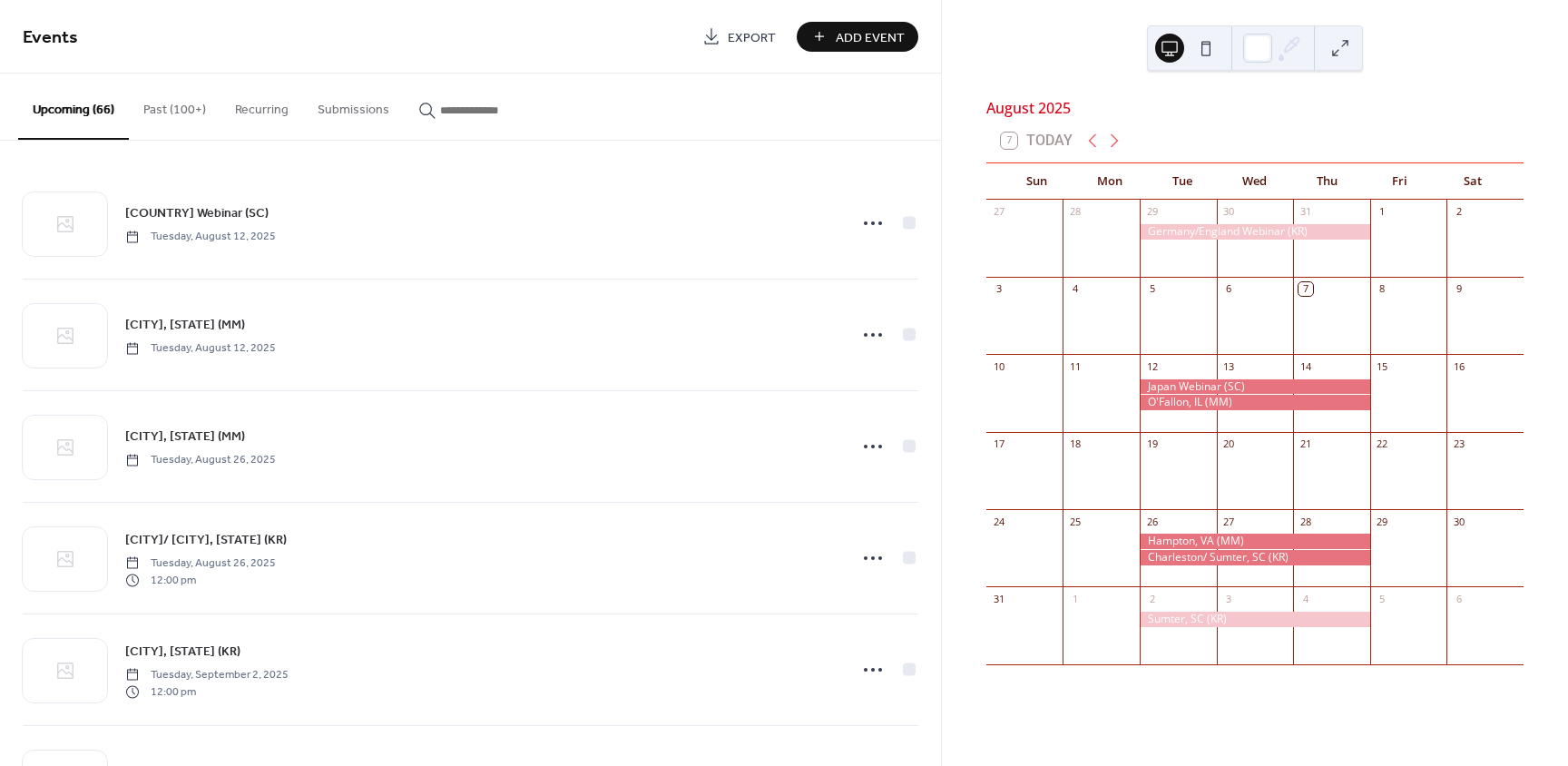 click on "Add Event" at bounding box center (870, 37) 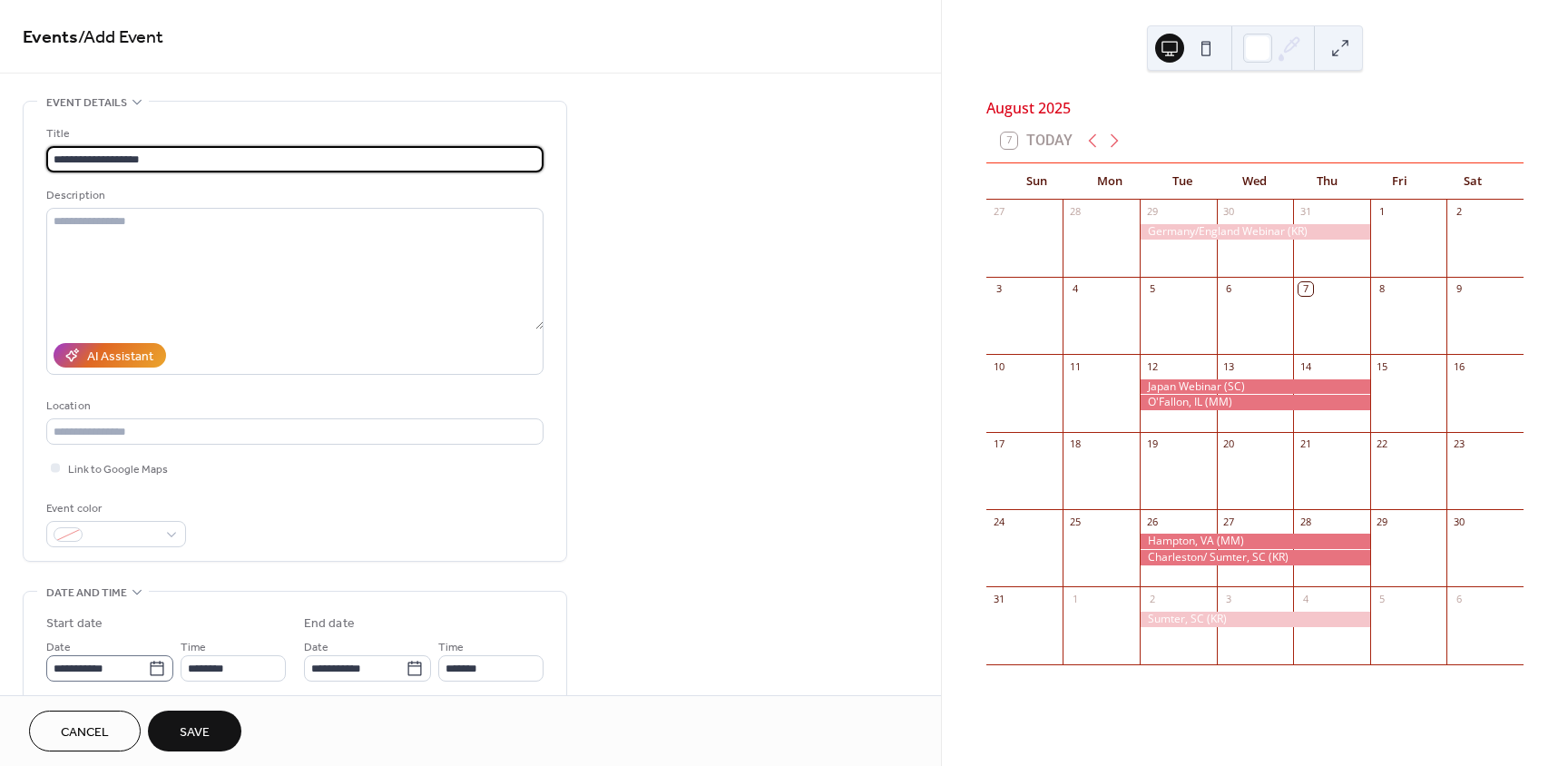 type on "**********" 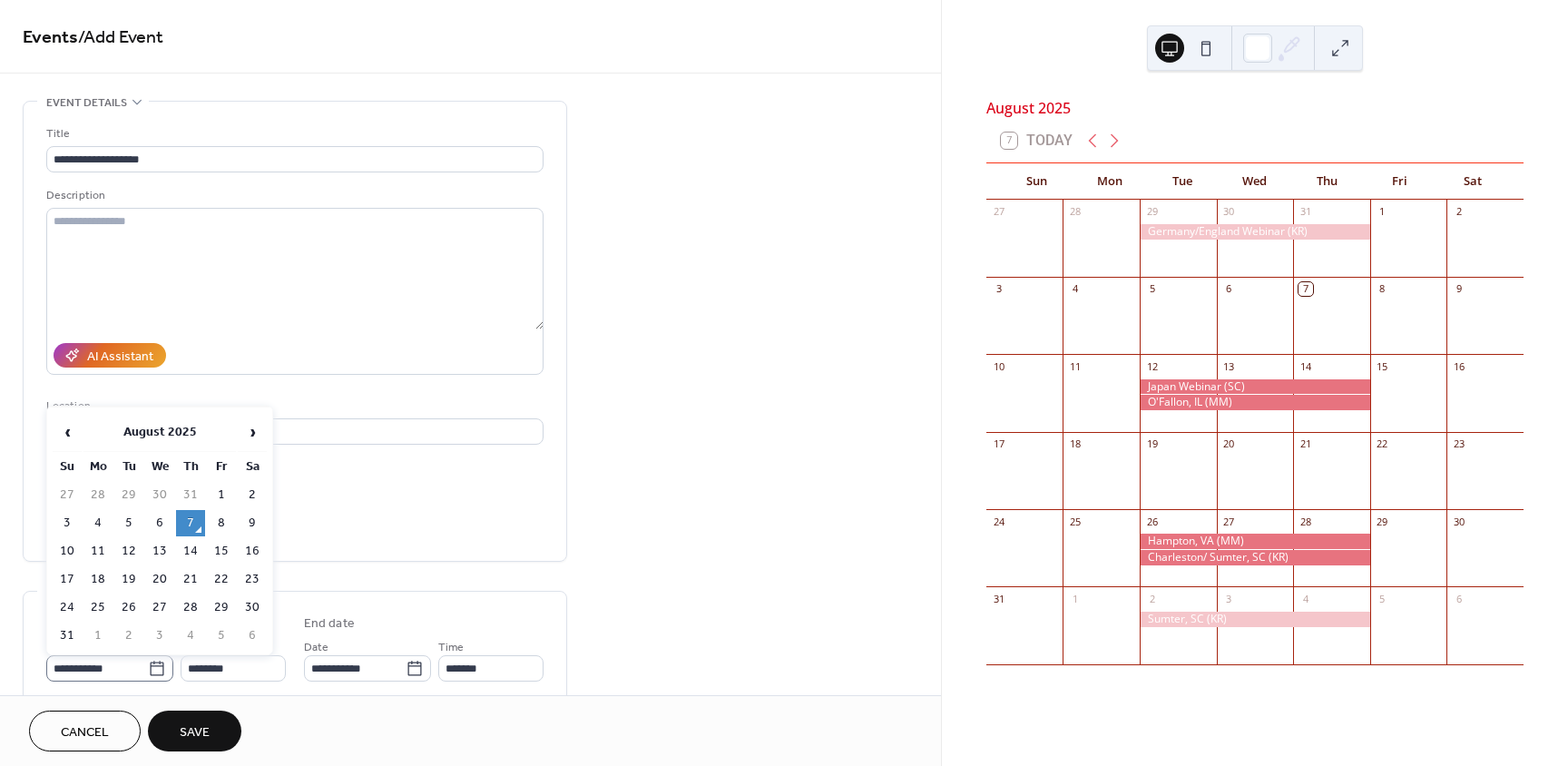 click 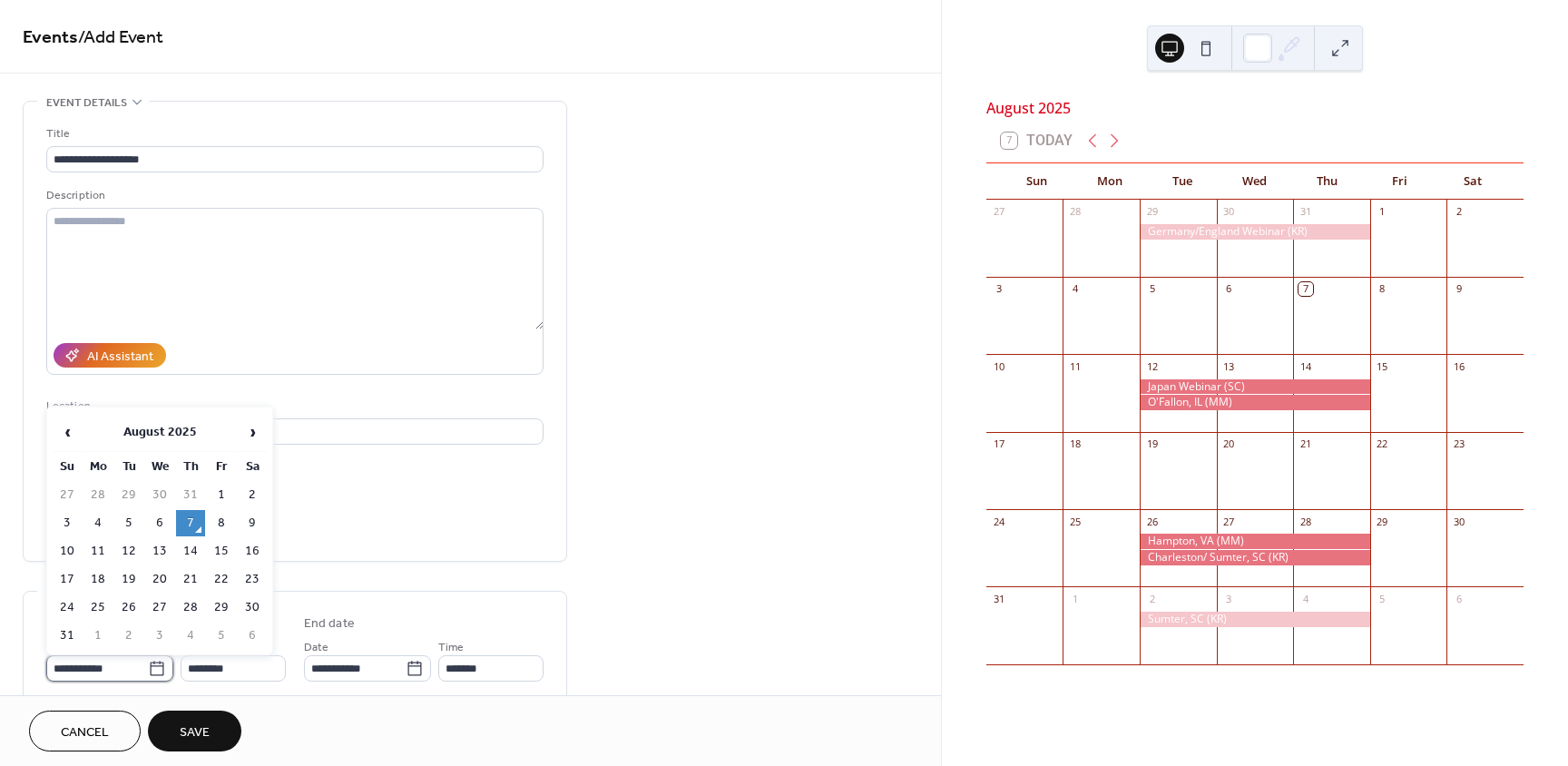 click on "**********" at bounding box center [97, 668] 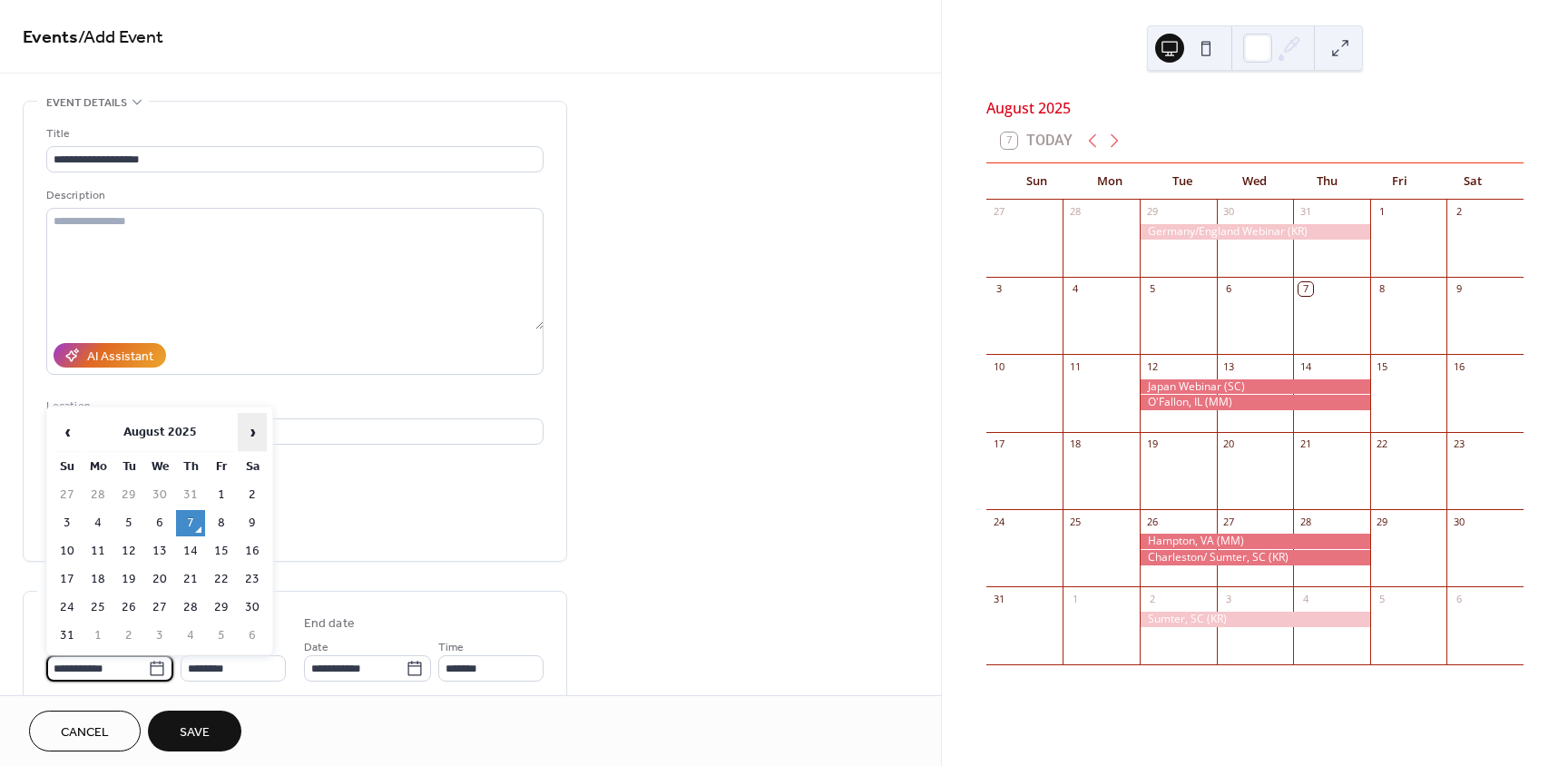click on "›" at bounding box center (252, 432) 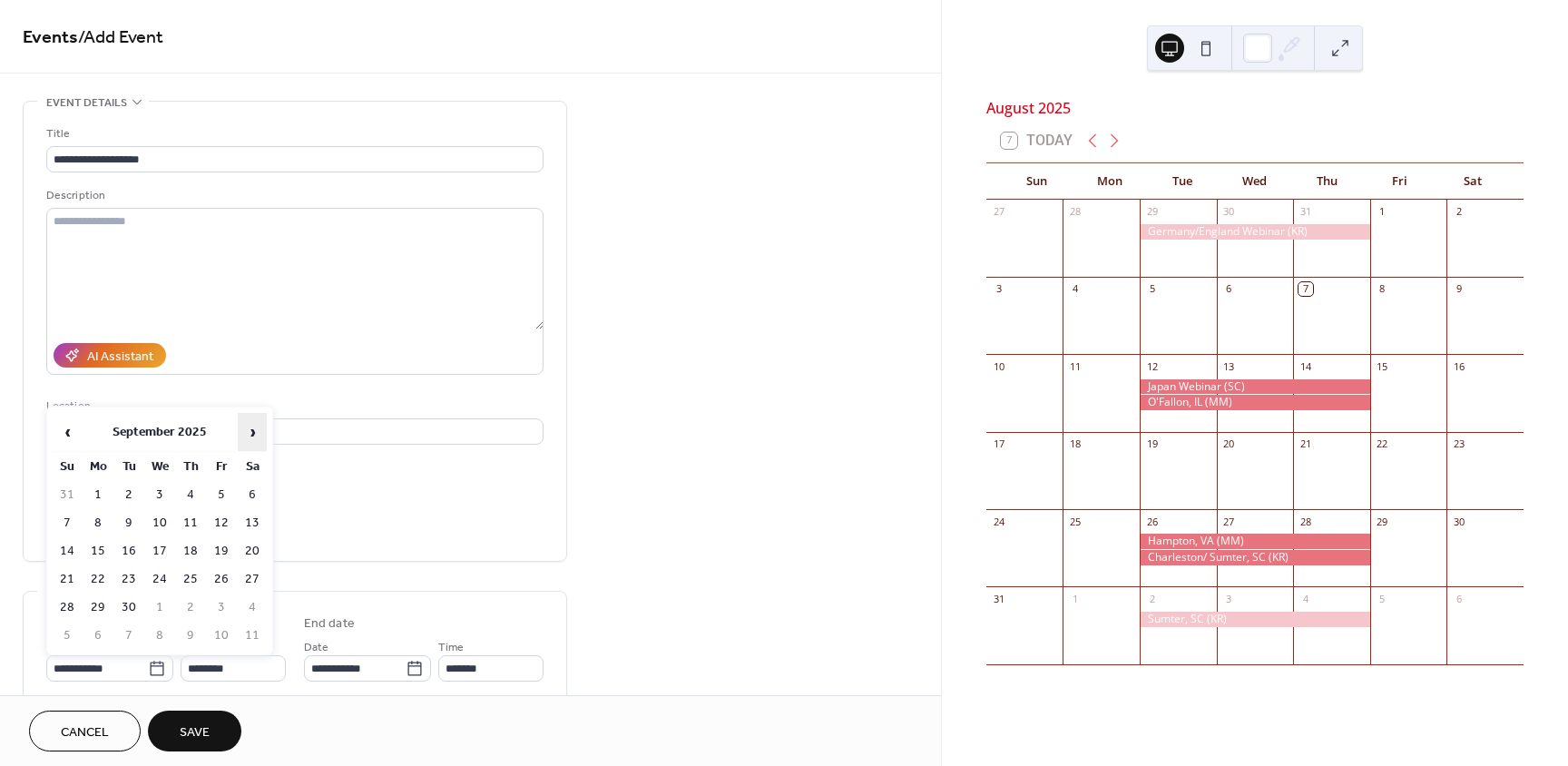 click on "›" at bounding box center (252, 432) 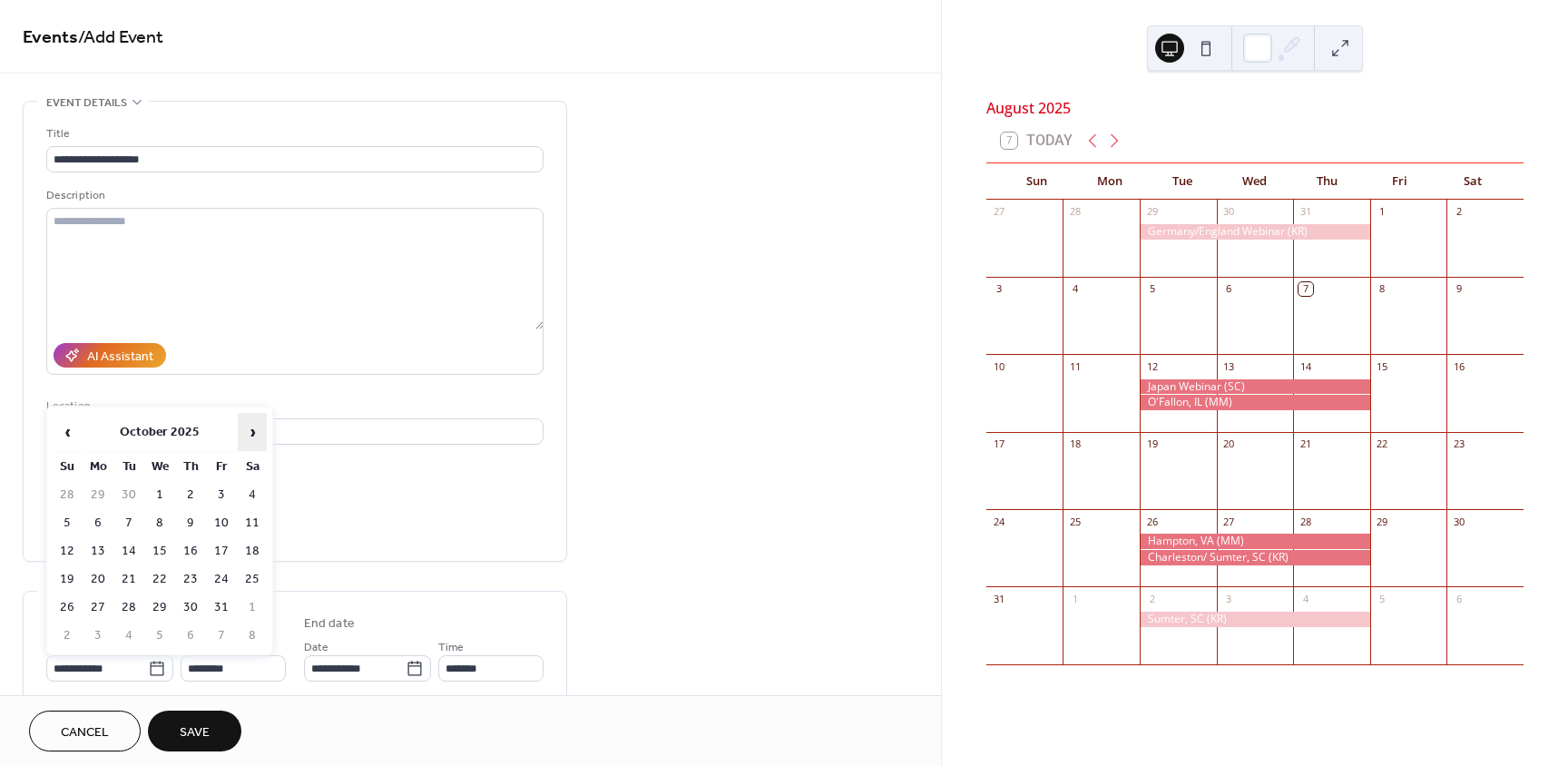 click on "›" at bounding box center (252, 432) 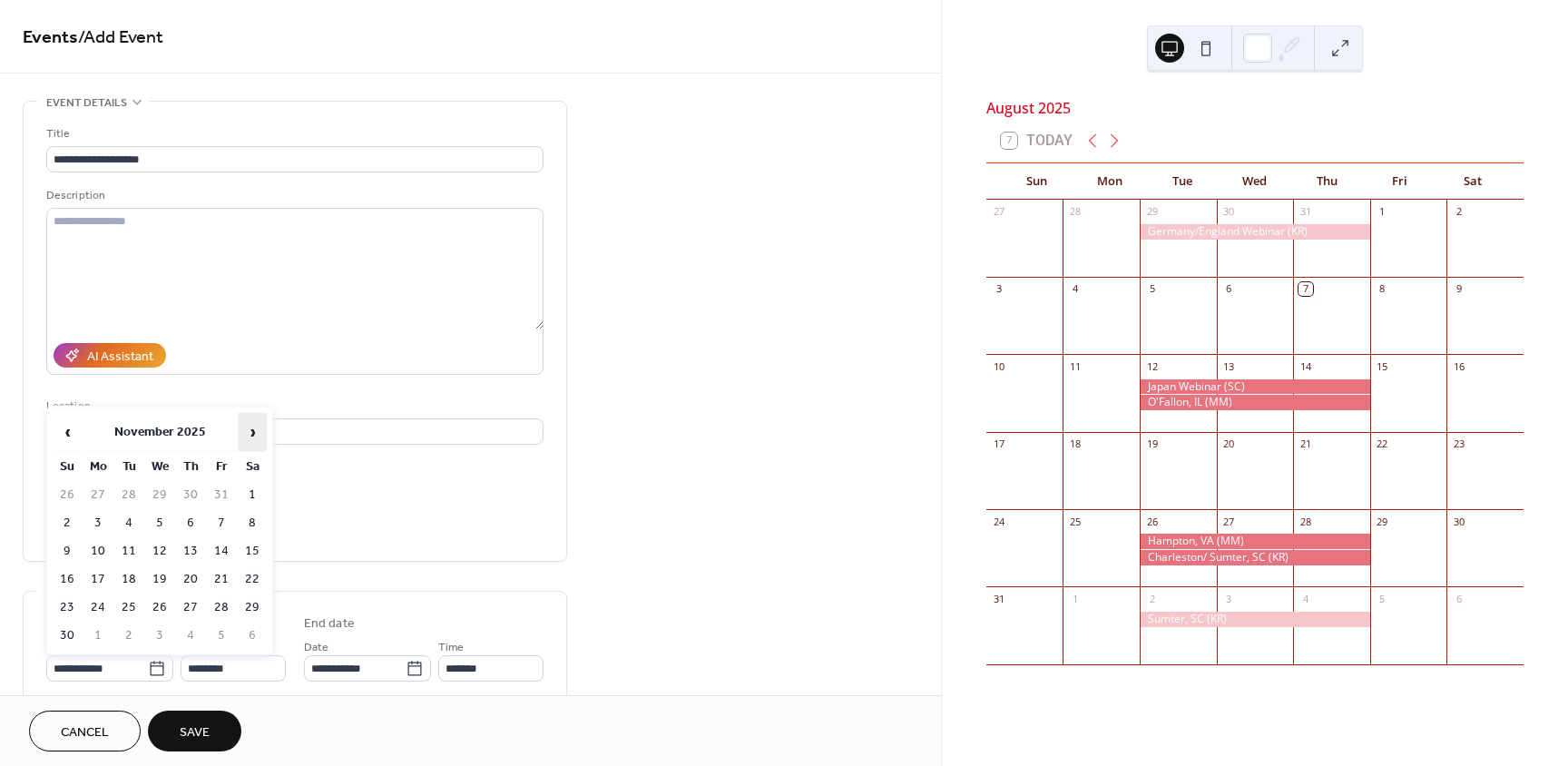 click on "›" at bounding box center (252, 432) 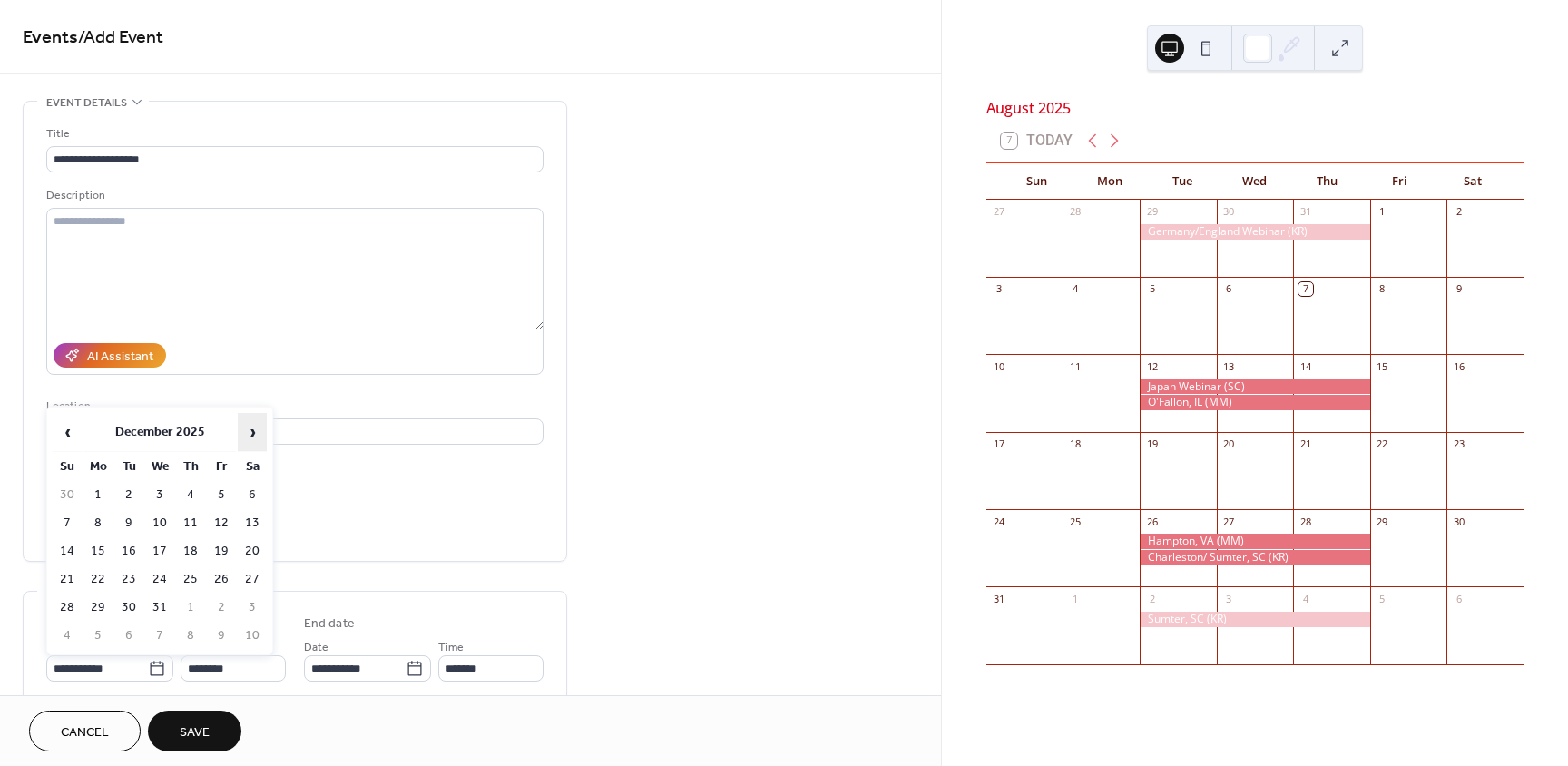 click on "›" at bounding box center (252, 432) 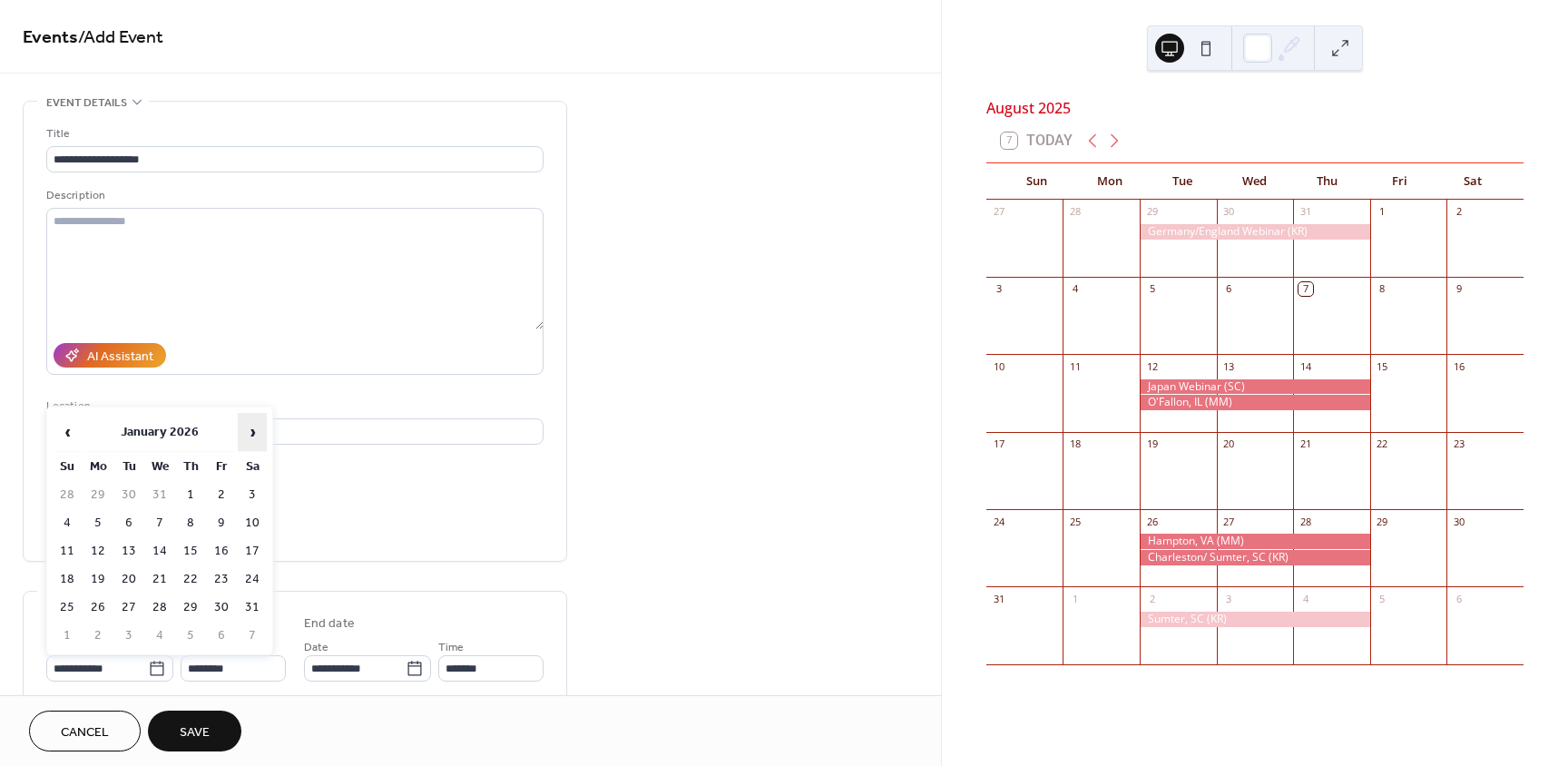click on "›" at bounding box center [252, 432] 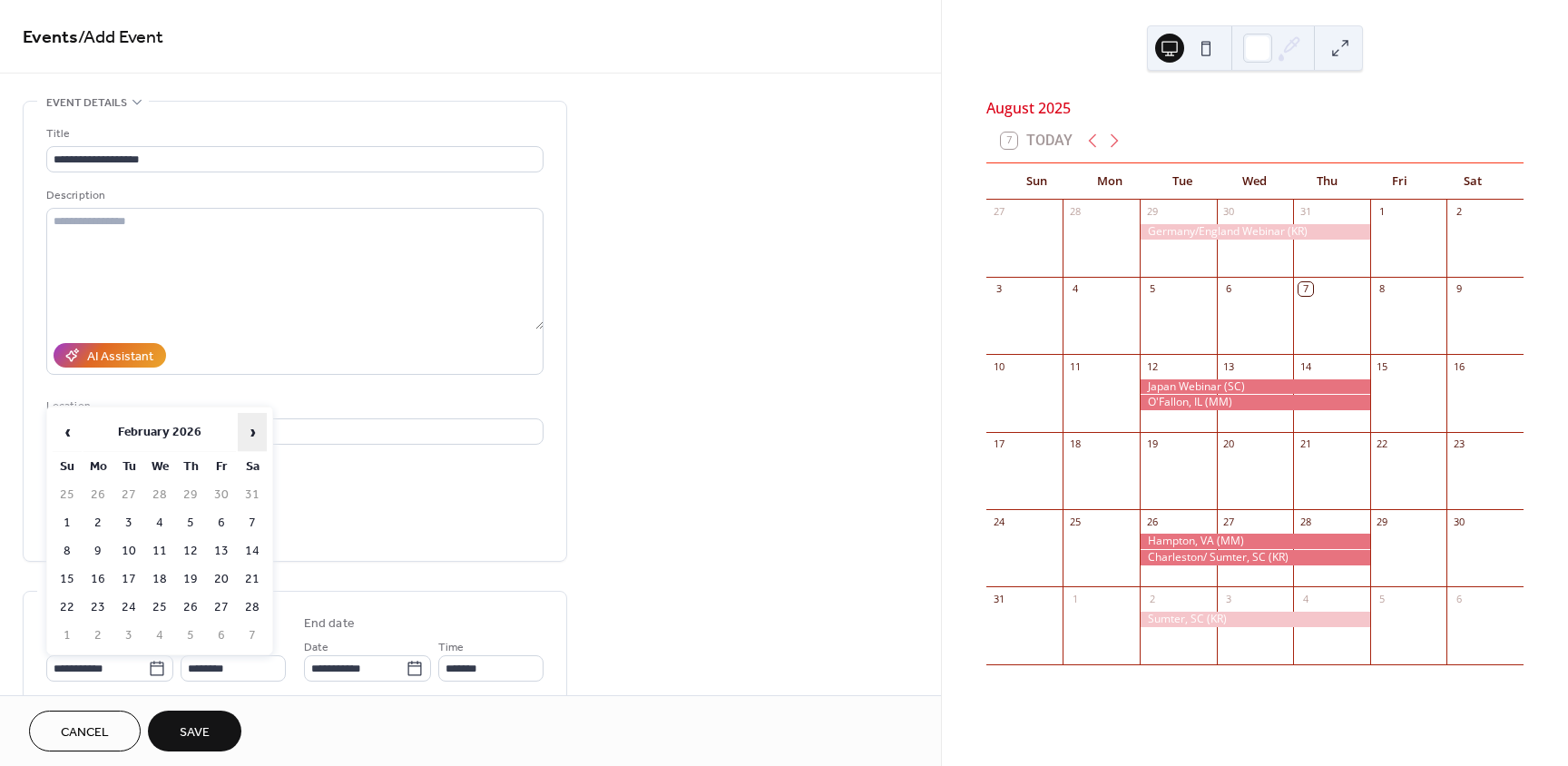 click on "›" at bounding box center (252, 432) 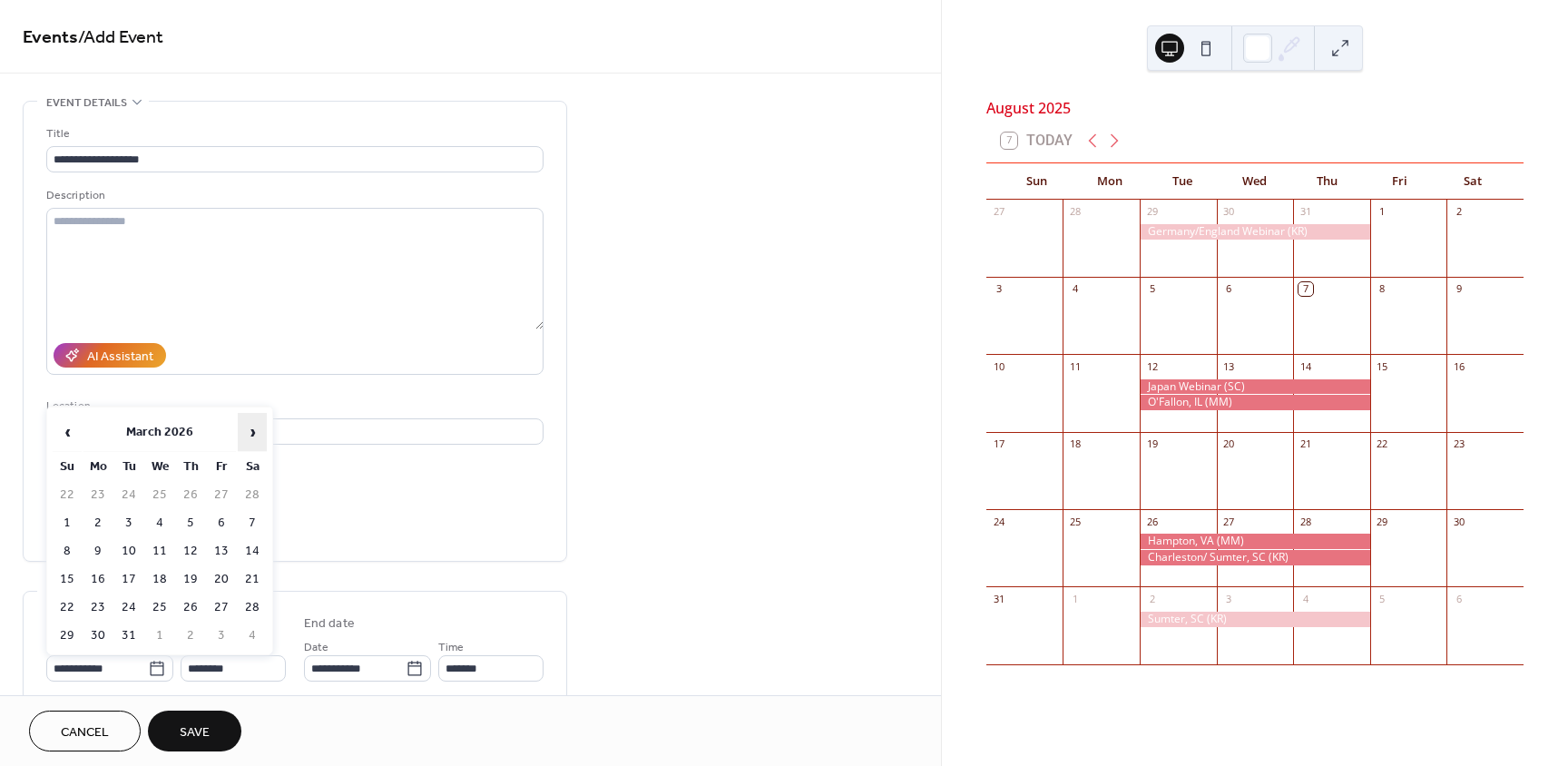 click on "›" at bounding box center [252, 432] 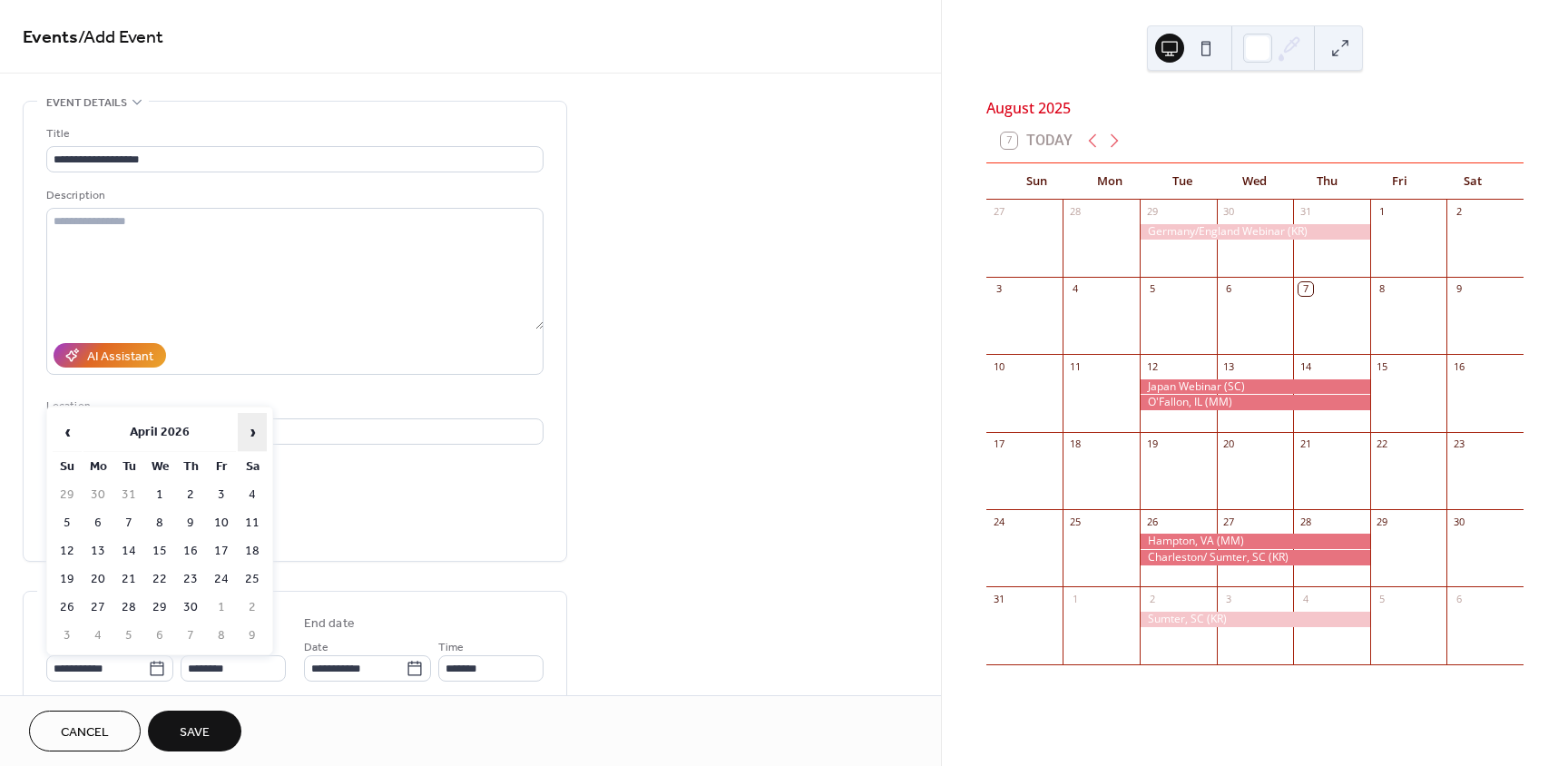 click on "›" at bounding box center (252, 432) 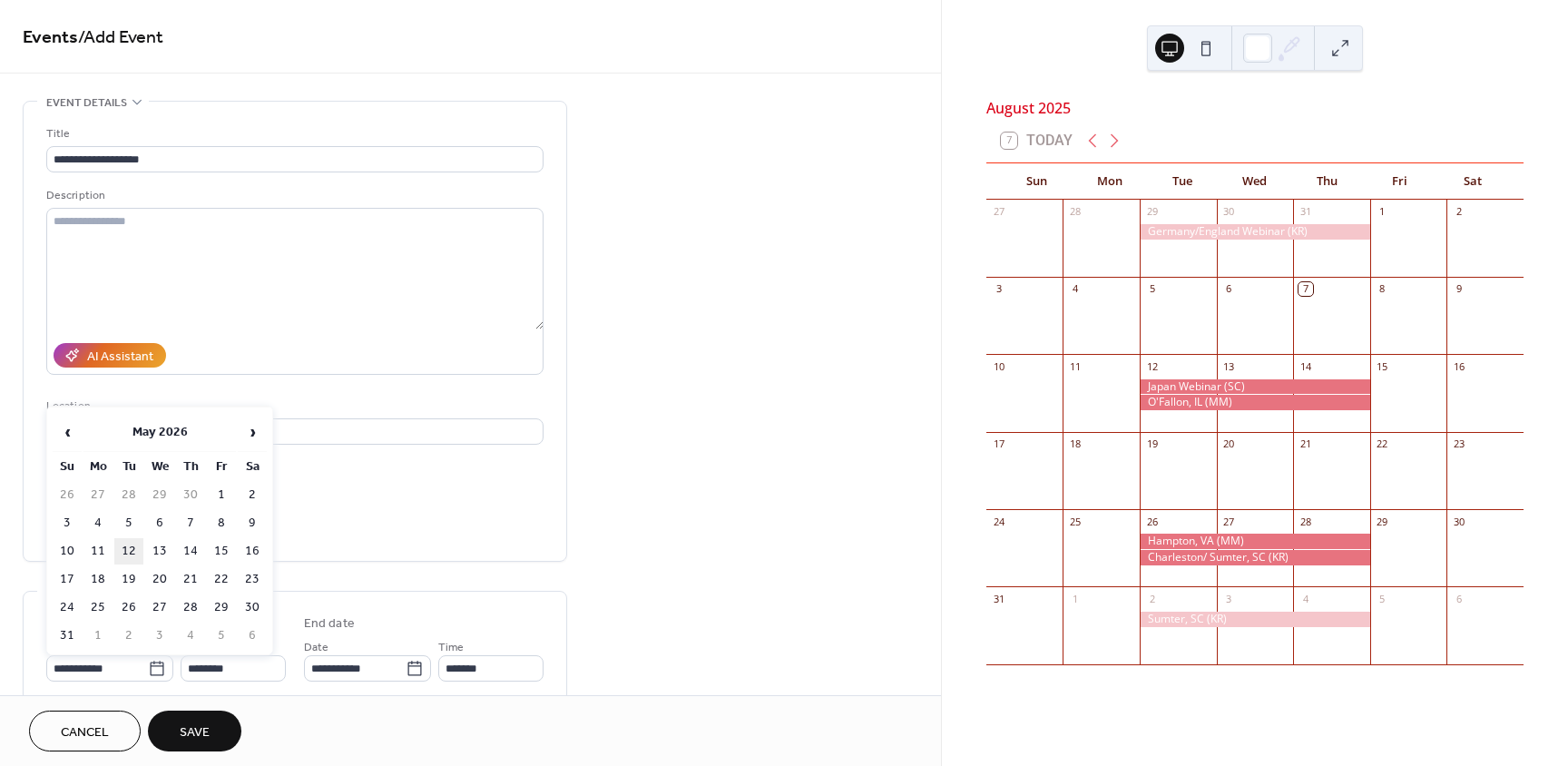 click on "12" at bounding box center (129, 551) 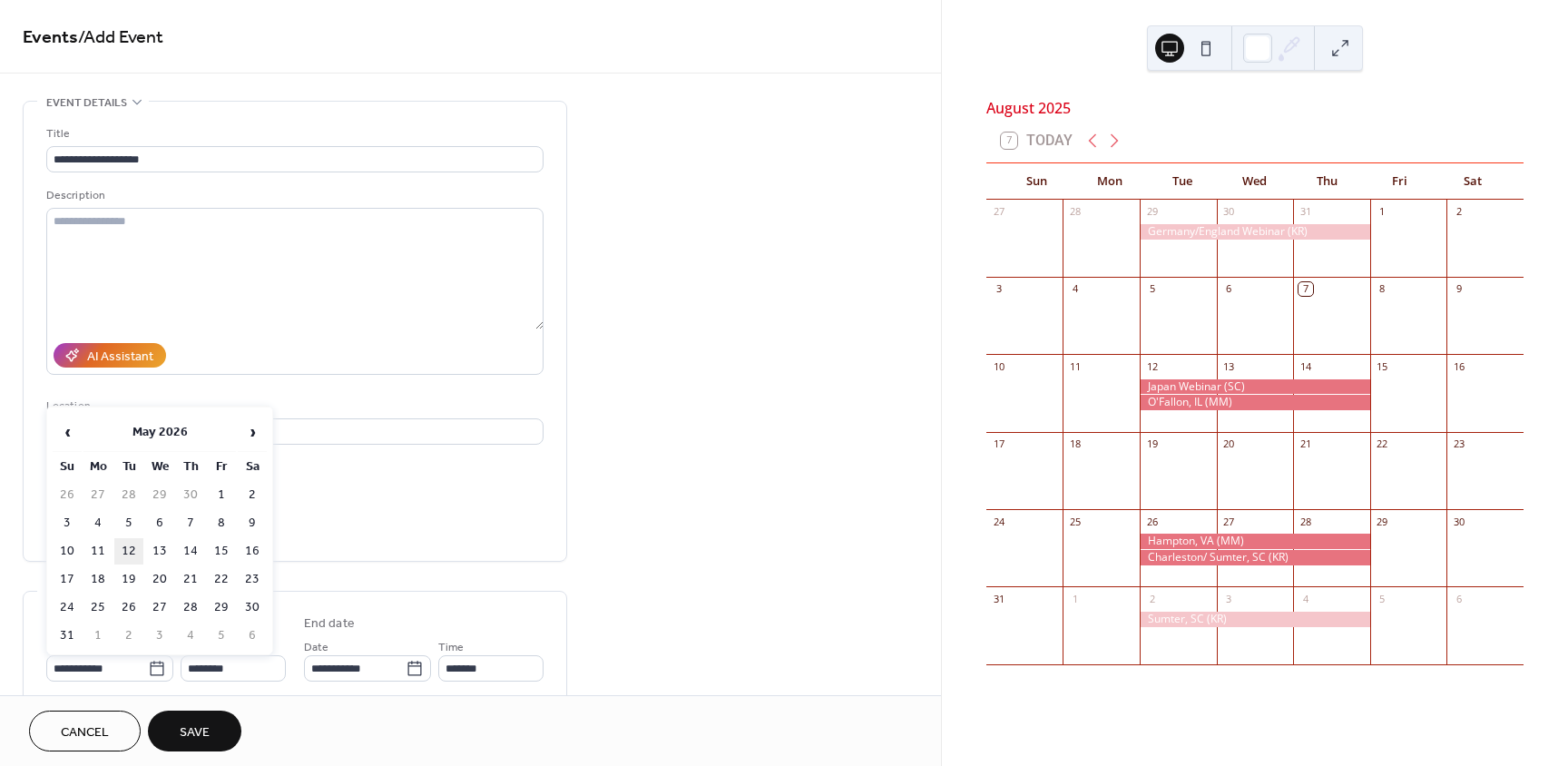 type on "**********" 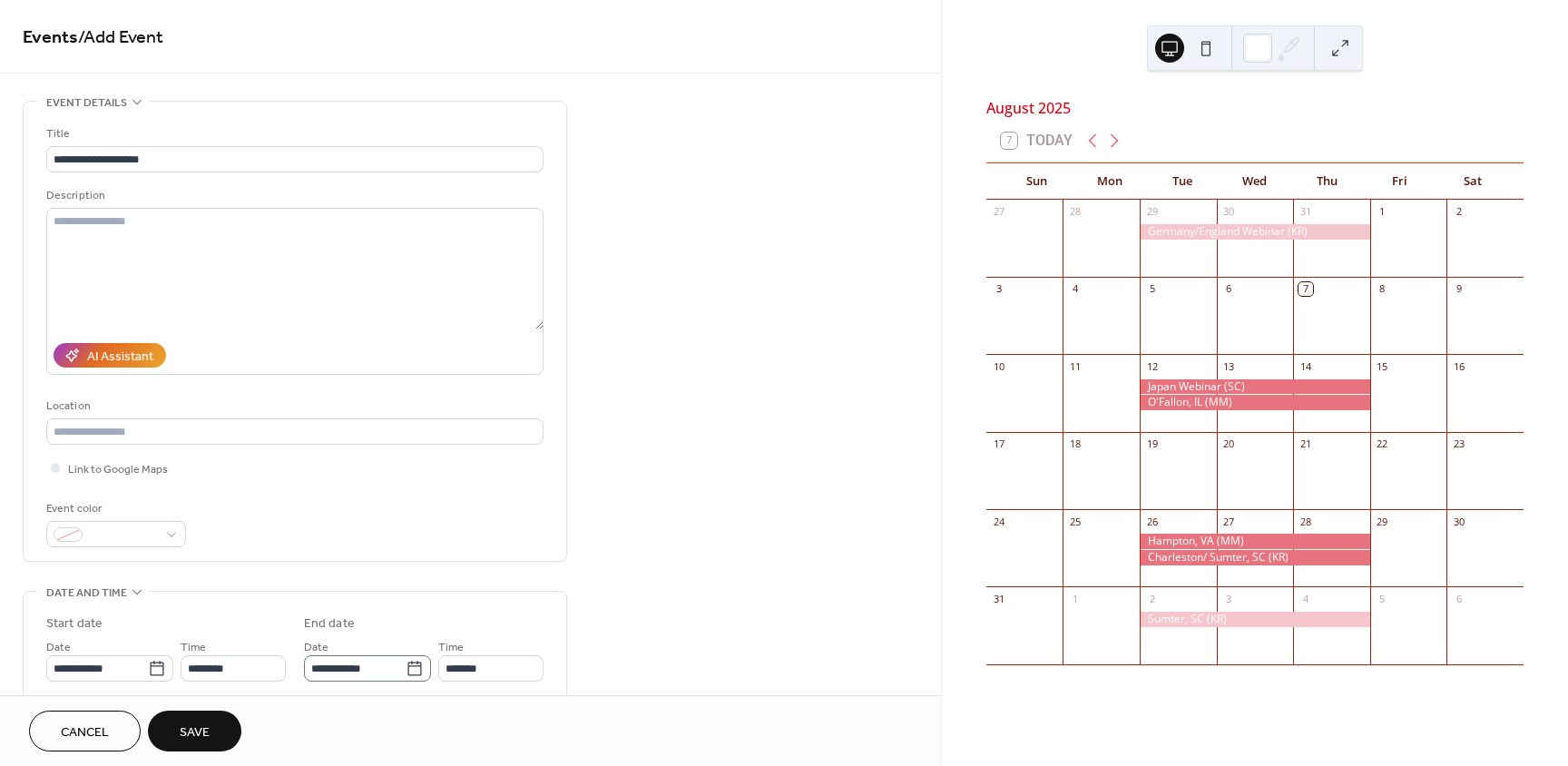click 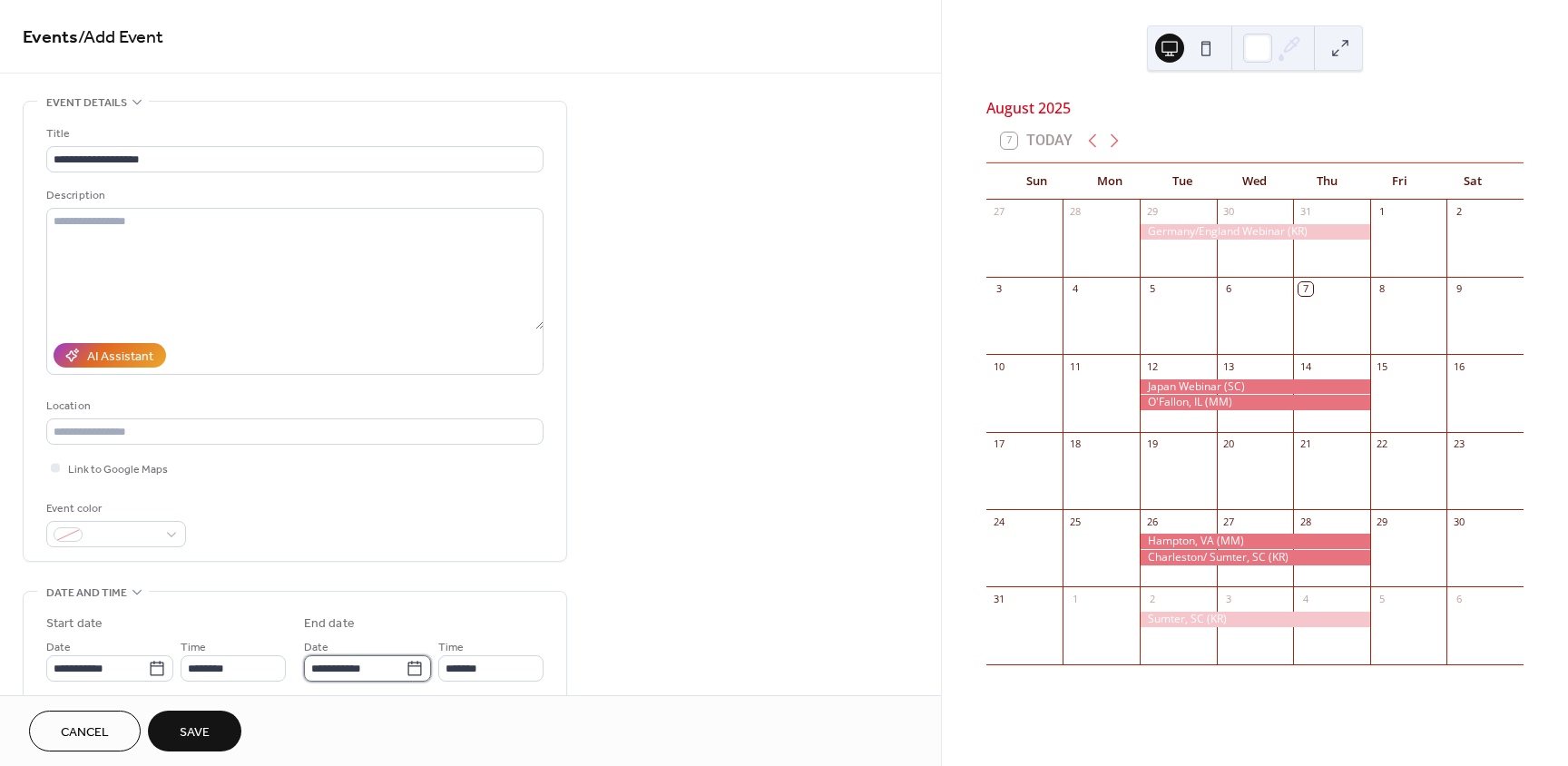 click on "**********" at bounding box center [355, 668] 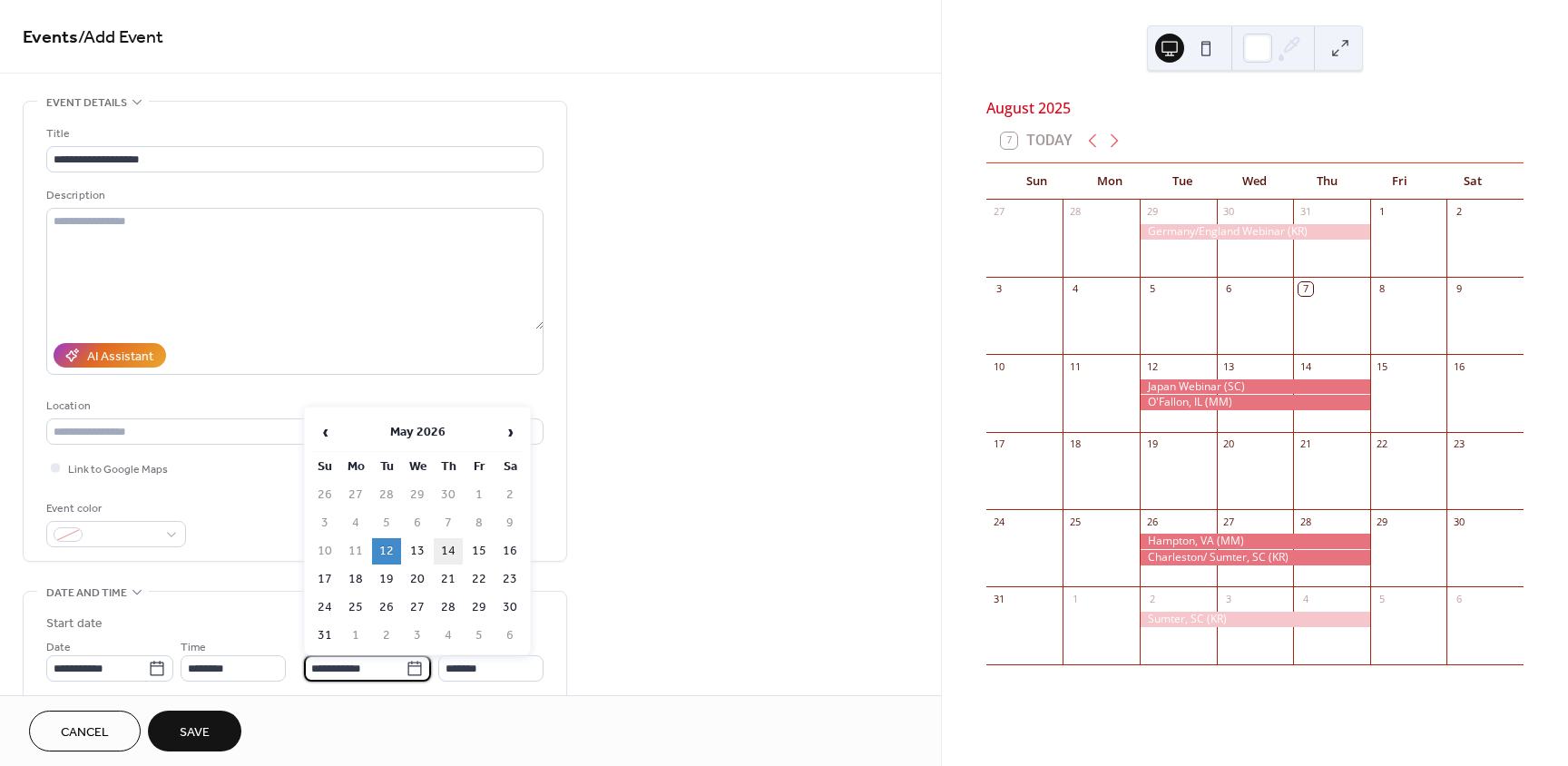 click on "14" at bounding box center [448, 551] 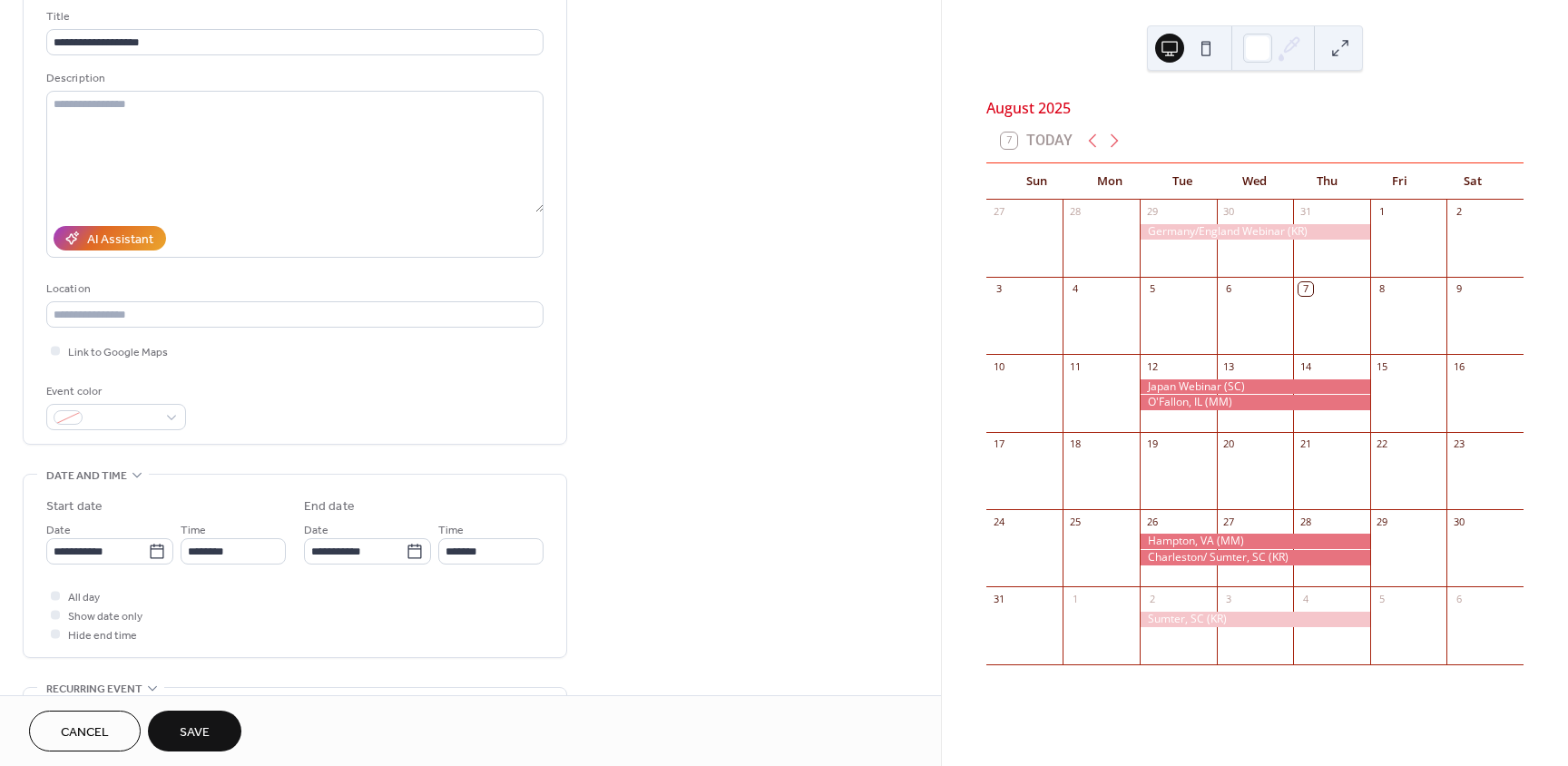 scroll, scrollTop: 160, scrollLeft: 0, axis: vertical 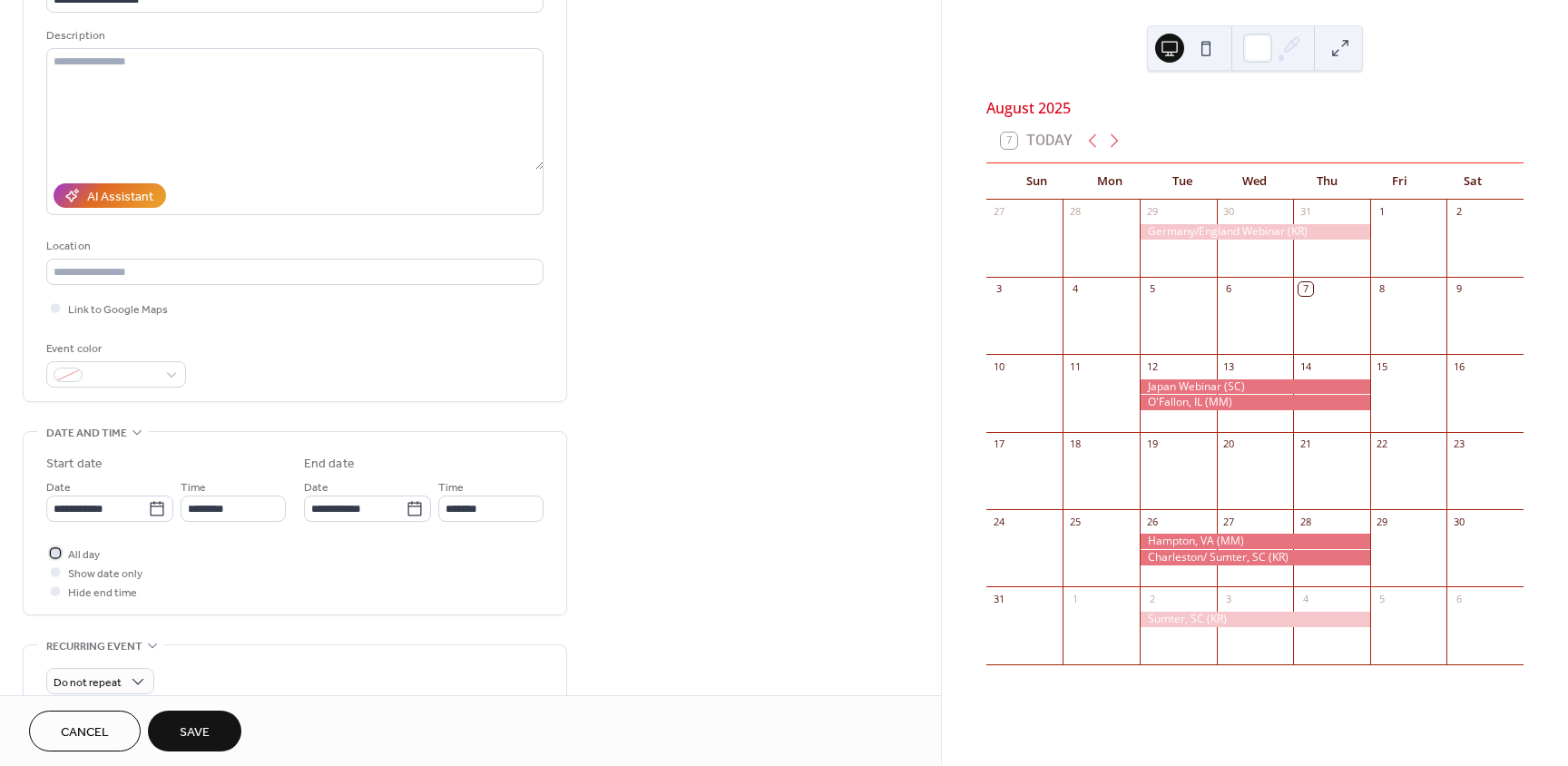 click at bounding box center [55, 553] 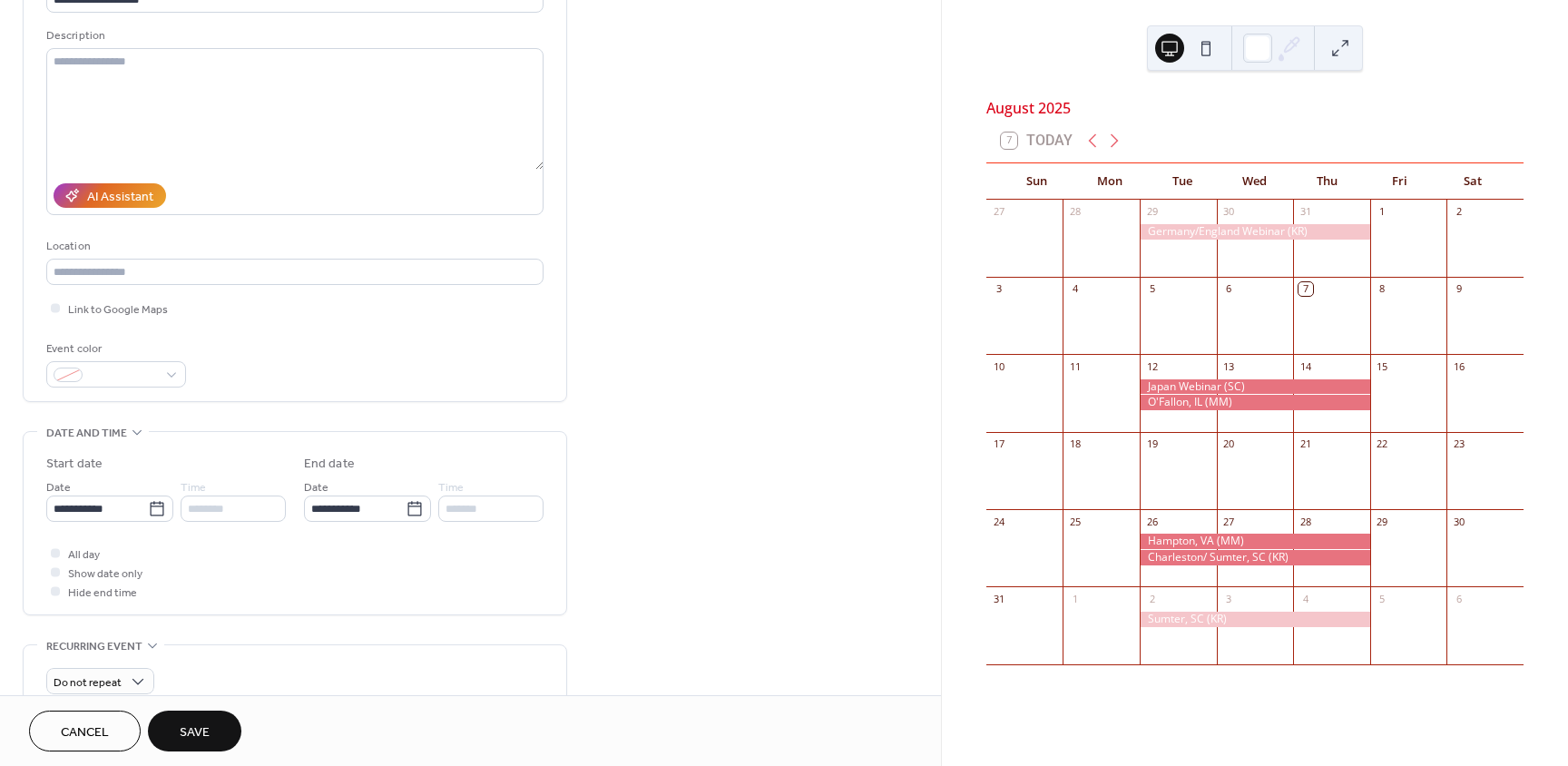 click on "Save" at bounding box center [194, 732] 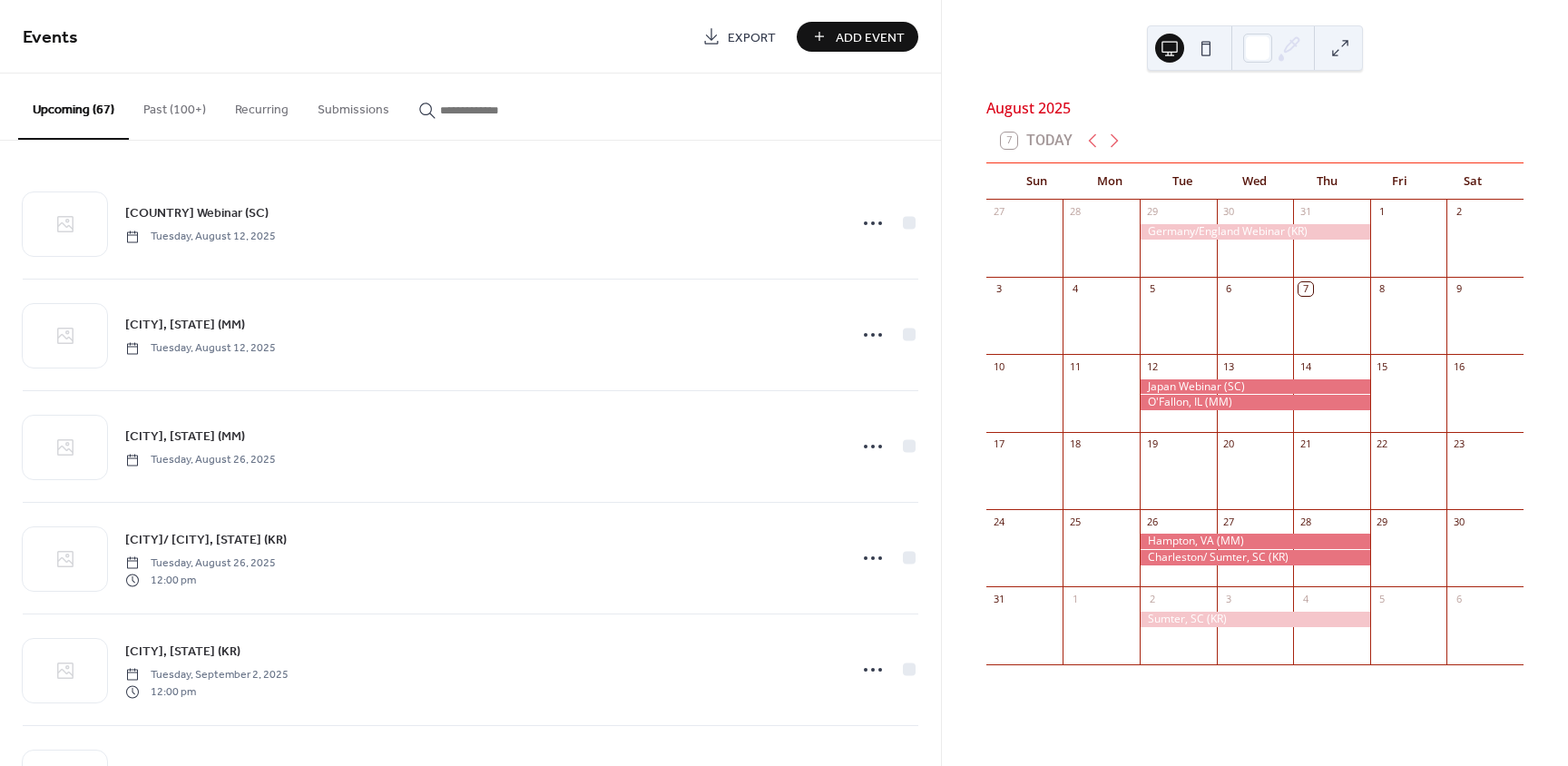 click on "Add Event" at bounding box center [870, 37] 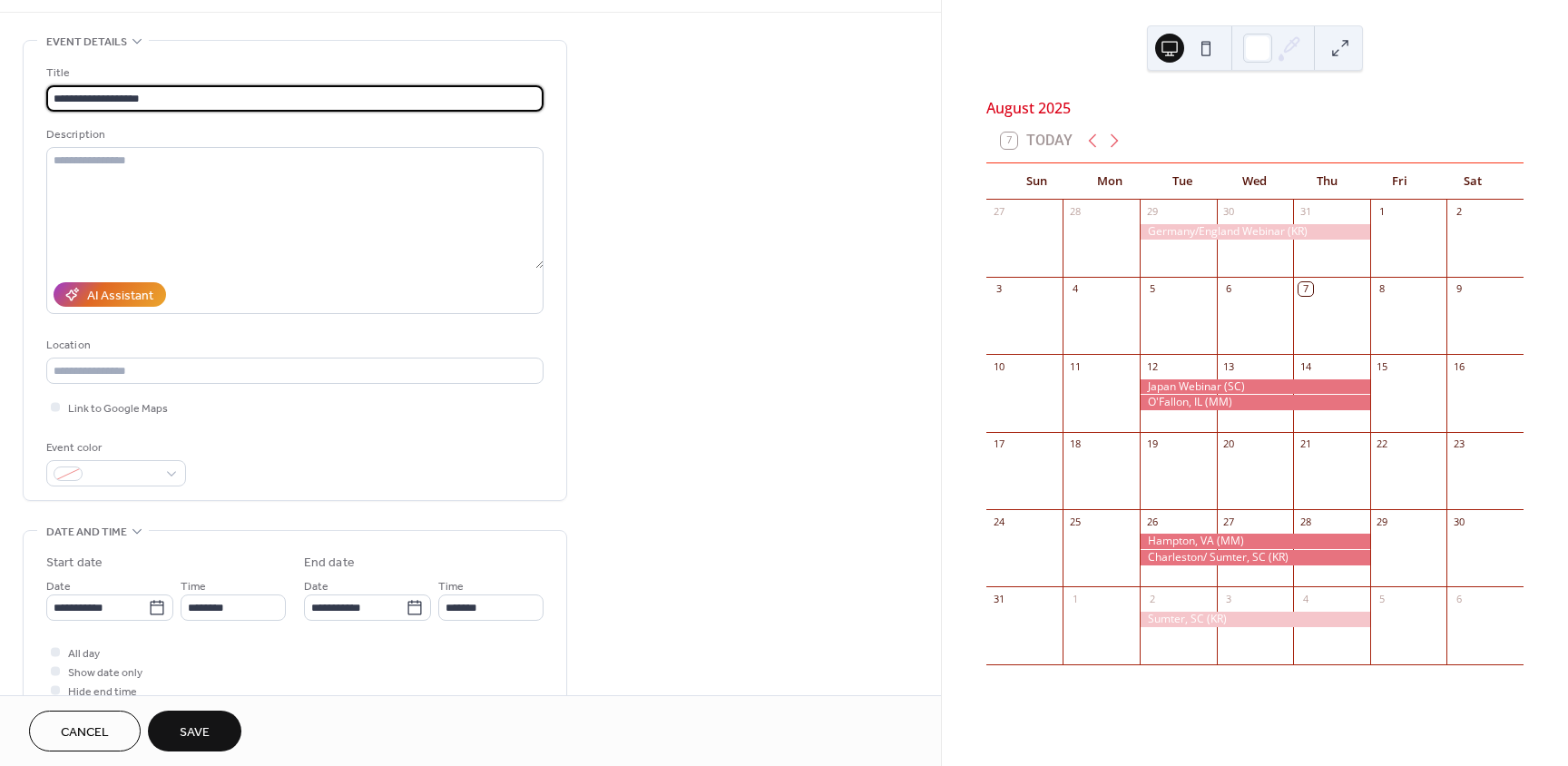 scroll, scrollTop: 103, scrollLeft: 0, axis: vertical 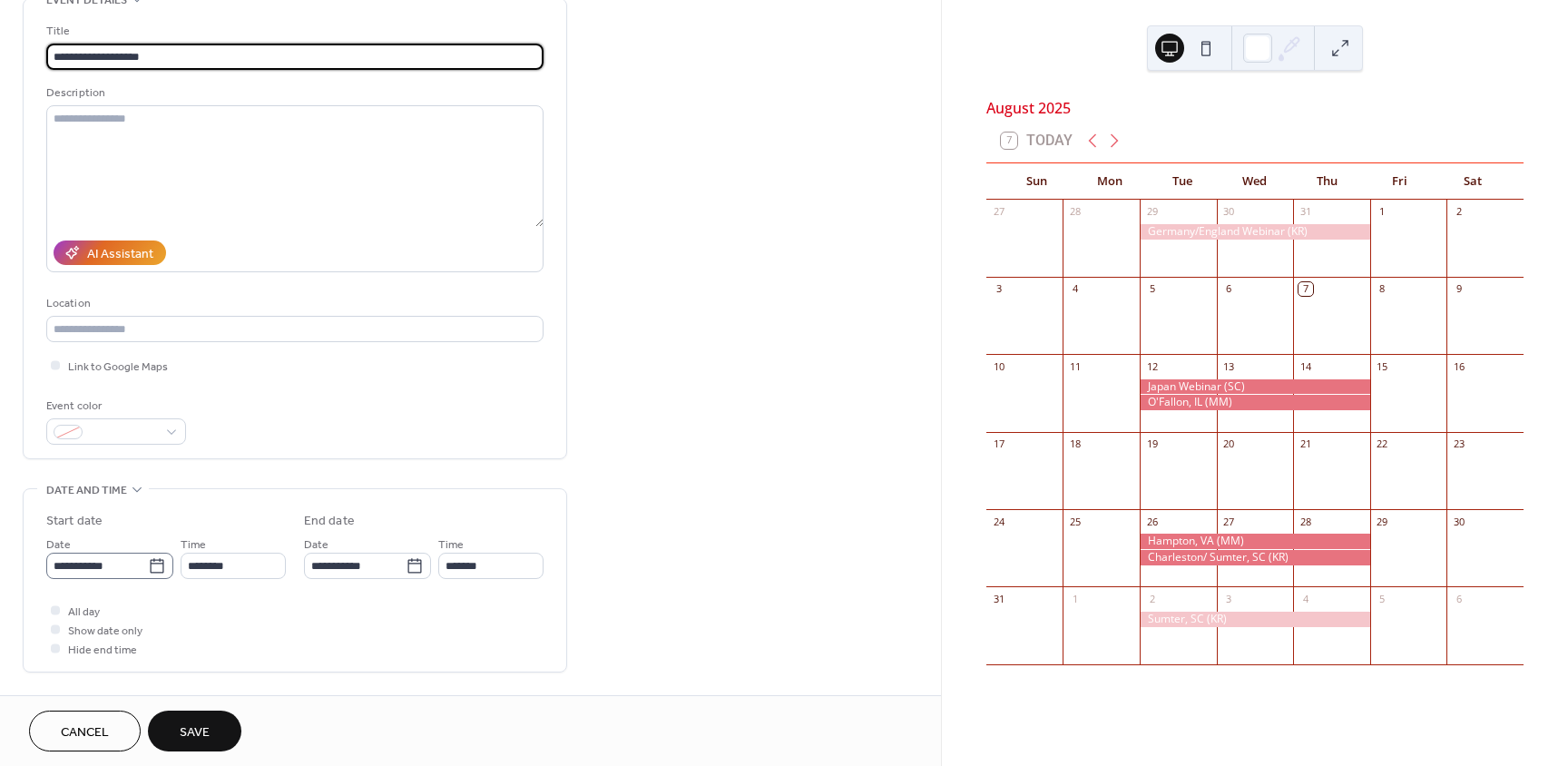 type on "**********" 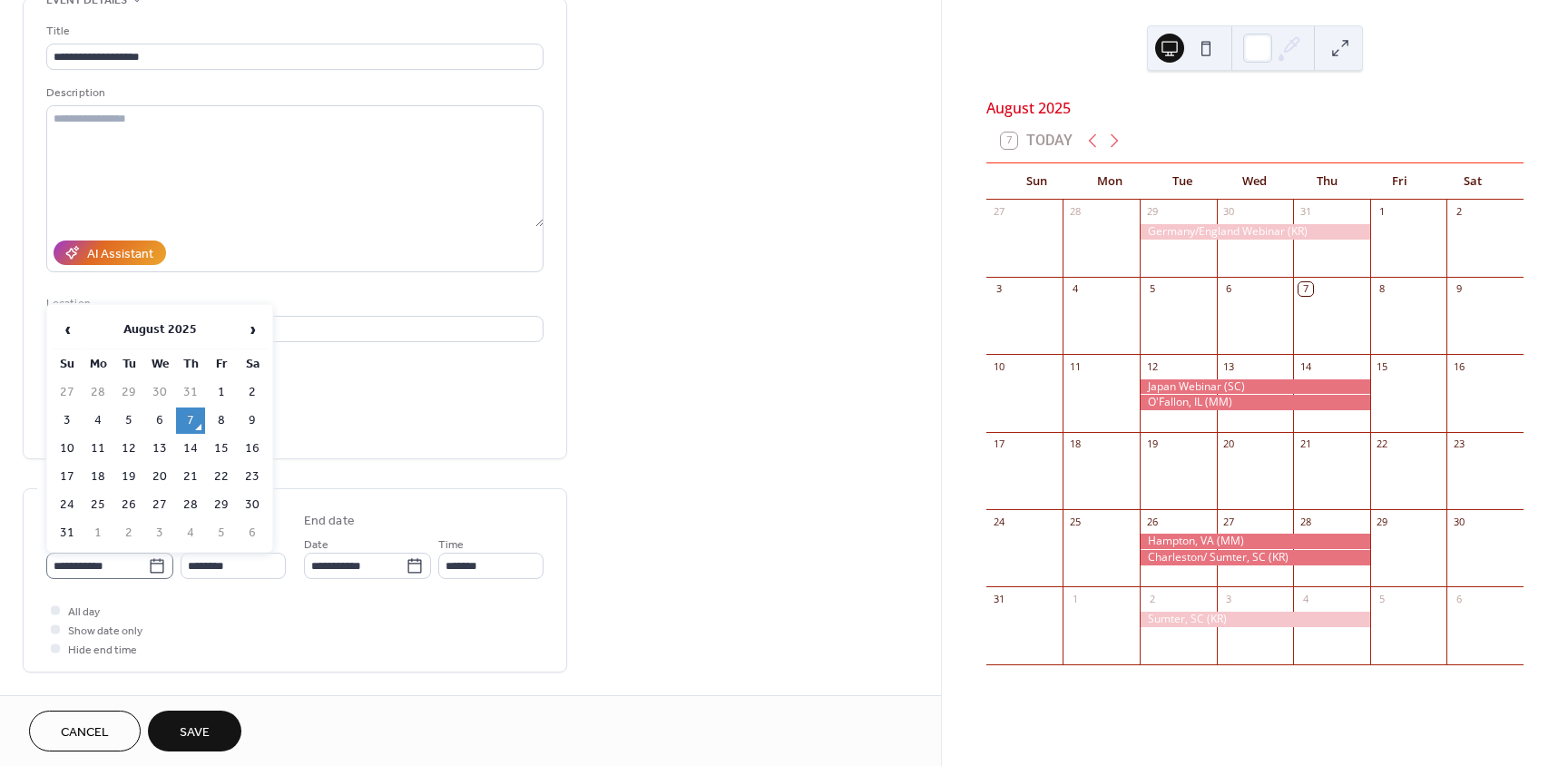 click 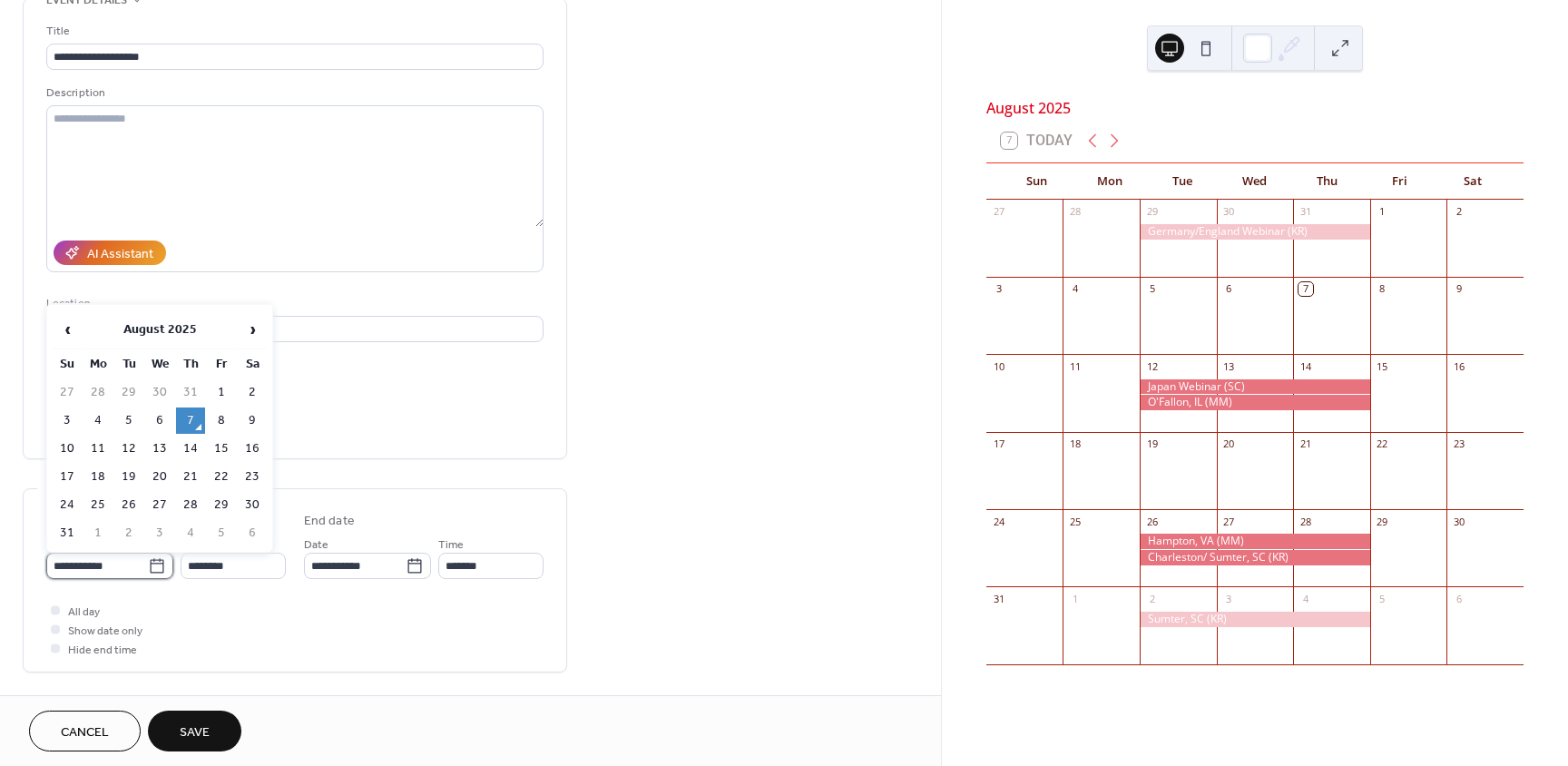 click on "**********" at bounding box center [97, 565] 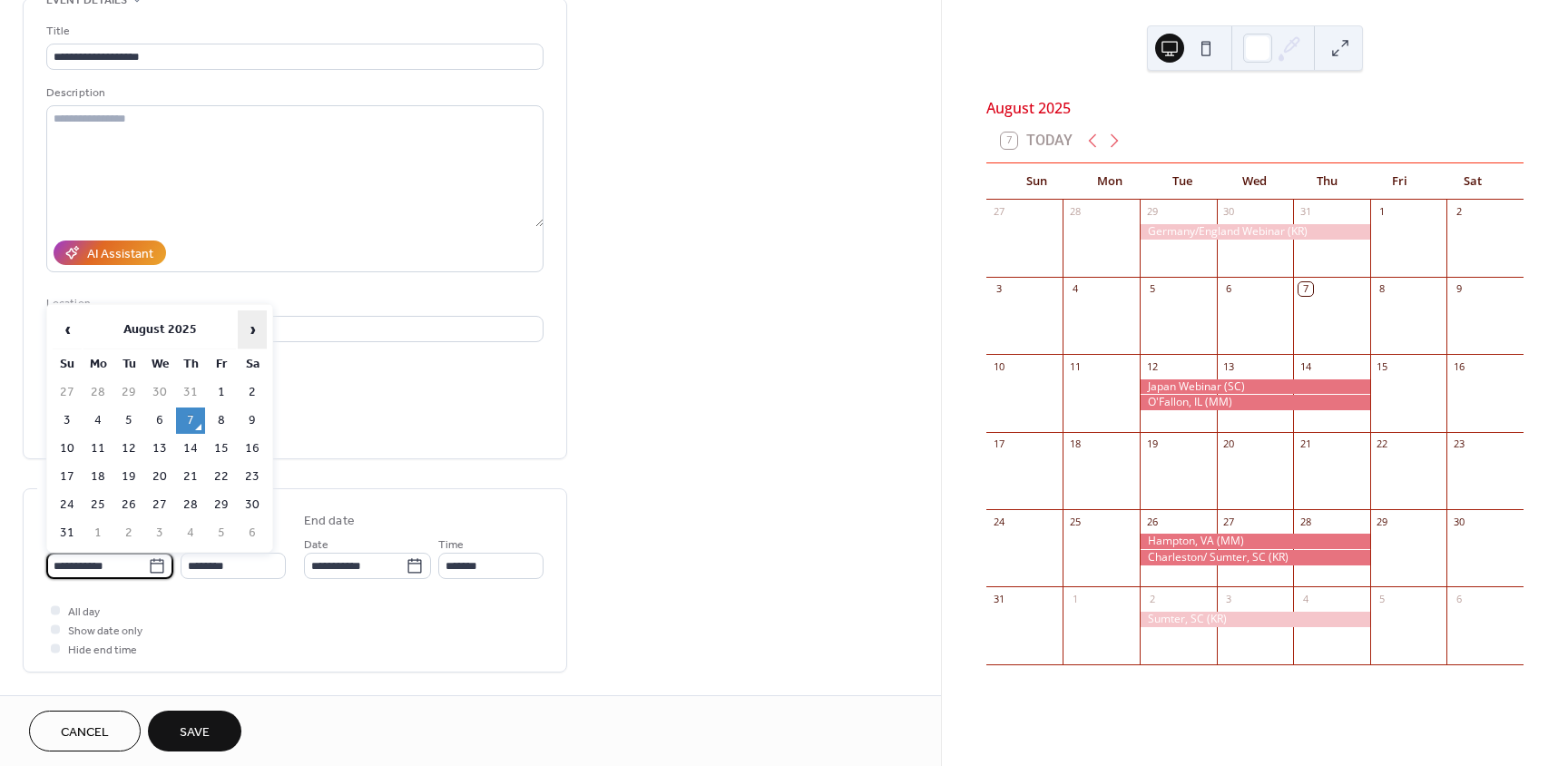 click on "›" at bounding box center (252, 329) 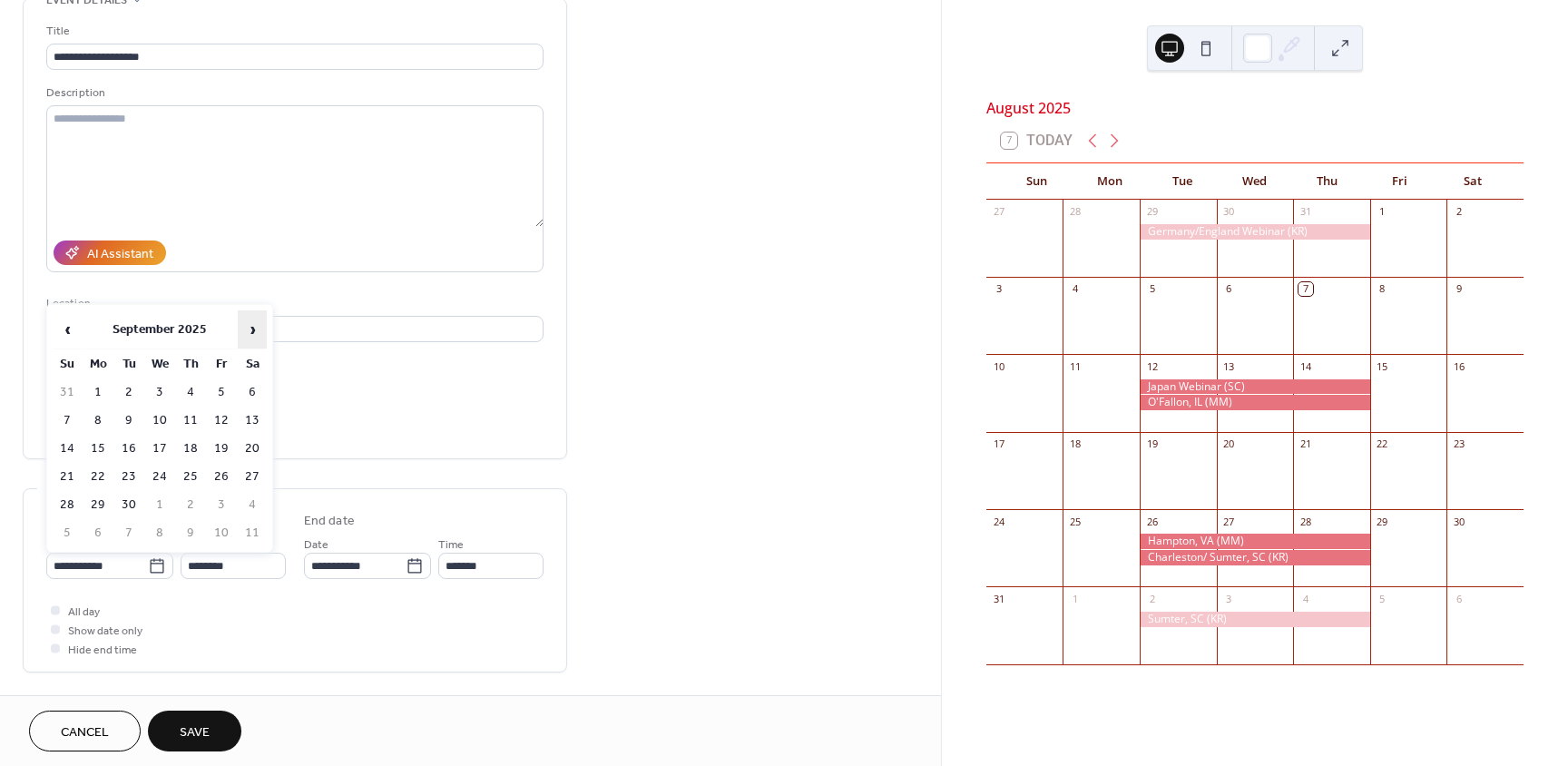 click on "›" at bounding box center [252, 329] 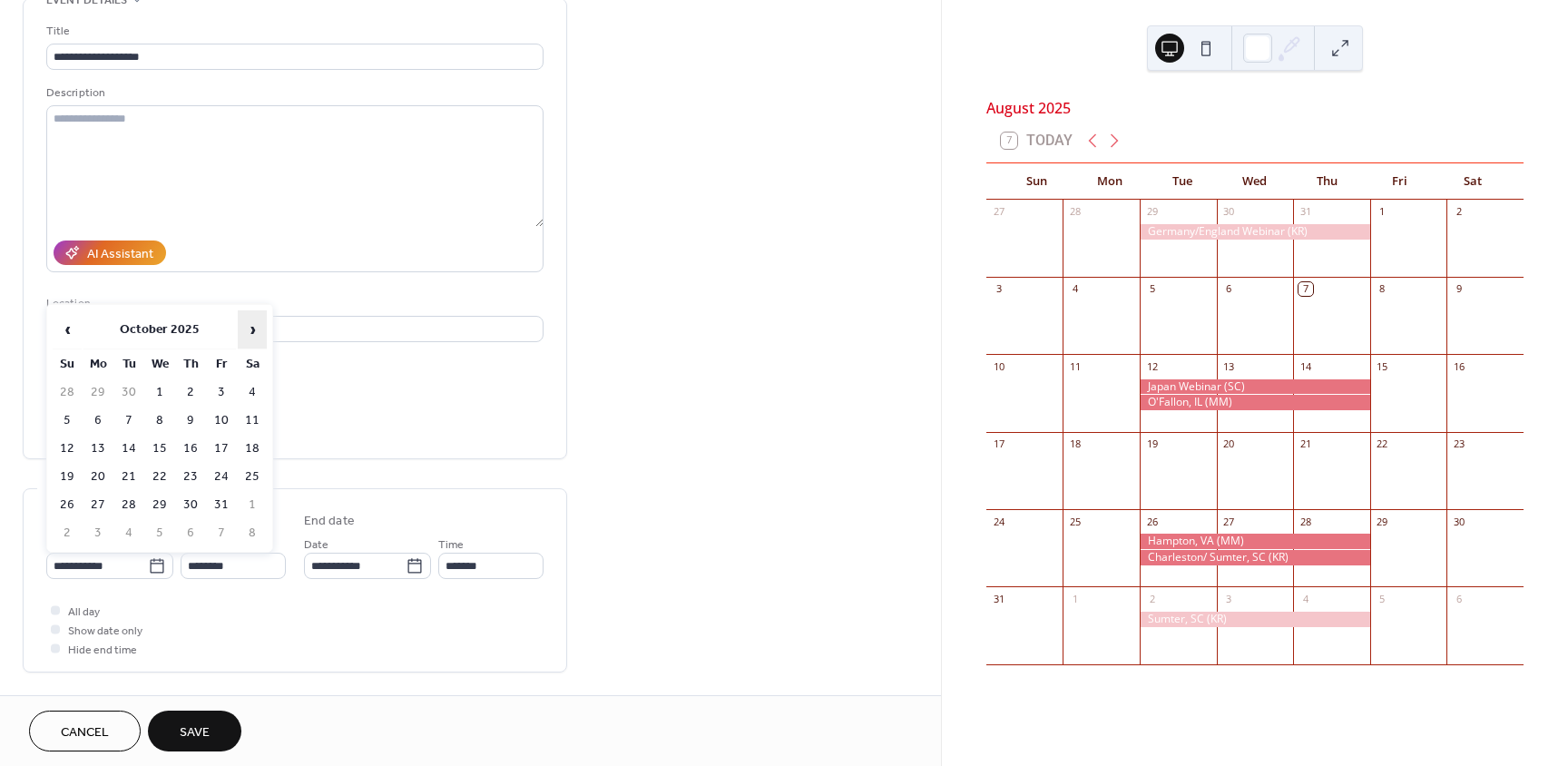 click on "›" at bounding box center (252, 329) 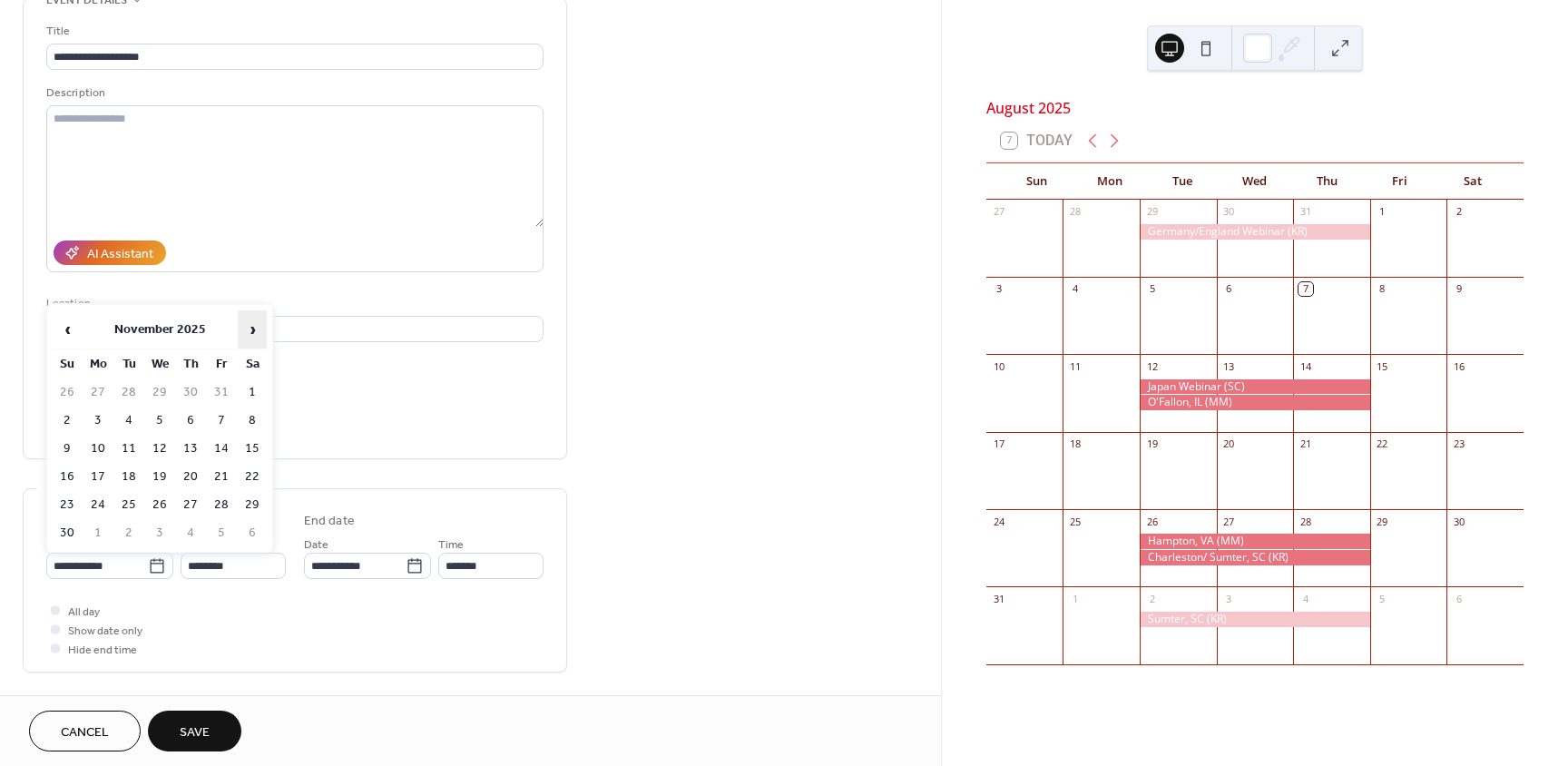 click on "›" at bounding box center (252, 329) 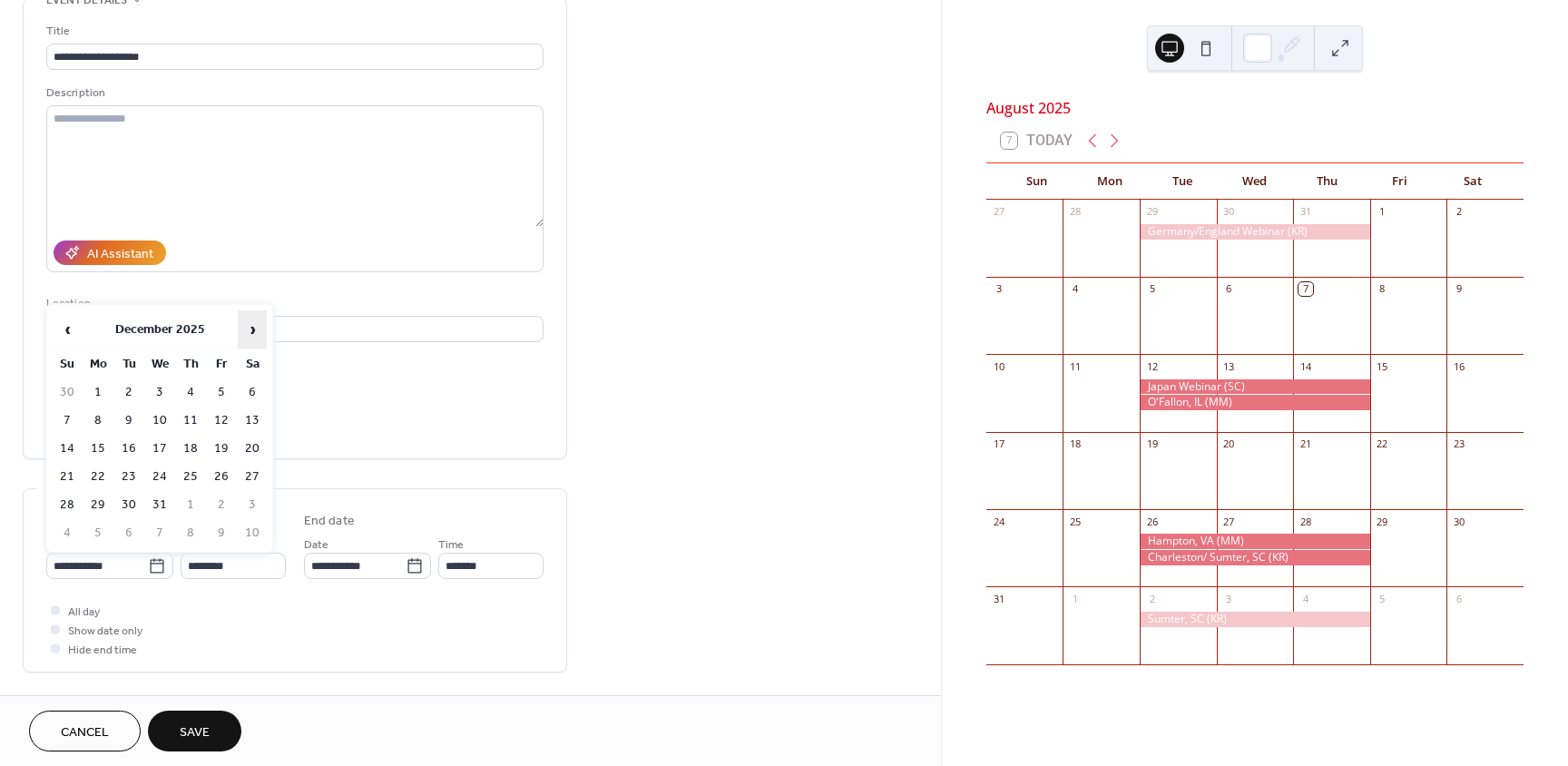 click on "›" at bounding box center [252, 329] 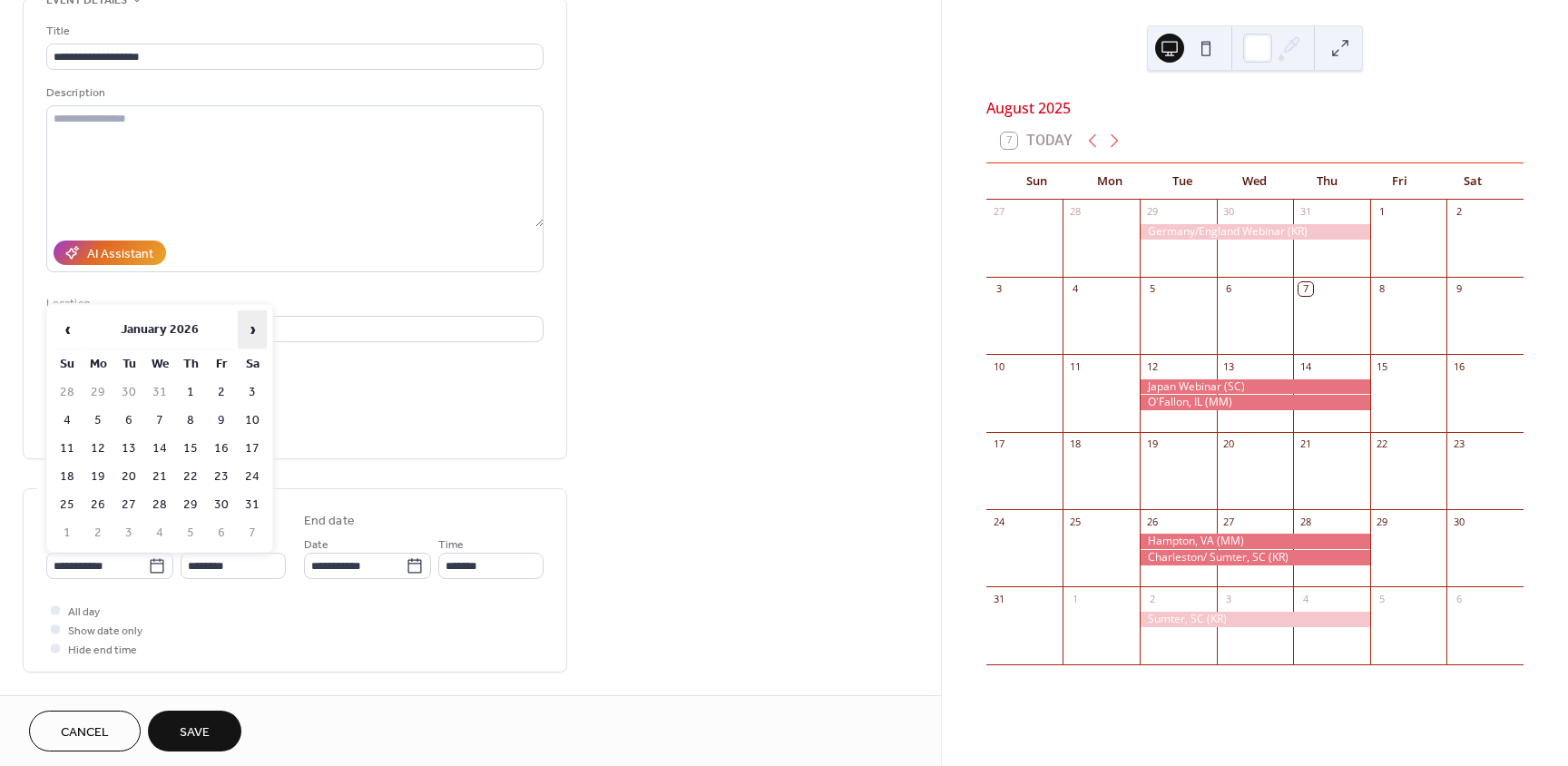 click on "›" at bounding box center (252, 329) 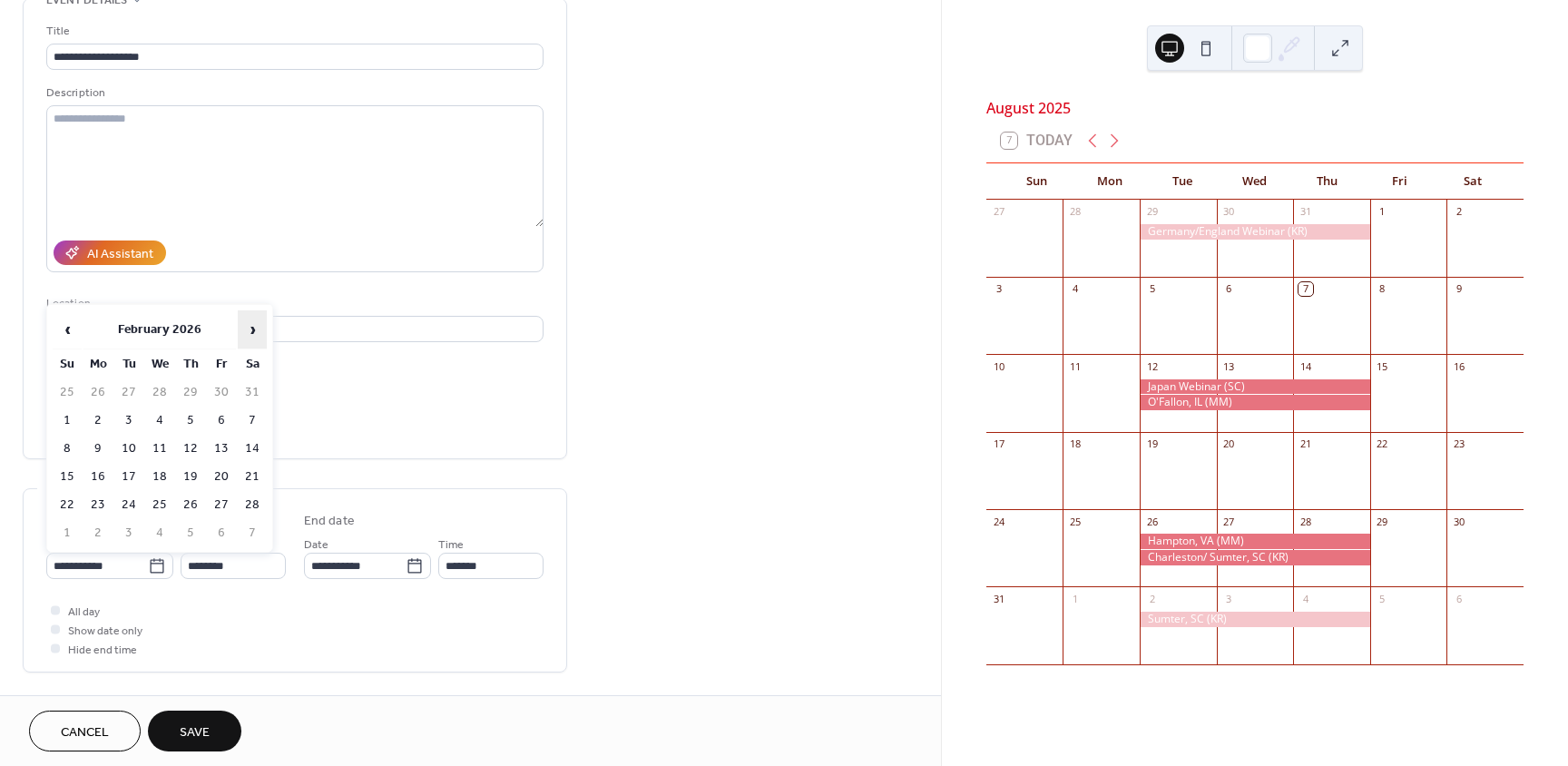 click on "›" at bounding box center [252, 329] 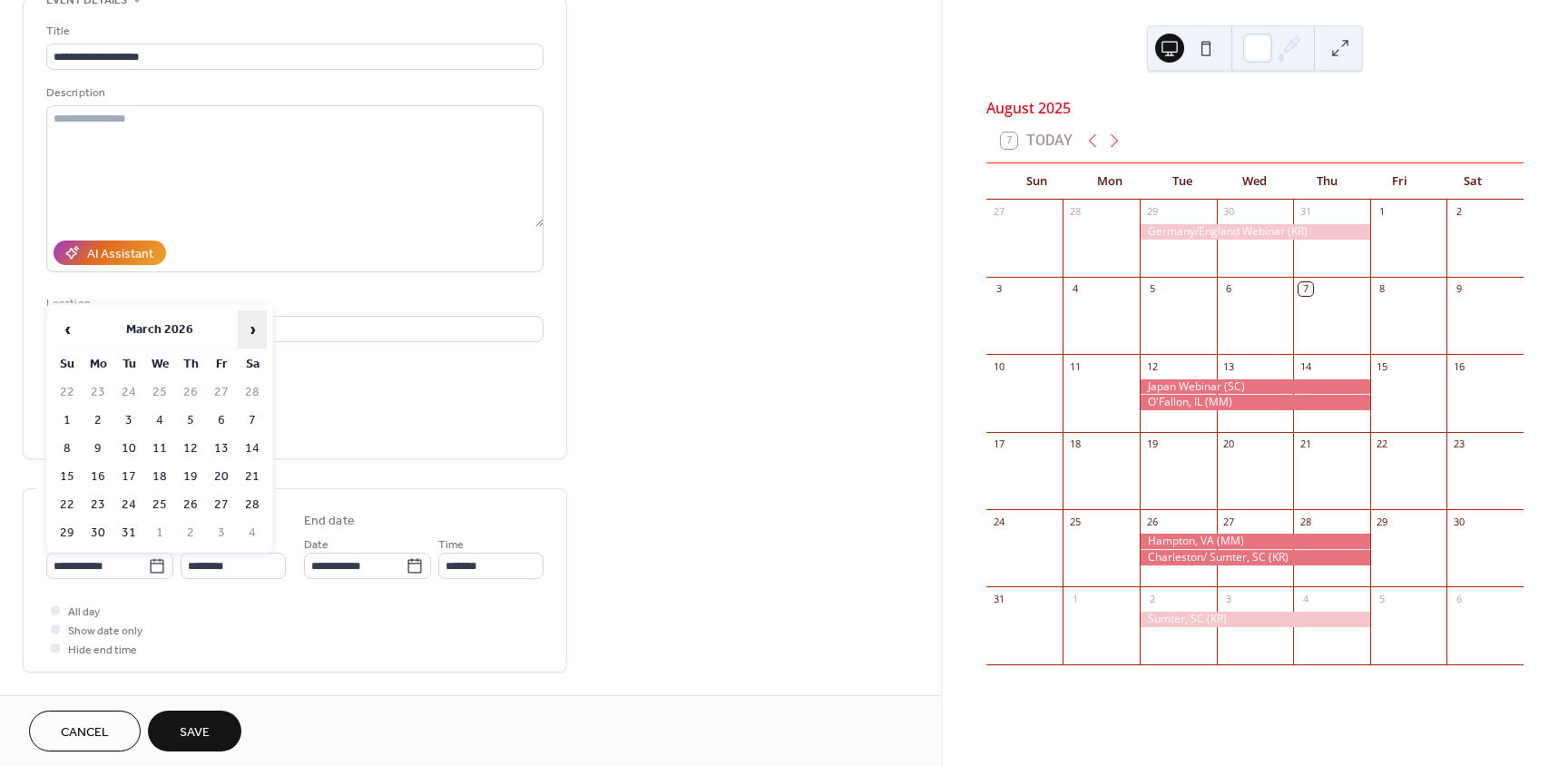 click on "›" at bounding box center [252, 329] 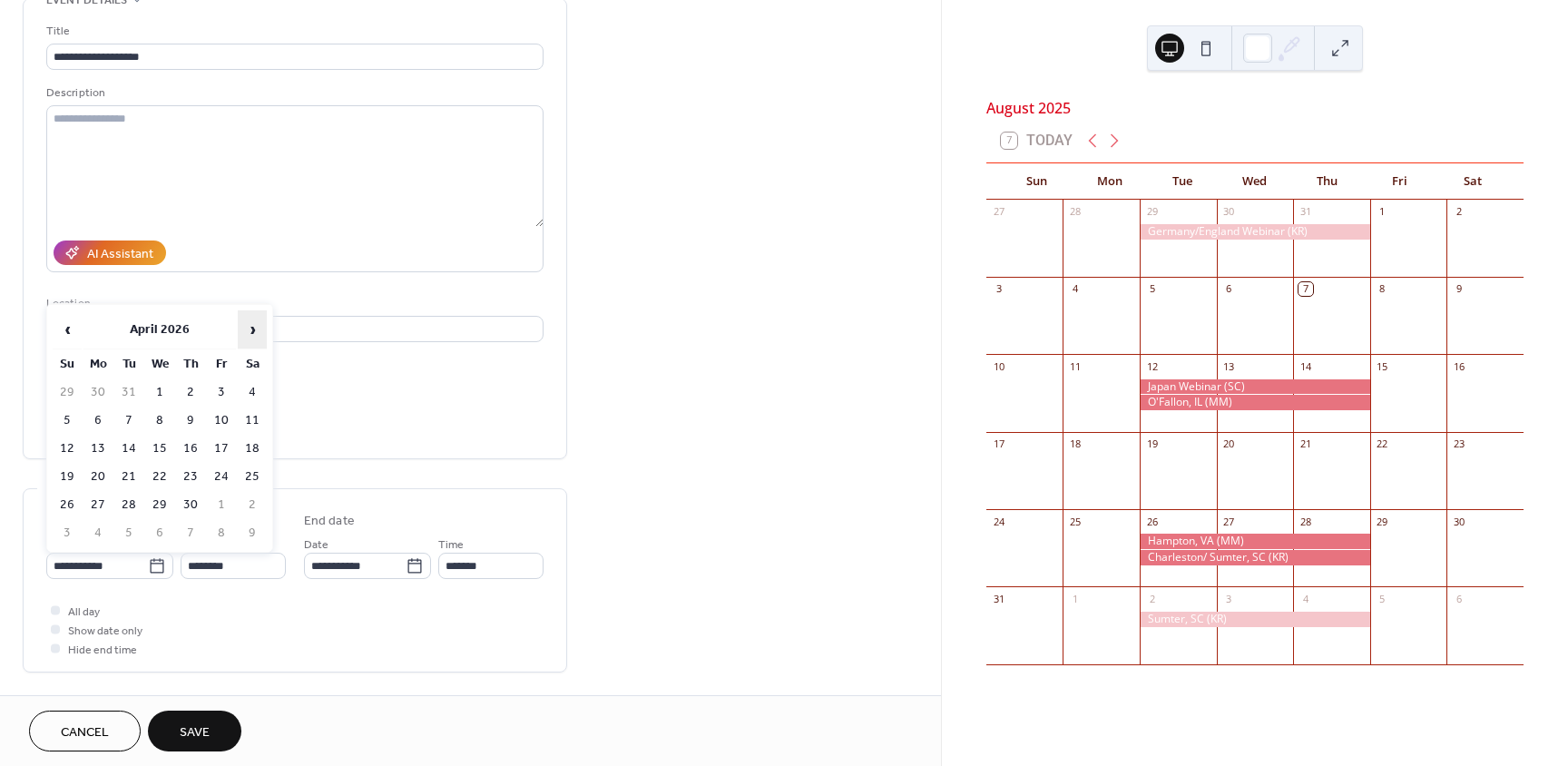 click on "›" at bounding box center [252, 329] 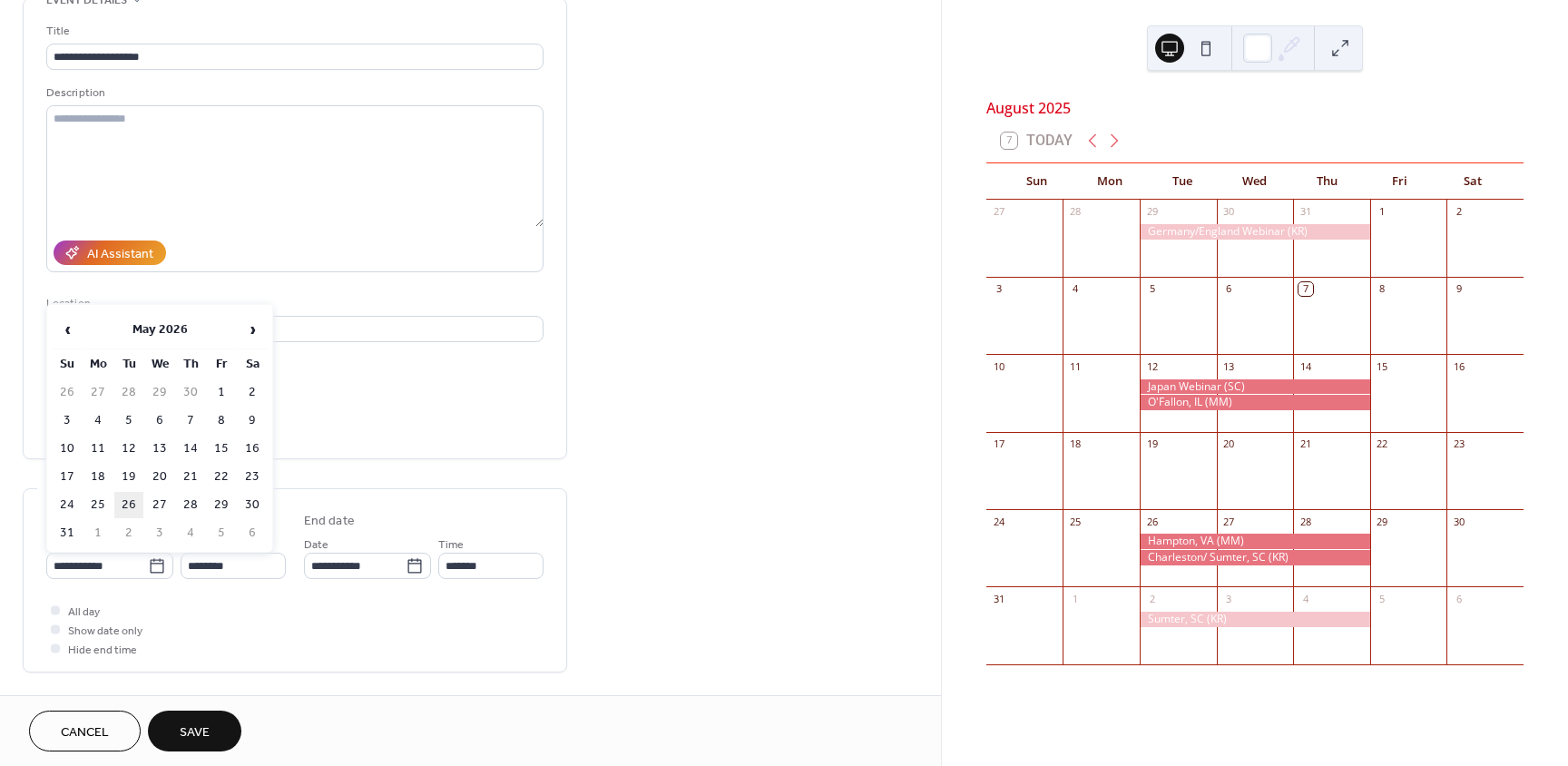 click on "26" at bounding box center (129, 505) 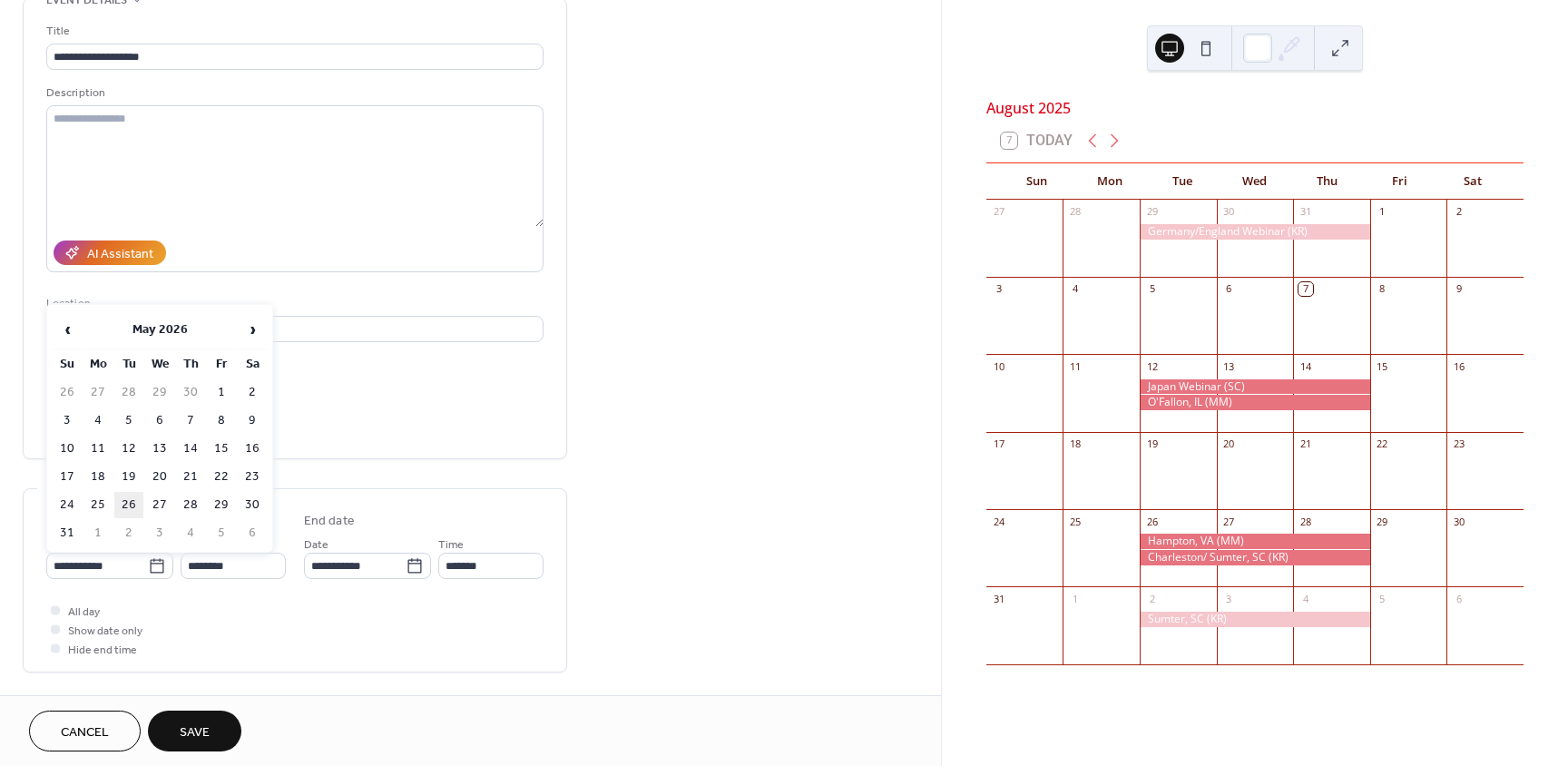 type on "**********" 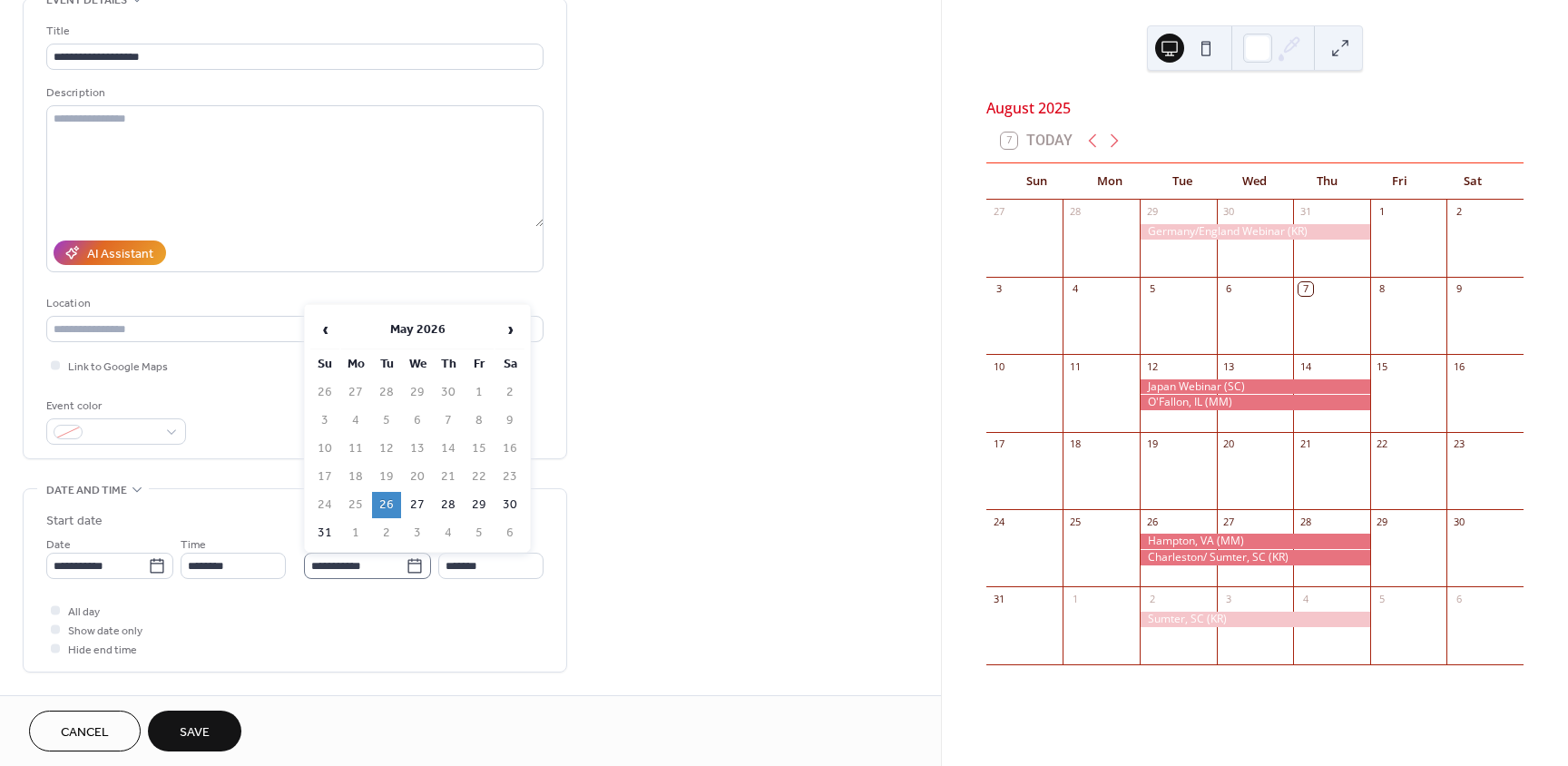click 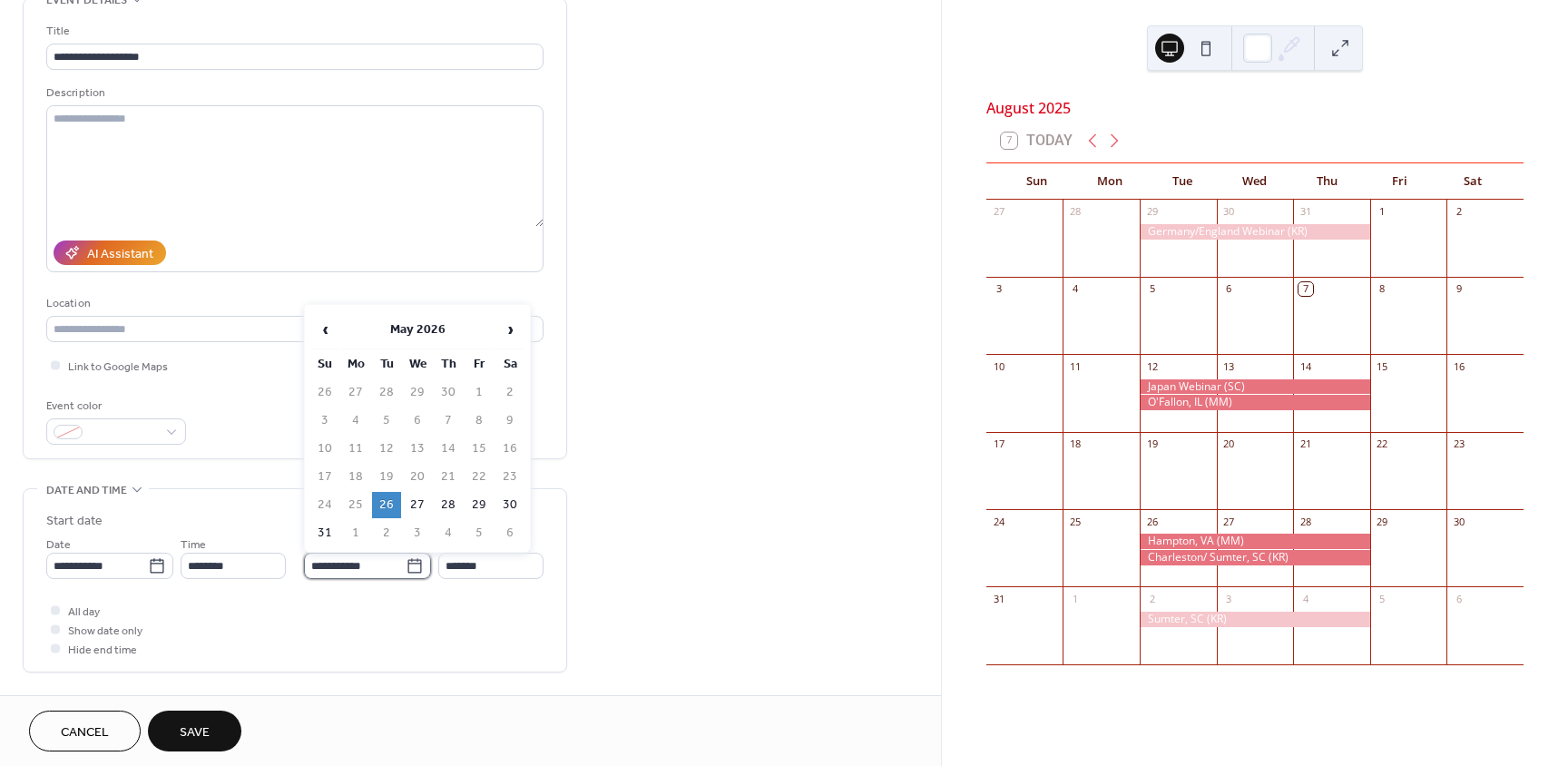 click on "**********" at bounding box center [355, 565] 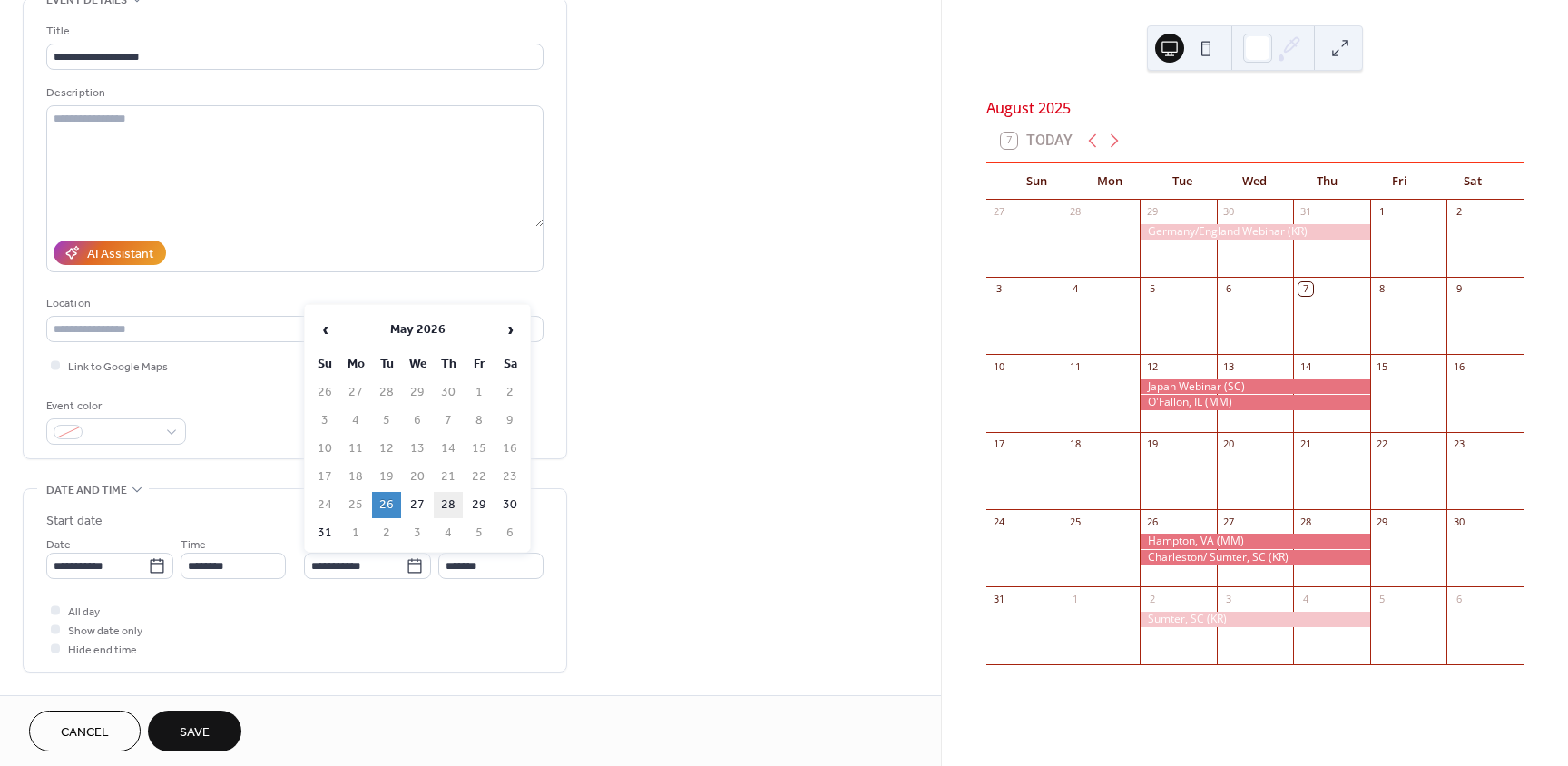 click on "28" at bounding box center (448, 505) 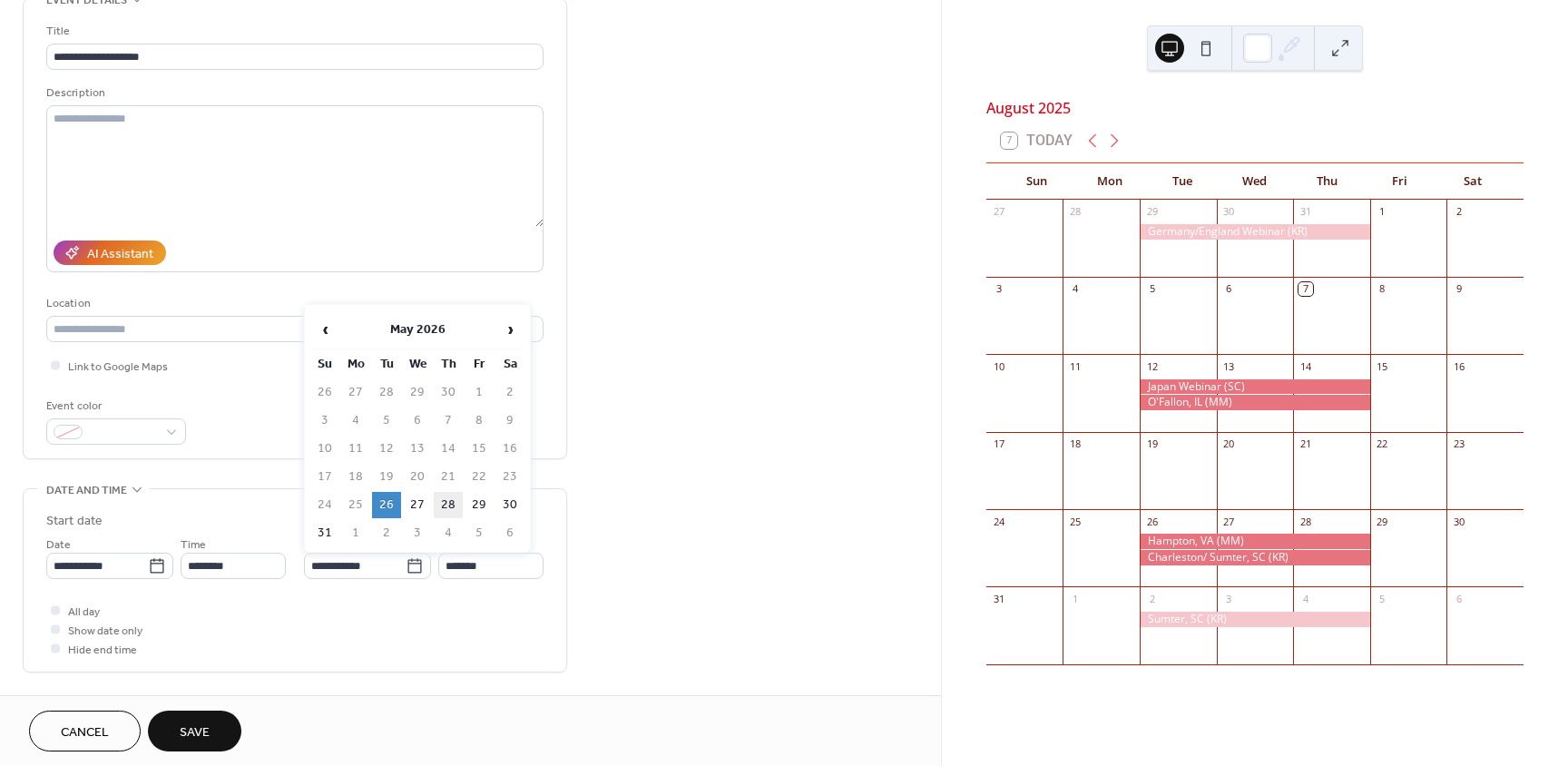 type on "**********" 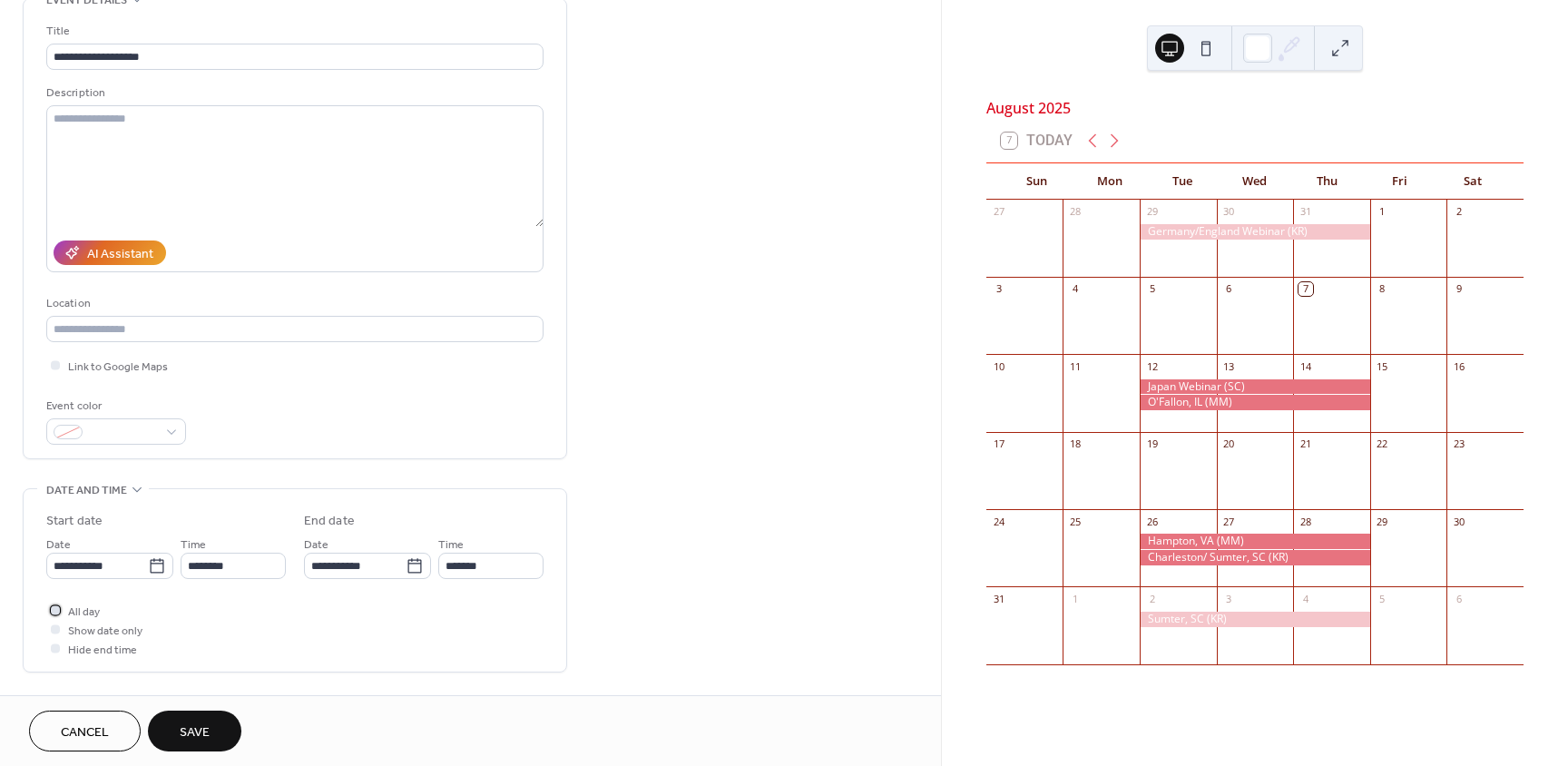 click at bounding box center (55, 610) 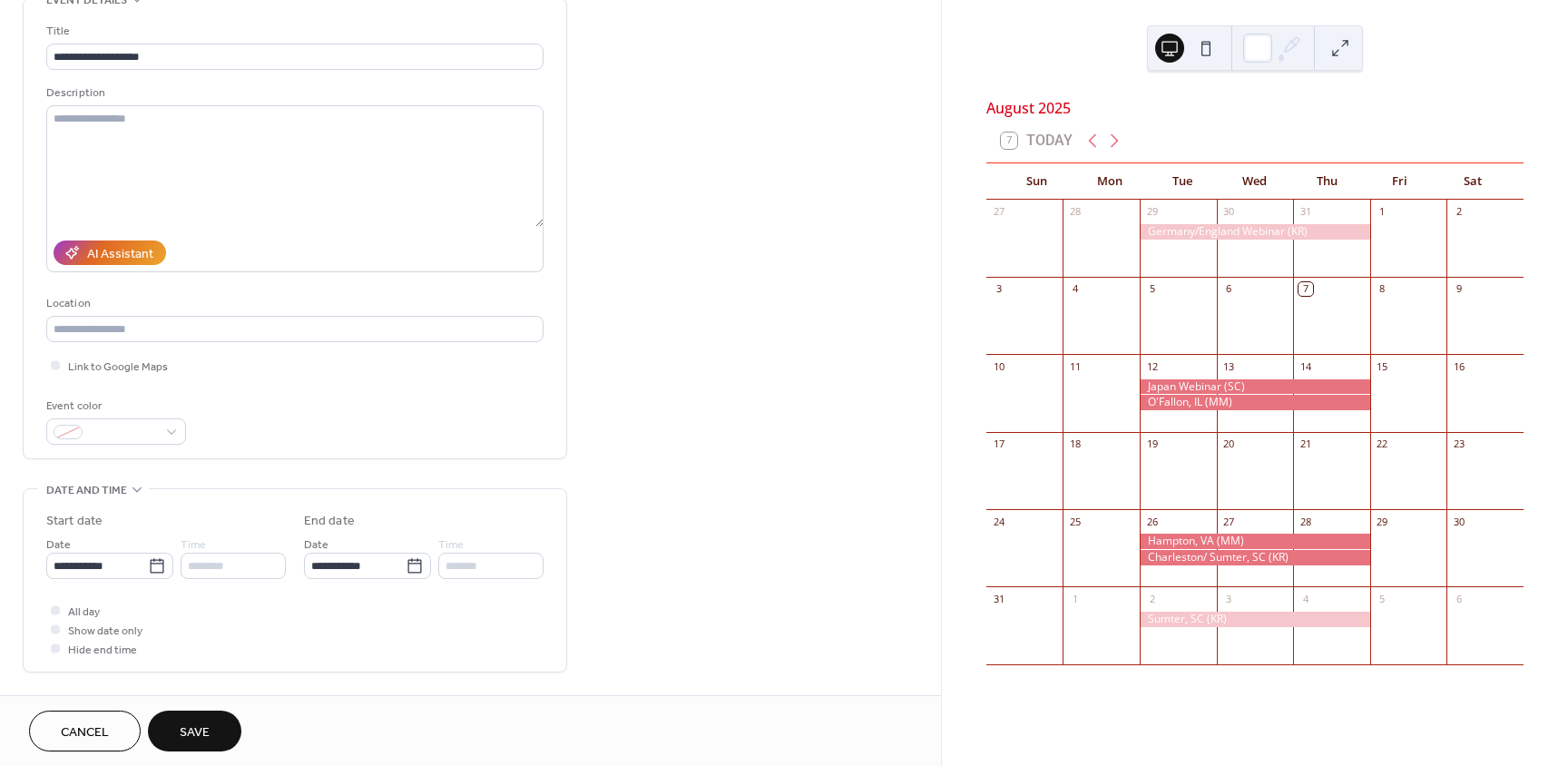 click on "Save" at bounding box center (194, 732) 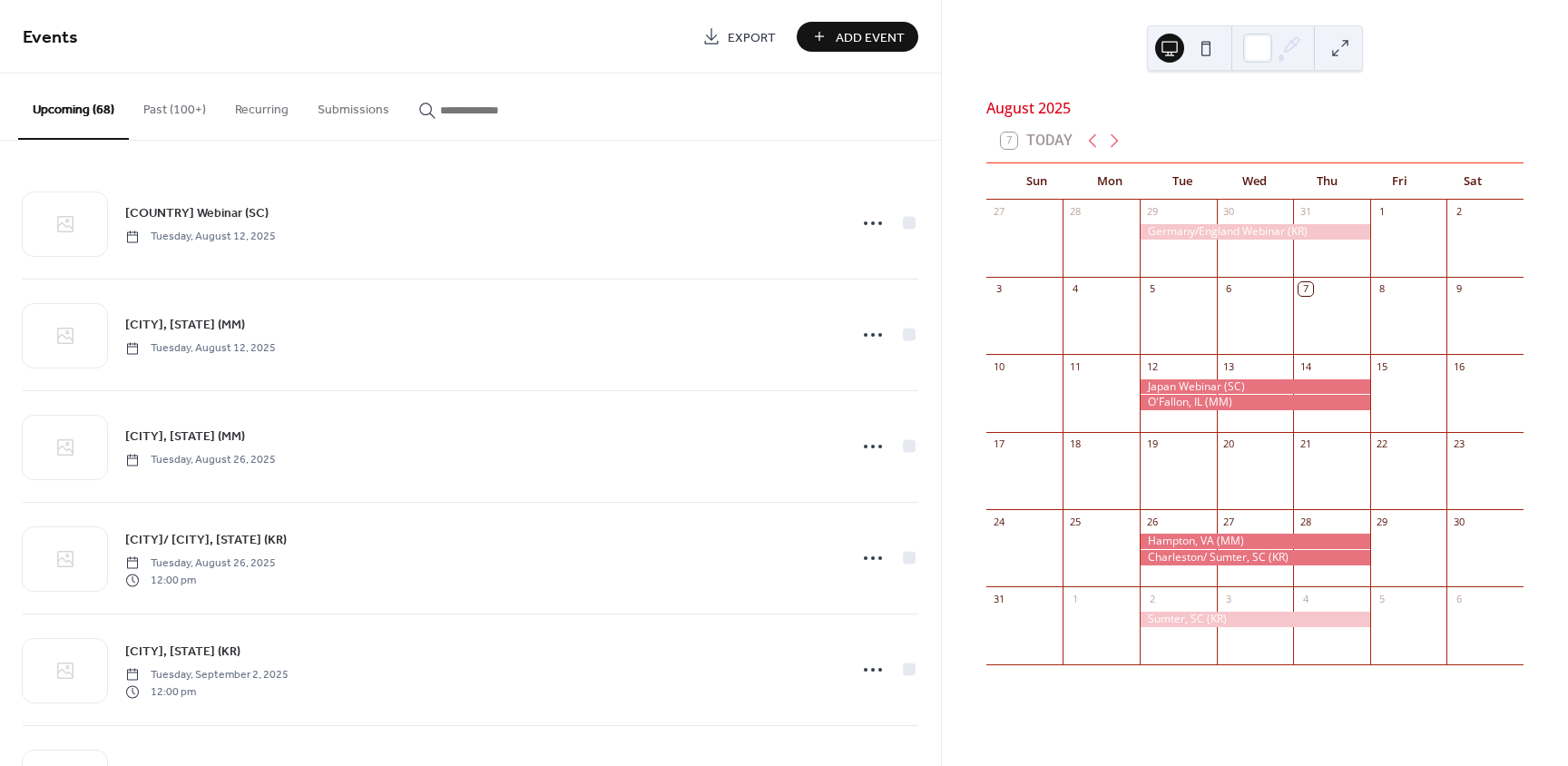 click on "Add Event" at bounding box center (870, 37) 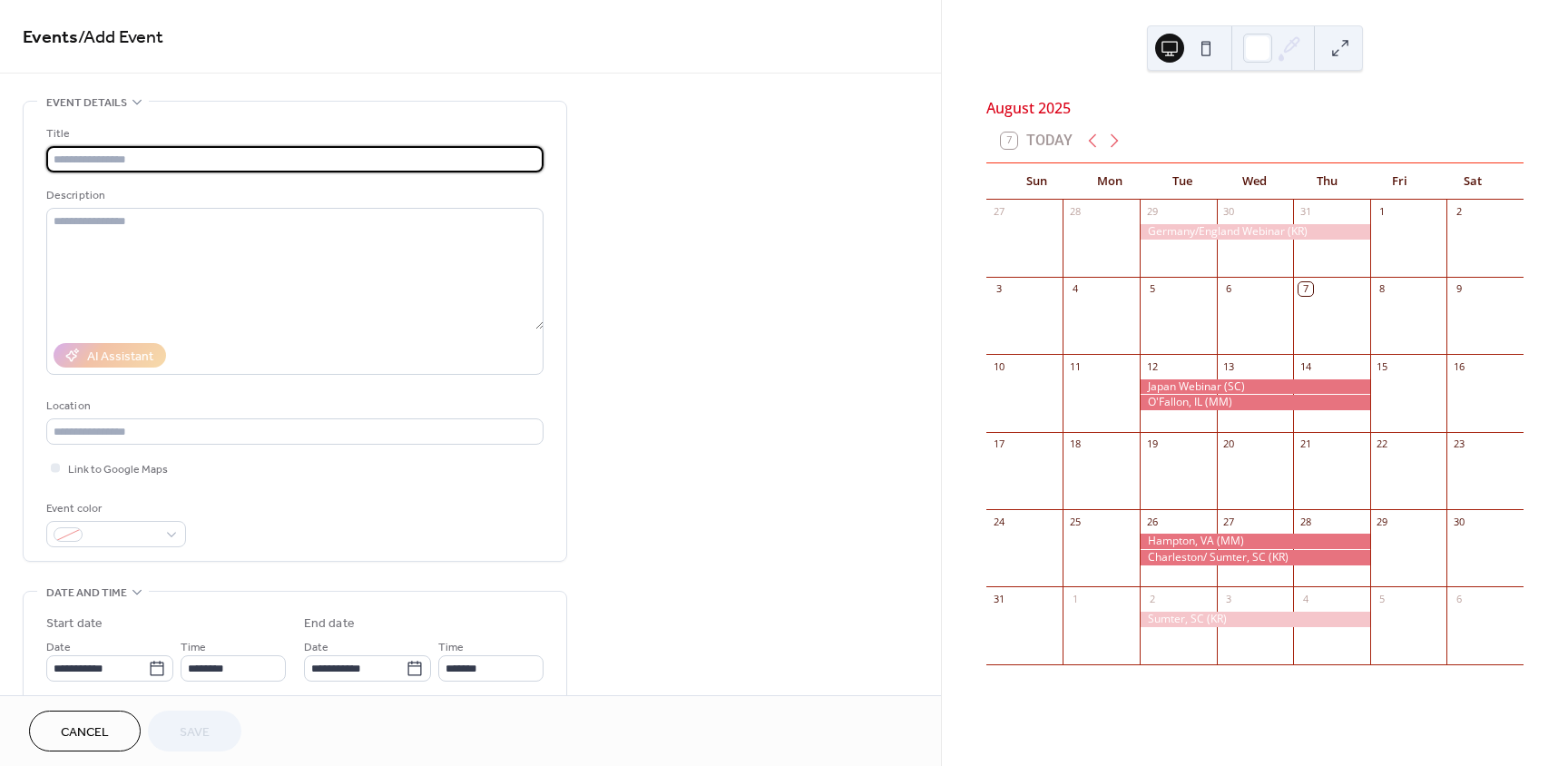 click at bounding box center (295, 159) 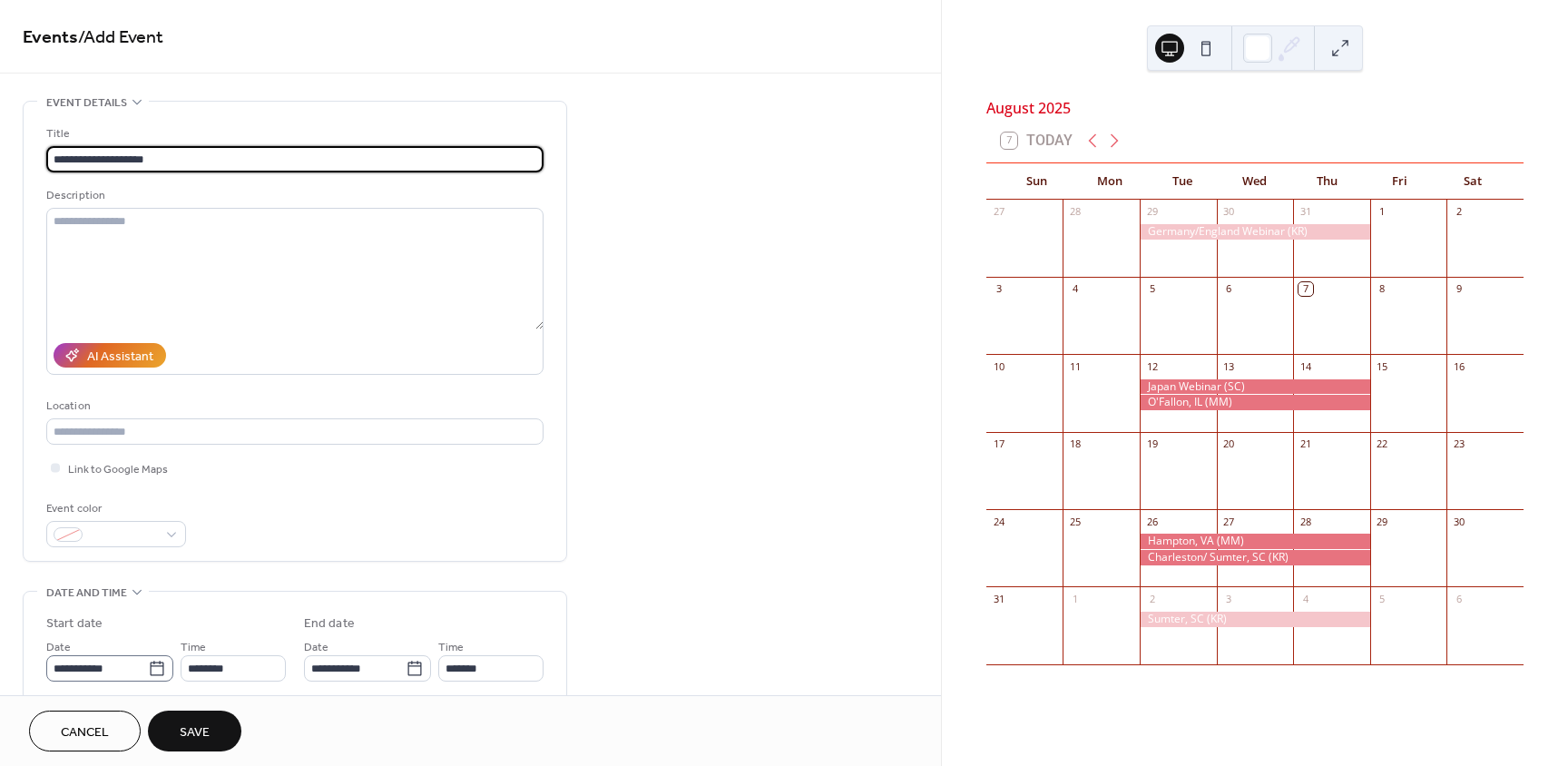 type on "**********" 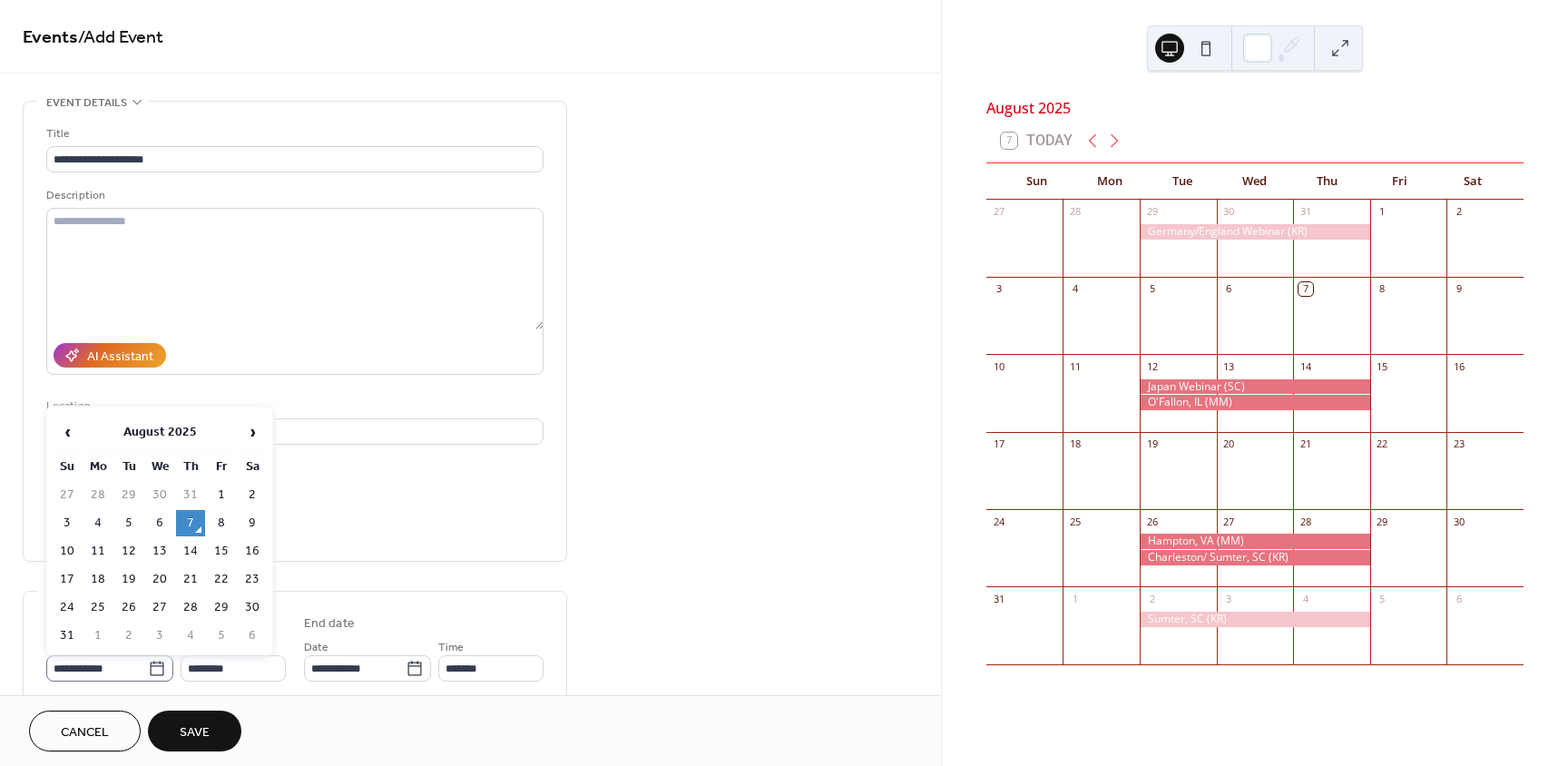 click on "**********" at bounding box center (110, 668) 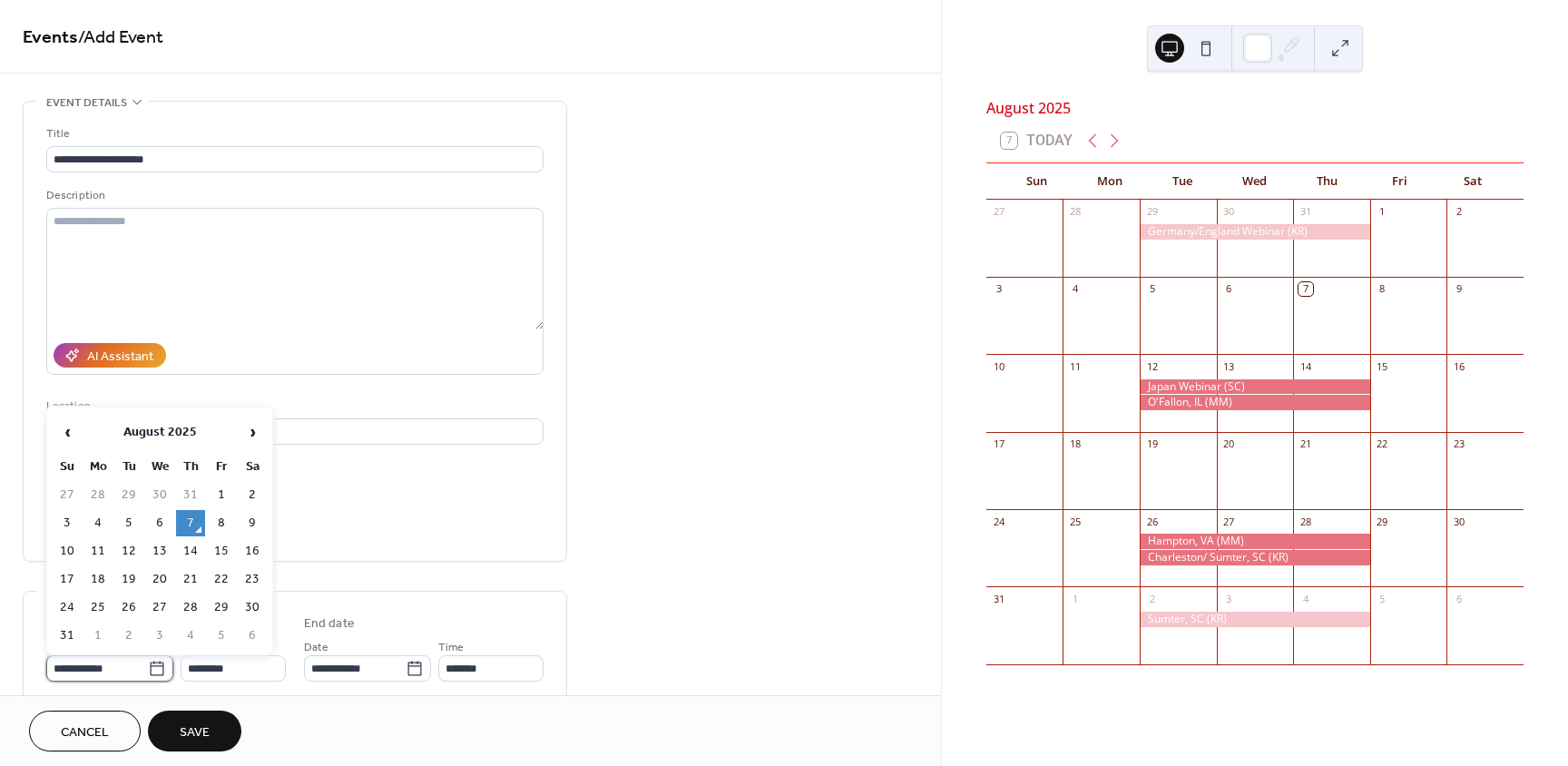 click on "**********" at bounding box center (97, 668) 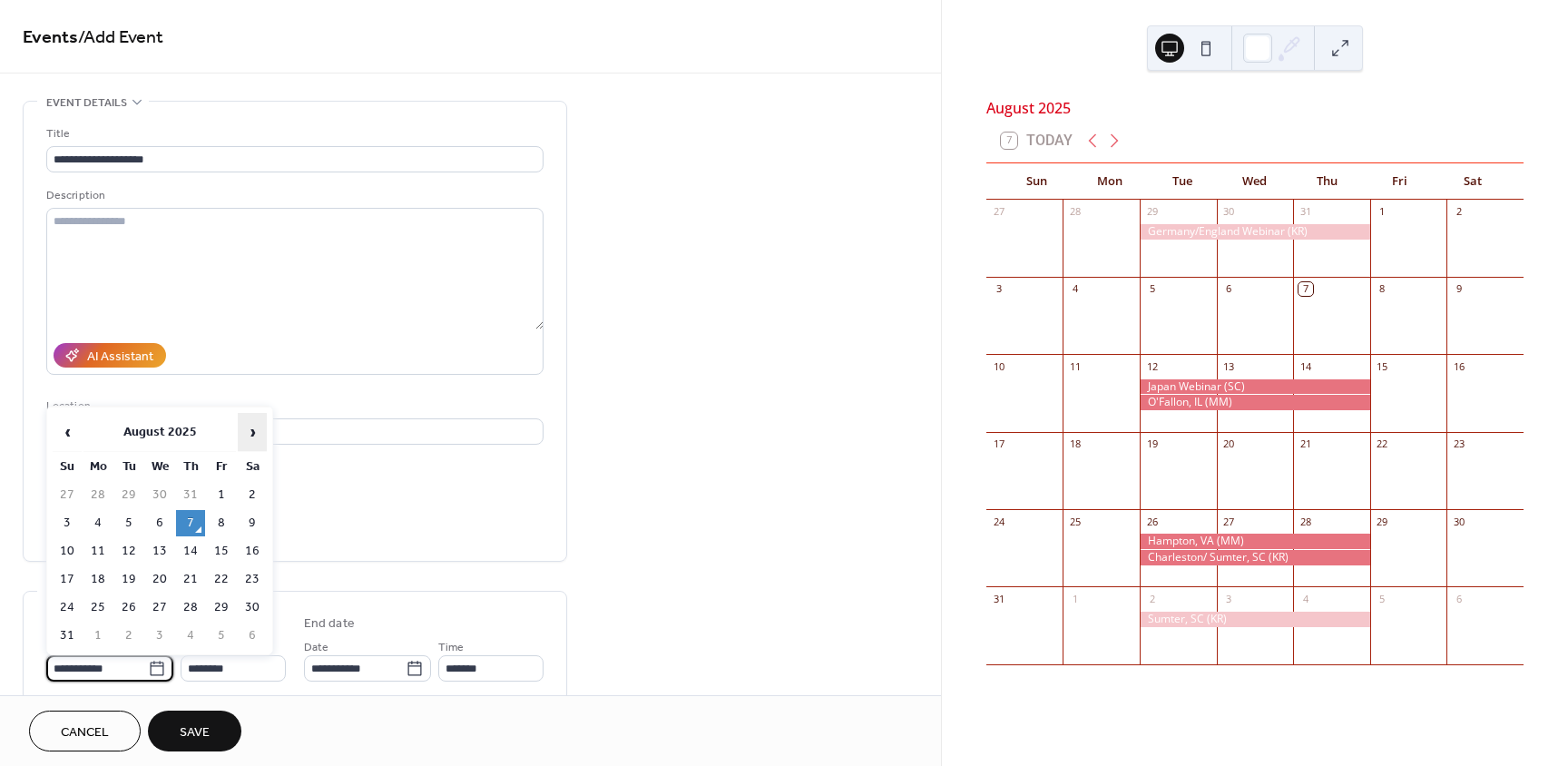 click on "›" at bounding box center (252, 432) 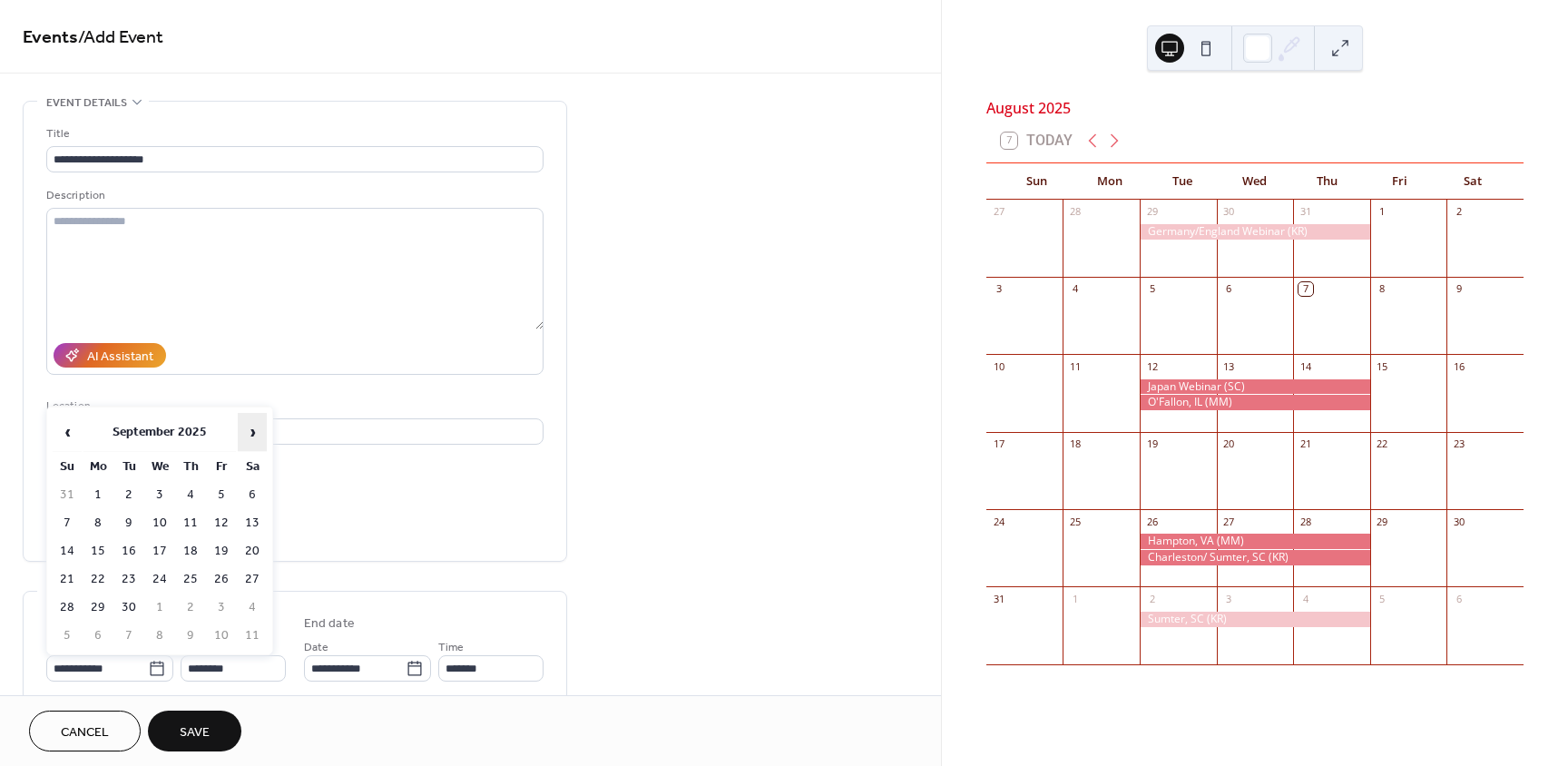 click on "›" at bounding box center (252, 432) 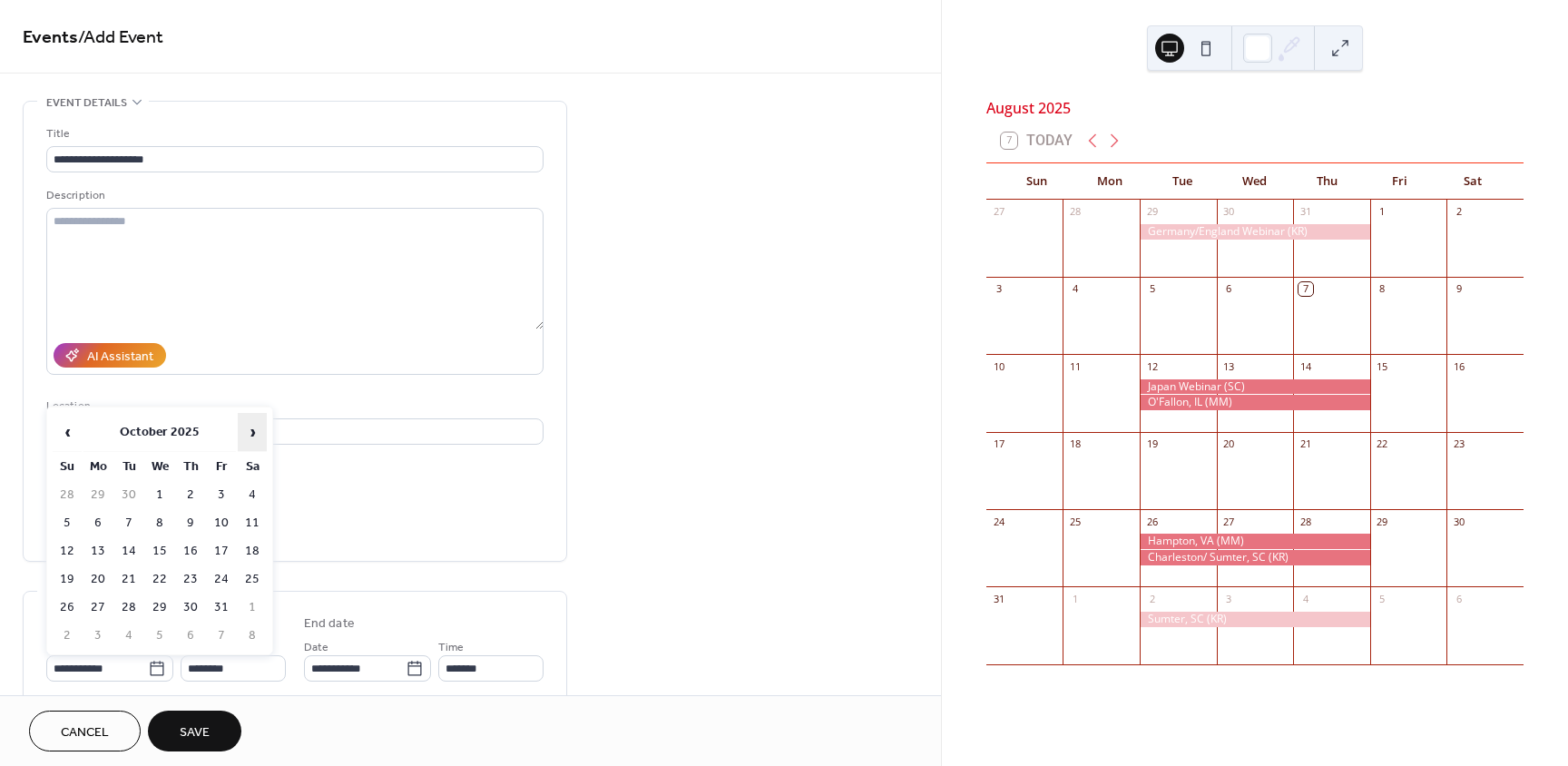 click on "›" at bounding box center (252, 432) 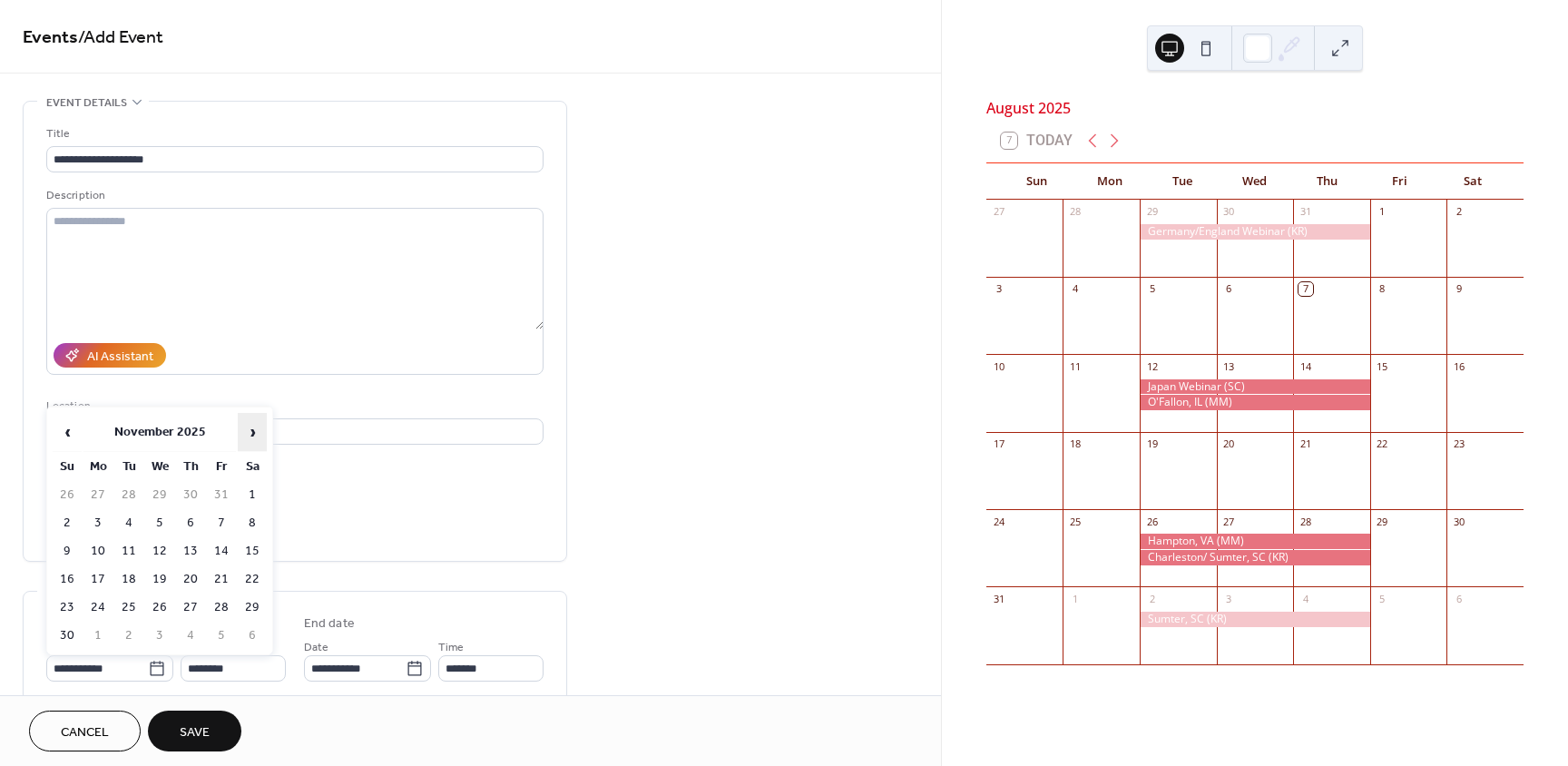 click on "›" at bounding box center (252, 432) 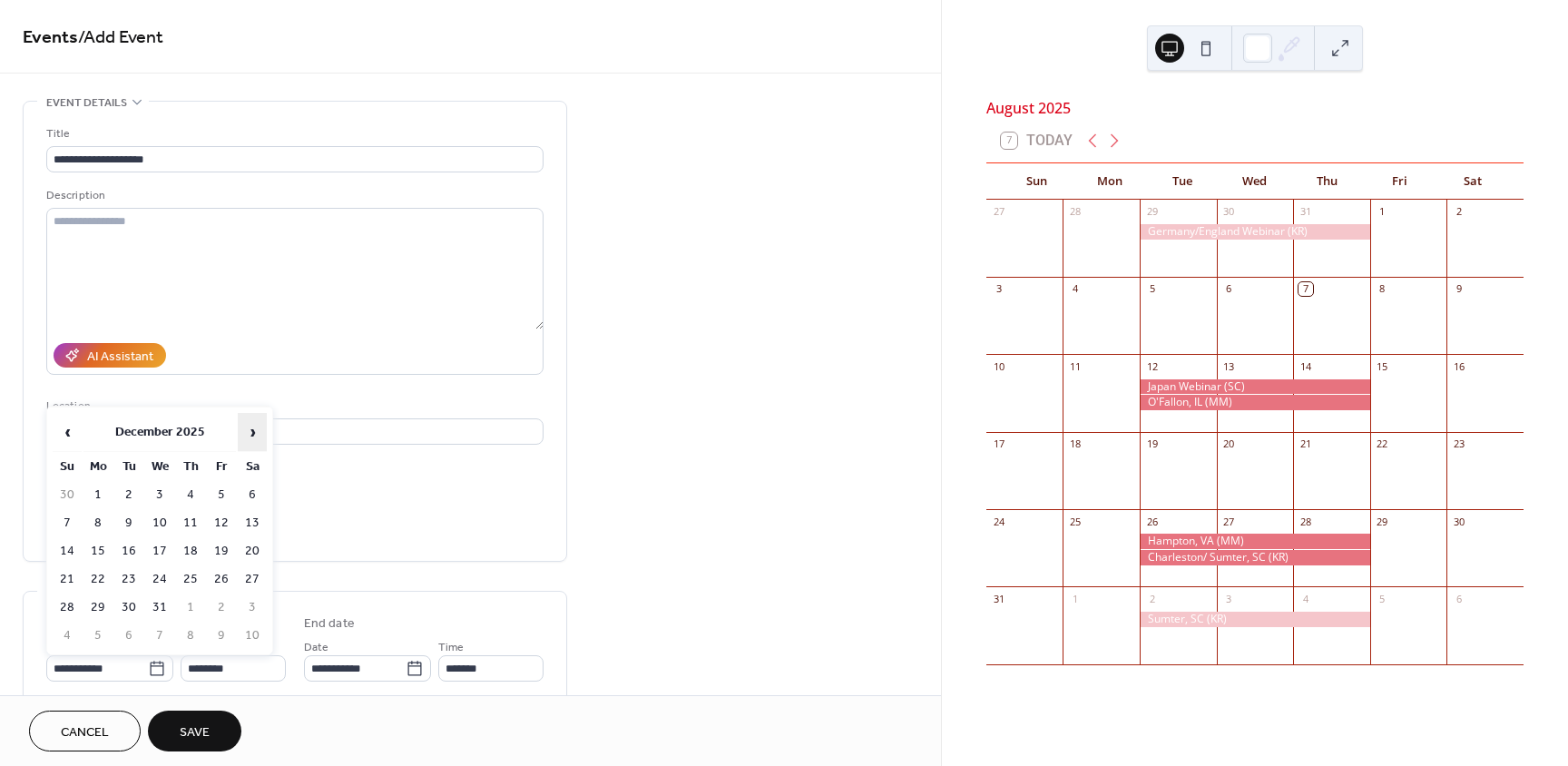 click on "›" at bounding box center (252, 432) 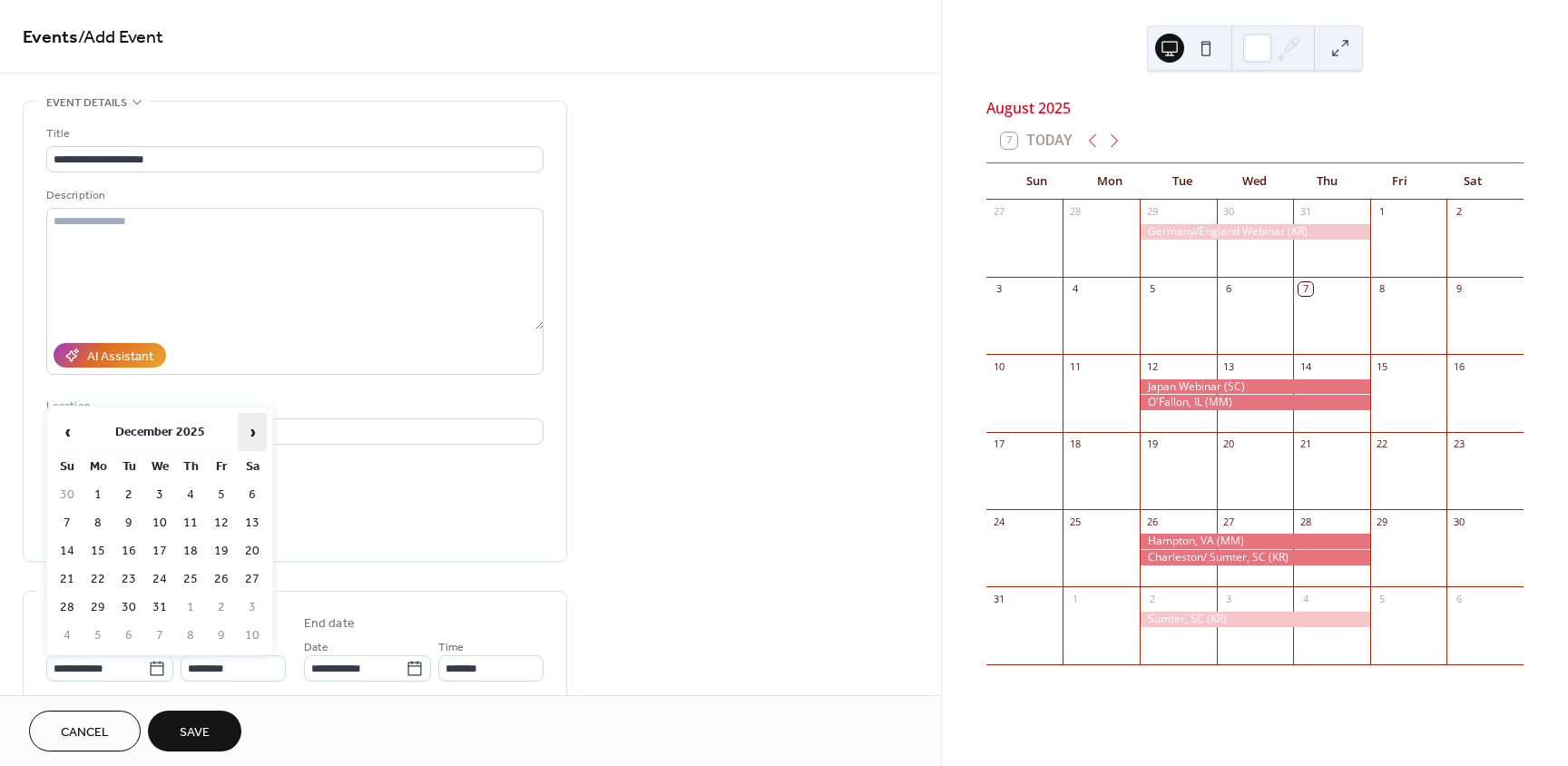 click on "›" at bounding box center [252, 432] 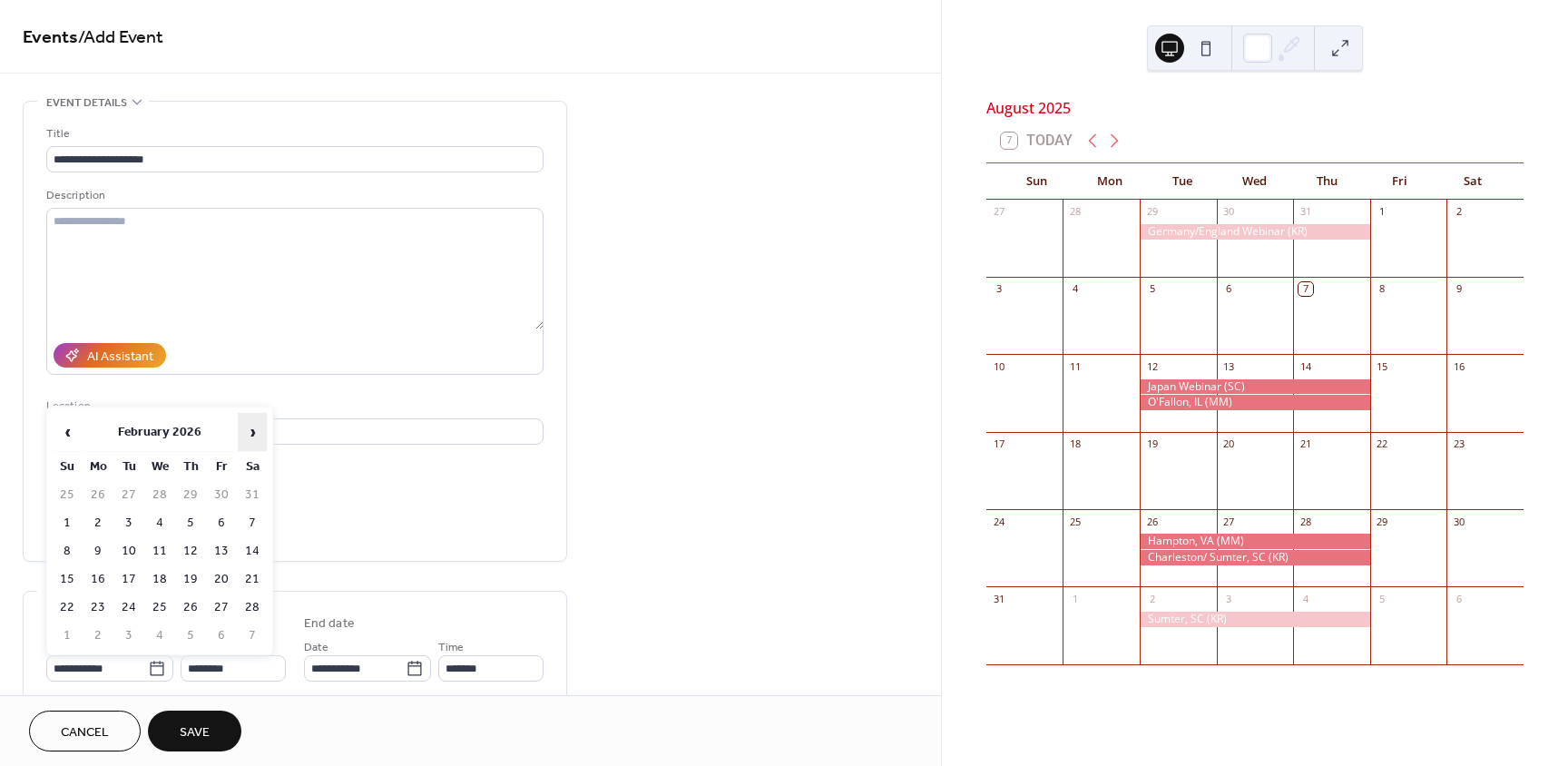 click on "›" at bounding box center [252, 432] 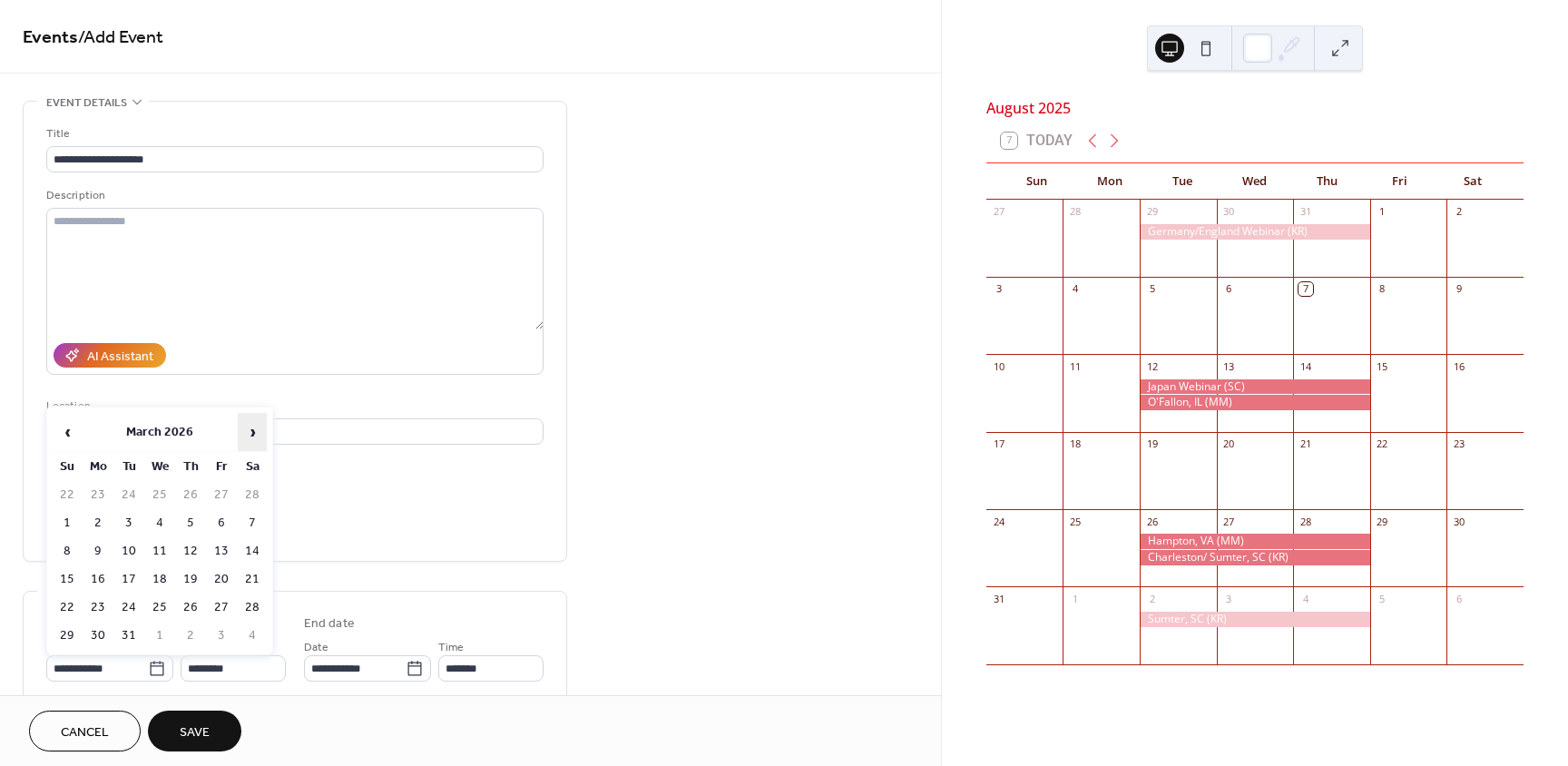 click on "›" at bounding box center [252, 432] 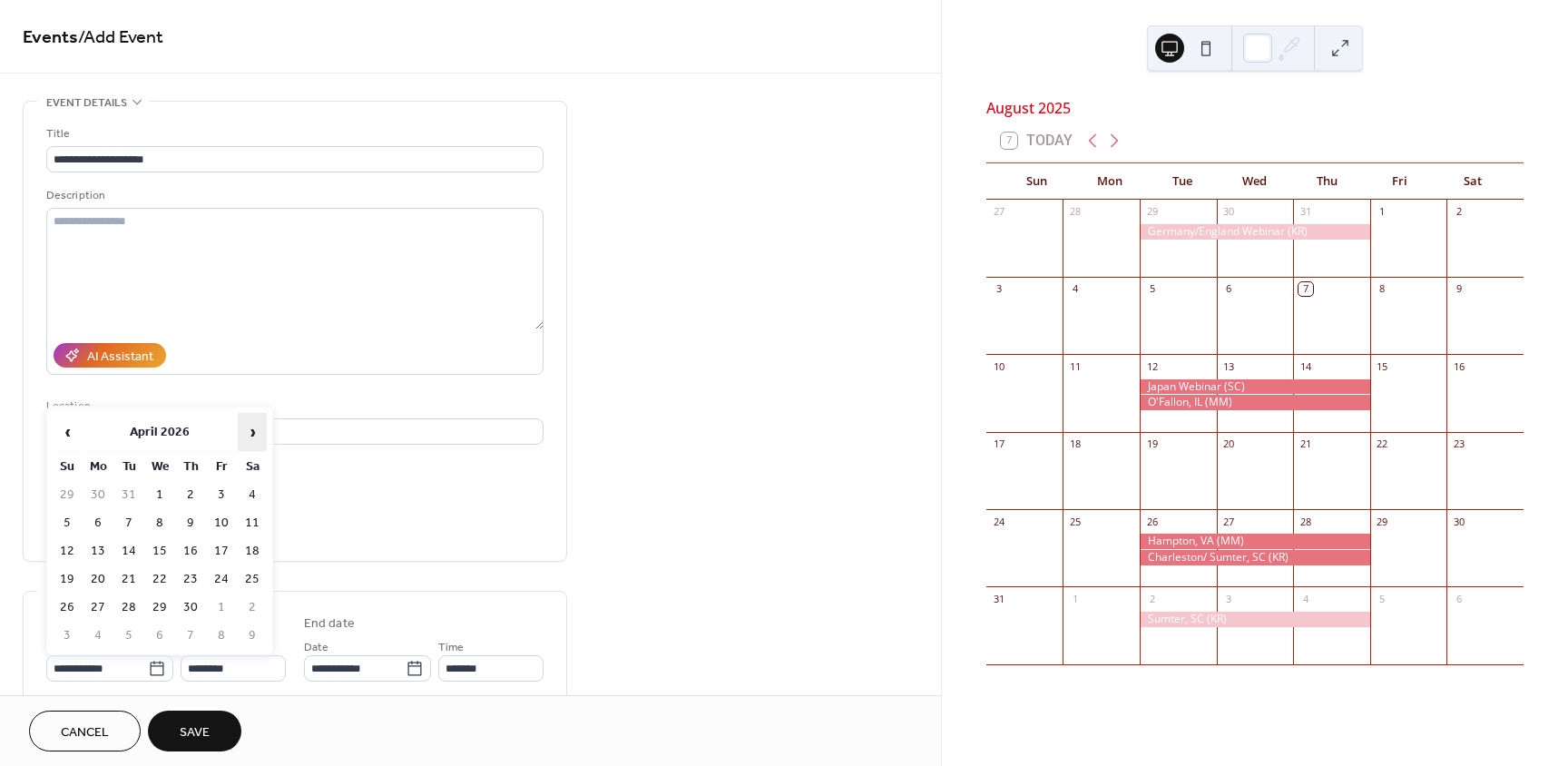 click on "›" at bounding box center [252, 432] 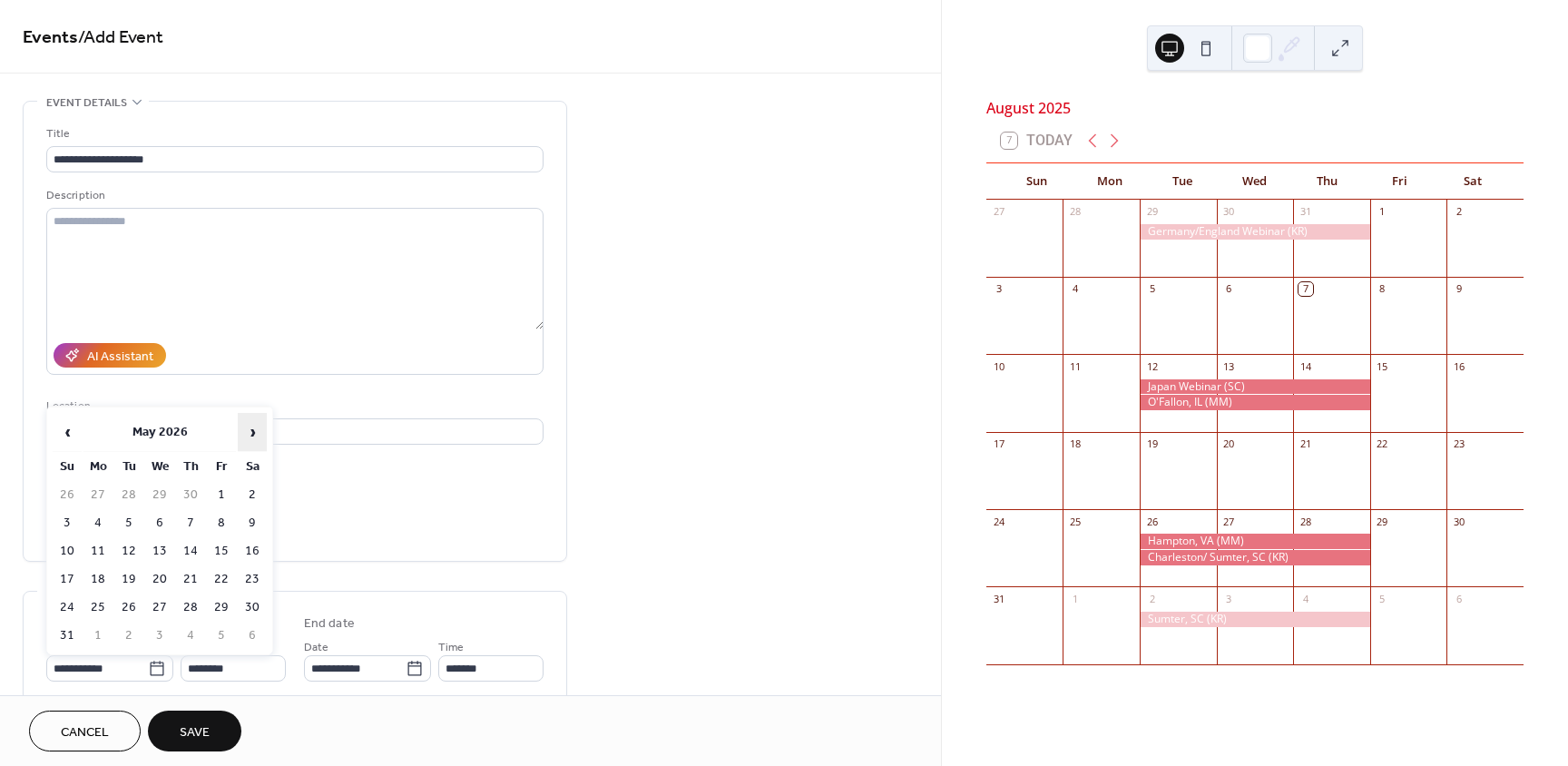 click on "›" at bounding box center [252, 432] 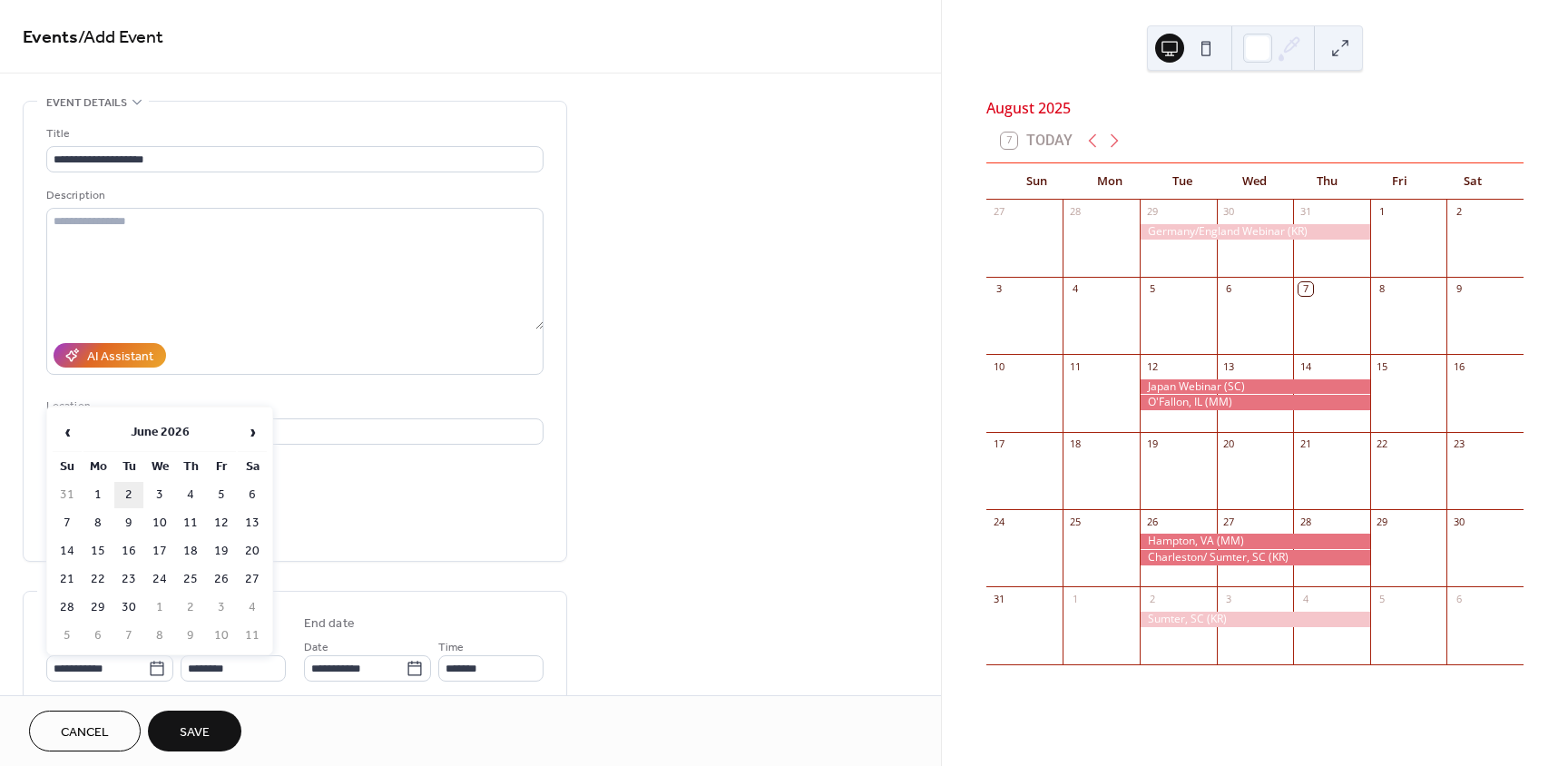 click on "2" at bounding box center (129, 495) 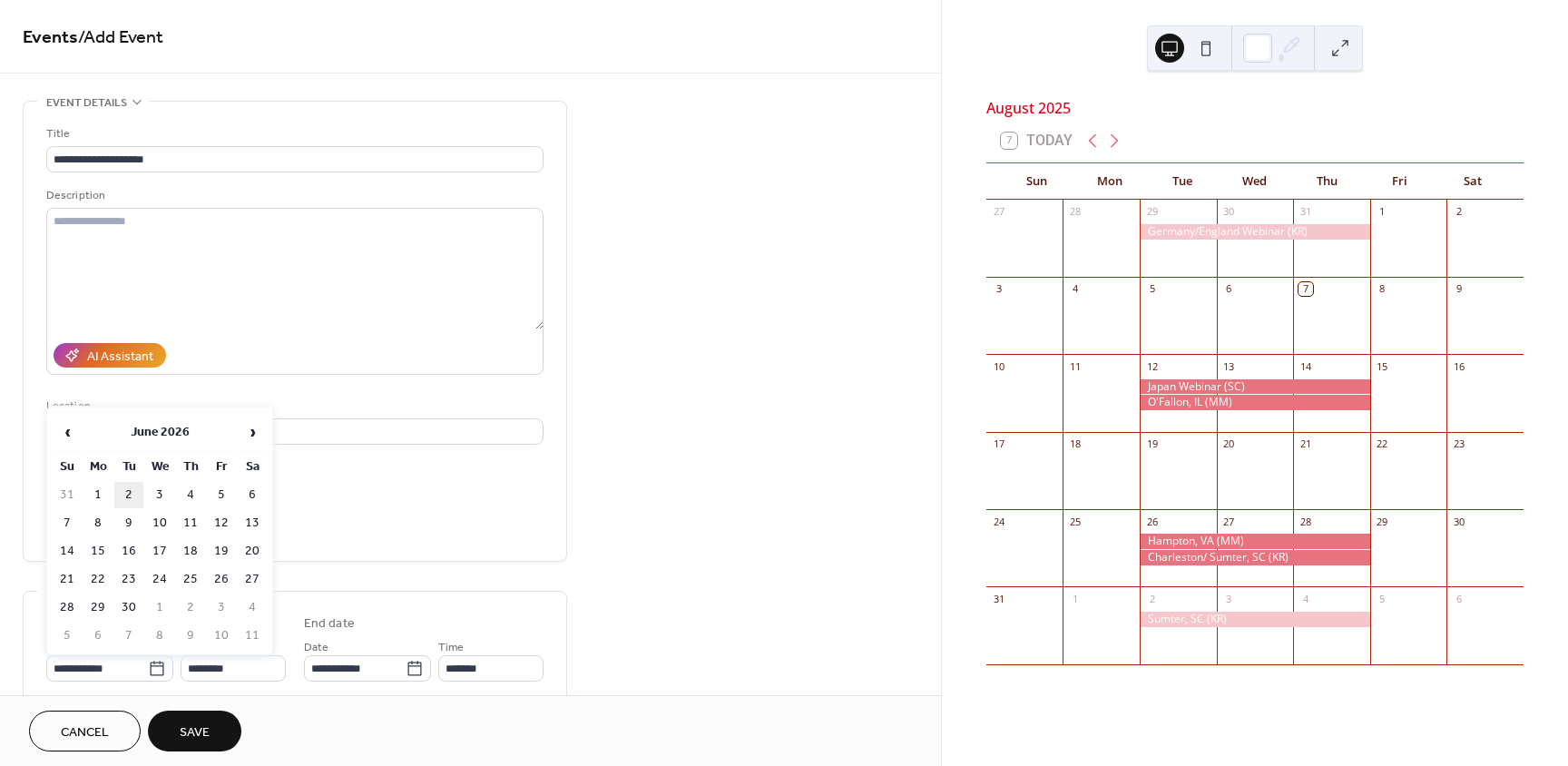 type on "**********" 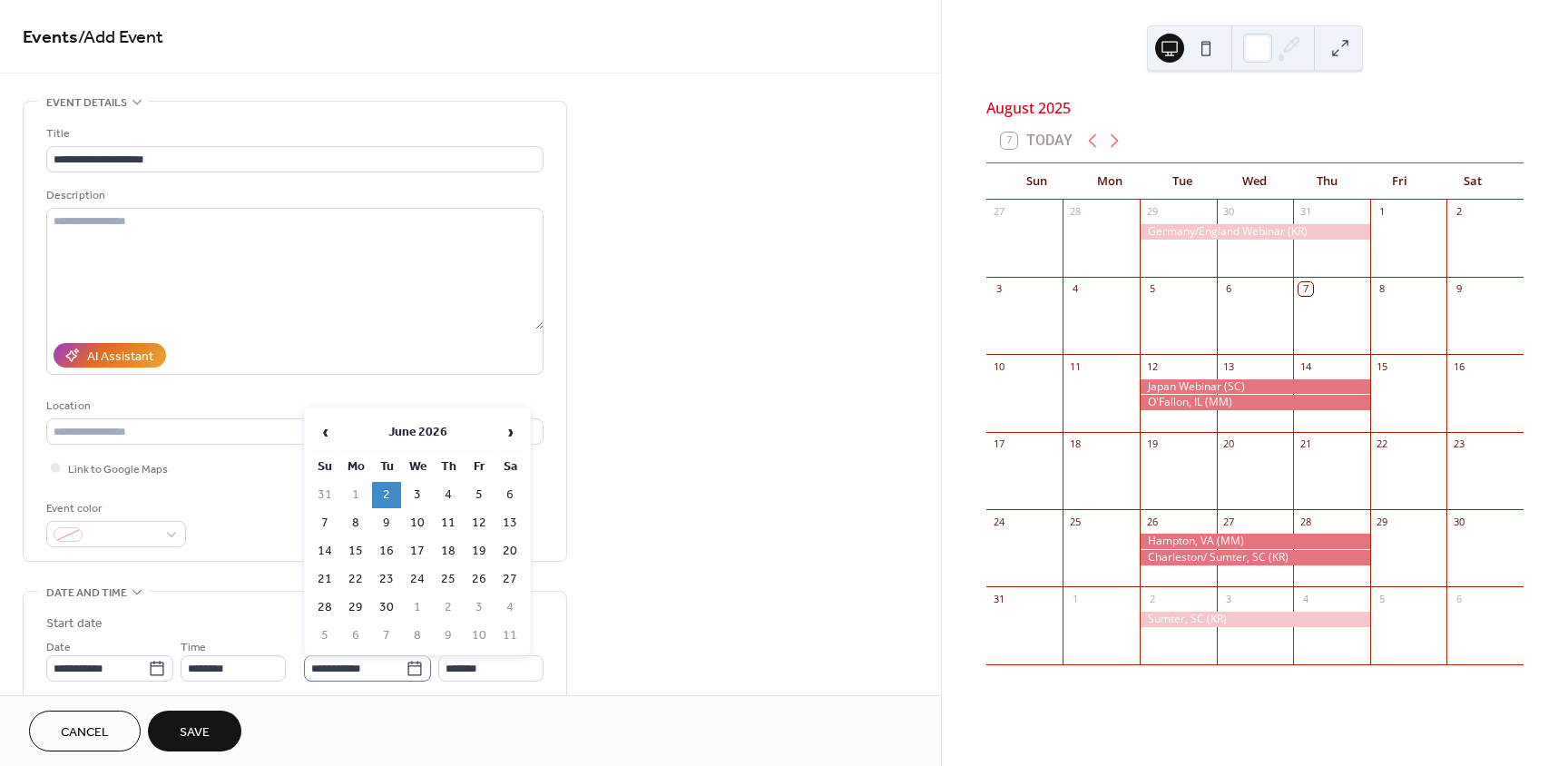 click 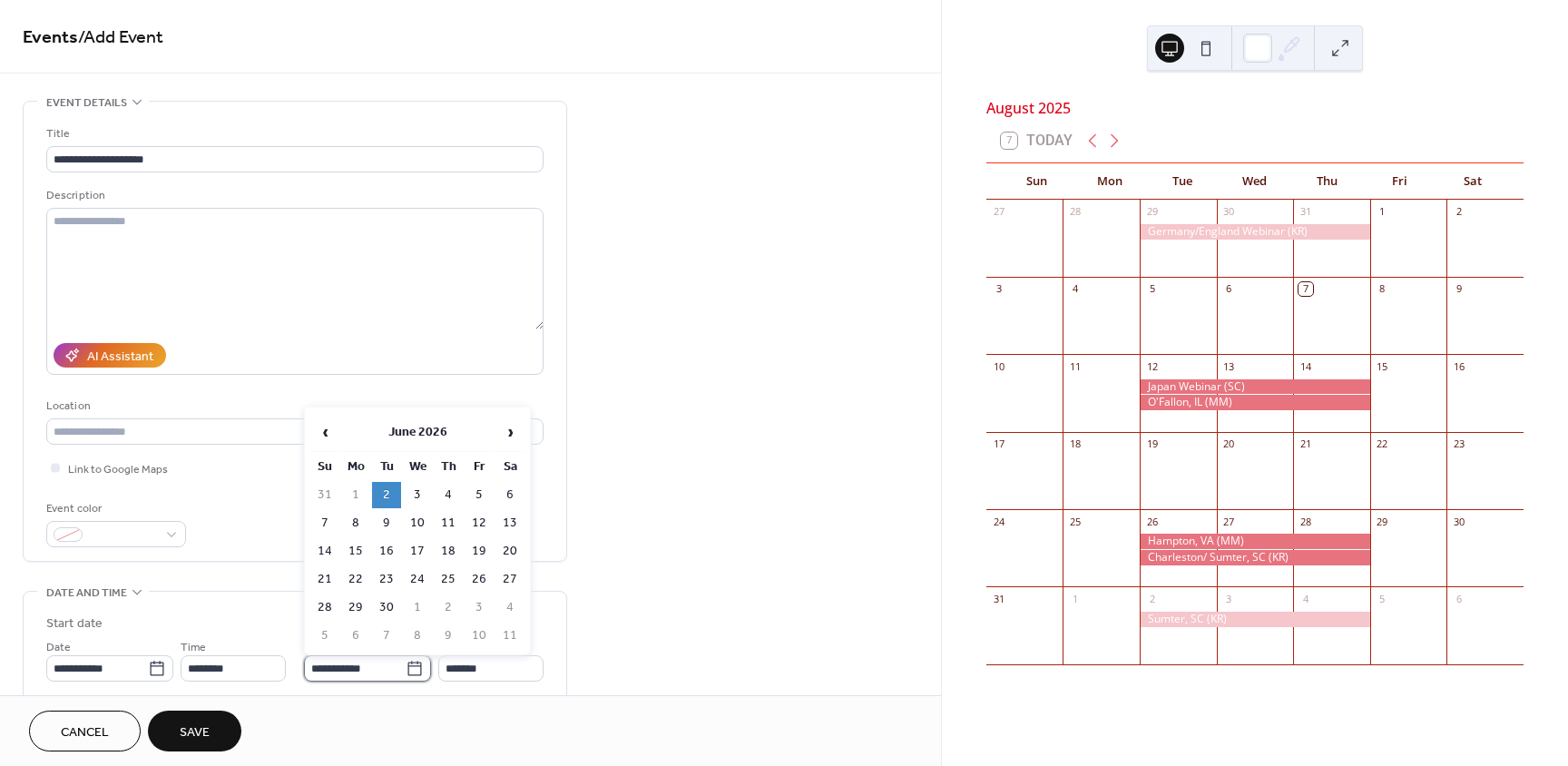 click on "**********" at bounding box center [355, 668] 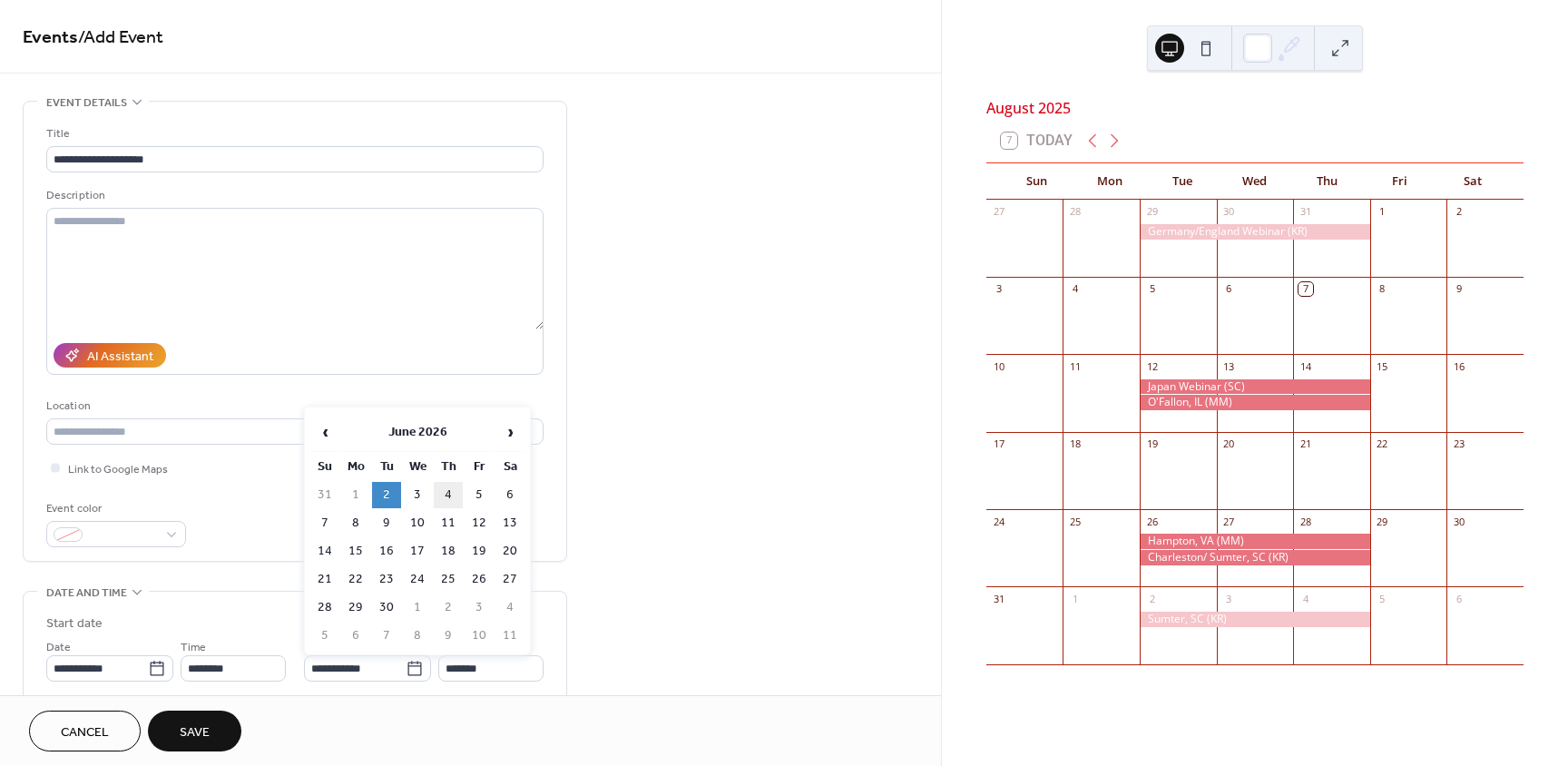 click on "4" at bounding box center (448, 495) 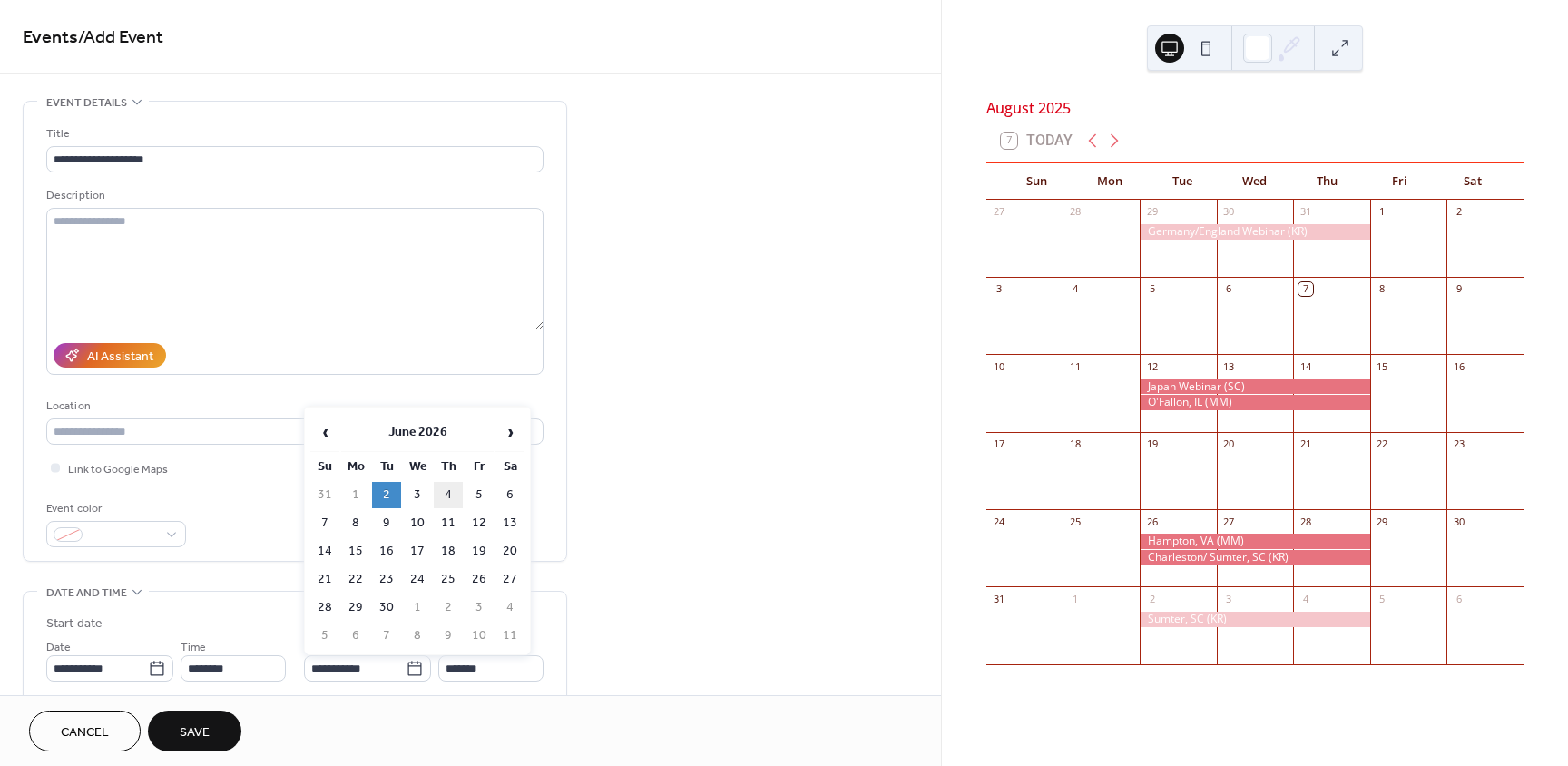 type on "**********" 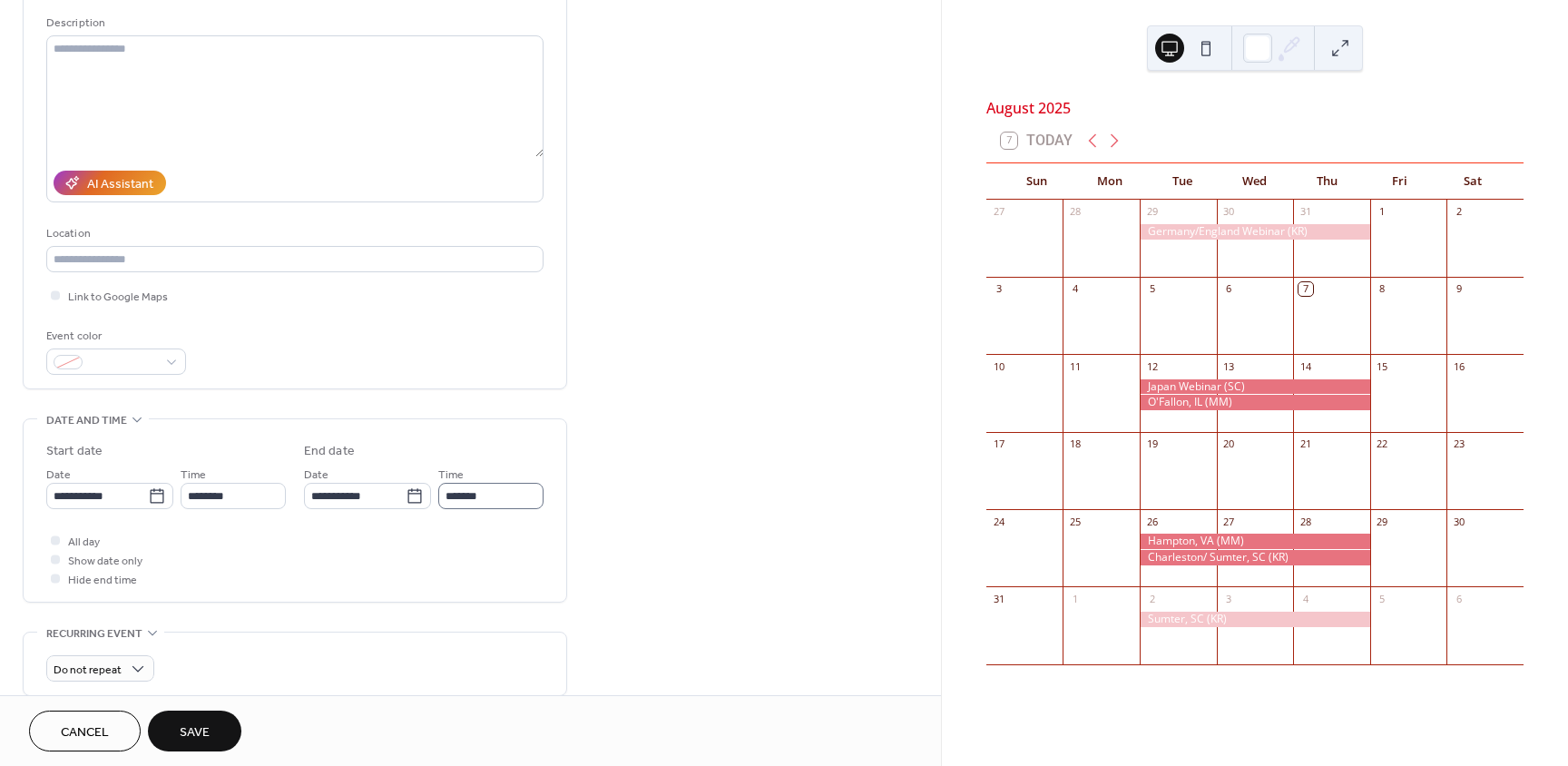 scroll, scrollTop: 198, scrollLeft: 0, axis: vertical 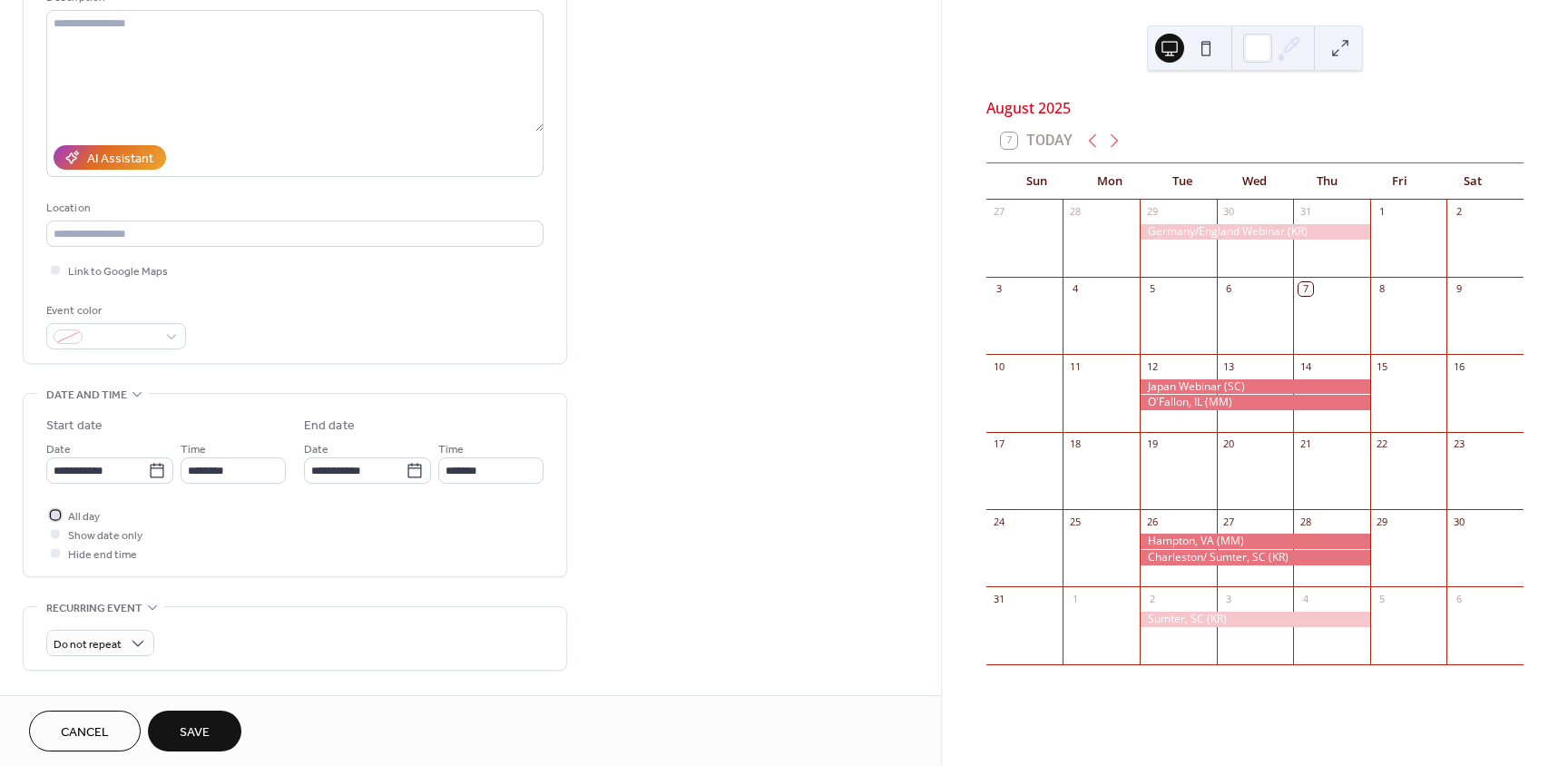 click at bounding box center (55, 515) 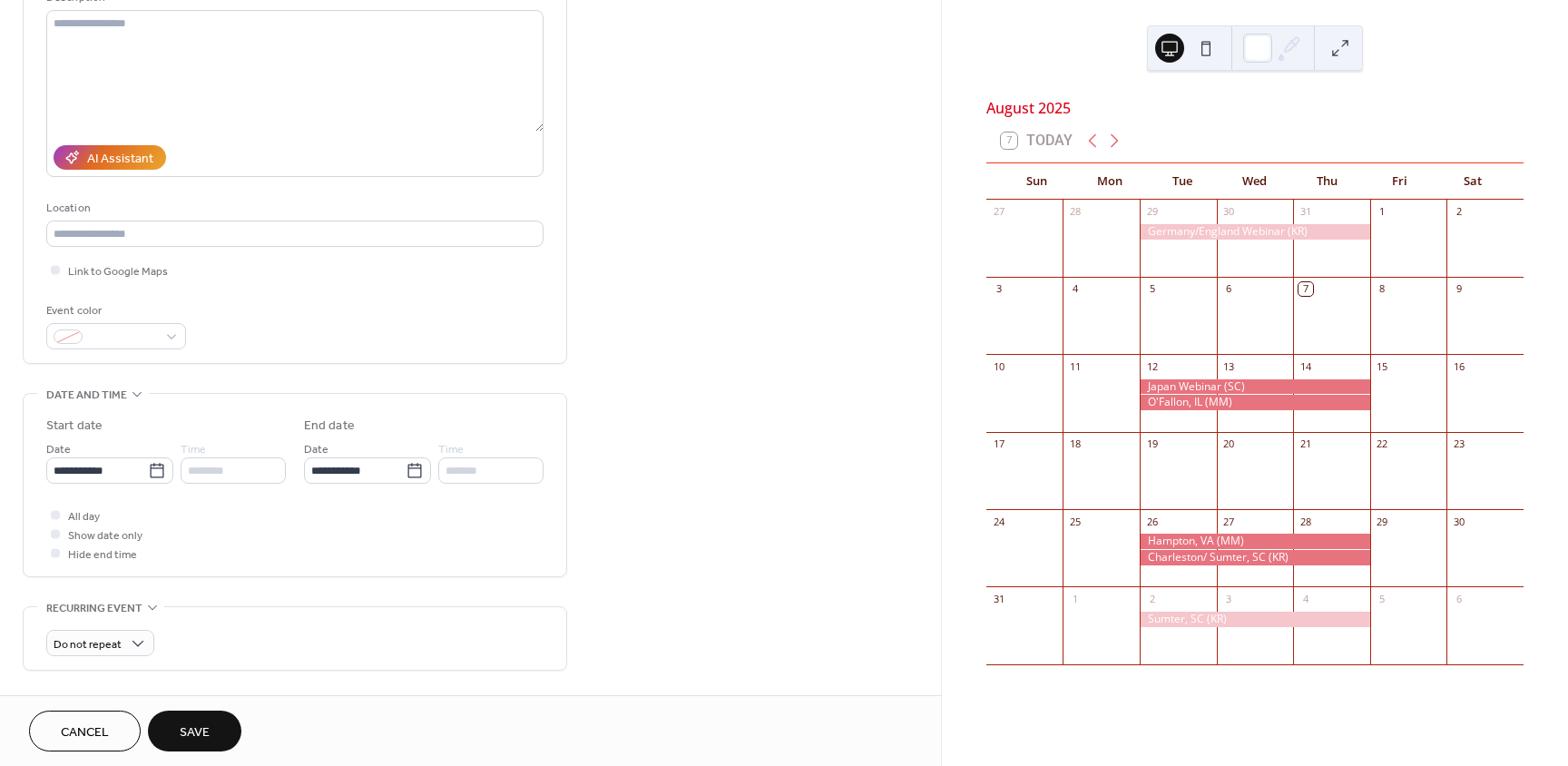 click on "Save" at bounding box center (194, 732) 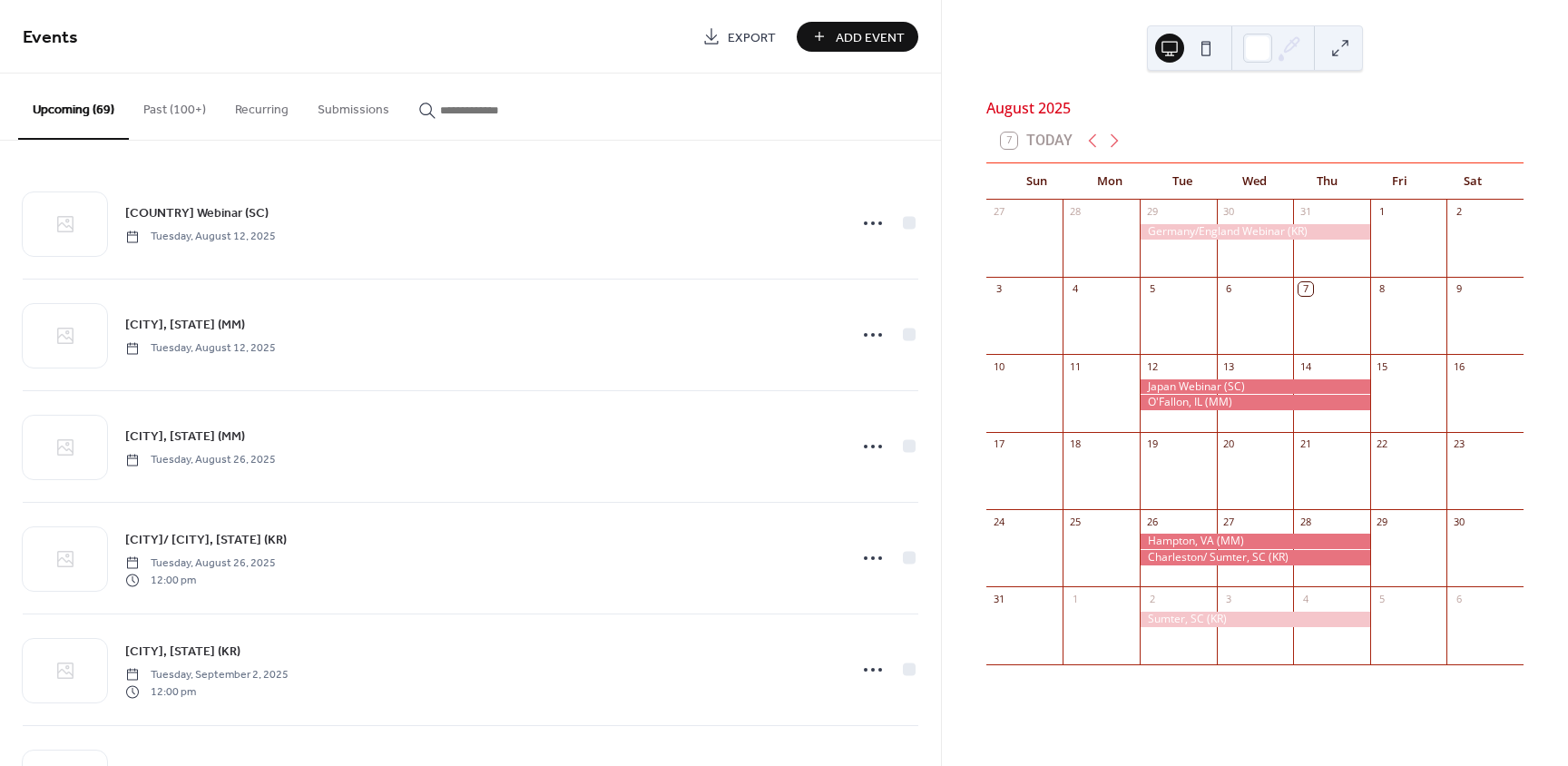 click on "Add Event" at bounding box center [870, 37] 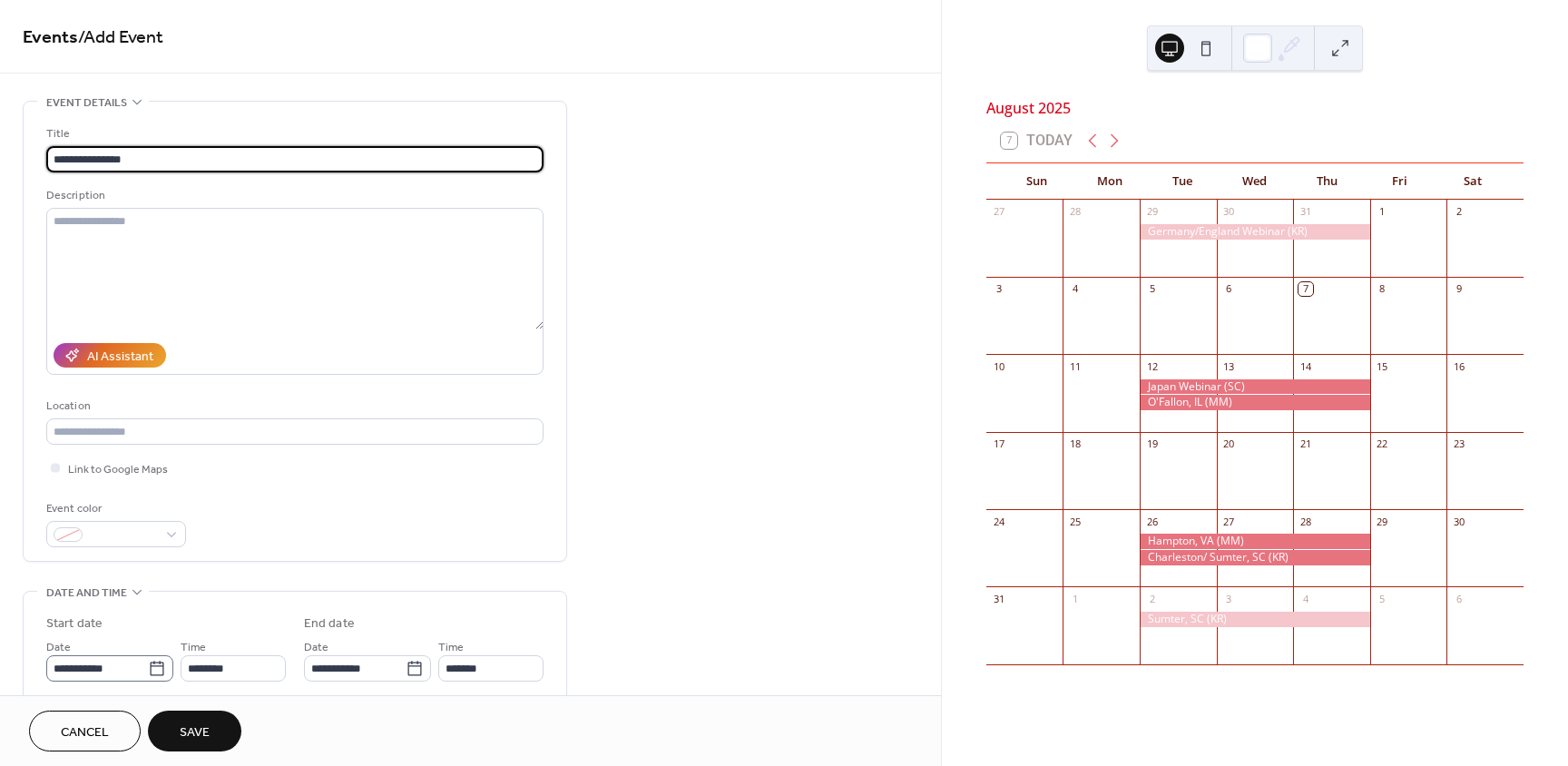 type on "**********" 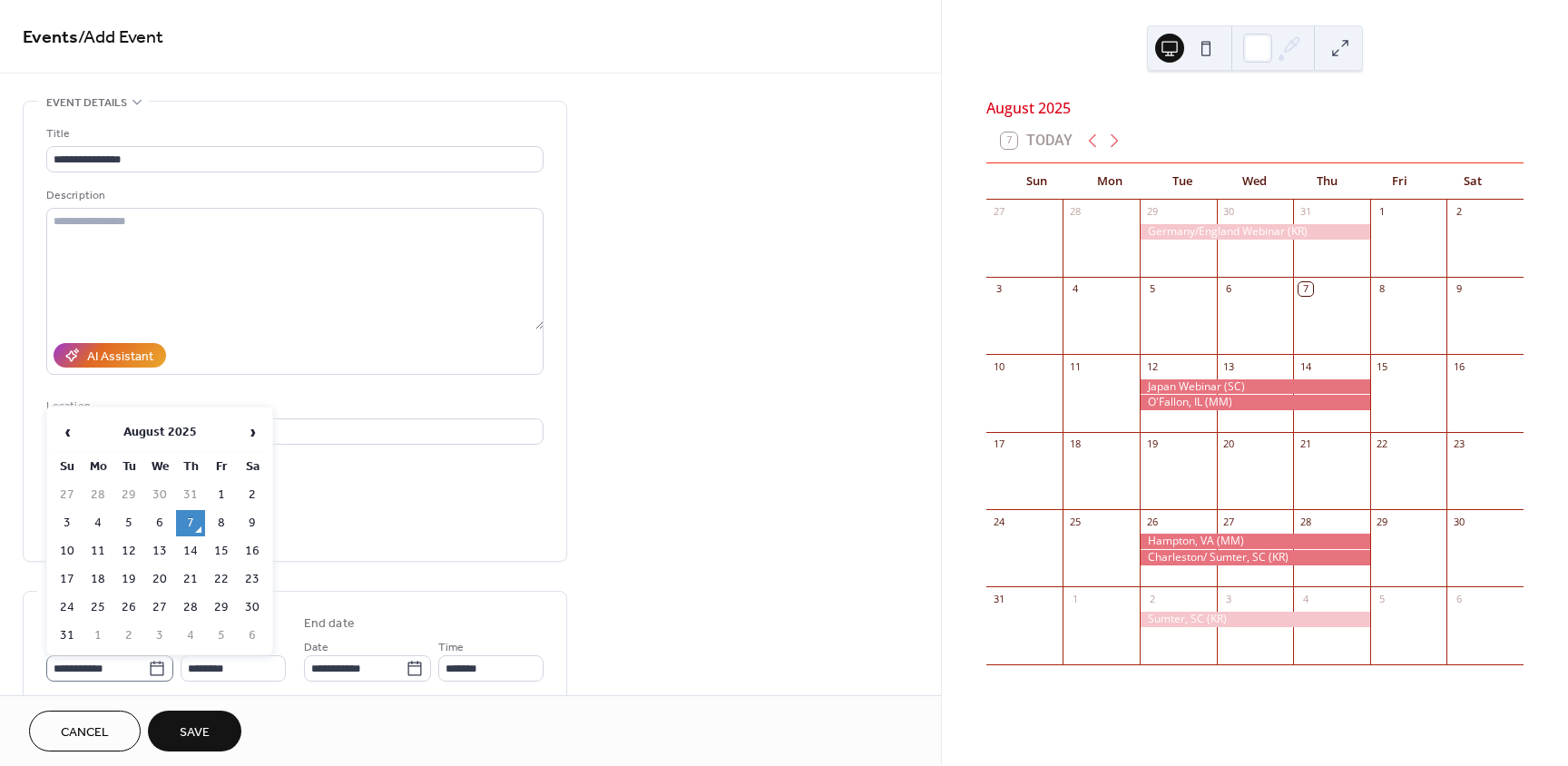 click 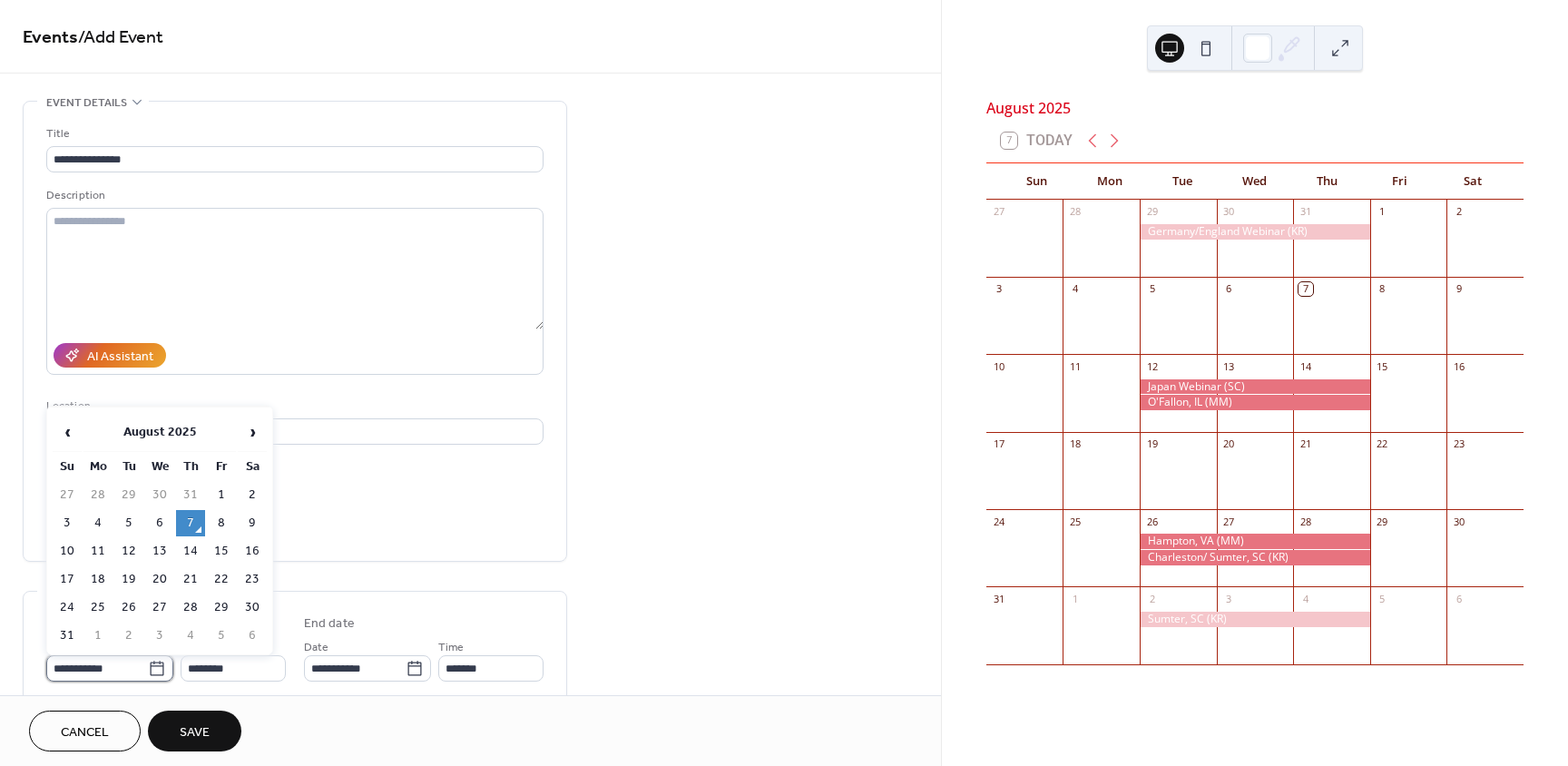 click on "**********" at bounding box center [97, 668] 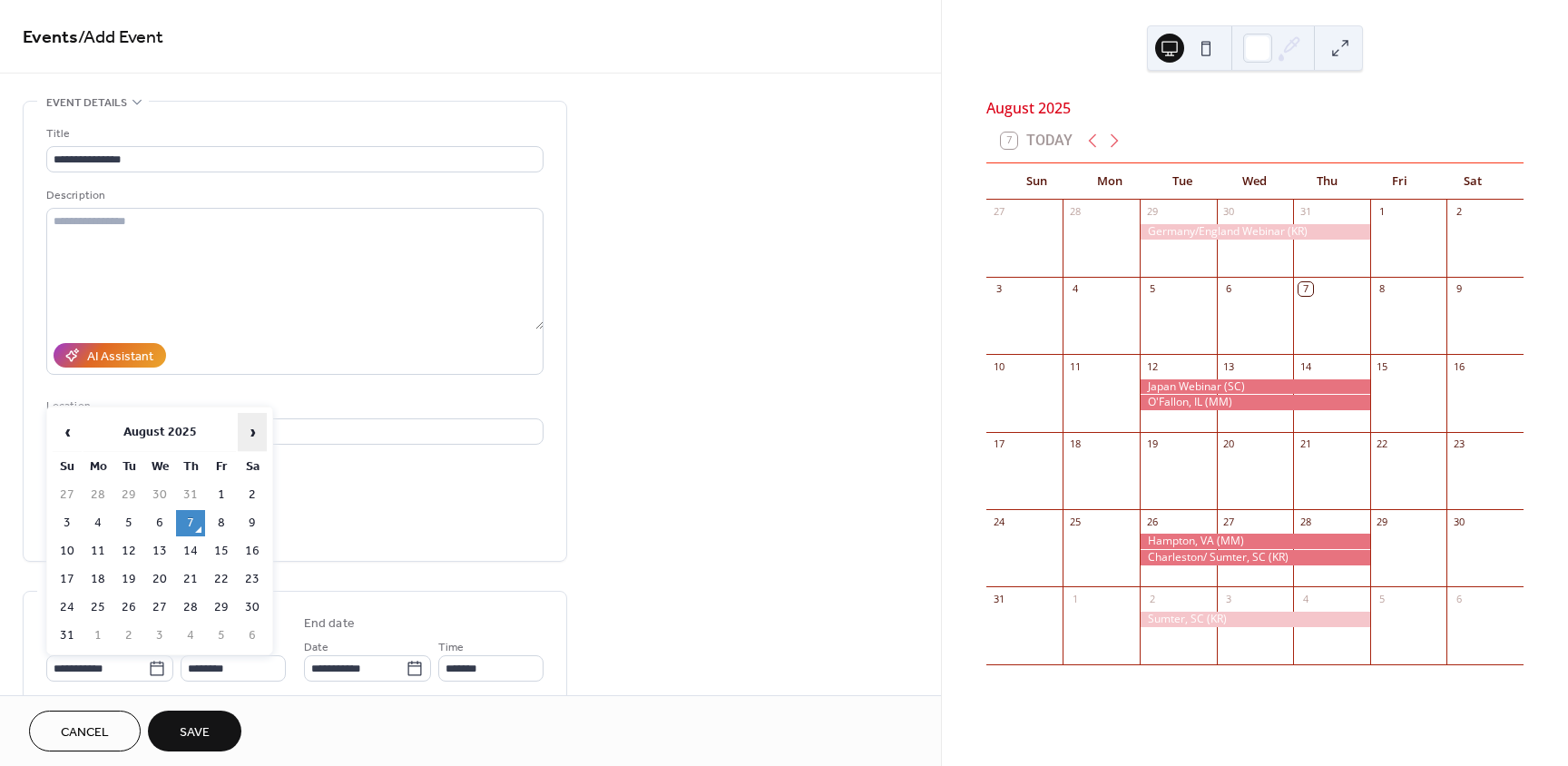 click on "›" at bounding box center (252, 432) 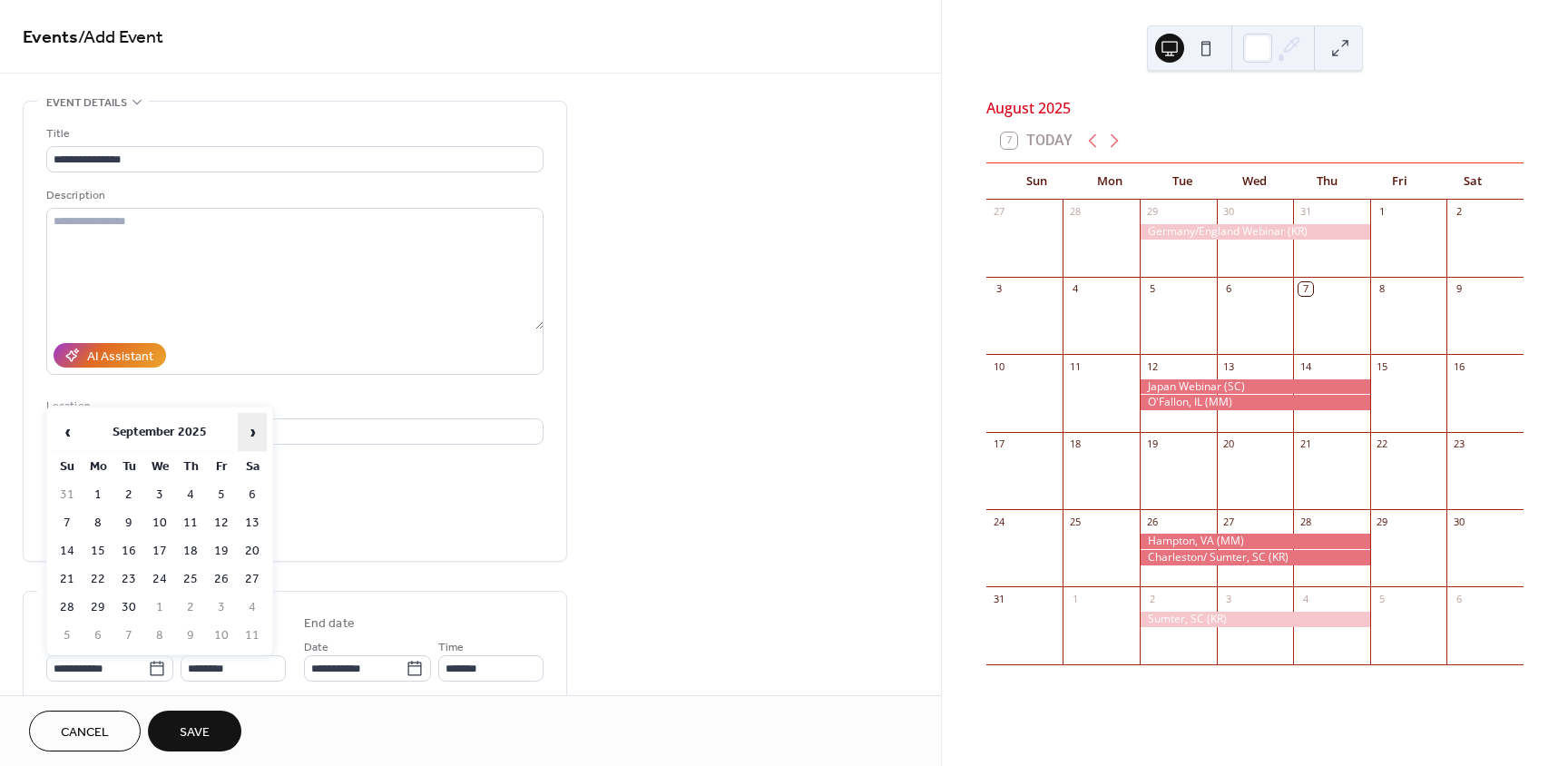 click on "›" at bounding box center [252, 432] 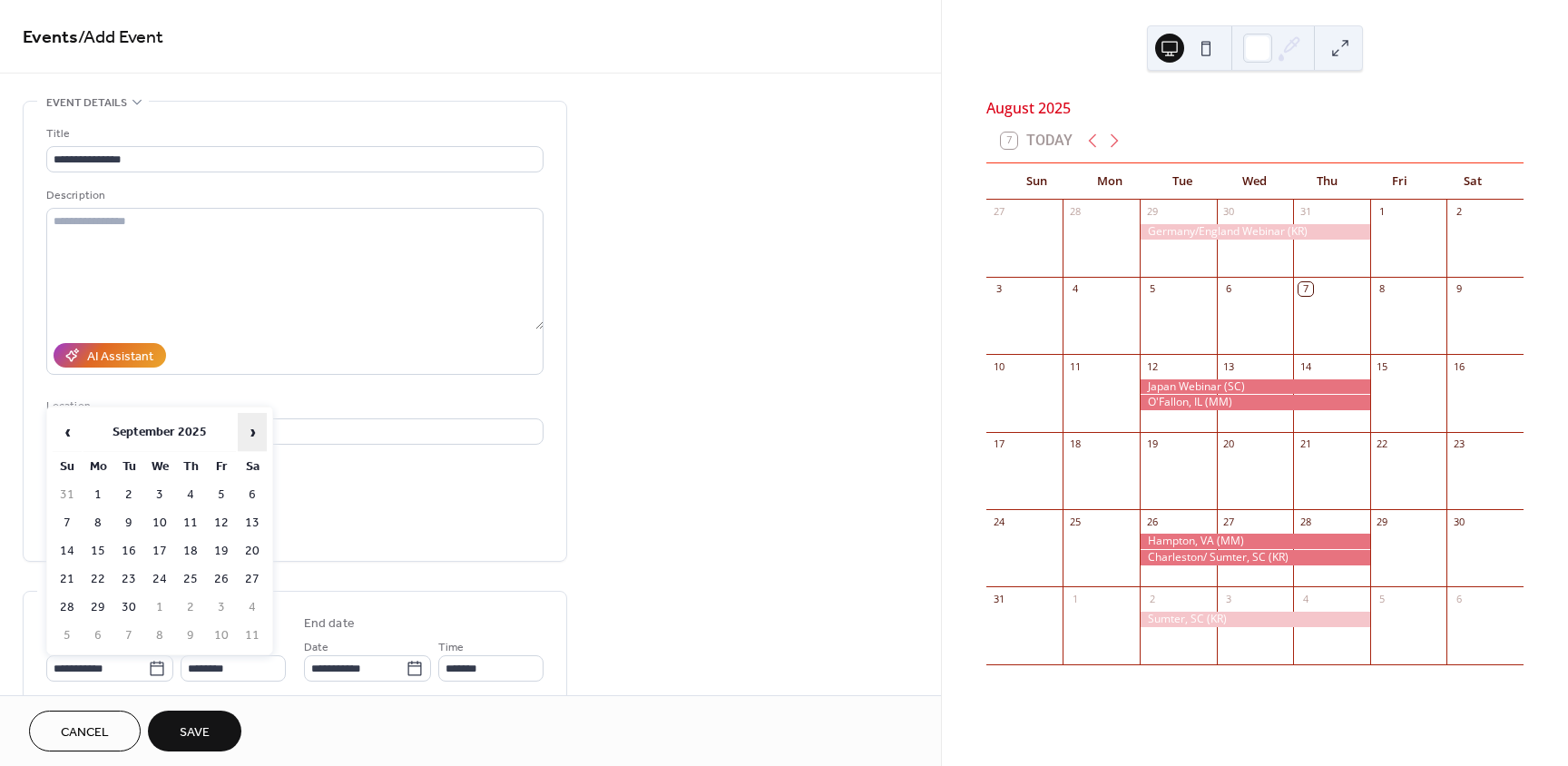 click on "›" at bounding box center [252, 432] 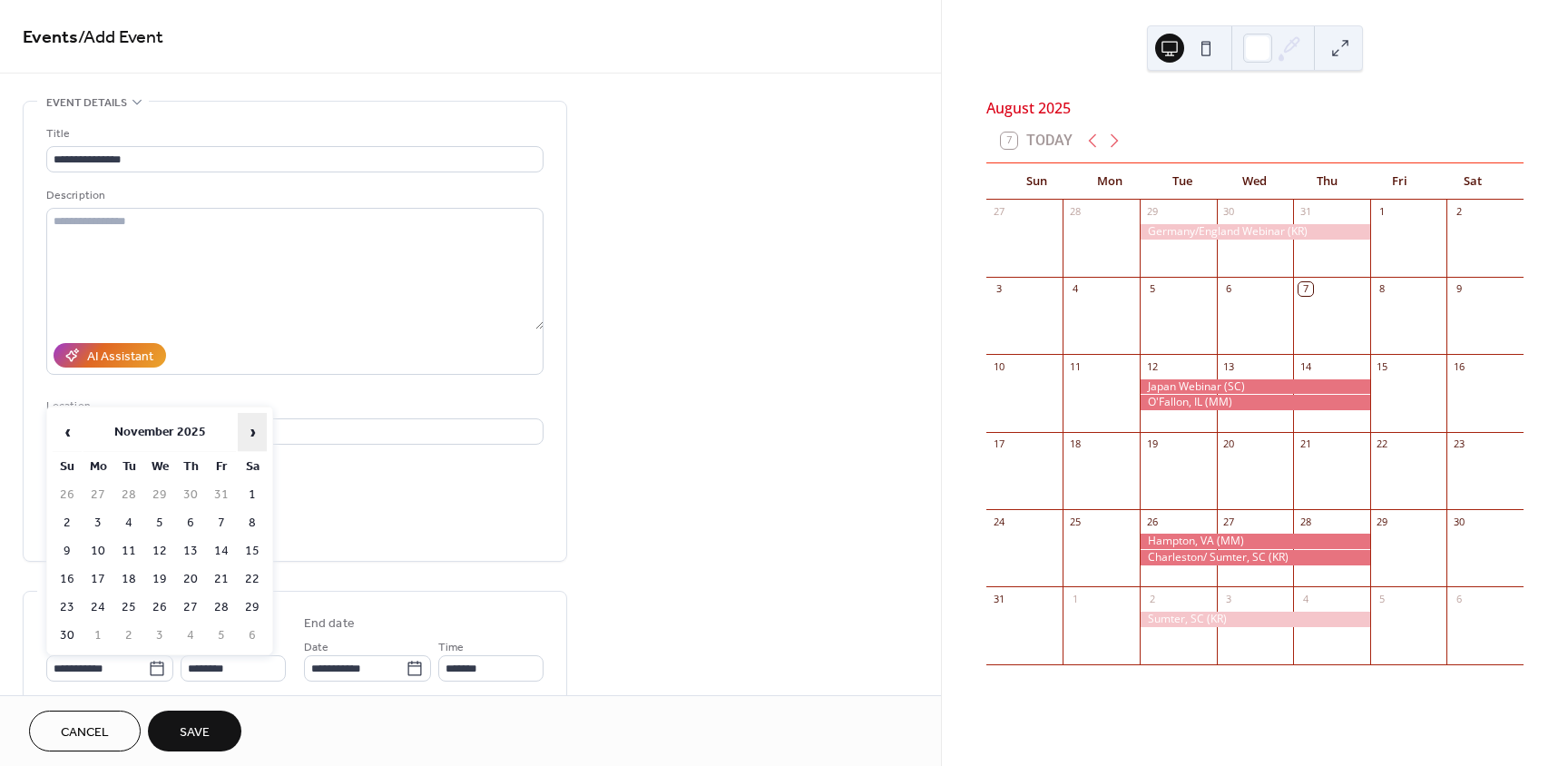 click on "›" at bounding box center (252, 432) 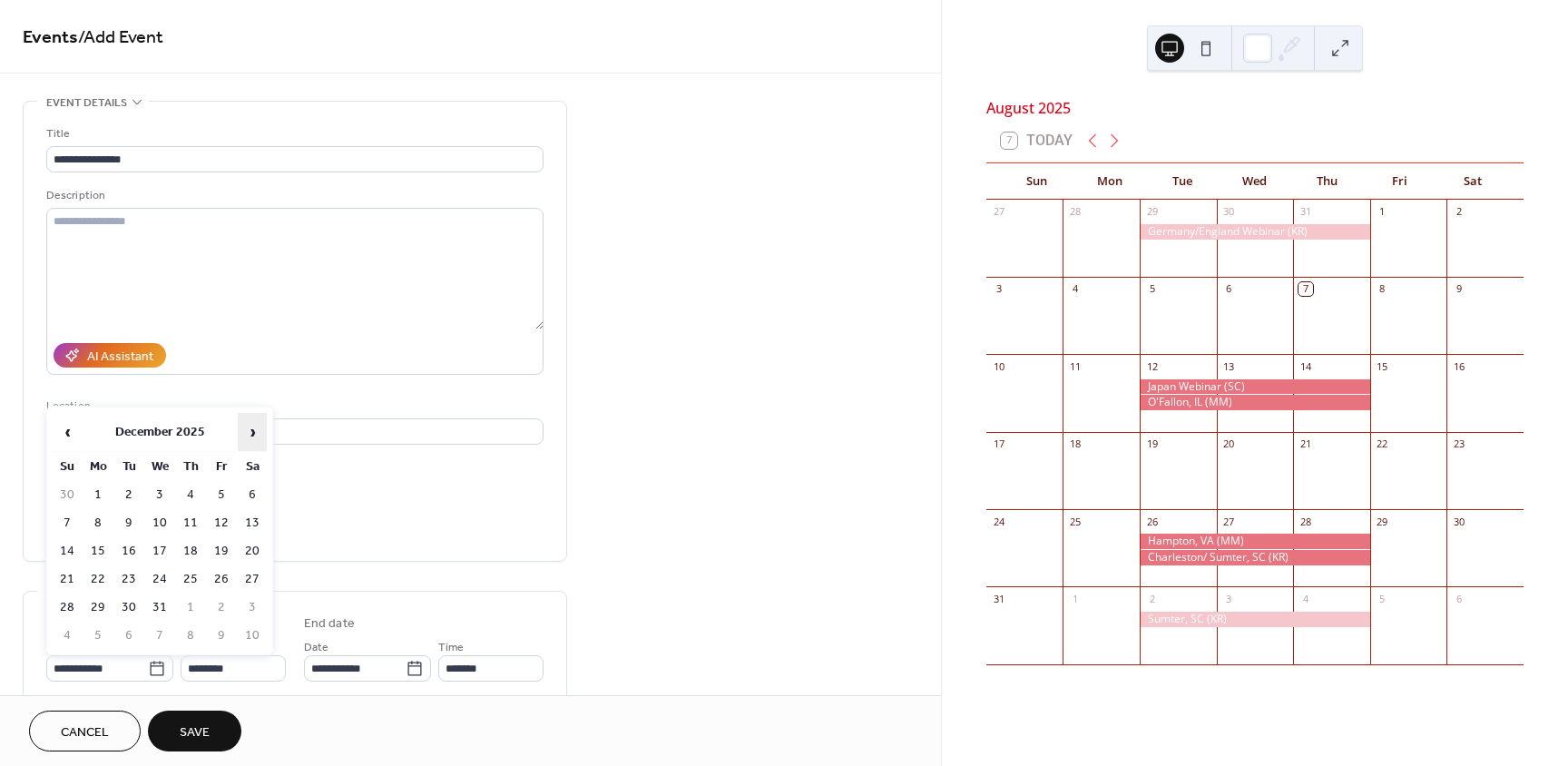 click on "›" at bounding box center (252, 432) 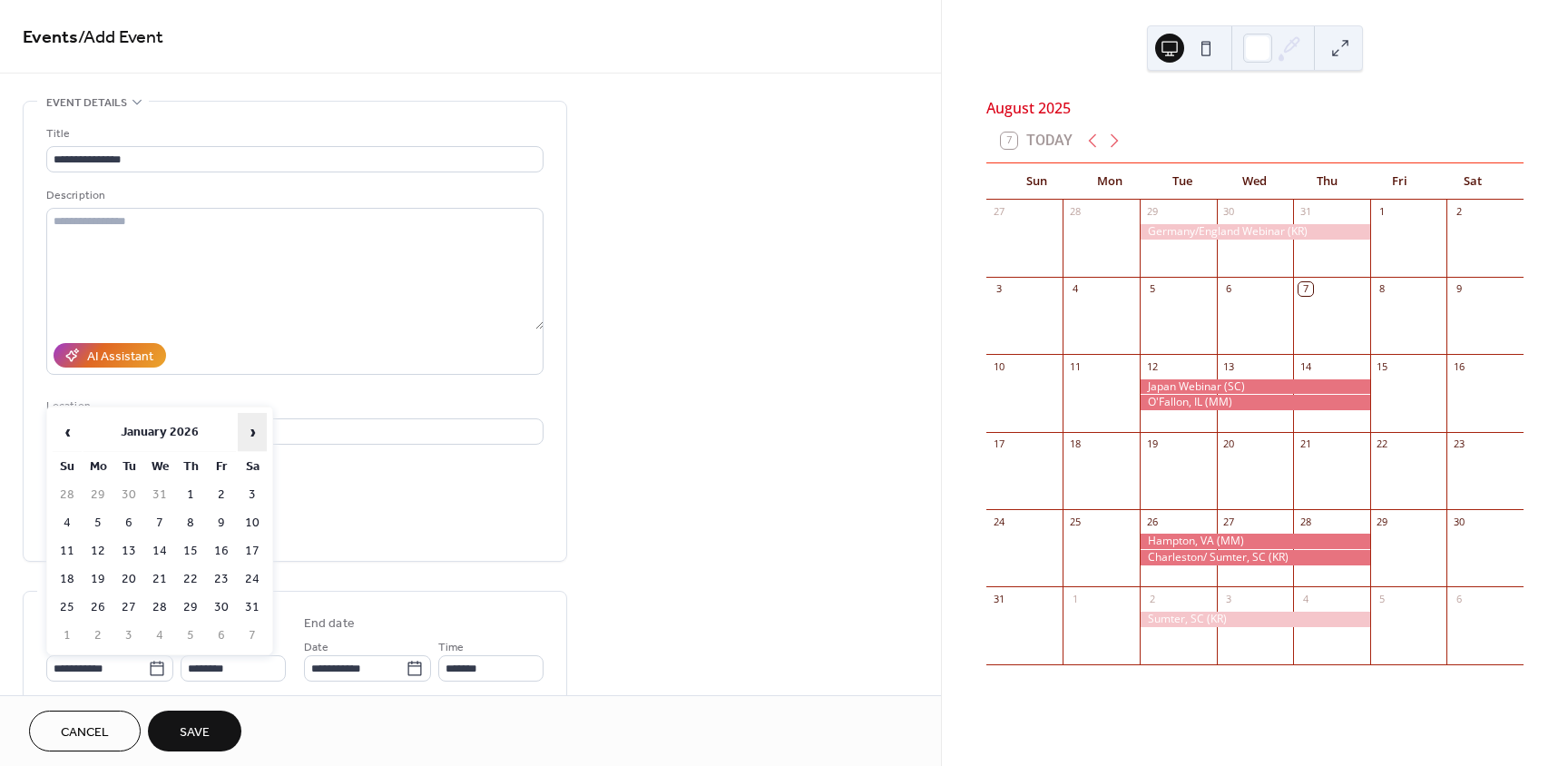 click on "›" at bounding box center (252, 432) 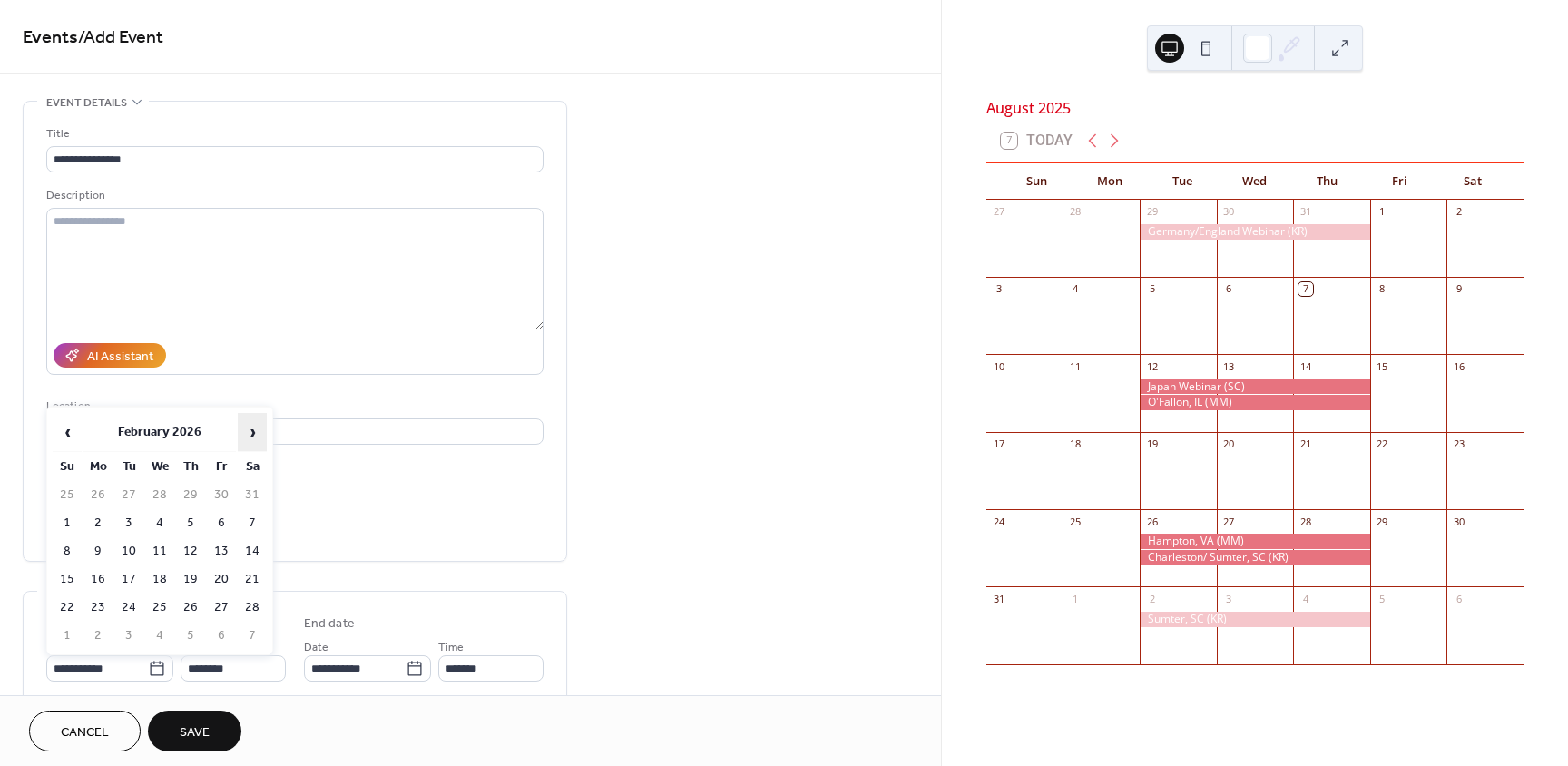 click on "›" at bounding box center [252, 432] 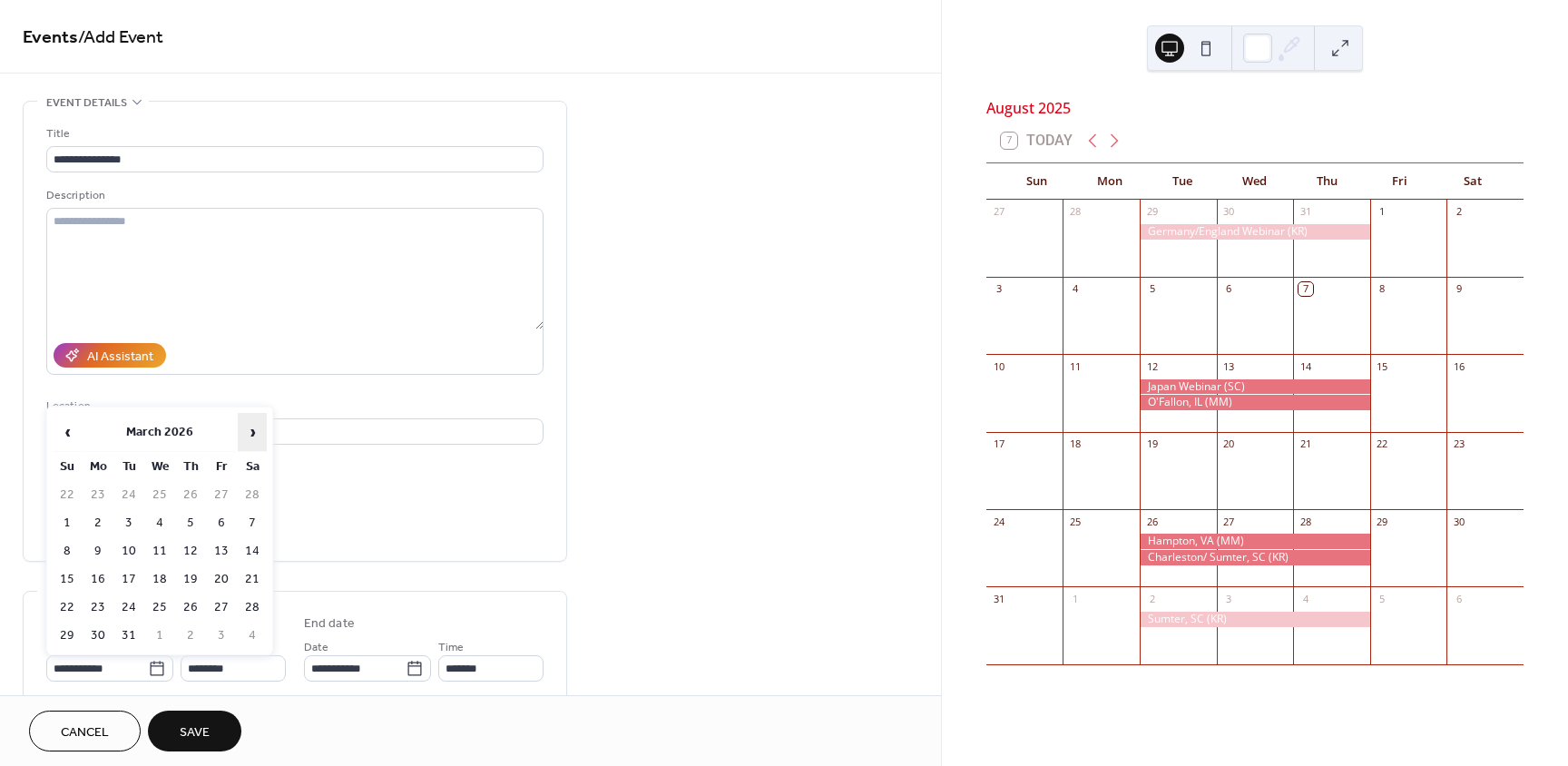 click on "›" at bounding box center [252, 432] 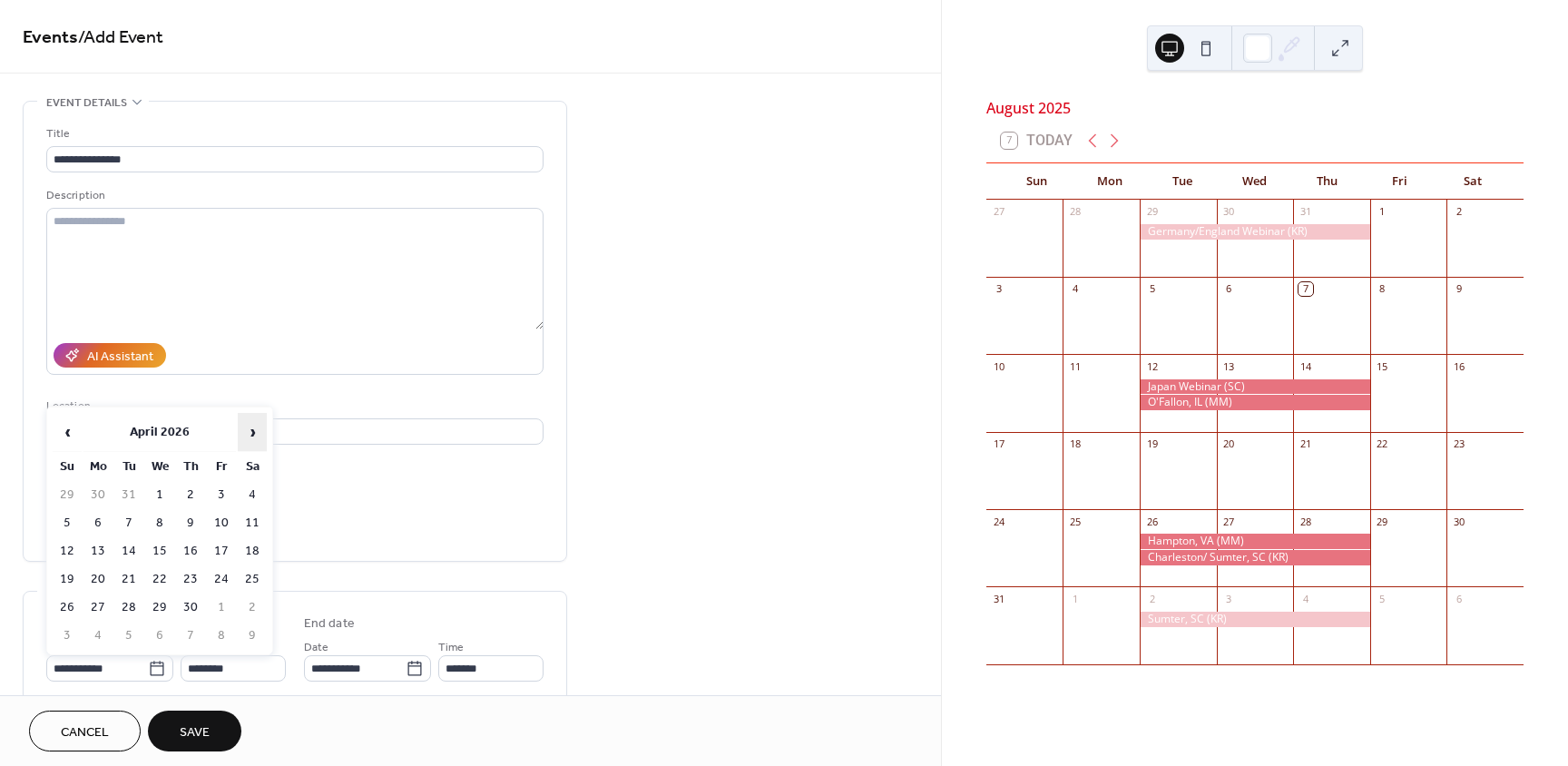 click on "›" at bounding box center [252, 432] 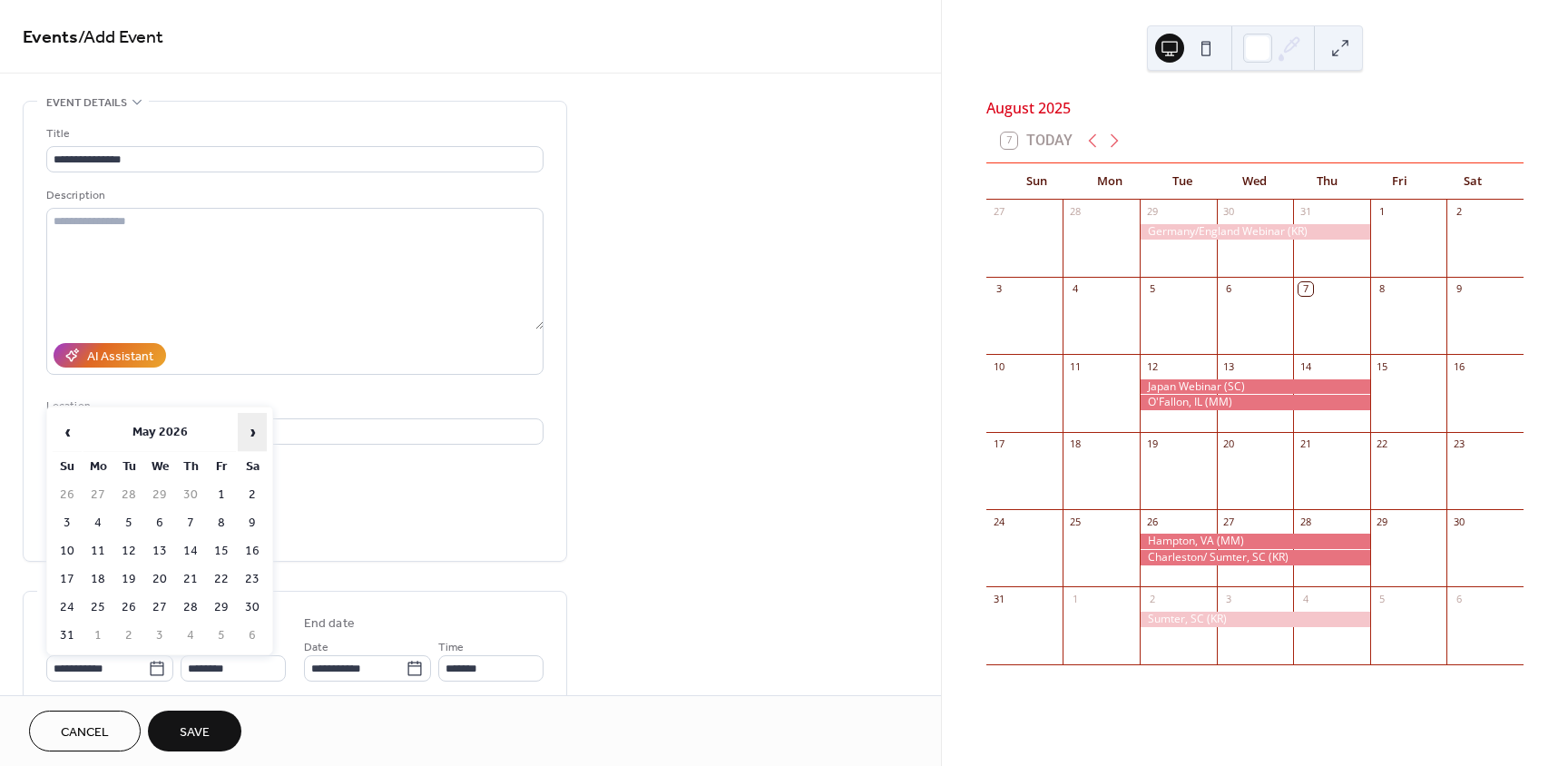 click on "›" at bounding box center (252, 432) 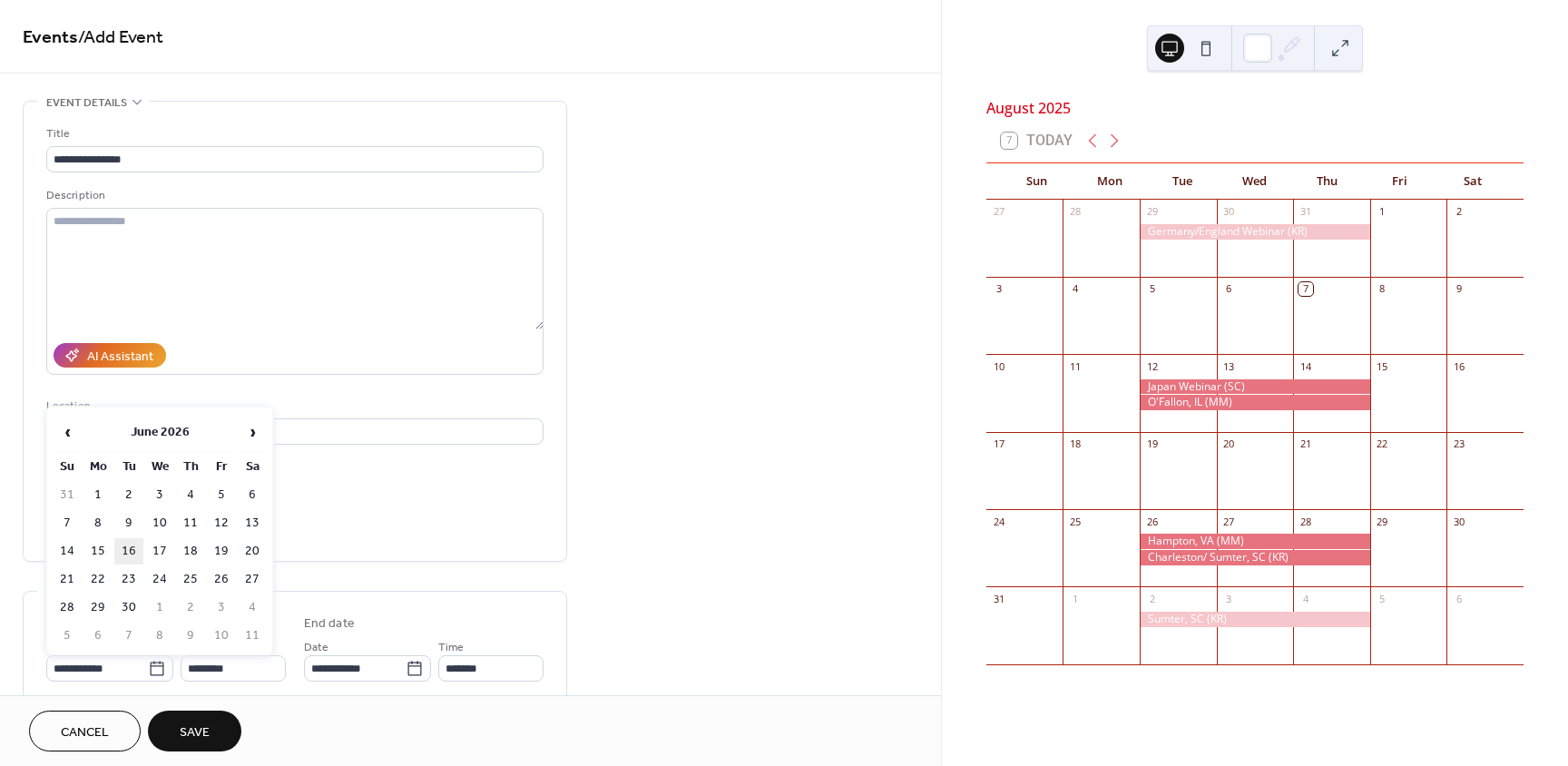 click on "16" at bounding box center (129, 551) 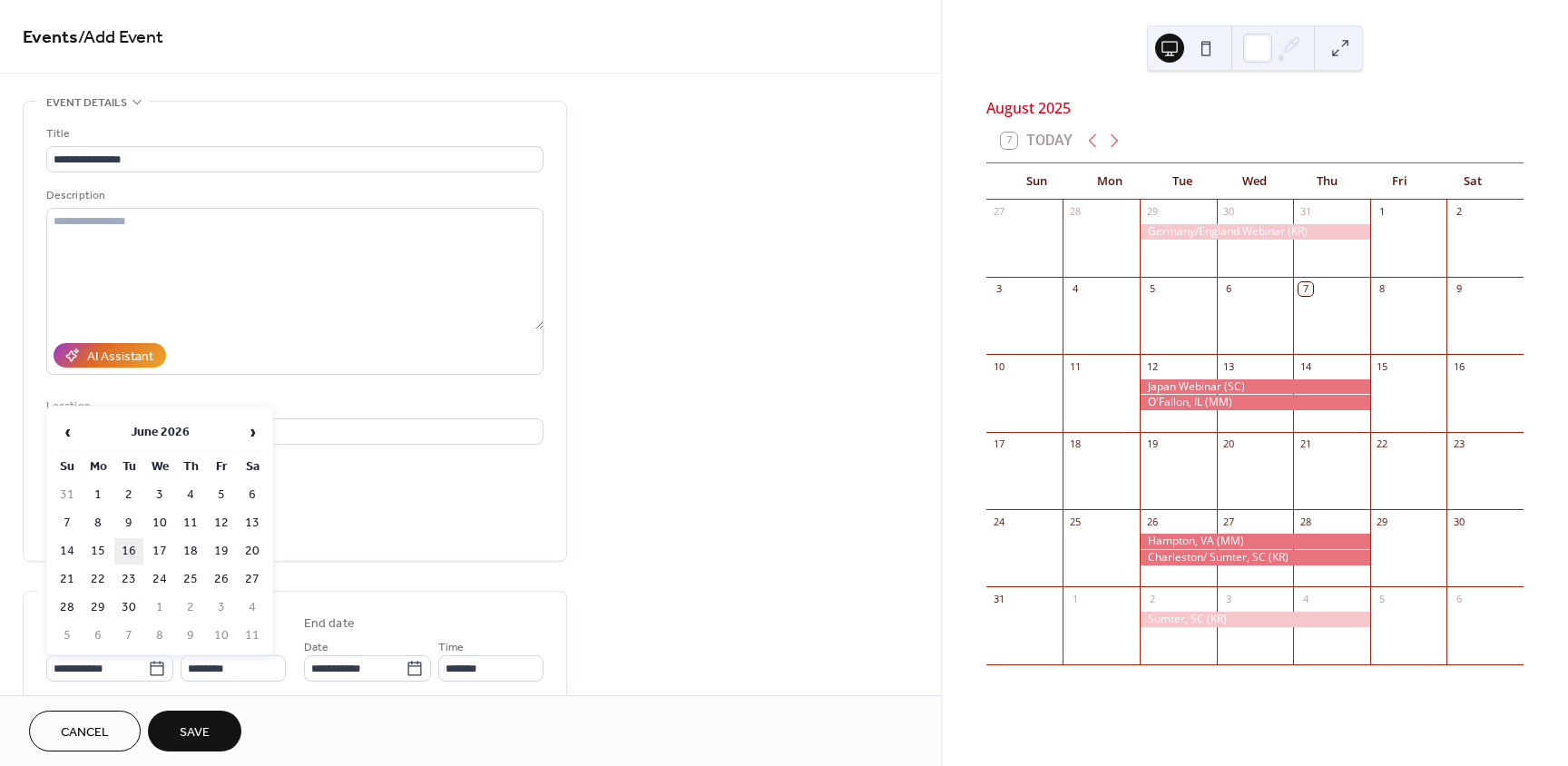 type on "**********" 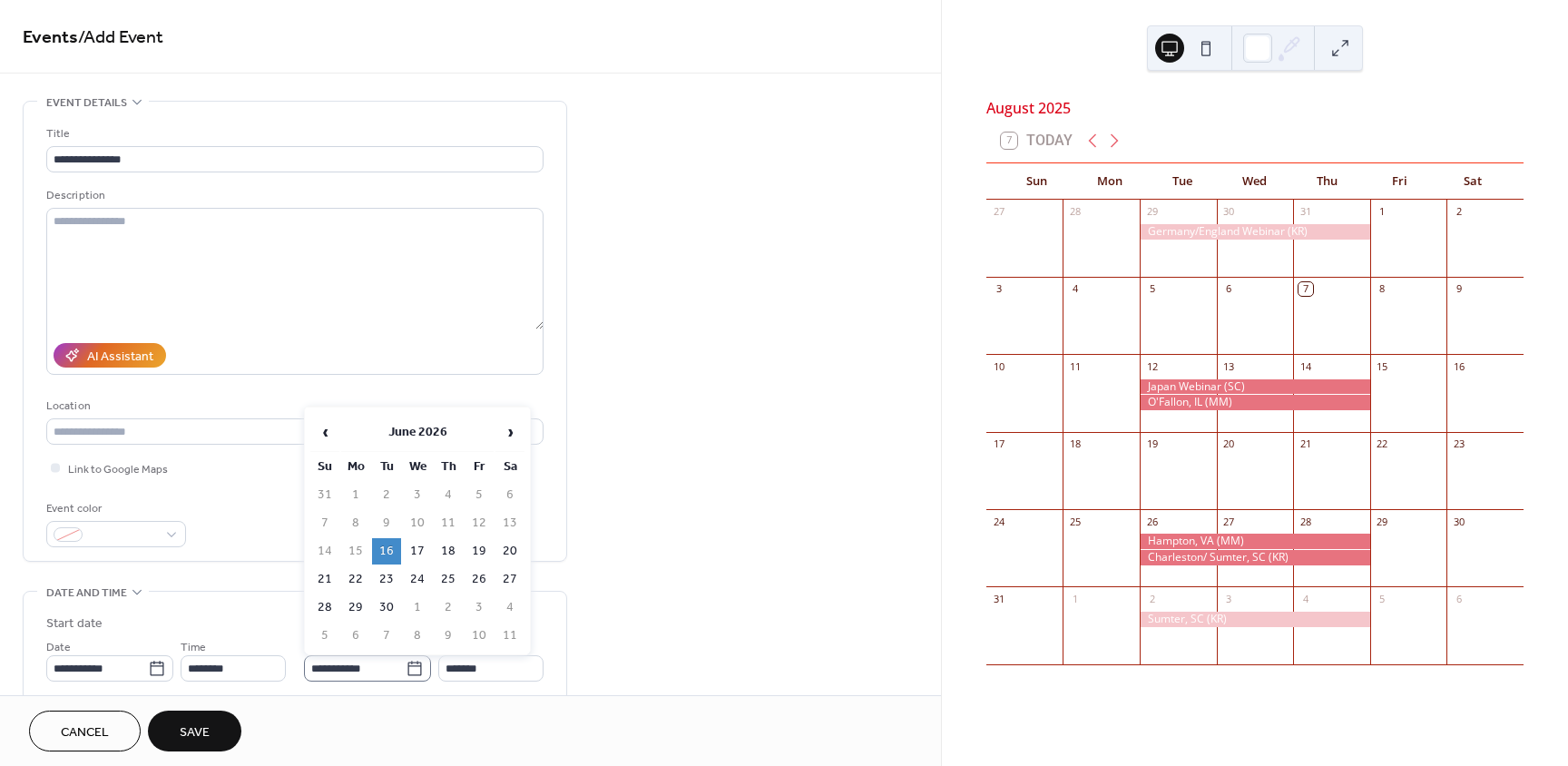 click 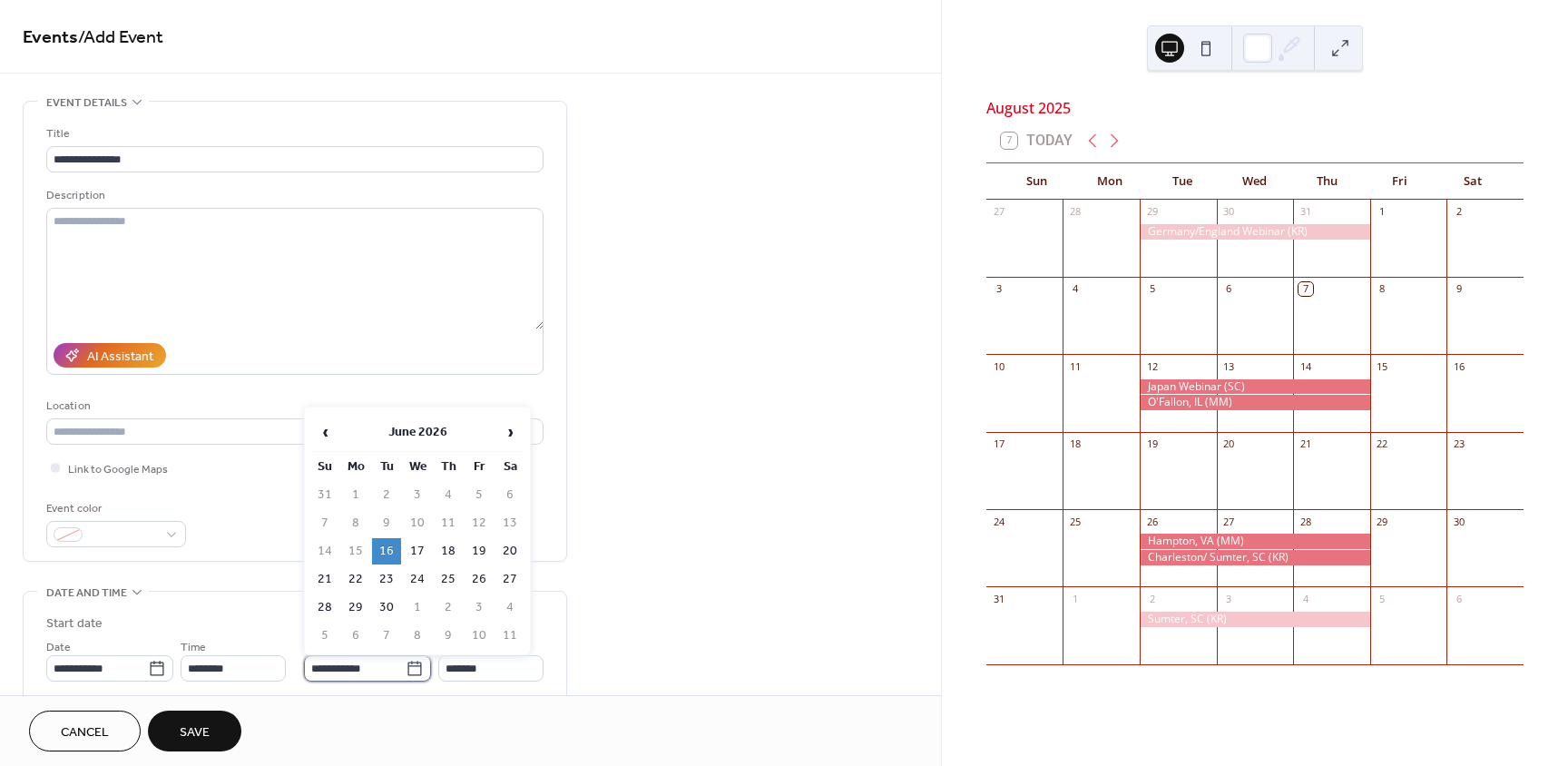 click on "**********" at bounding box center (355, 668) 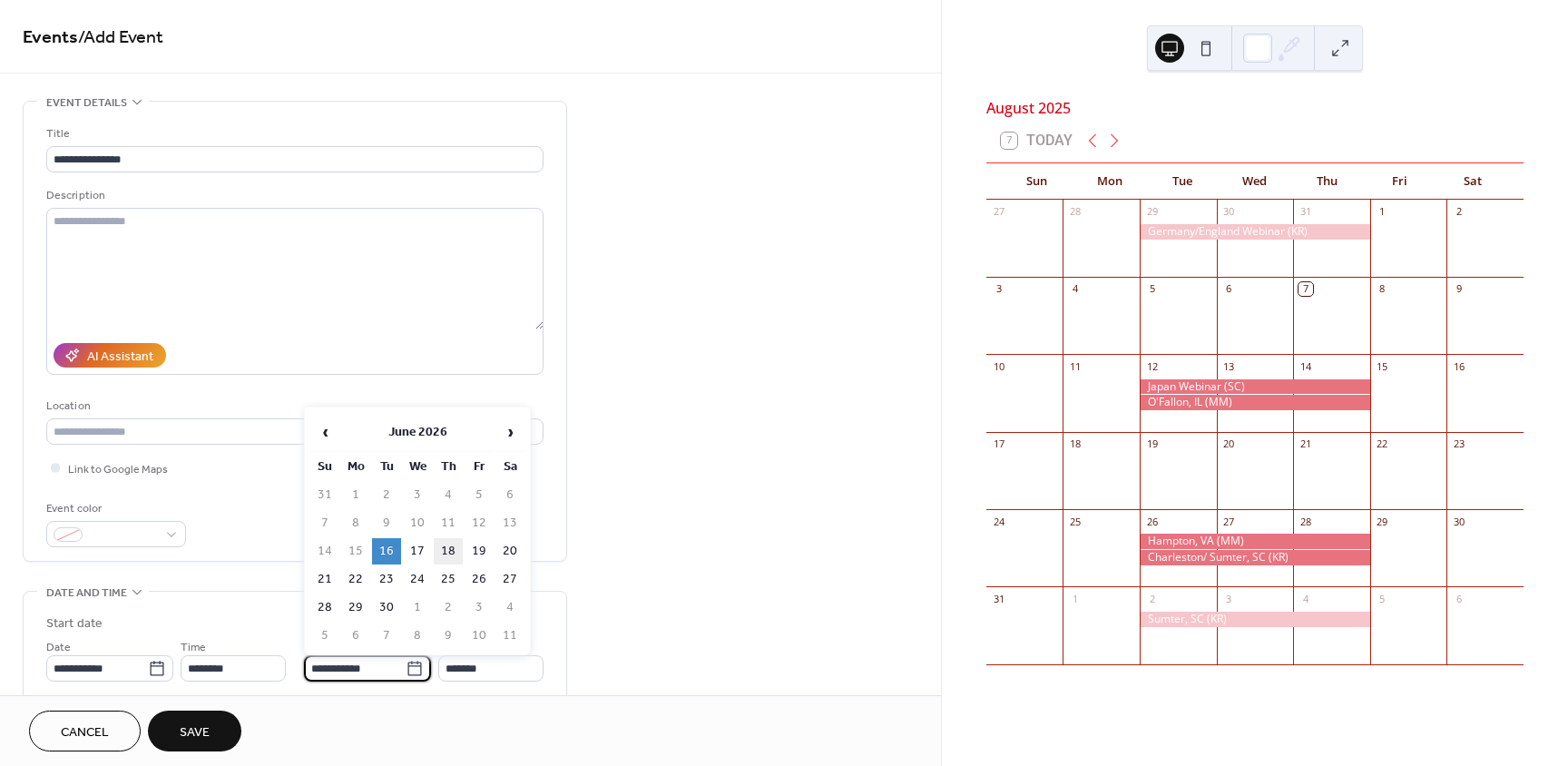 click on "18" at bounding box center [448, 551] 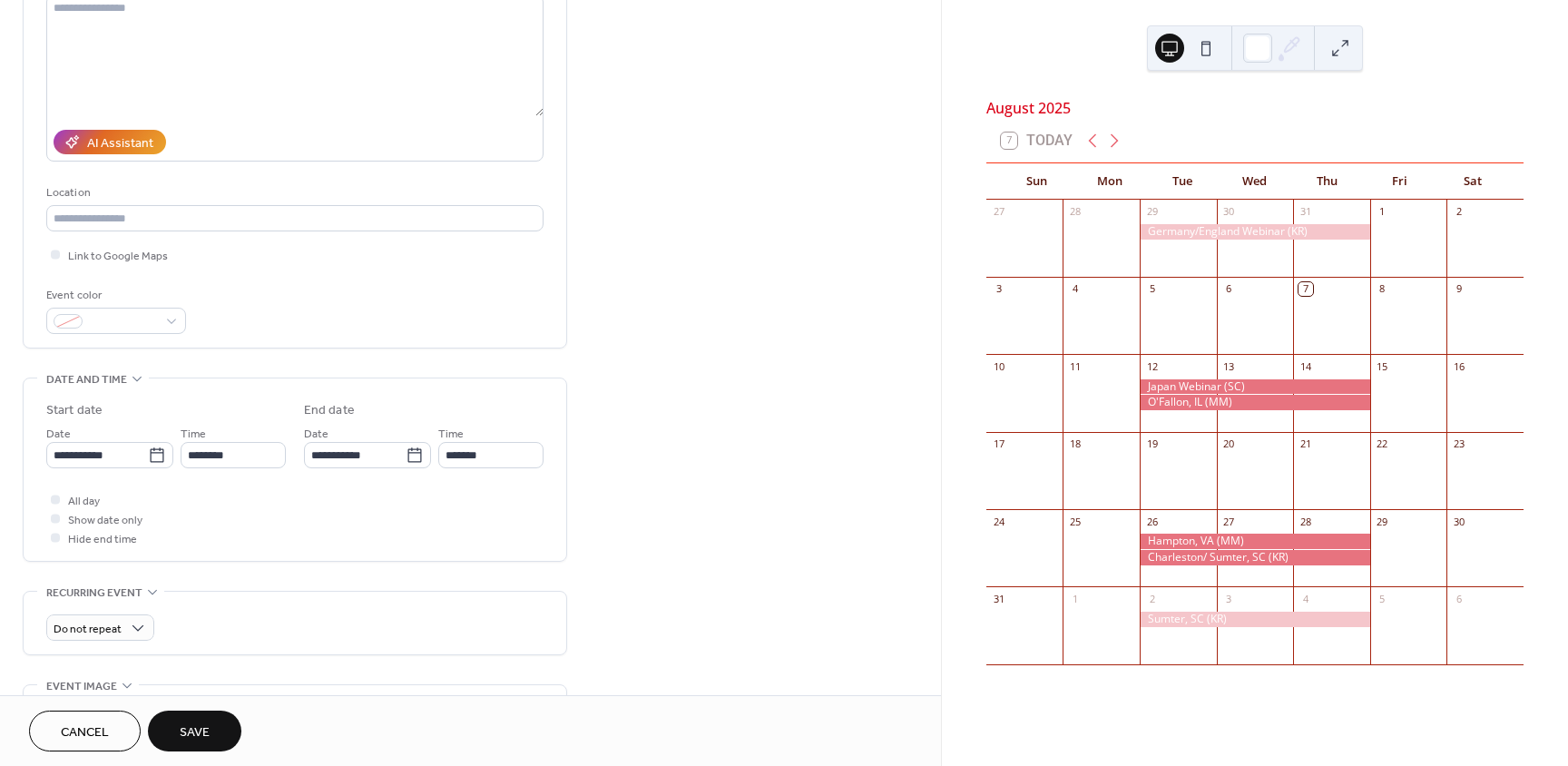 scroll, scrollTop: 224, scrollLeft: 0, axis: vertical 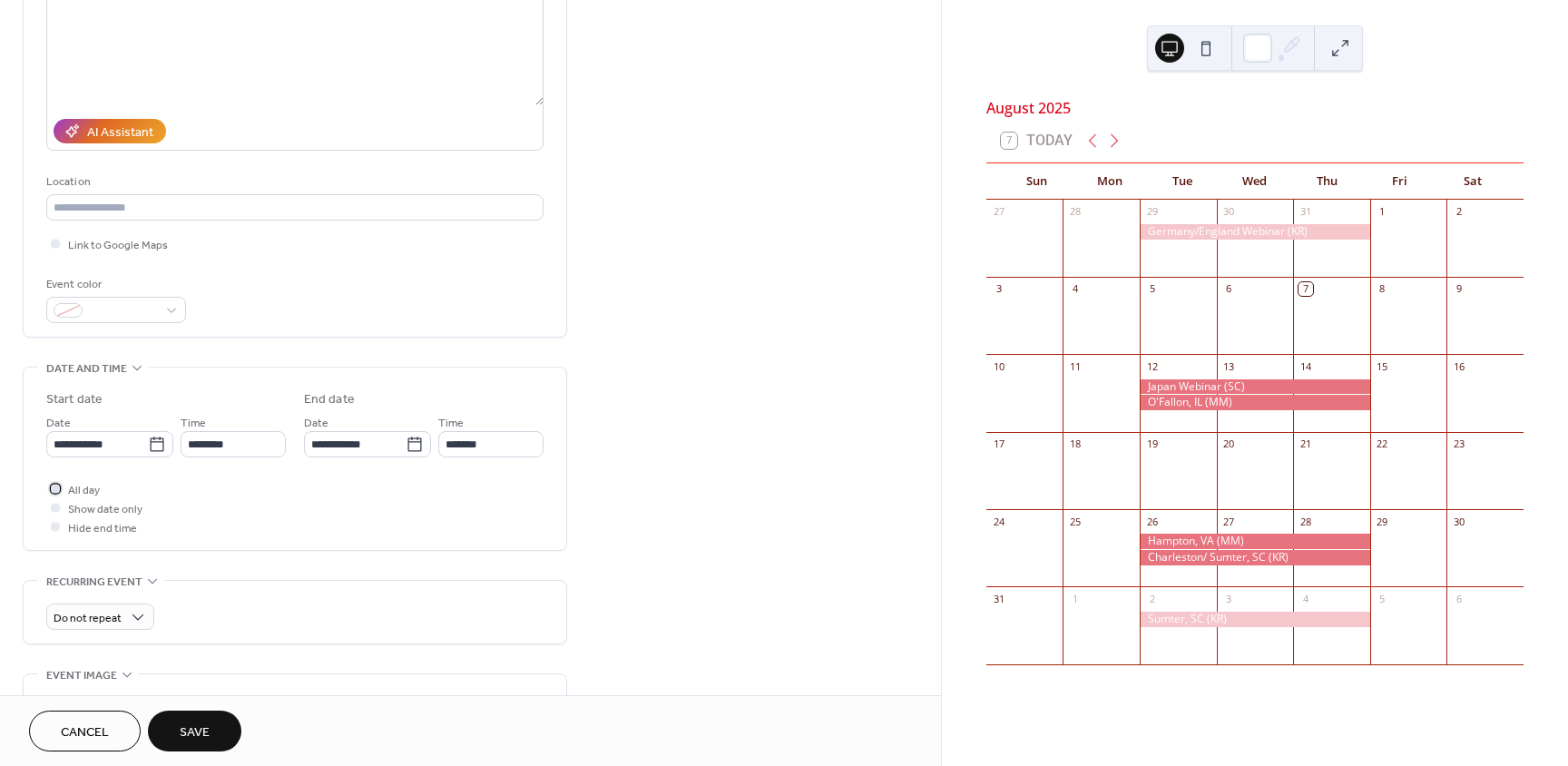 click at bounding box center (55, 488) 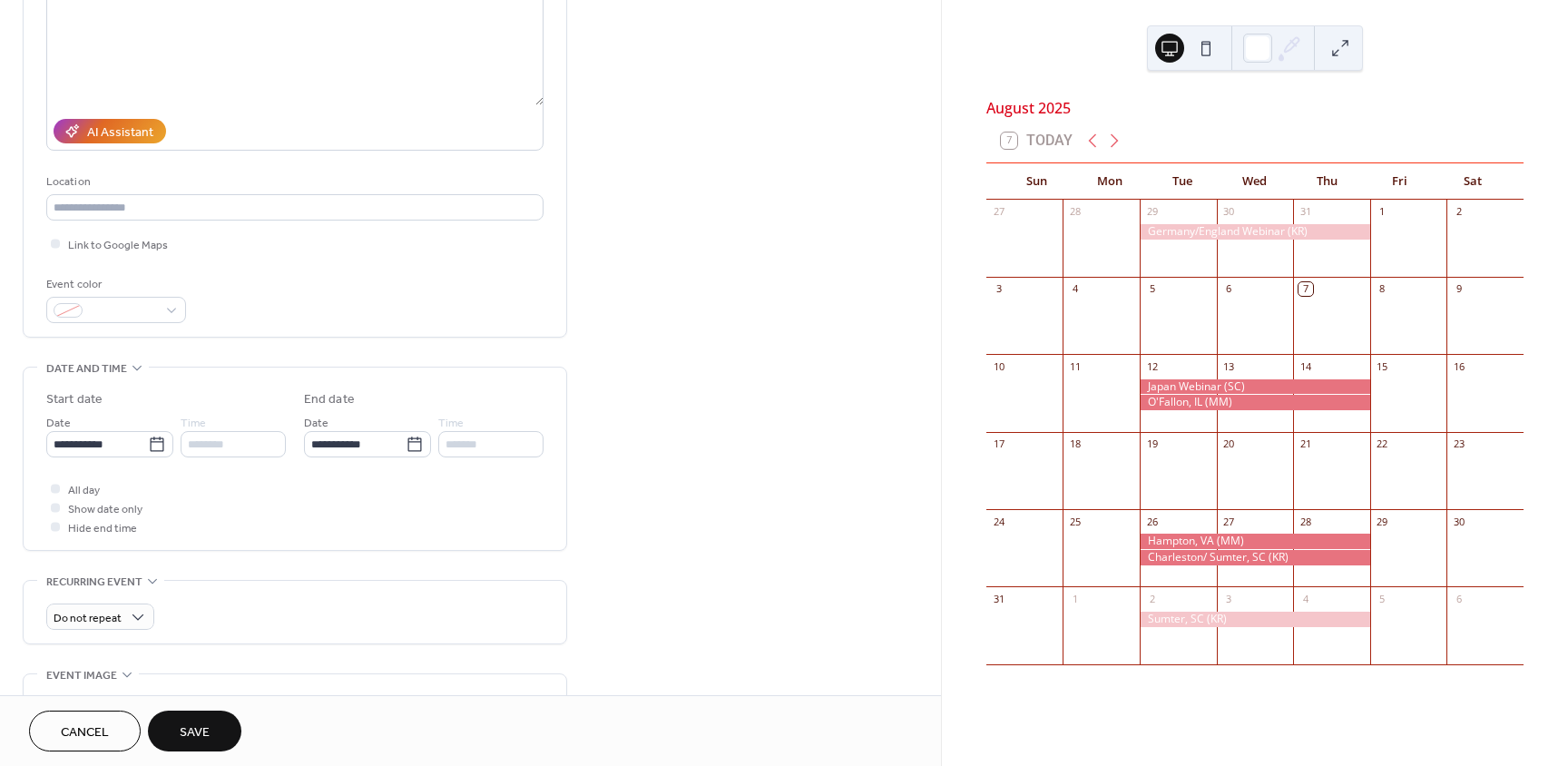 click on "Save" at bounding box center [194, 732] 